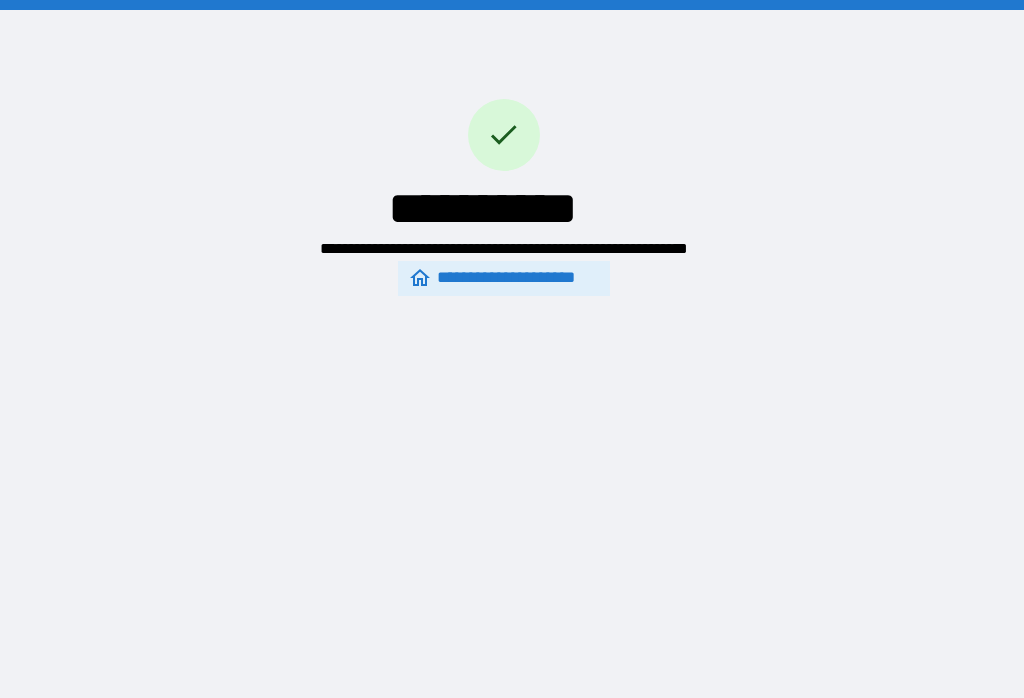 scroll, scrollTop: 110, scrollLeft: 117, axis: both 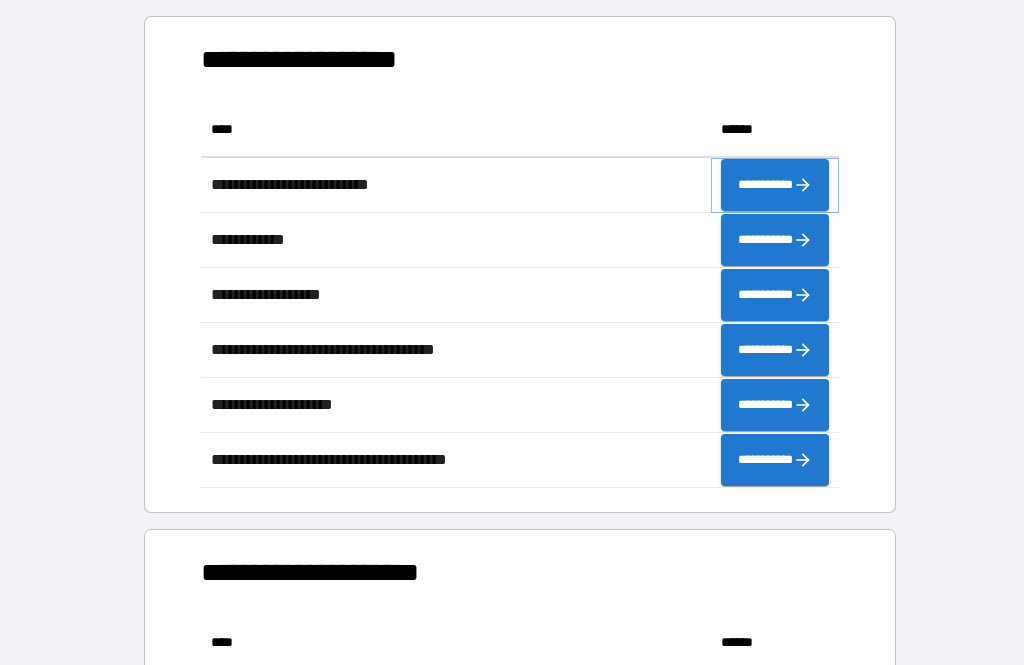 click on "**********" at bounding box center [775, 185] 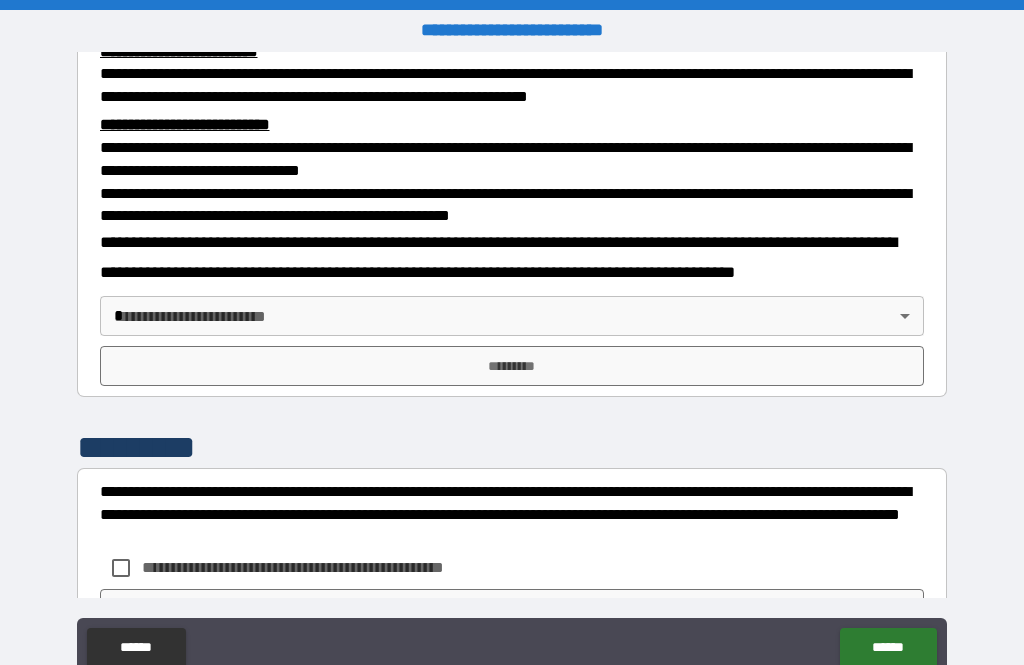 scroll, scrollTop: 647, scrollLeft: 0, axis: vertical 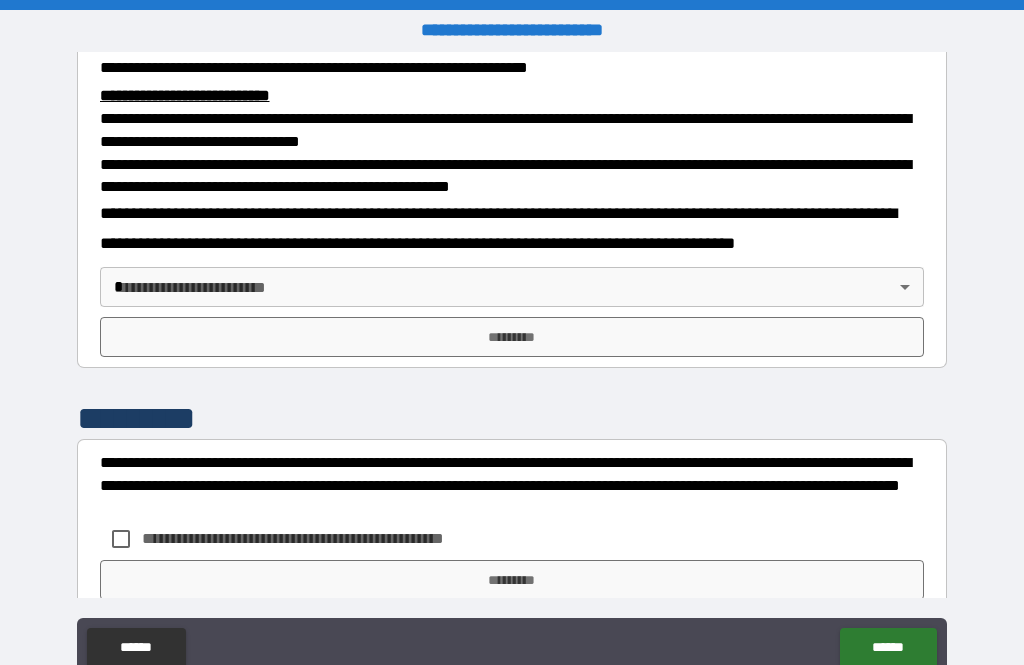 click on "**********" at bounding box center [512, 364] 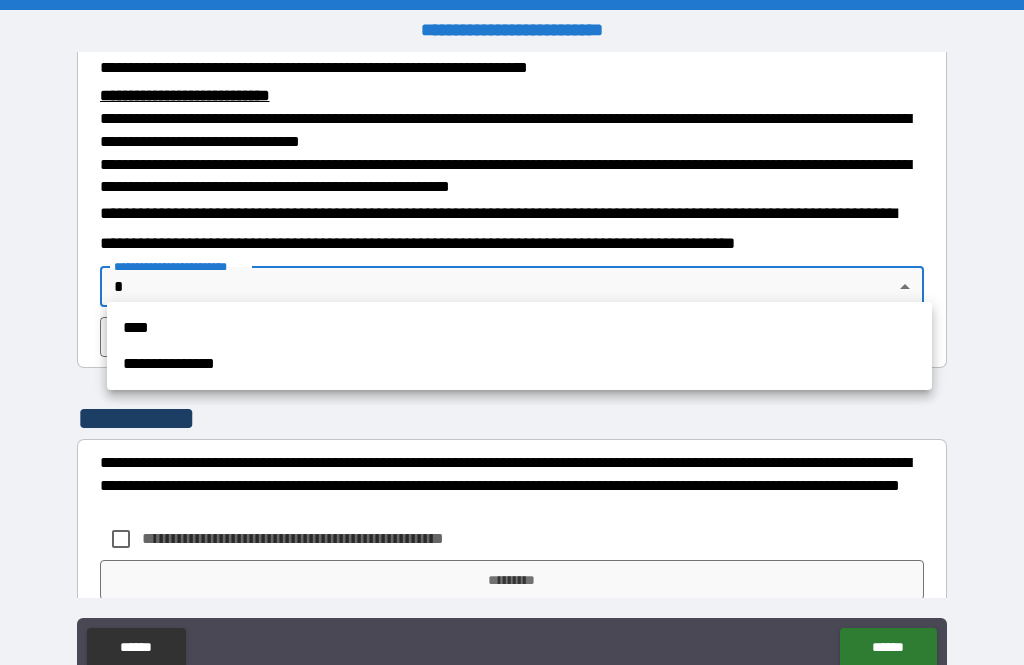 click on "**********" at bounding box center (519, 364) 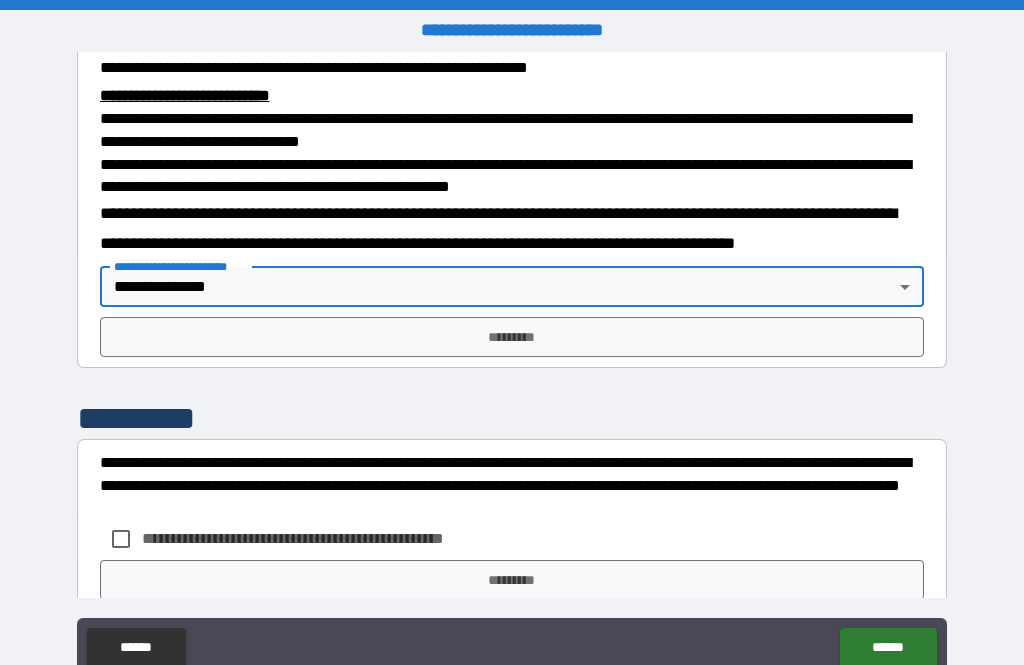 type on "**********" 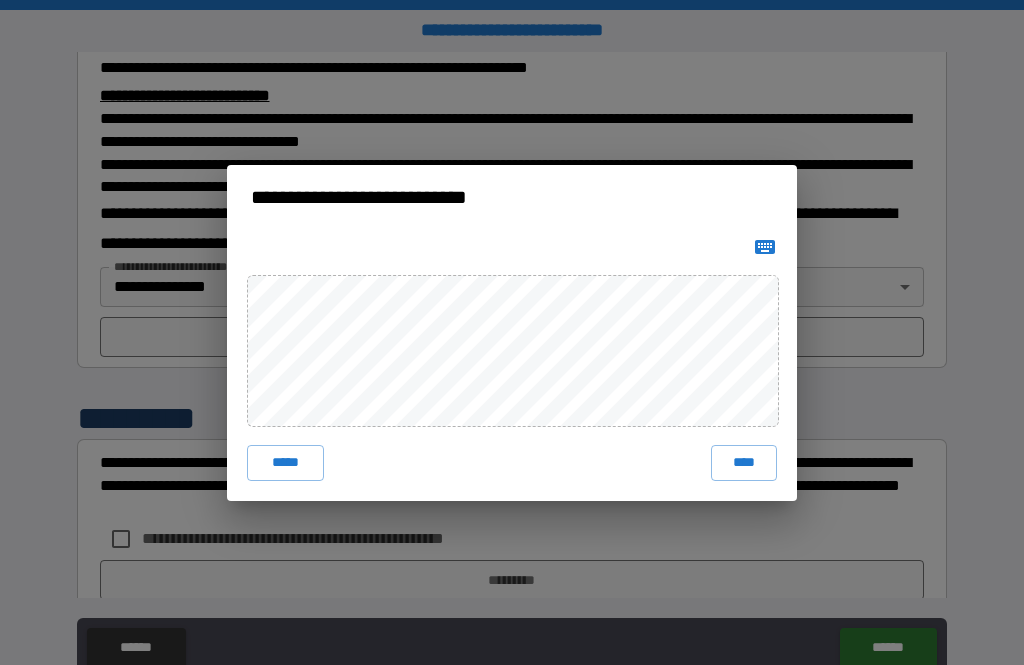 click on "****" at bounding box center [744, 463] 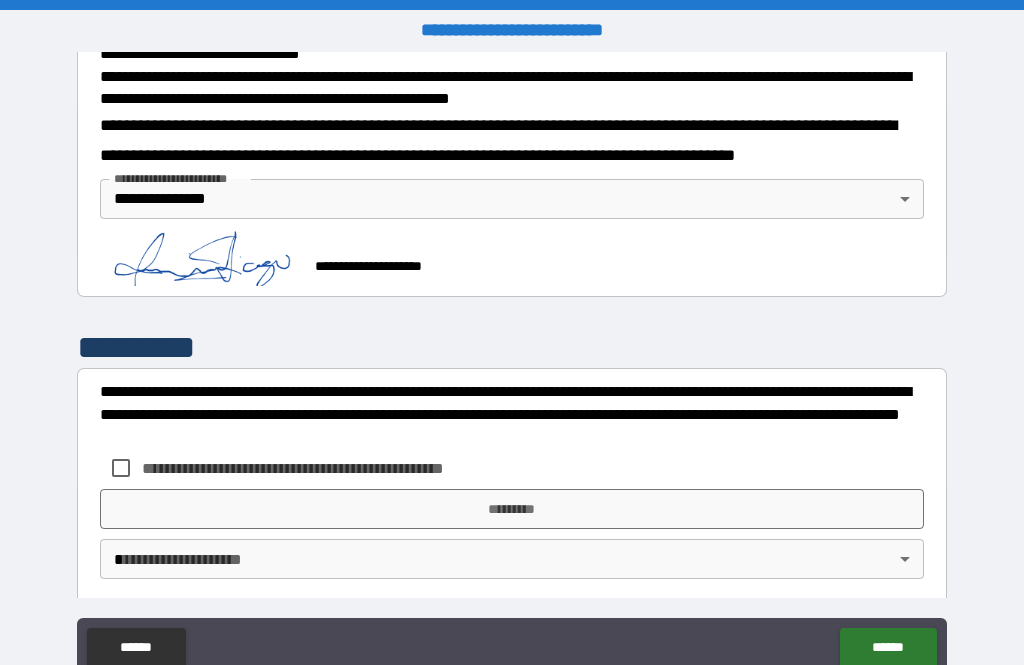 scroll, scrollTop: 734, scrollLeft: 0, axis: vertical 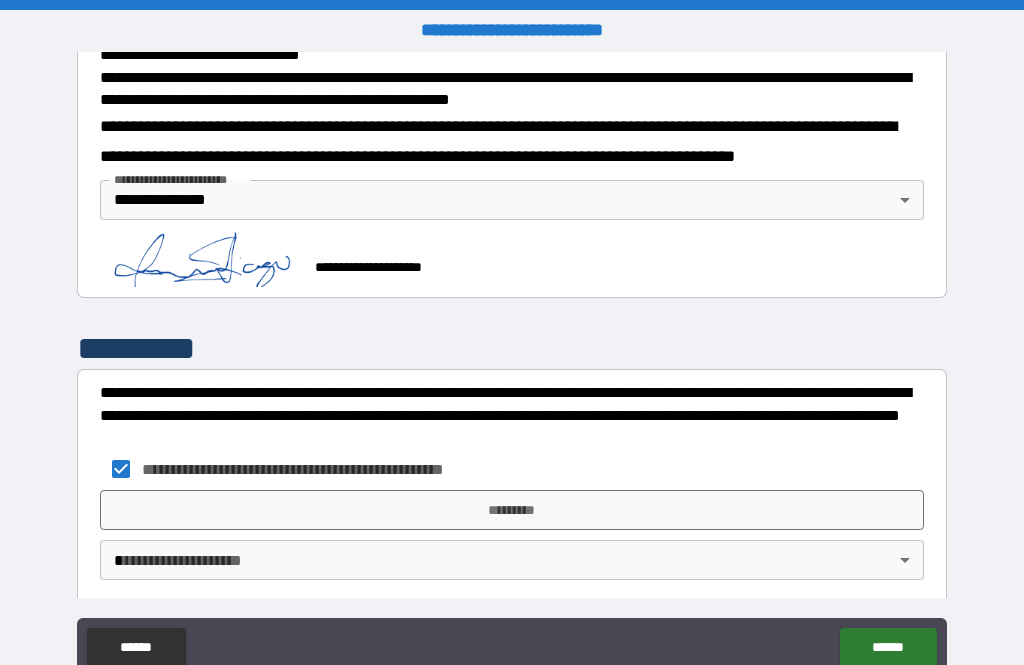 click on "**********" at bounding box center [512, 364] 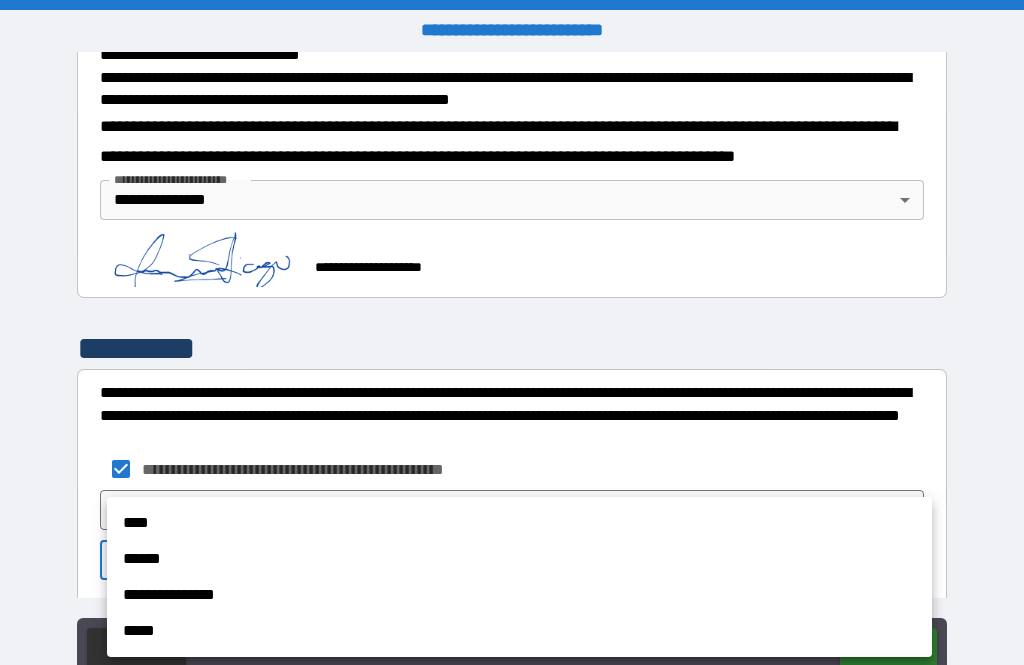 click on "**********" at bounding box center [519, 595] 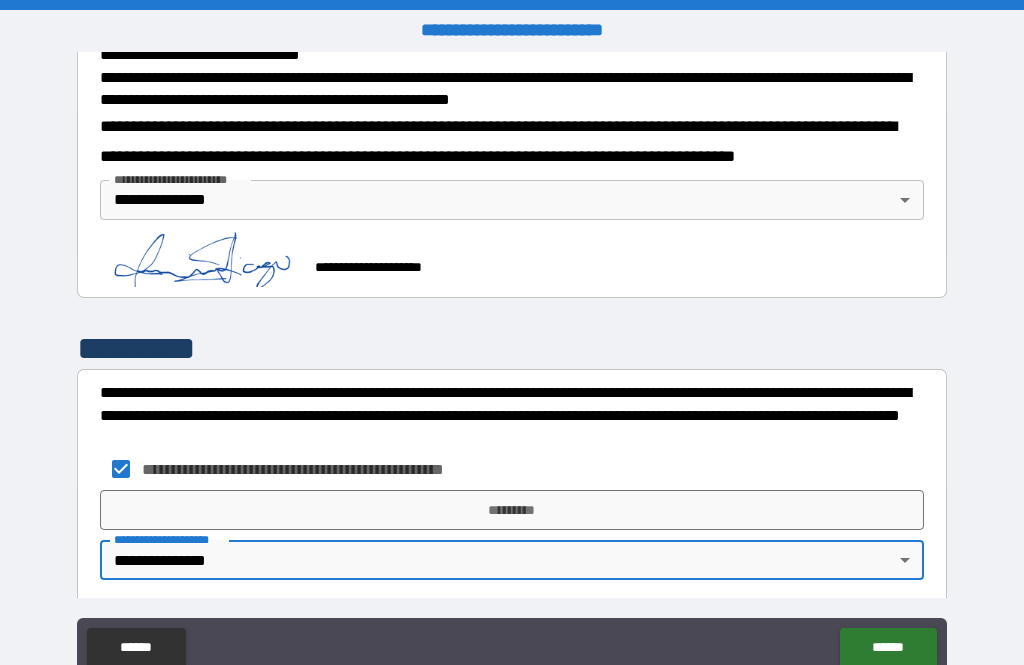 type on "**********" 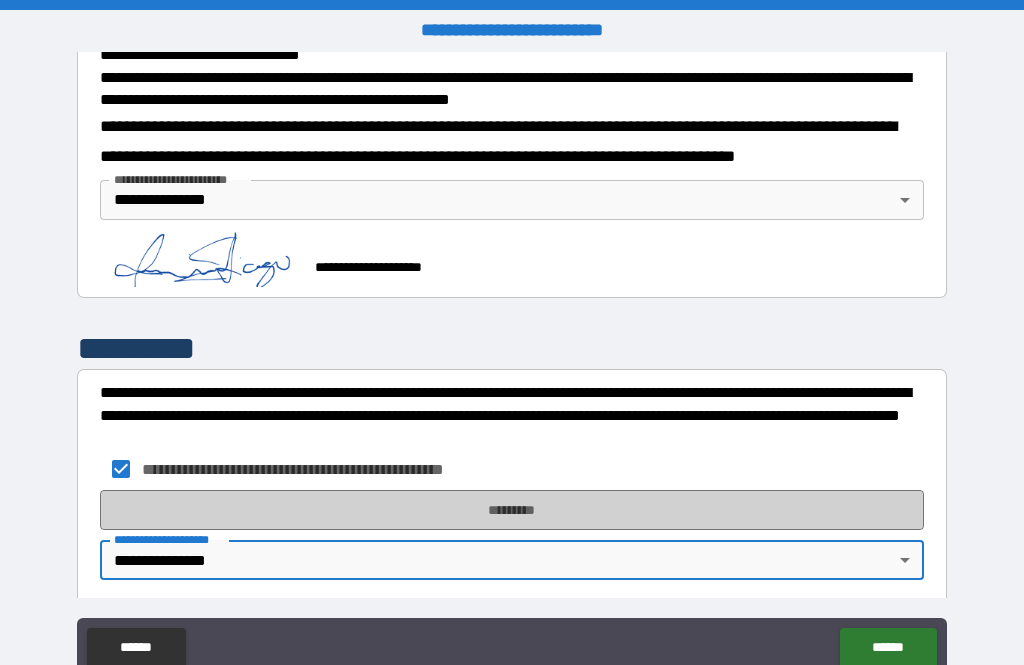 click on "*********" at bounding box center [512, 510] 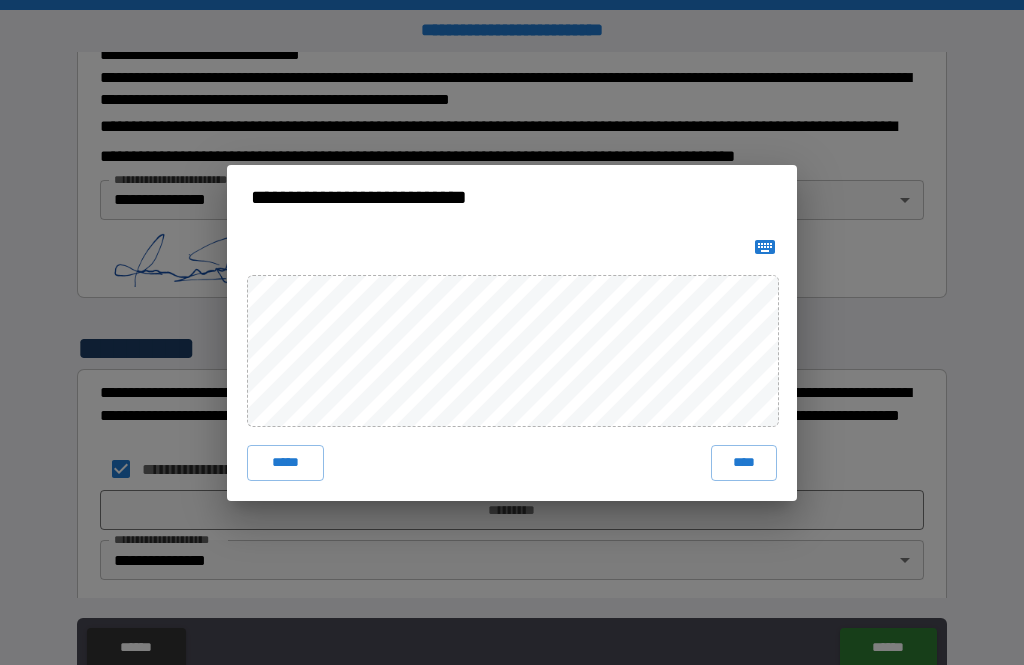 click on "****" at bounding box center (744, 463) 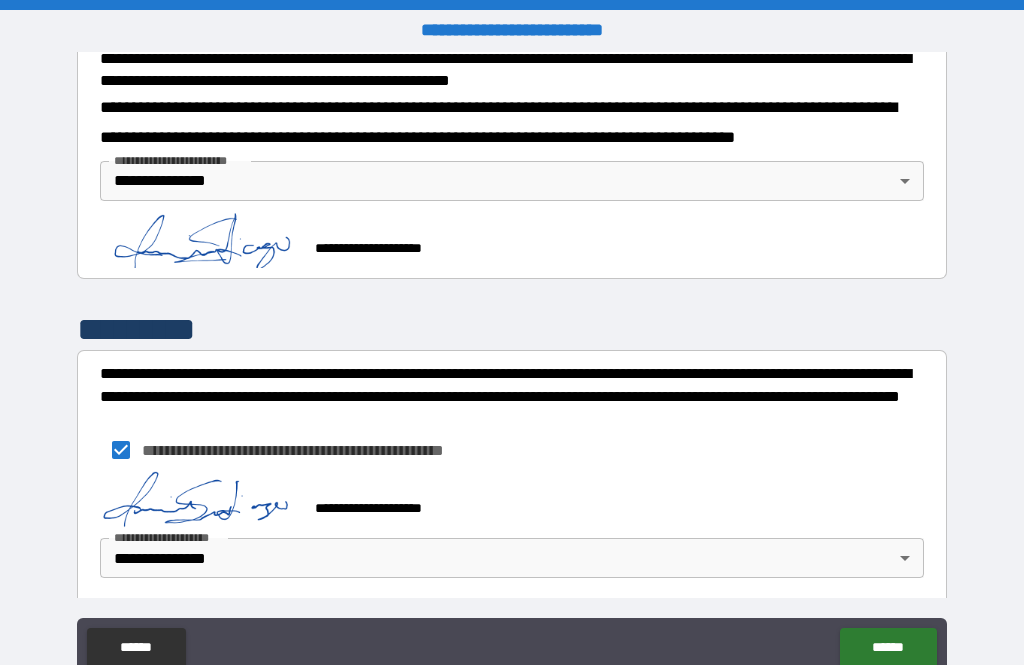 scroll, scrollTop: 751, scrollLeft: 0, axis: vertical 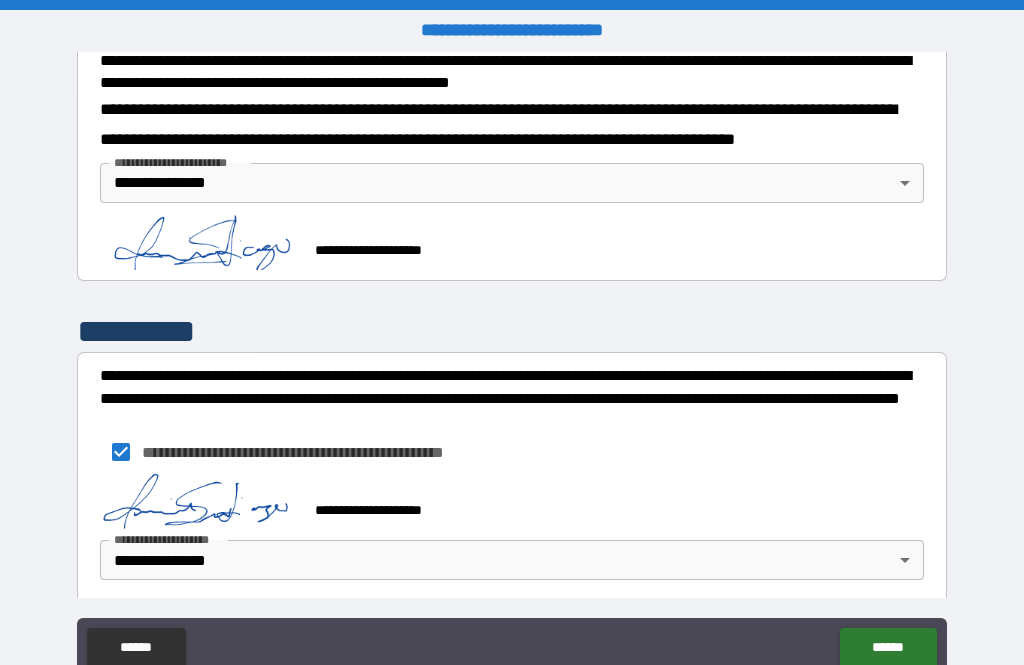 click on "******" at bounding box center [888, 648] 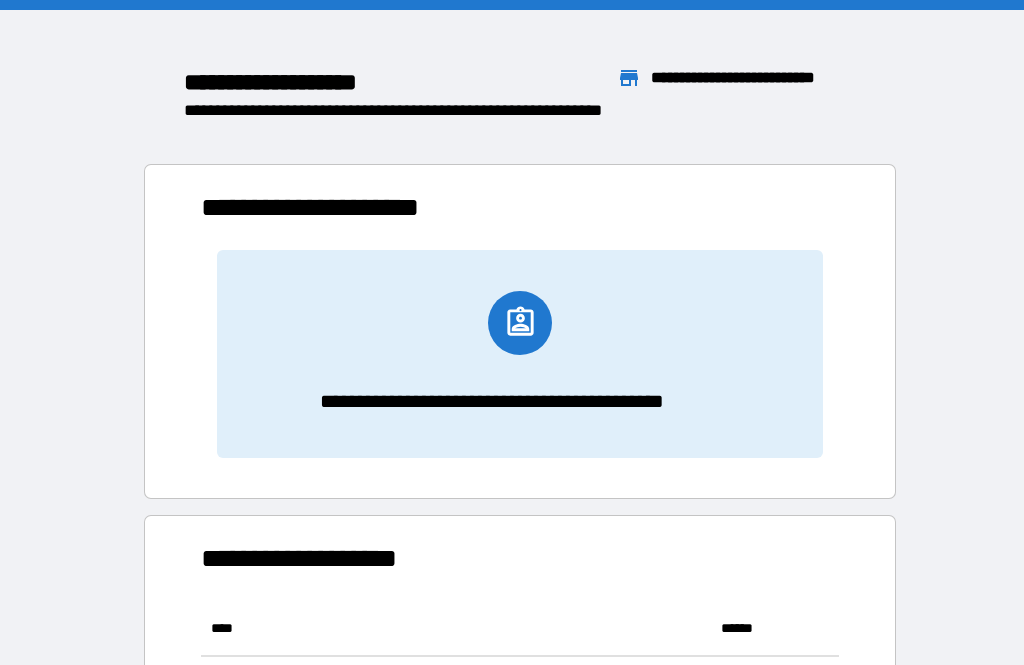 scroll, scrollTop: 1, scrollLeft: 1, axis: both 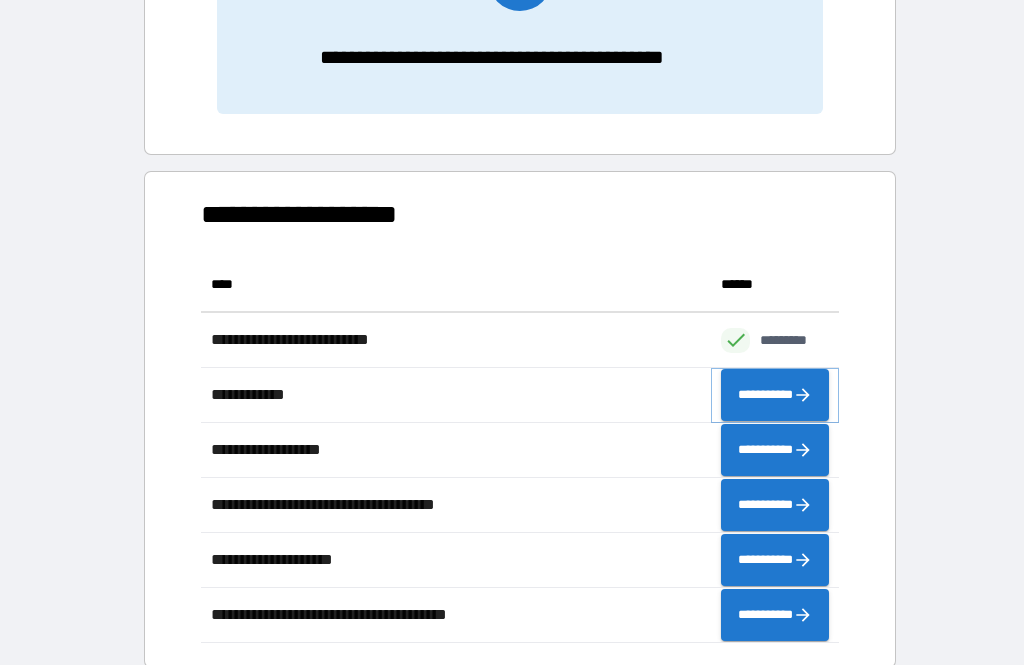 click on "**********" at bounding box center (775, 395) 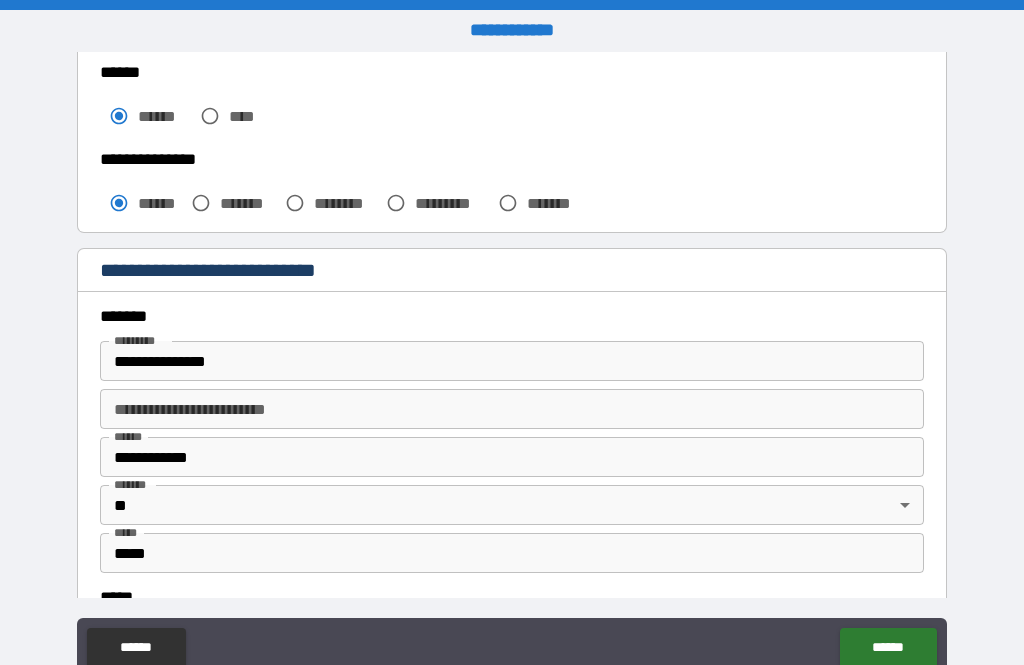 scroll, scrollTop: 535, scrollLeft: 0, axis: vertical 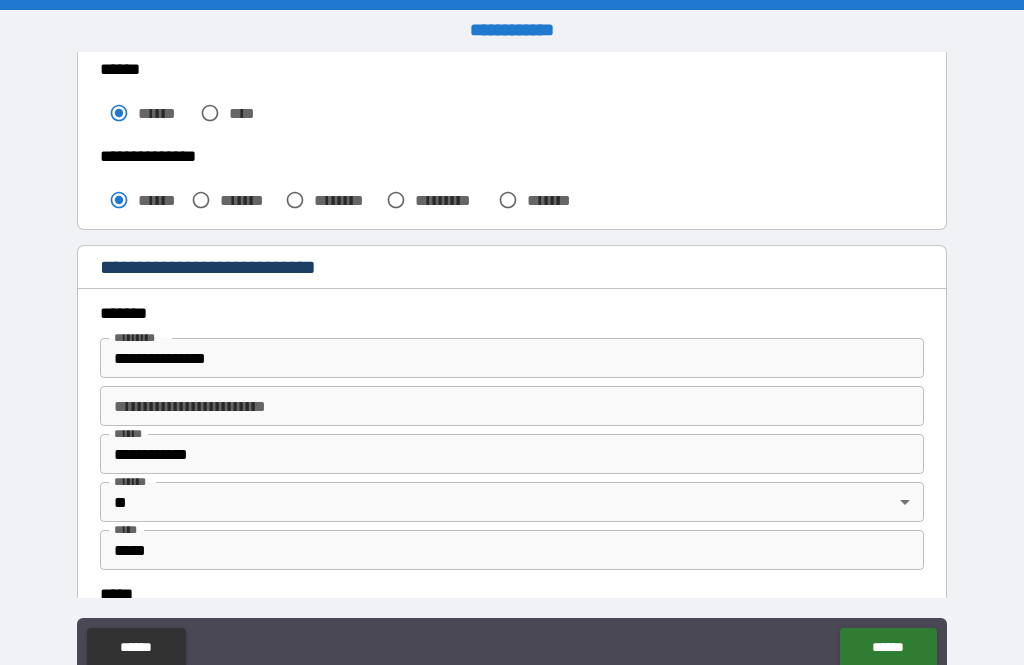 click on "**********" at bounding box center (512, 358) 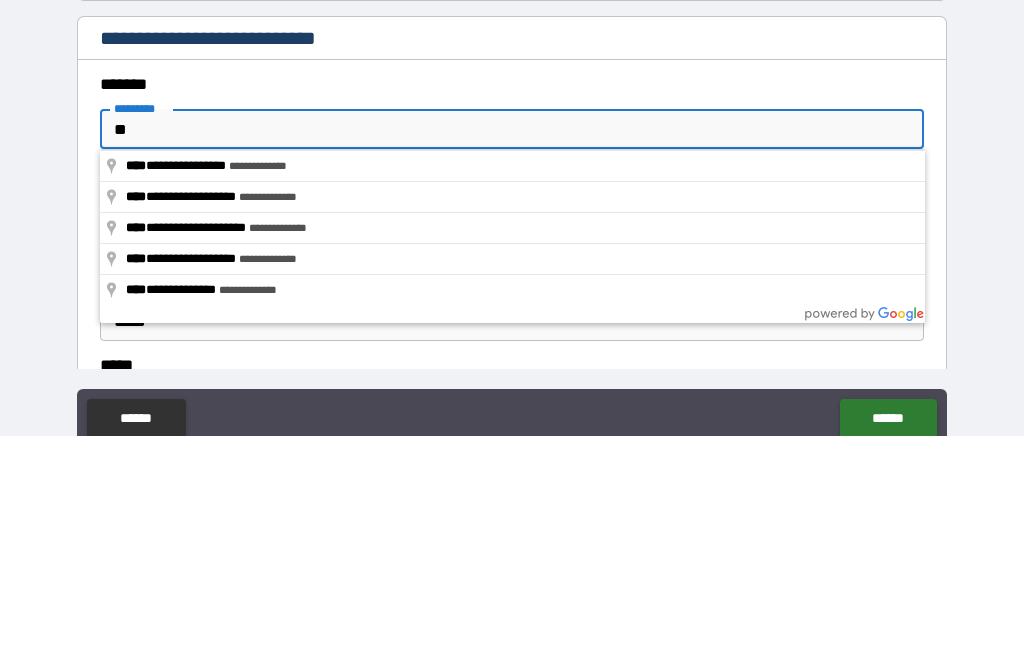 type on "*" 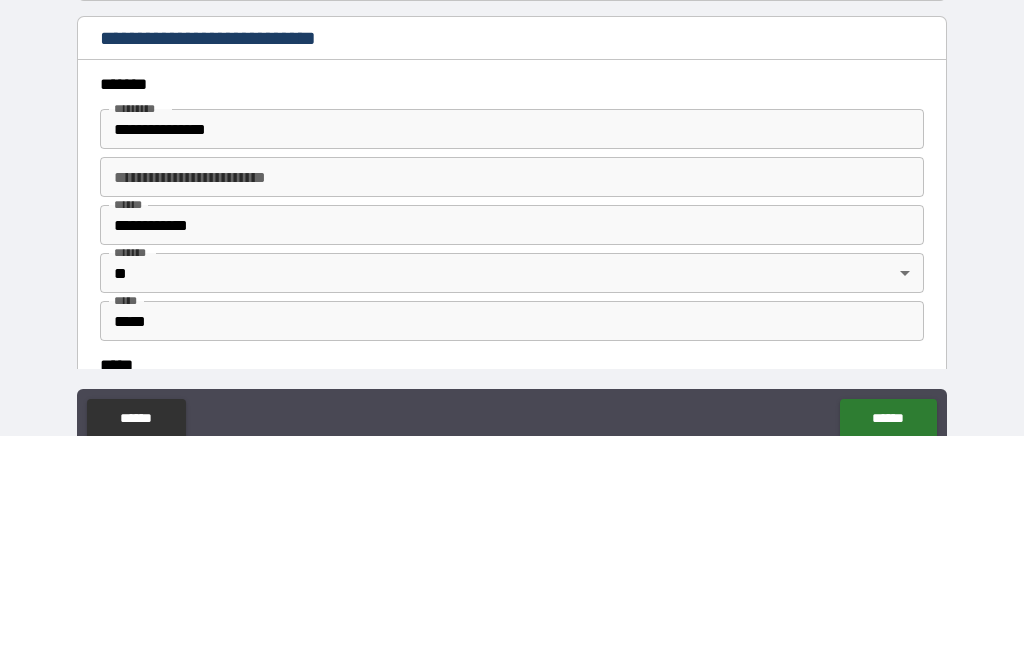 scroll, scrollTop: 64, scrollLeft: 0, axis: vertical 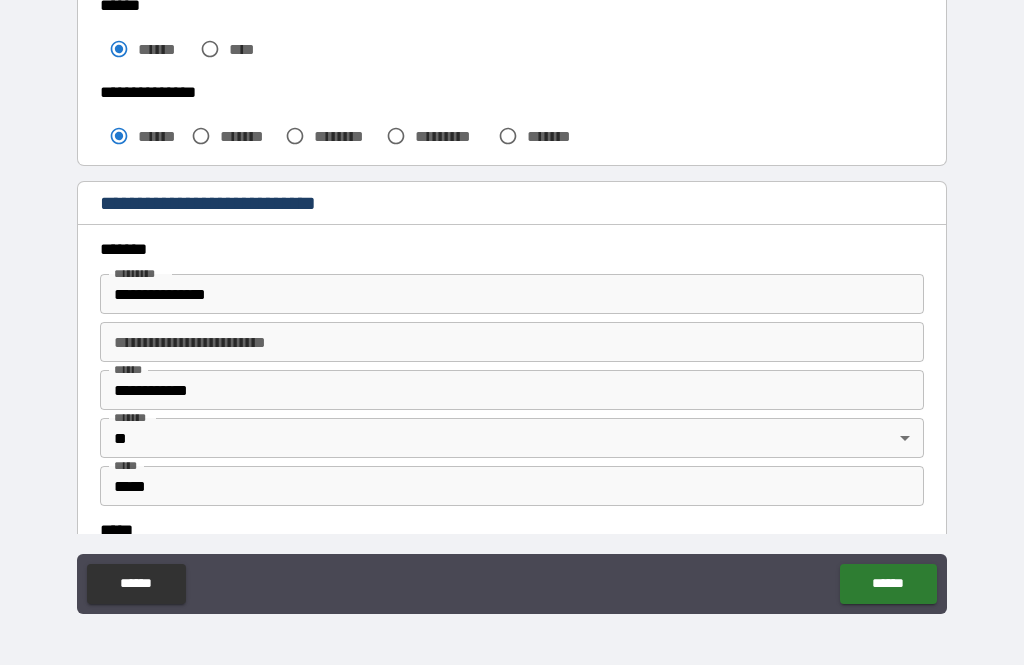 type on "**********" 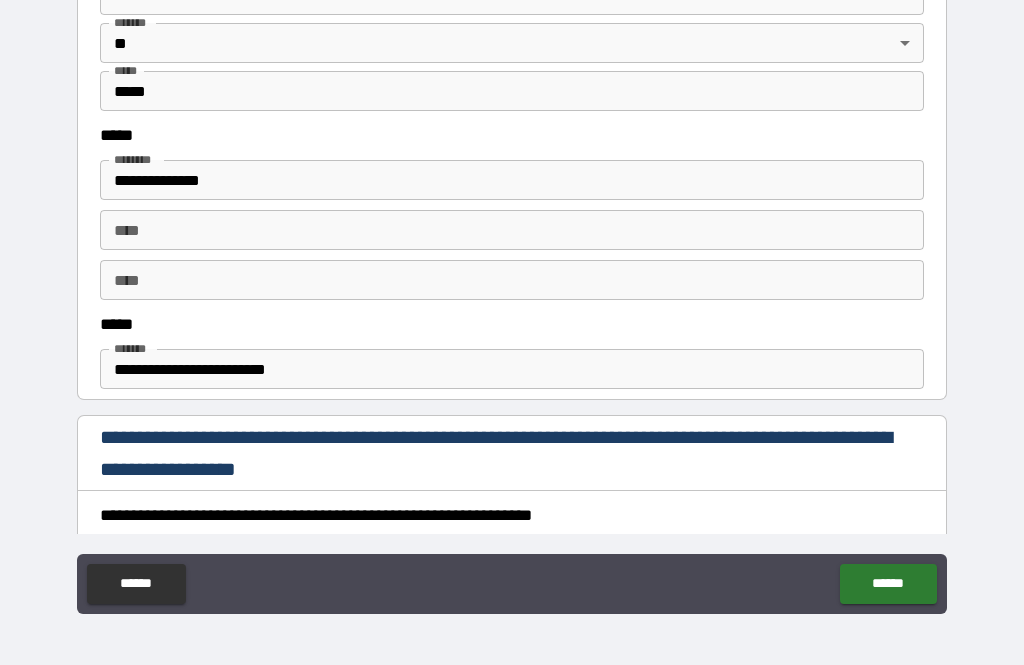 scroll, scrollTop: 934, scrollLeft: 0, axis: vertical 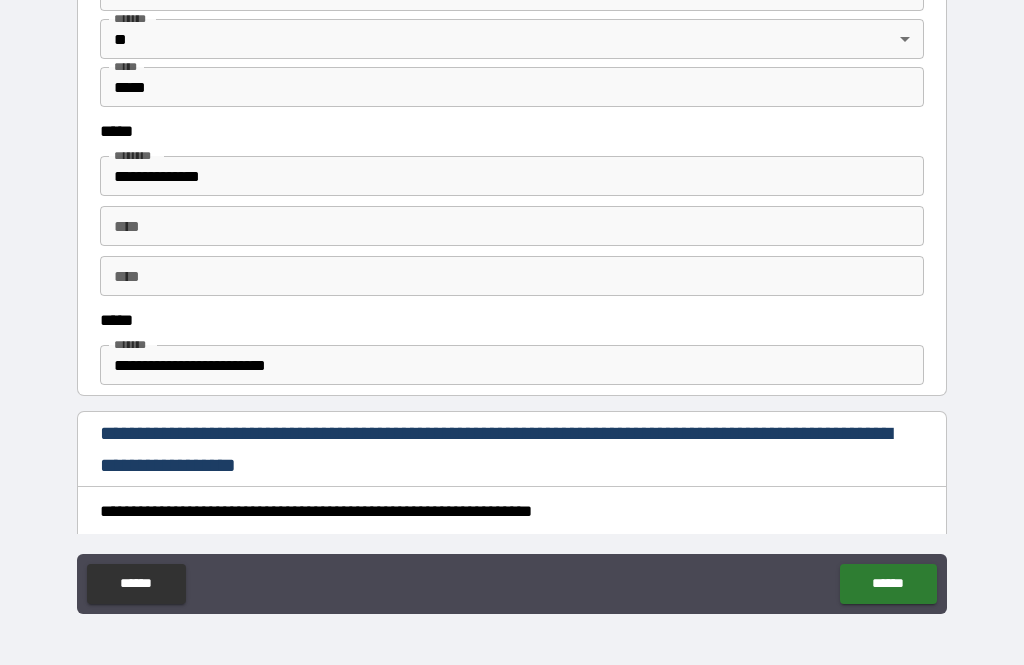 click on "**********" at bounding box center [512, 365] 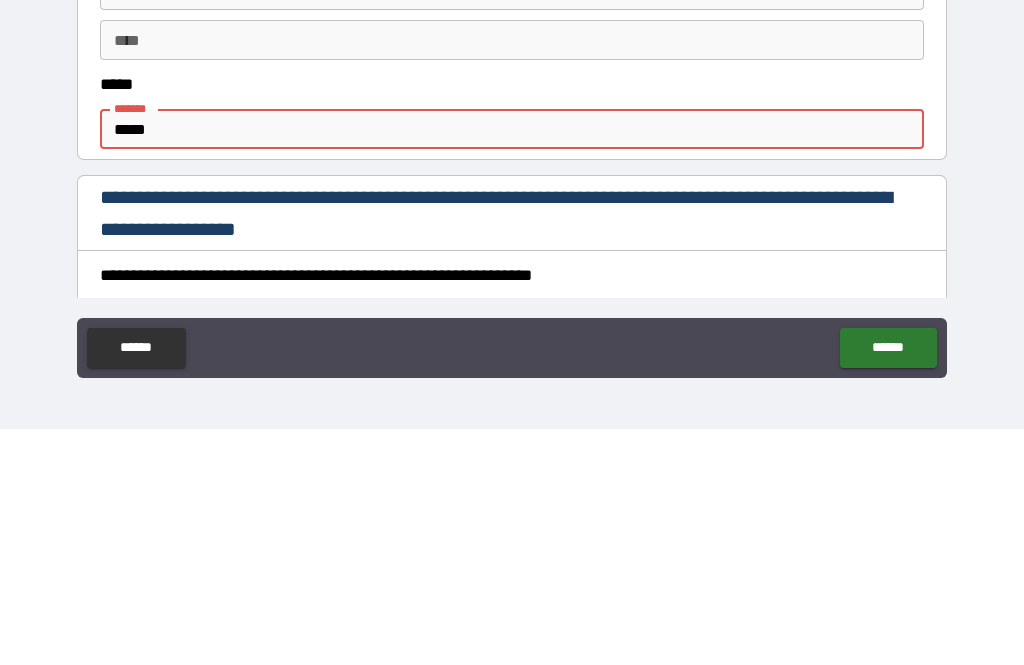 type on "****" 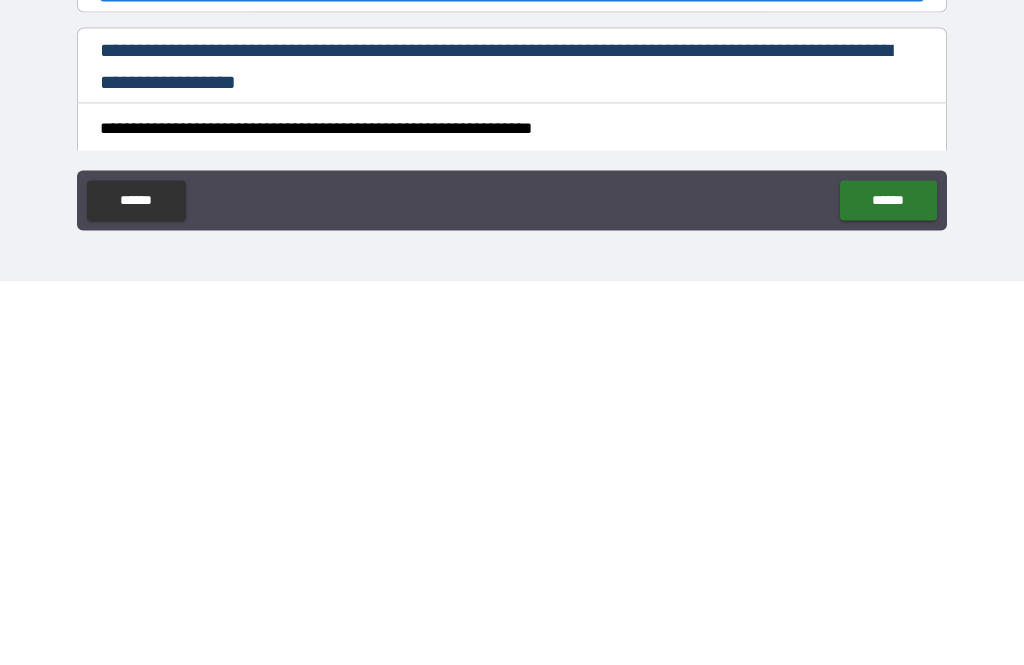 type on "**********" 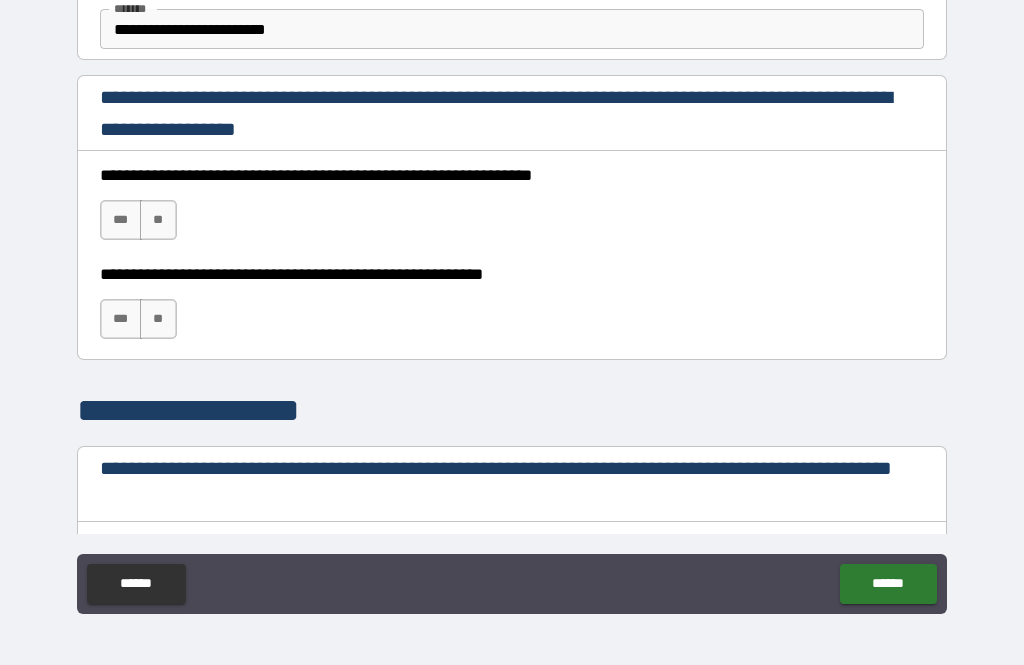 scroll, scrollTop: 1258, scrollLeft: 0, axis: vertical 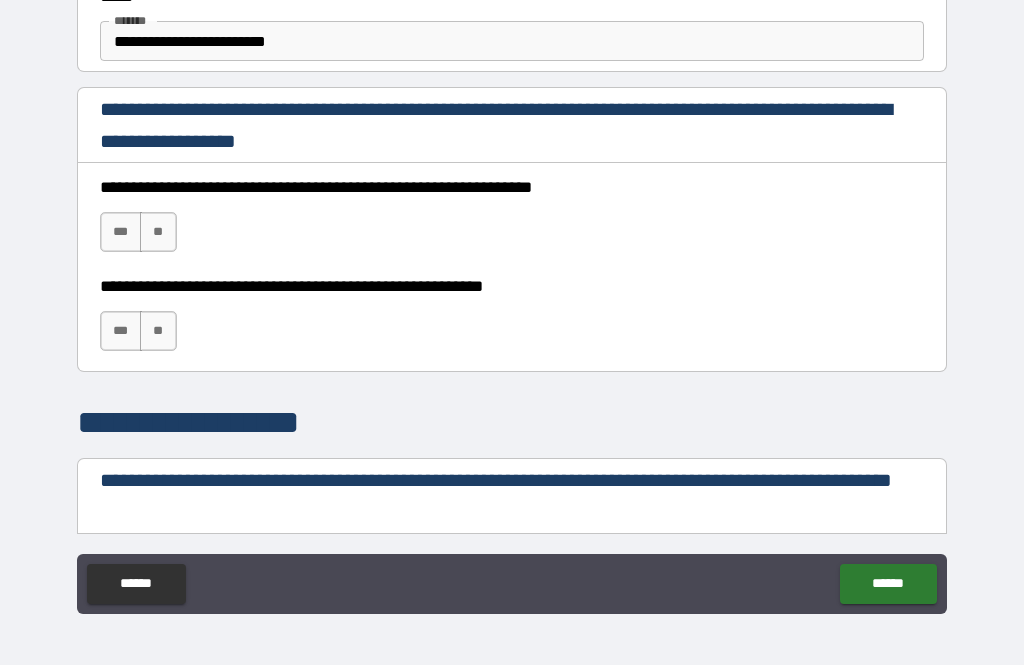 click on "***" at bounding box center [121, 232] 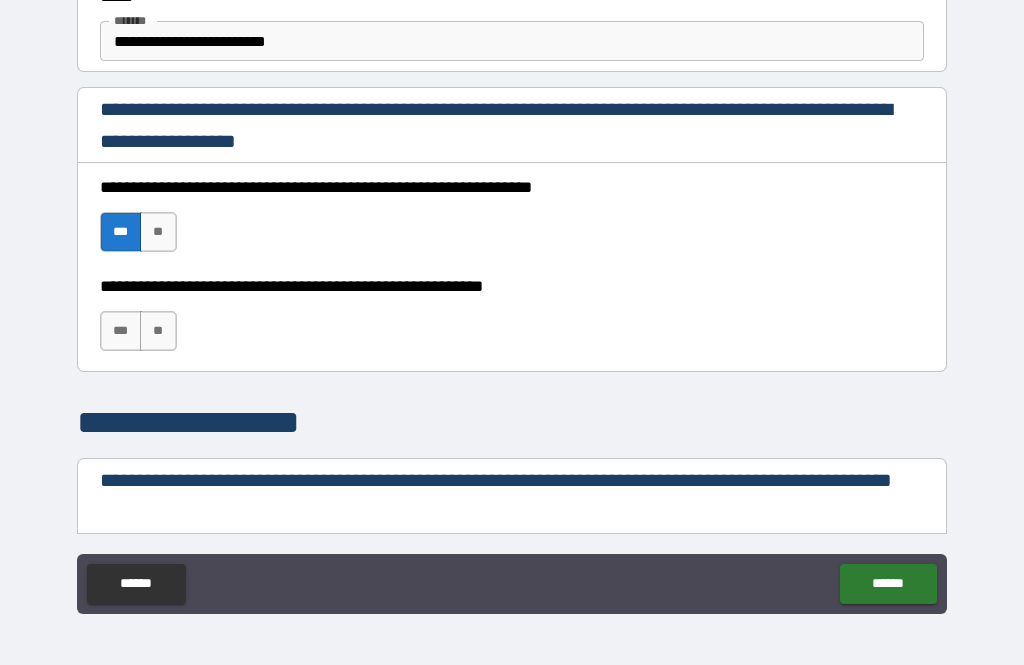 click on "***" at bounding box center [121, 331] 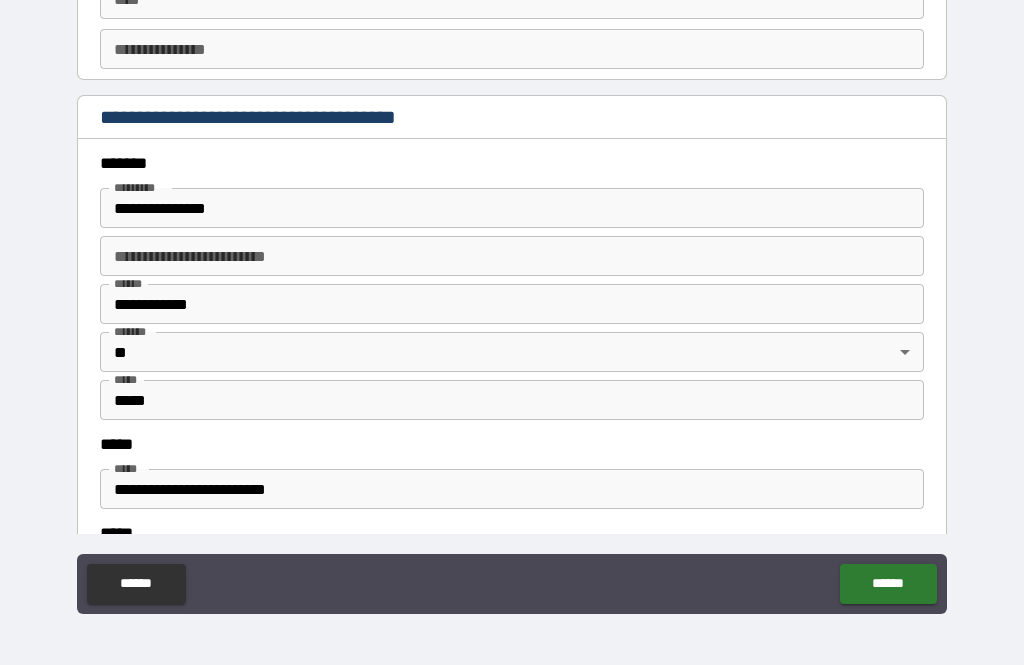 scroll, scrollTop: 2261, scrollLeft: 0, axis: vertical 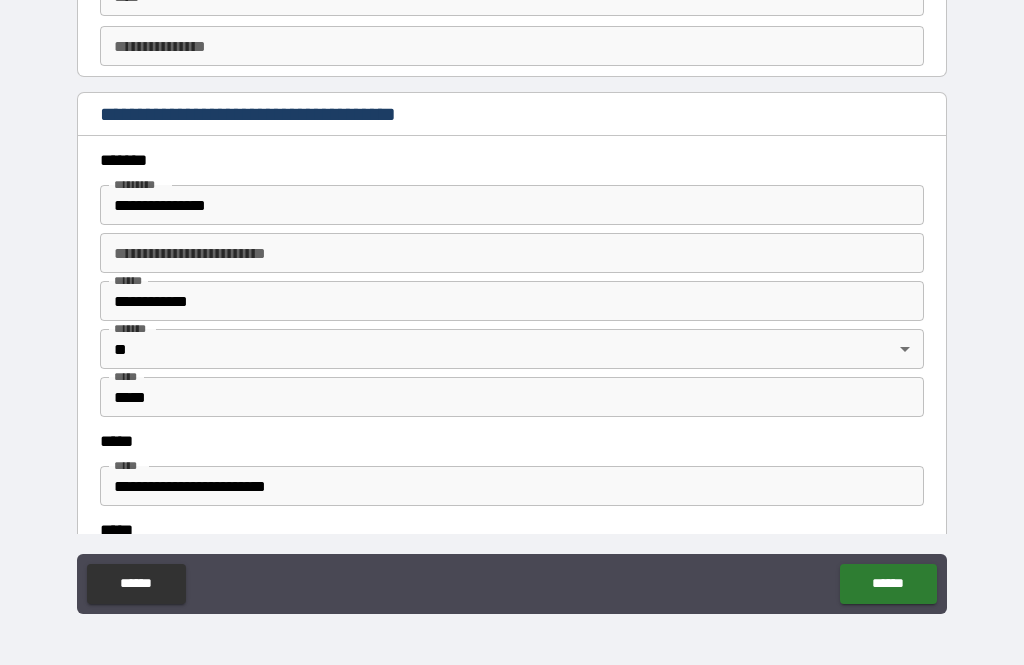 click on "**********" at bounding box center [512, 205] 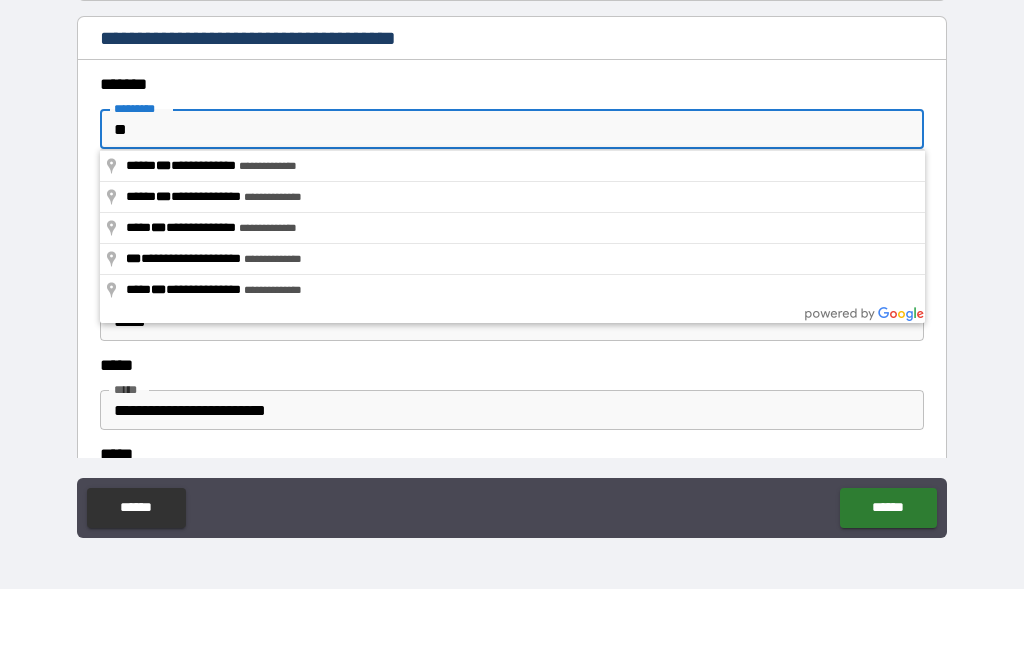 type on "*" 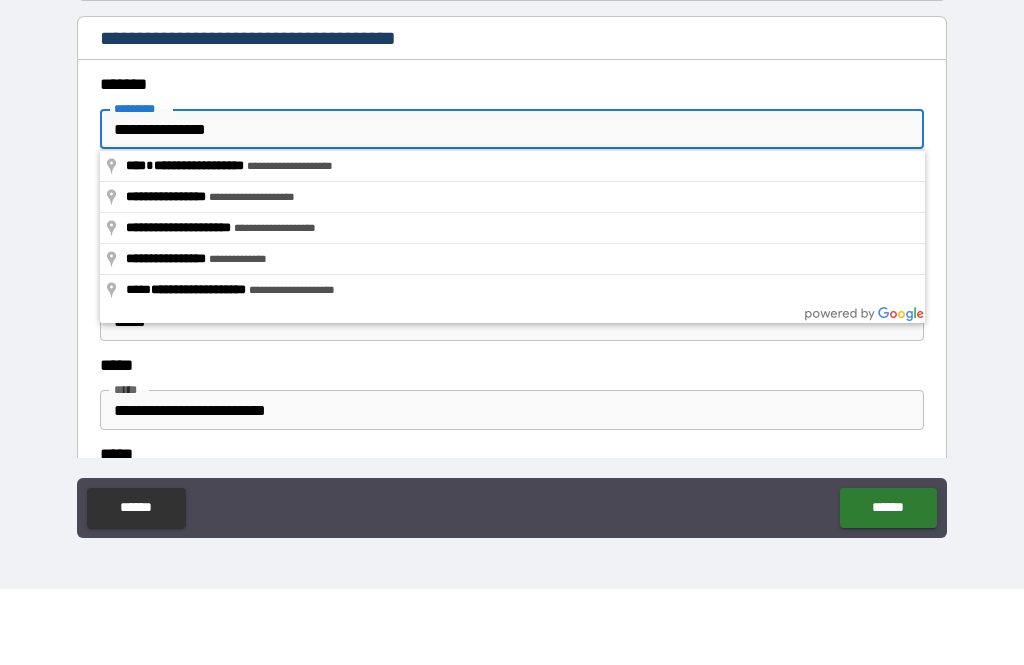 type on "**********" 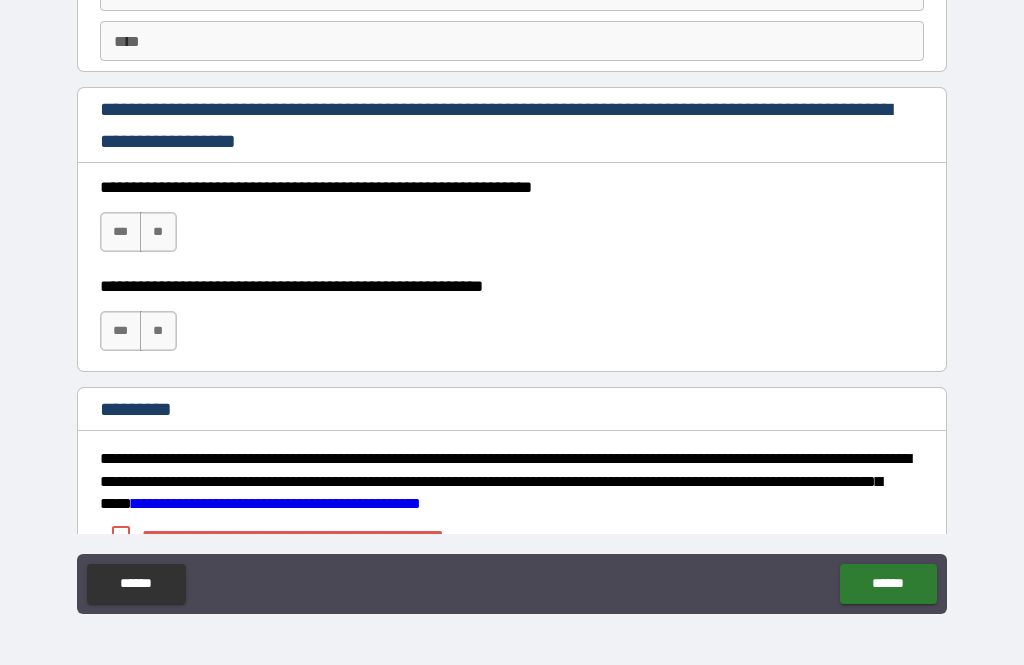scroll, scrollTop: 2911, scrollLeft: 0, axis: vertical 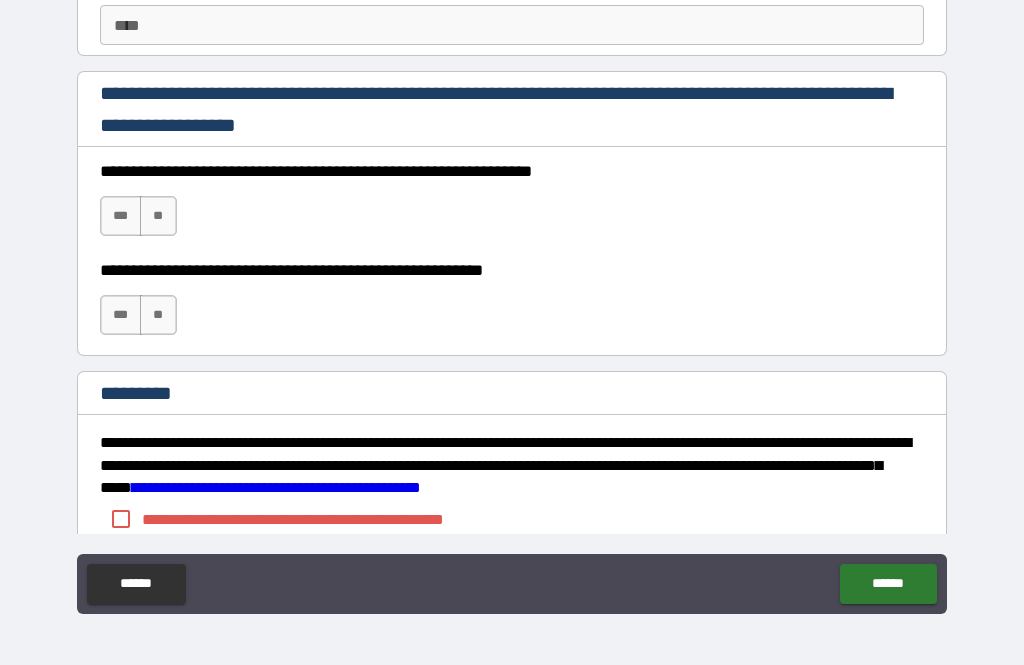 click on "***" at bounding box center [121, 216] 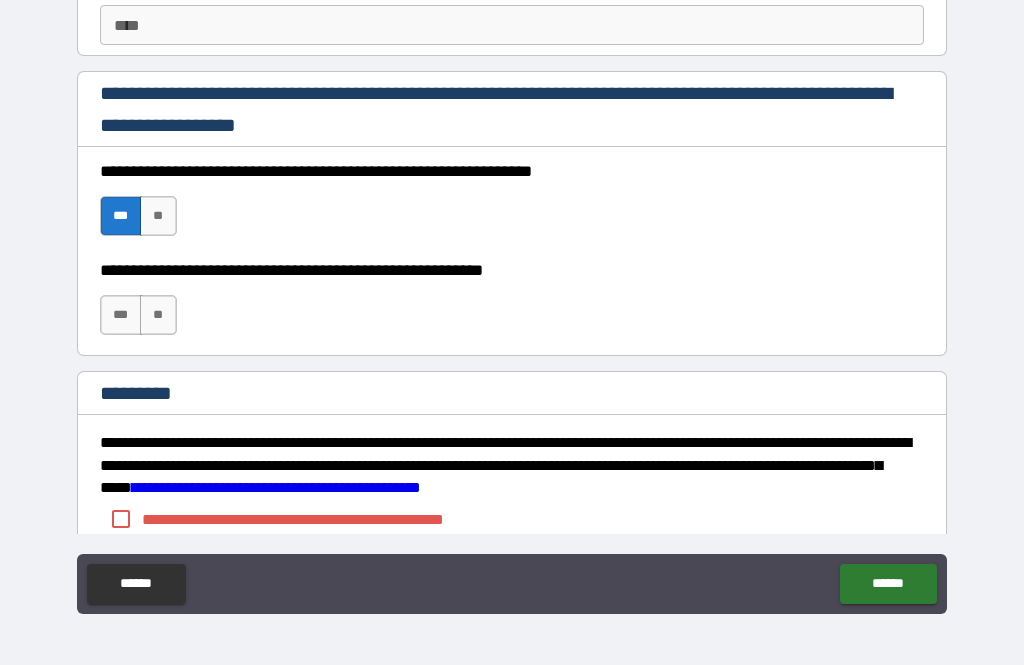 click on "***" at bounding box center [121, 315] 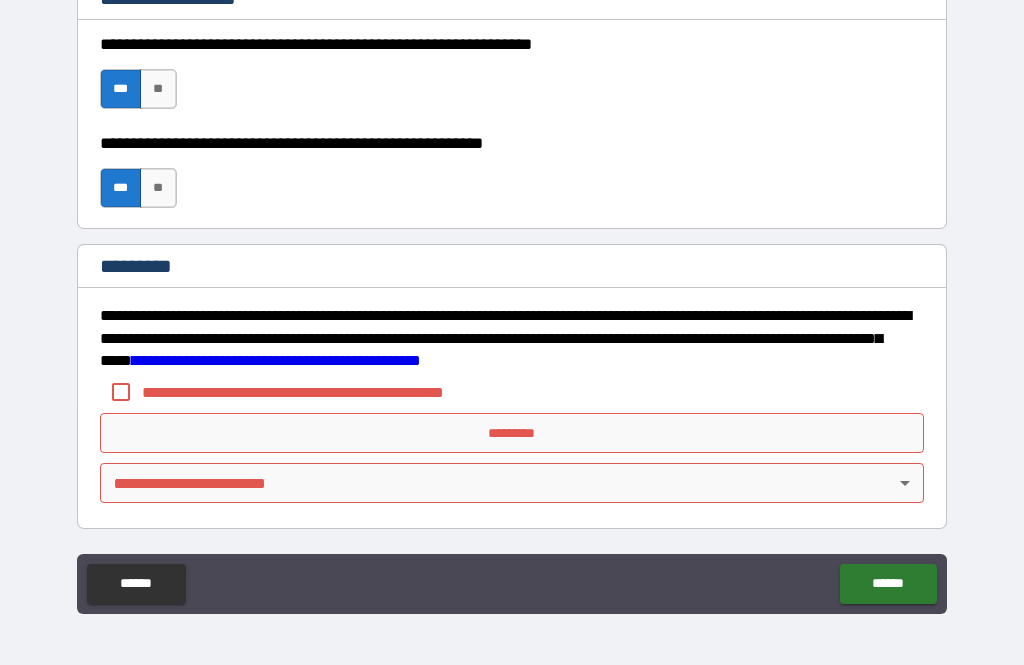 scroll, scrollTop: 3038, scrollLeft: 0, axis: vertical 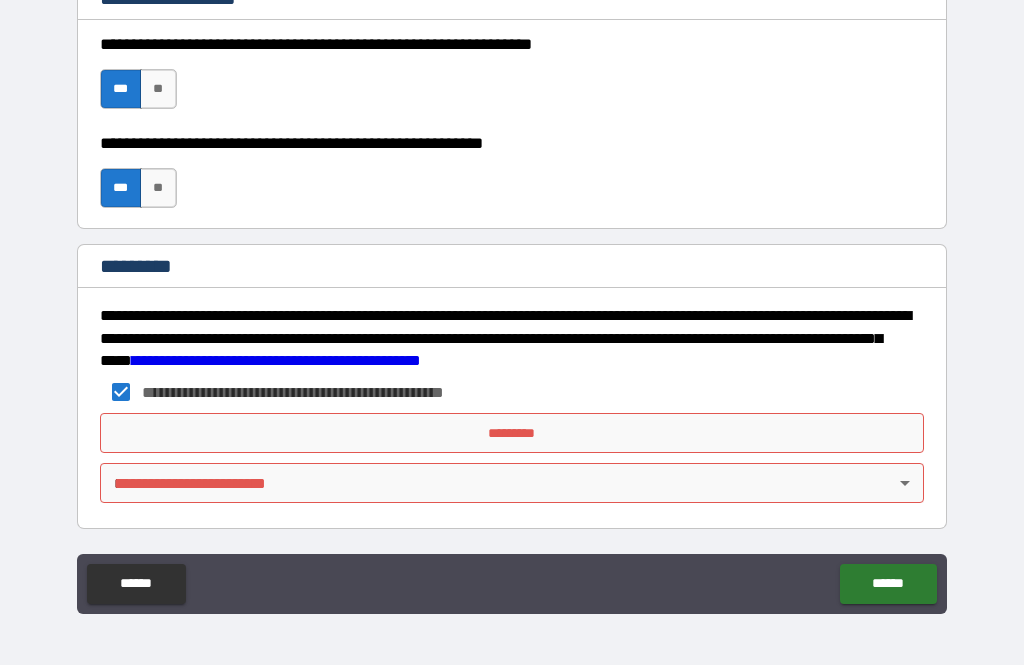 click on "**********" at bounding box center [512, 300] 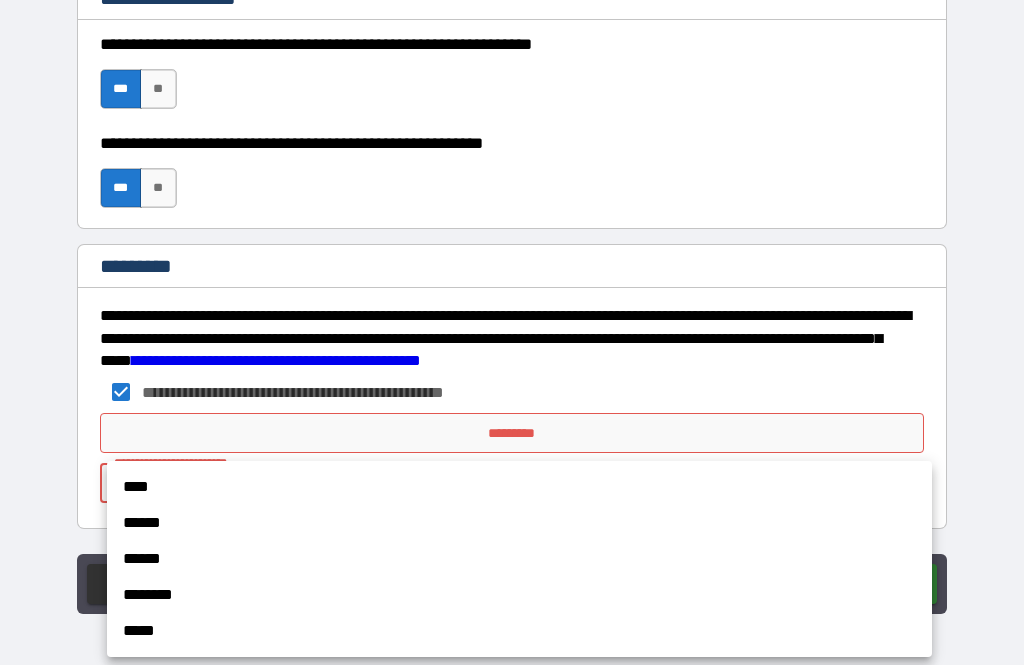 click on "******" at bounding box center (519, 523) 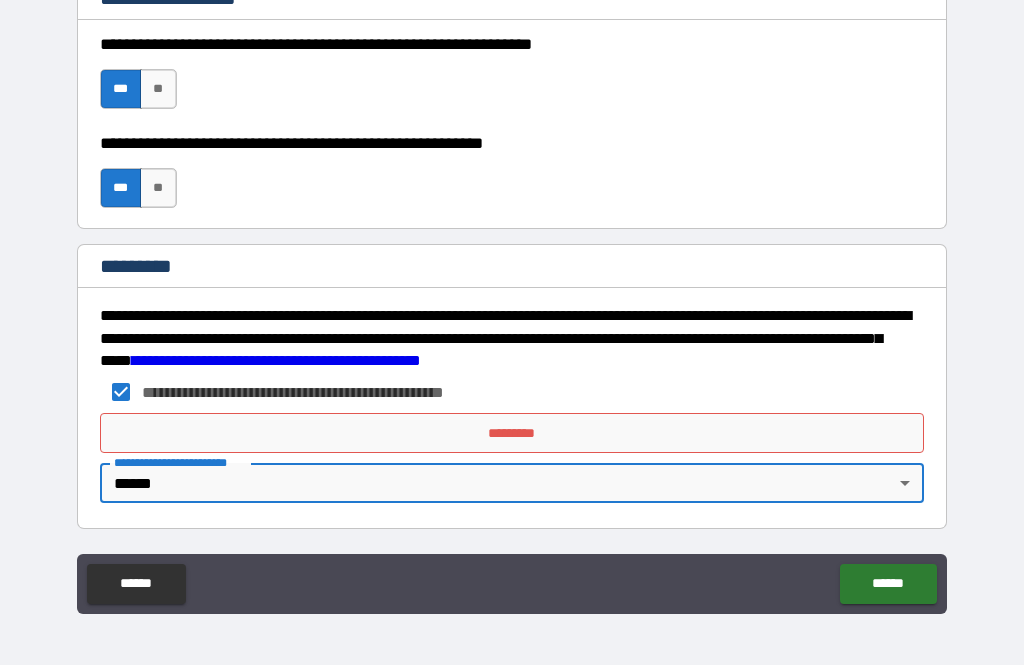 type on "*" 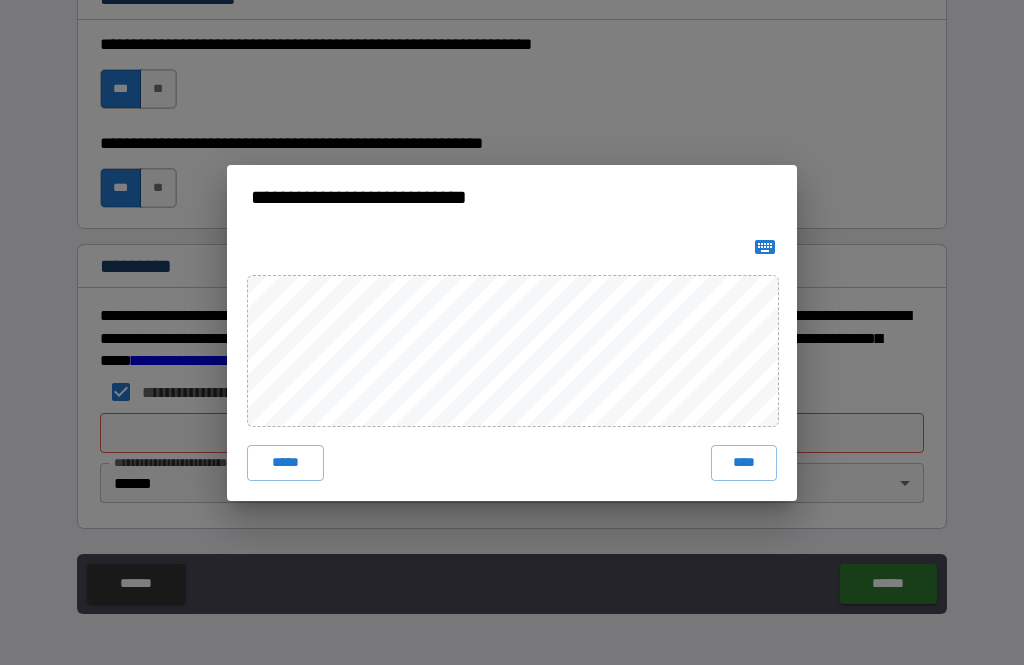 click on "****" at bounding box center [744, 463] 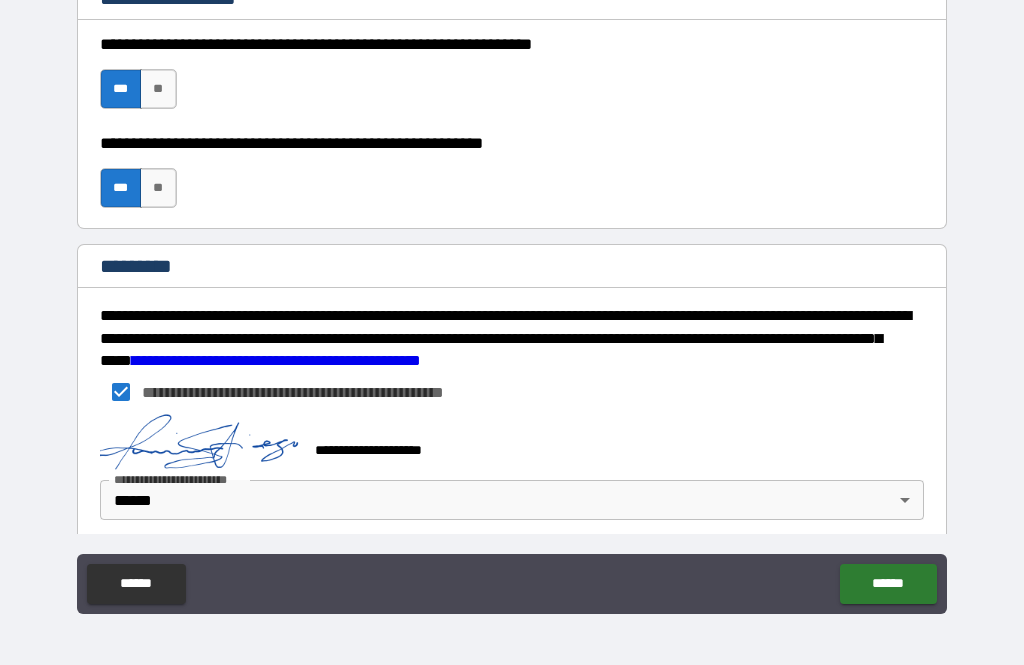 click on "******" at bounding box center (888, 584) 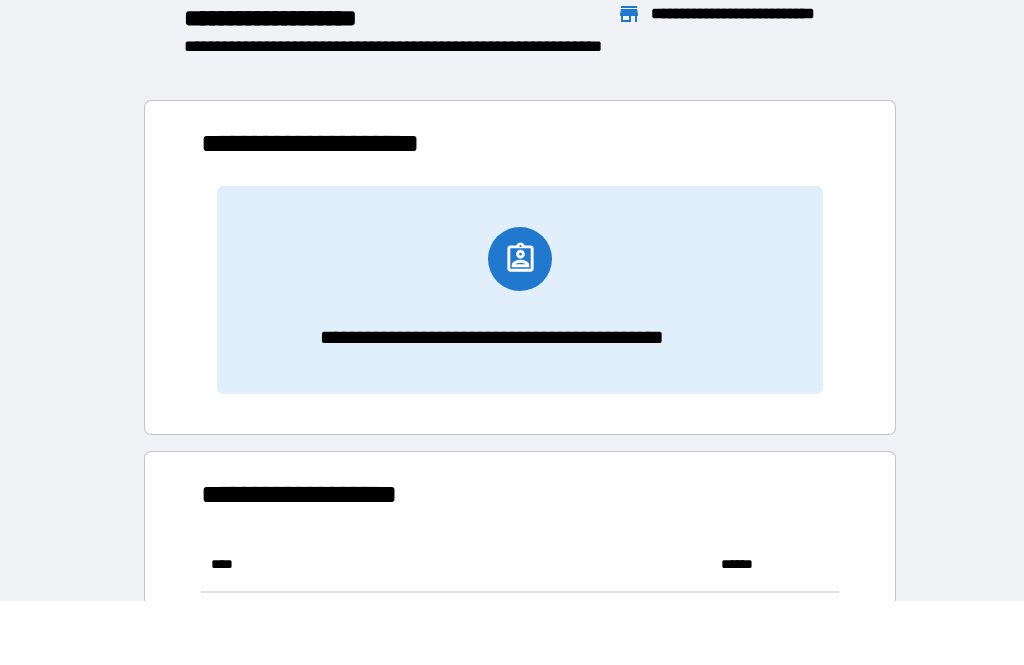 scroll, scrollTop: 386, scrollLeft: 638, axis: both 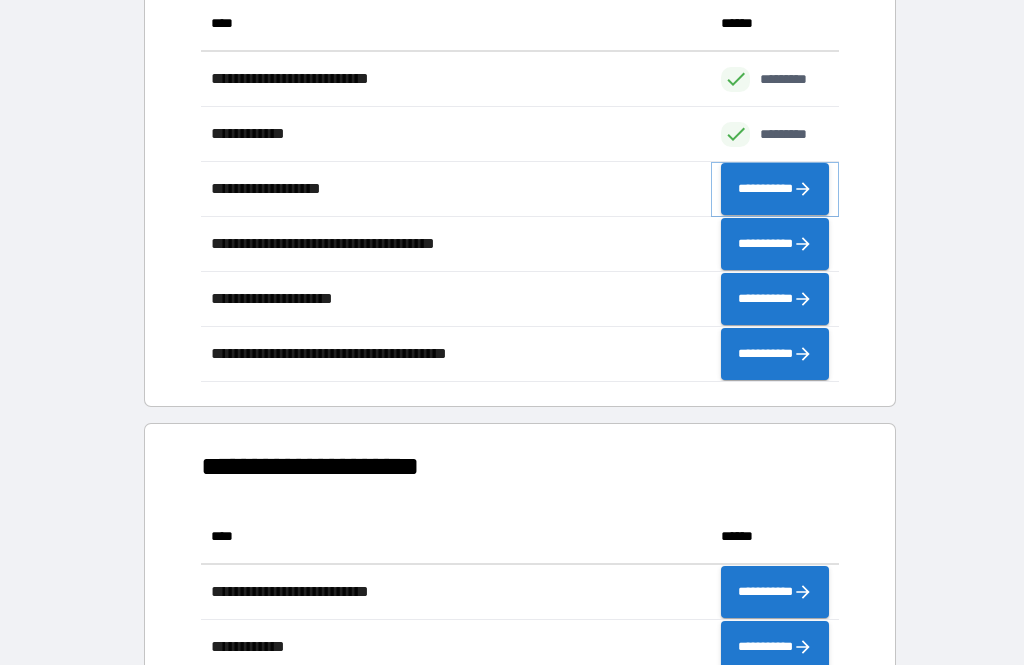click on "**********" at bounding box center [775, 189] 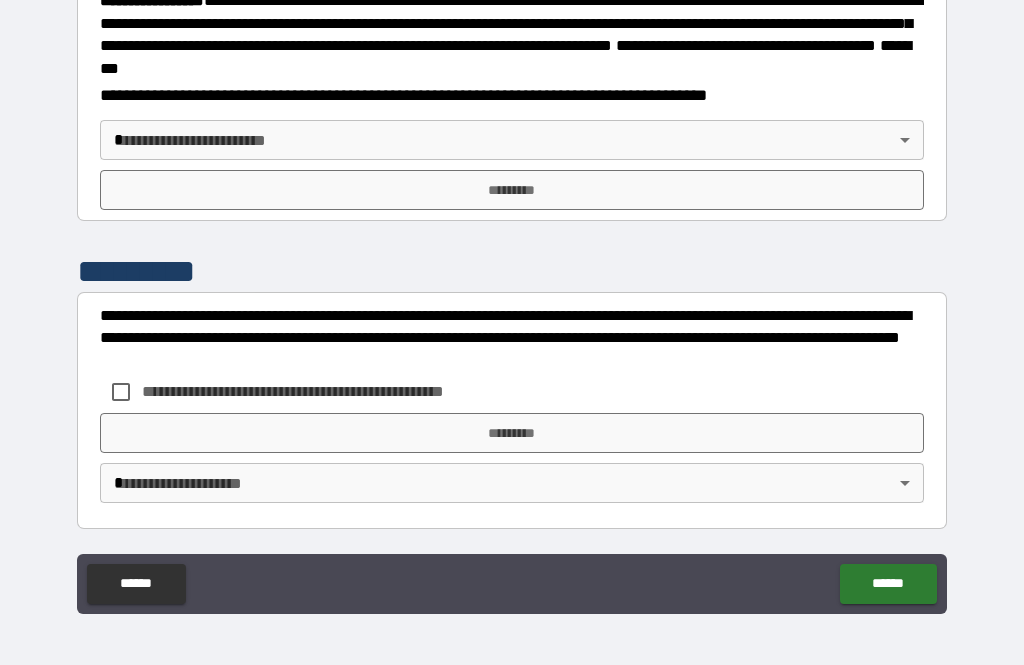 scroll, scrollTop: 2279, scrollLeft: 0, axis: vertical 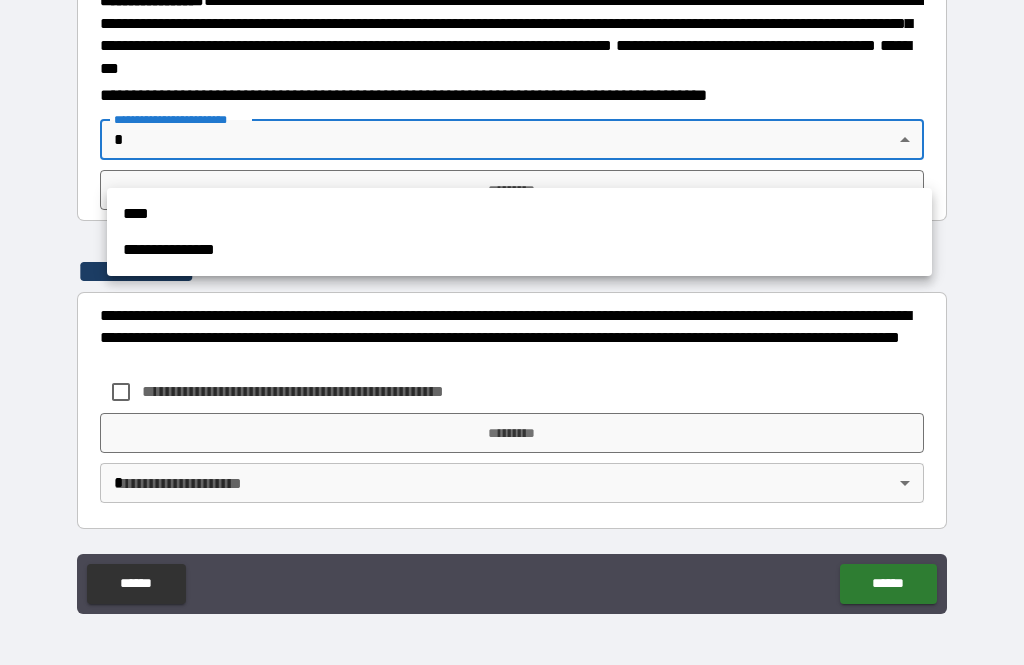click on "**********" at bounding box center (519, 250) 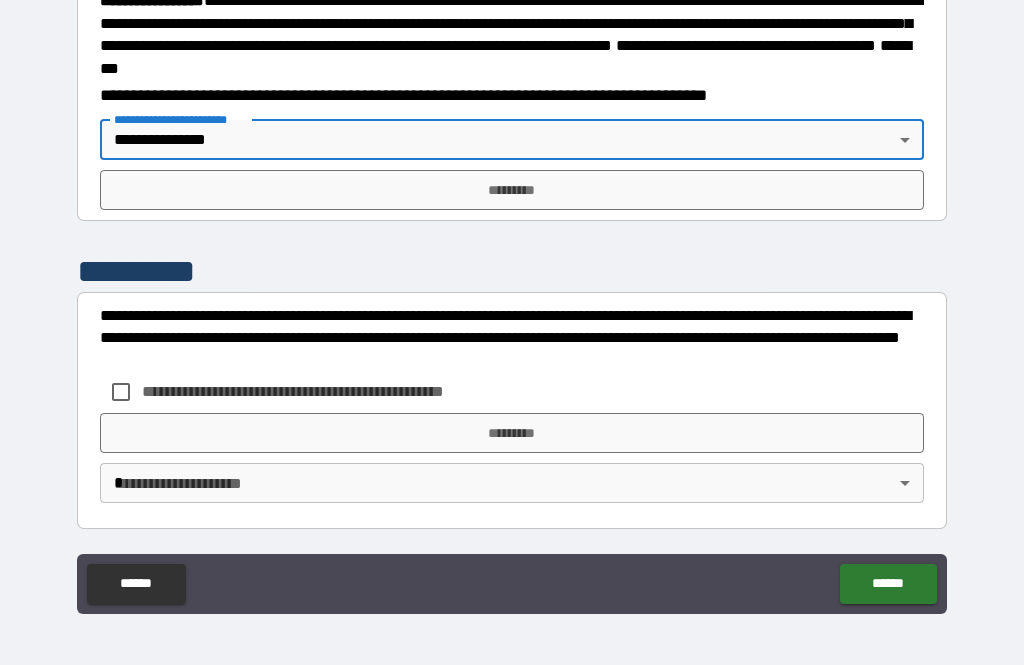 click on "*********" at bounding box center [512, 190] 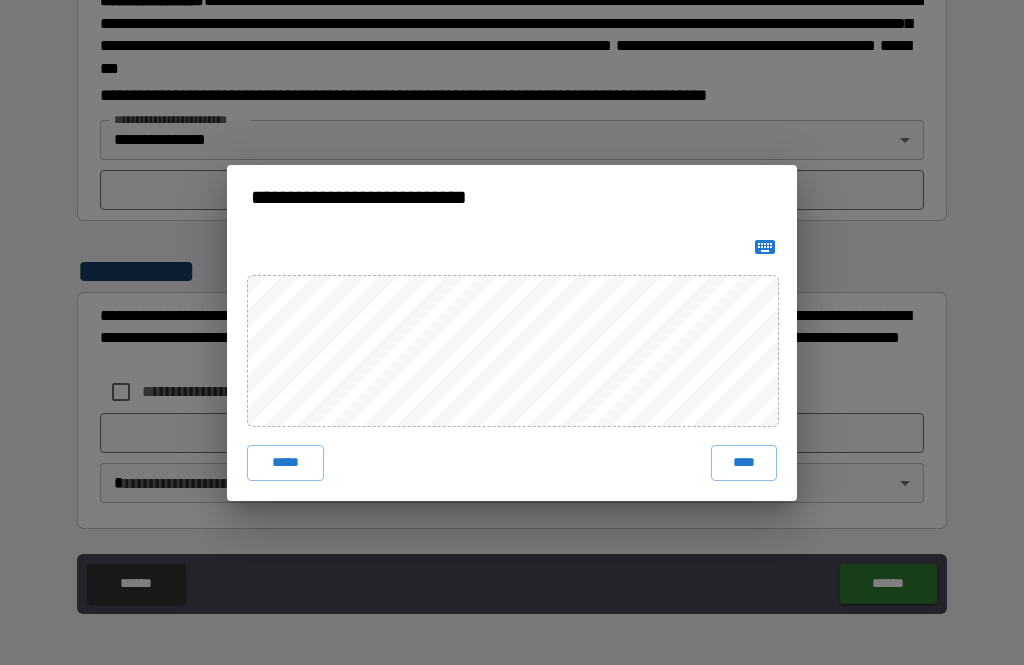 click on "****" at bounding box center [744, 463] 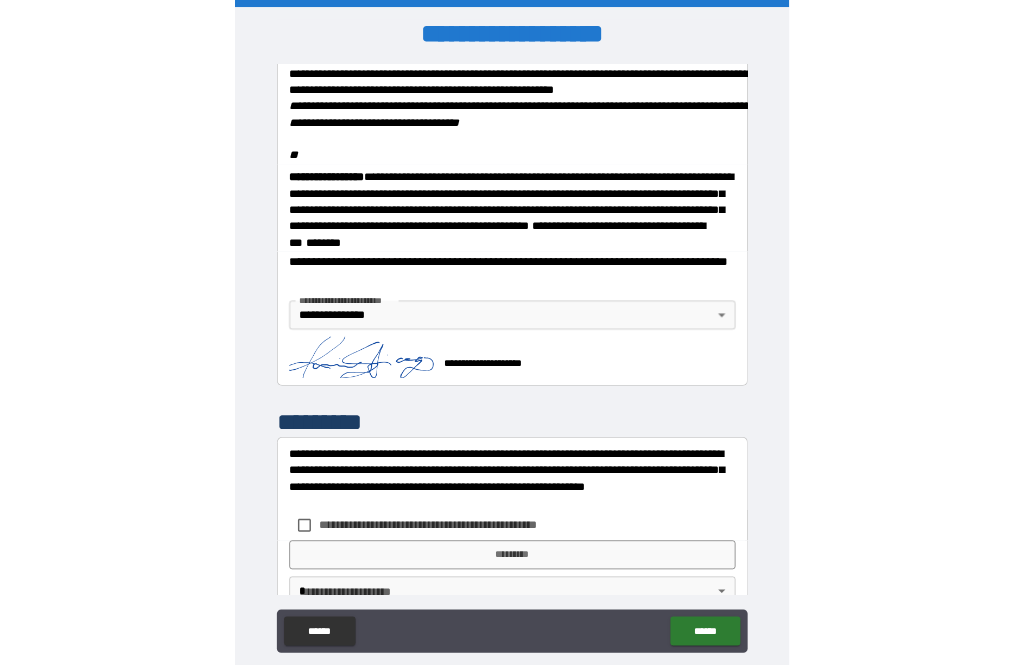 scroll, scrollTop: 64, scrollLeft: 0, axis: vertical 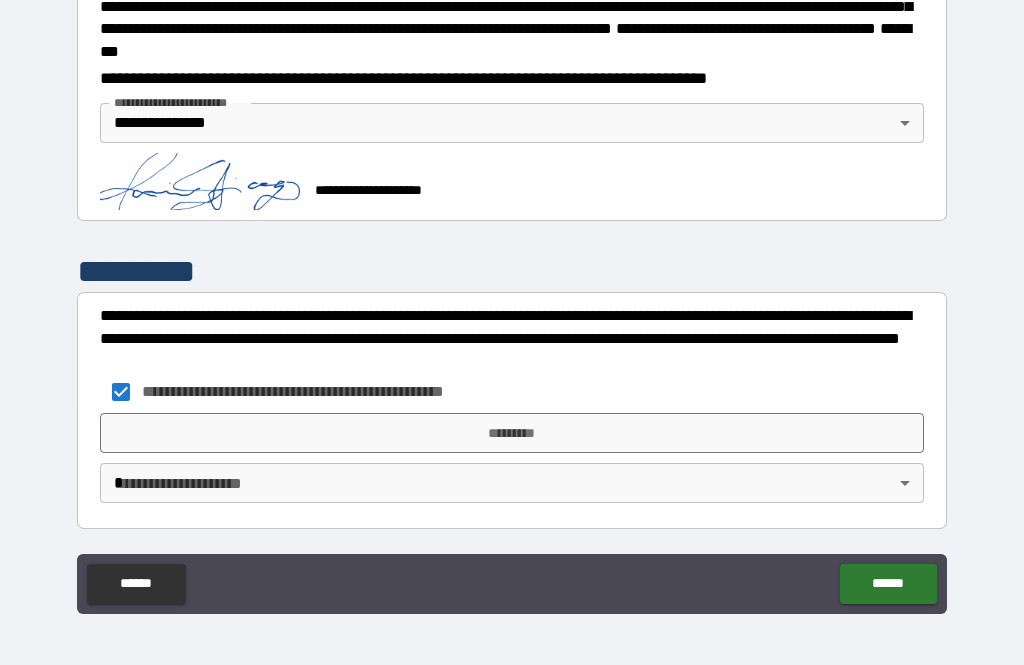 click on "**********" at bounding box center [512, 300] 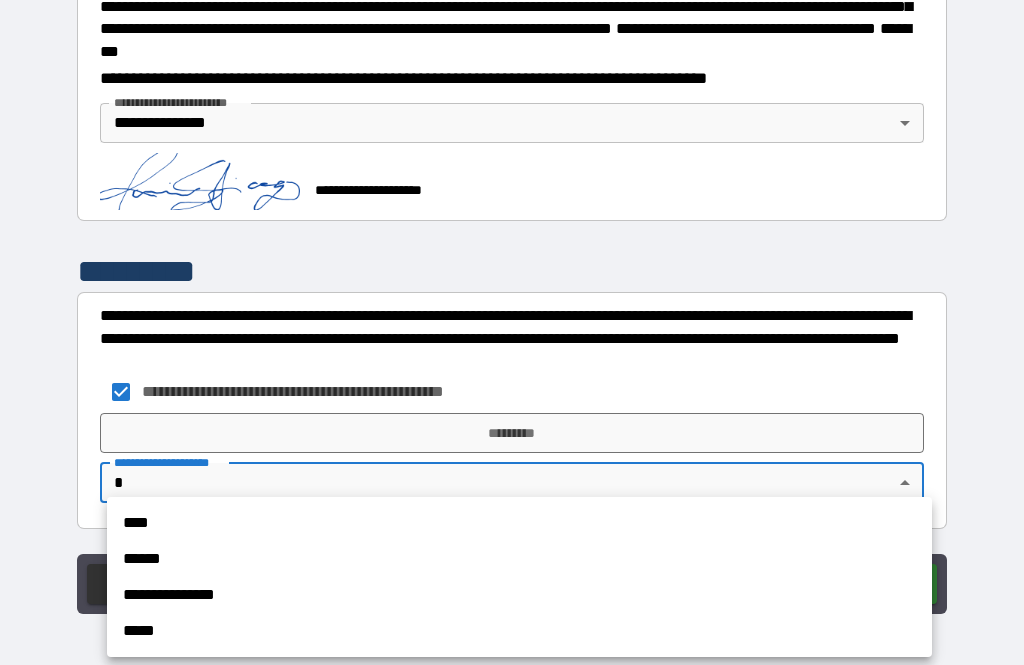 click on "**********" at bounding box center [519, 595] 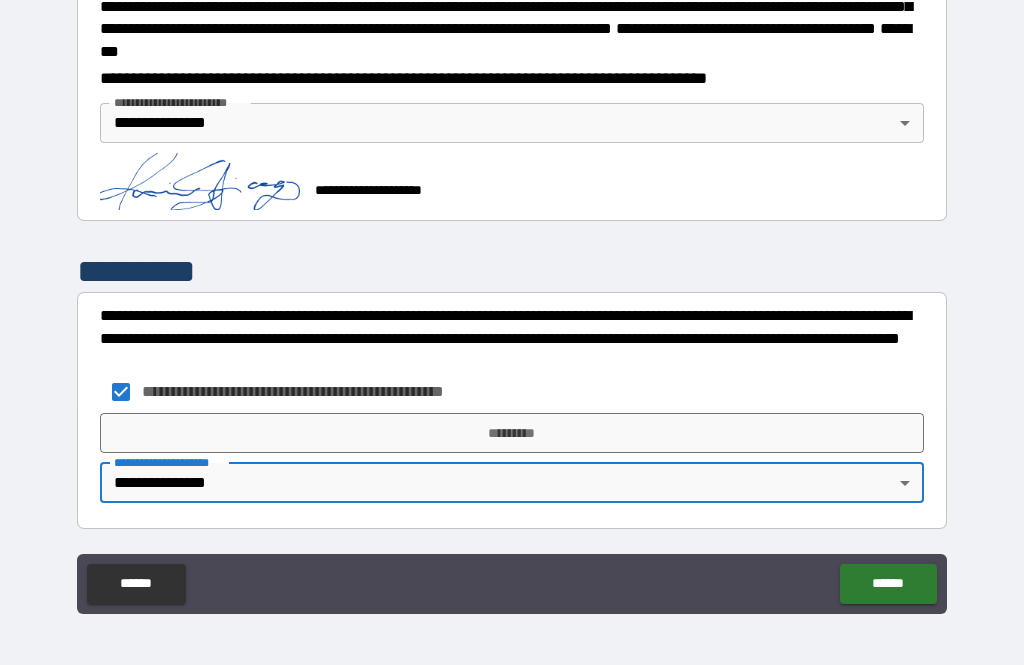 click on "*********" at bounding box center (512, 433) 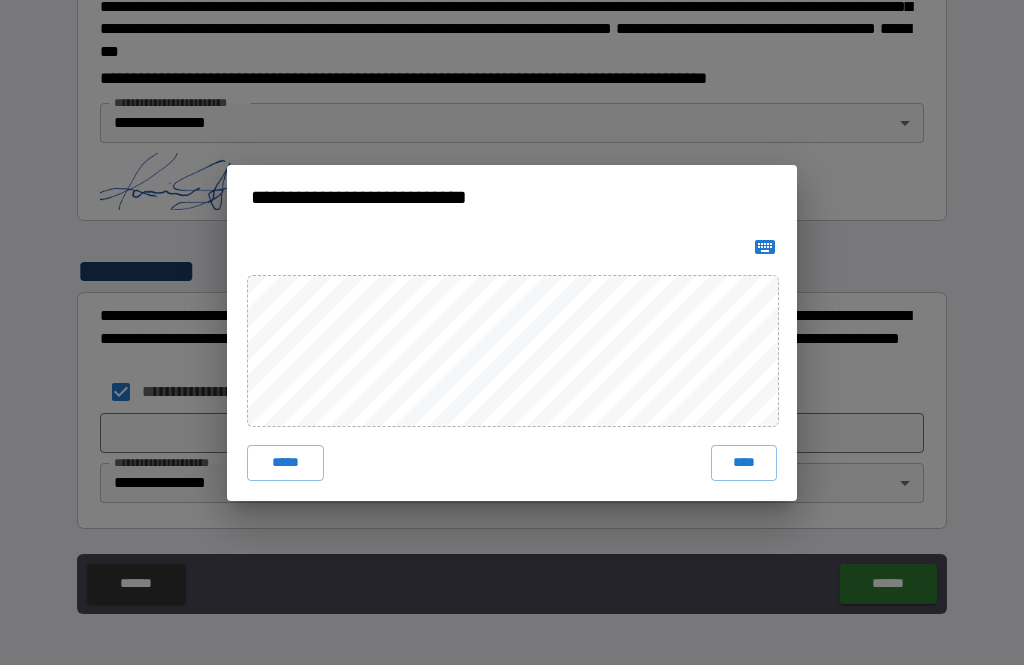click on "****" at bounding box center (744, 463) 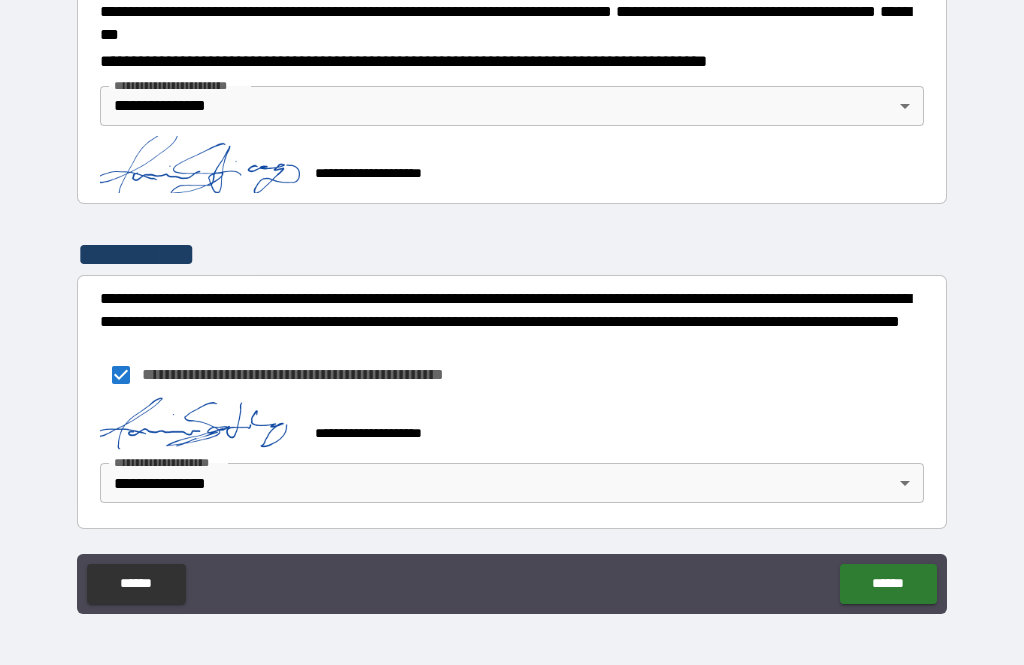 click on "******" at bounding box center [888, 584] 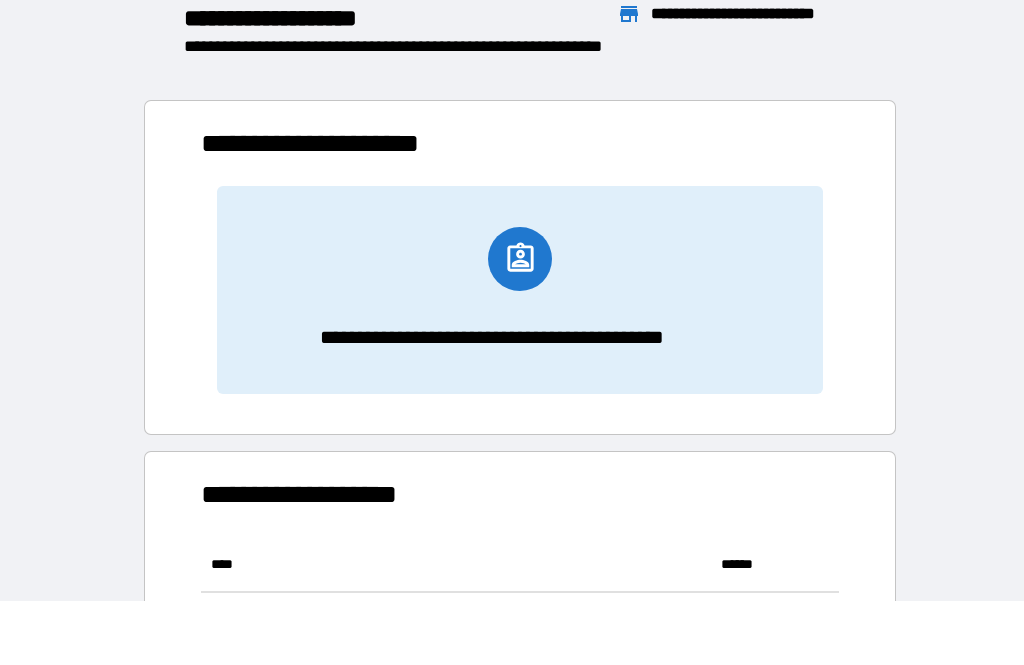 scroll, scrollTop: 386, scrollLeft: 638, axis: both 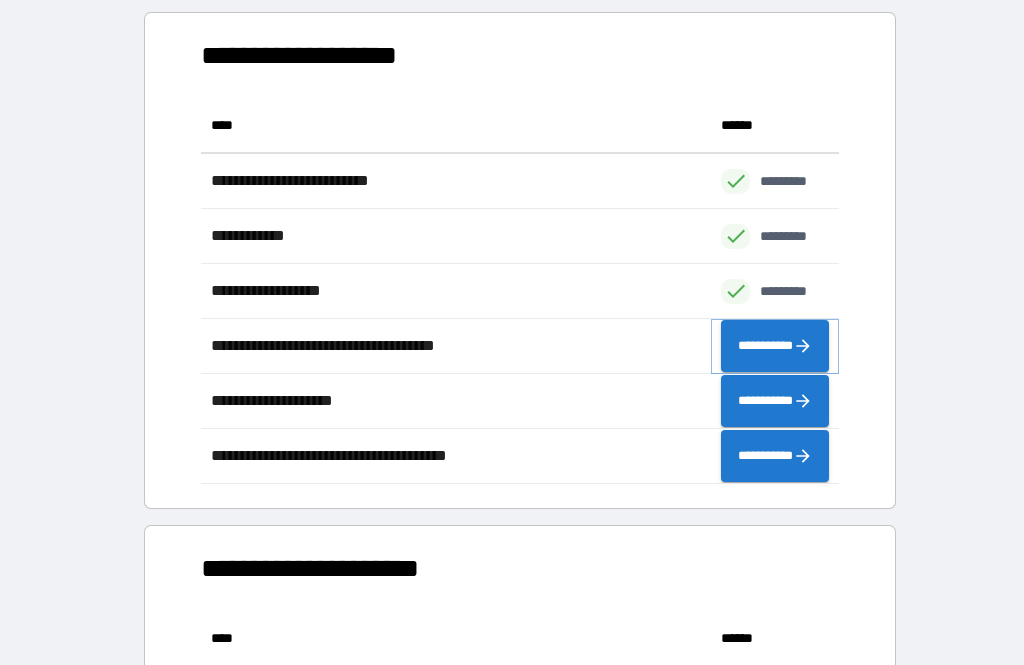 click on "**********" at bounding box center (775, 346) 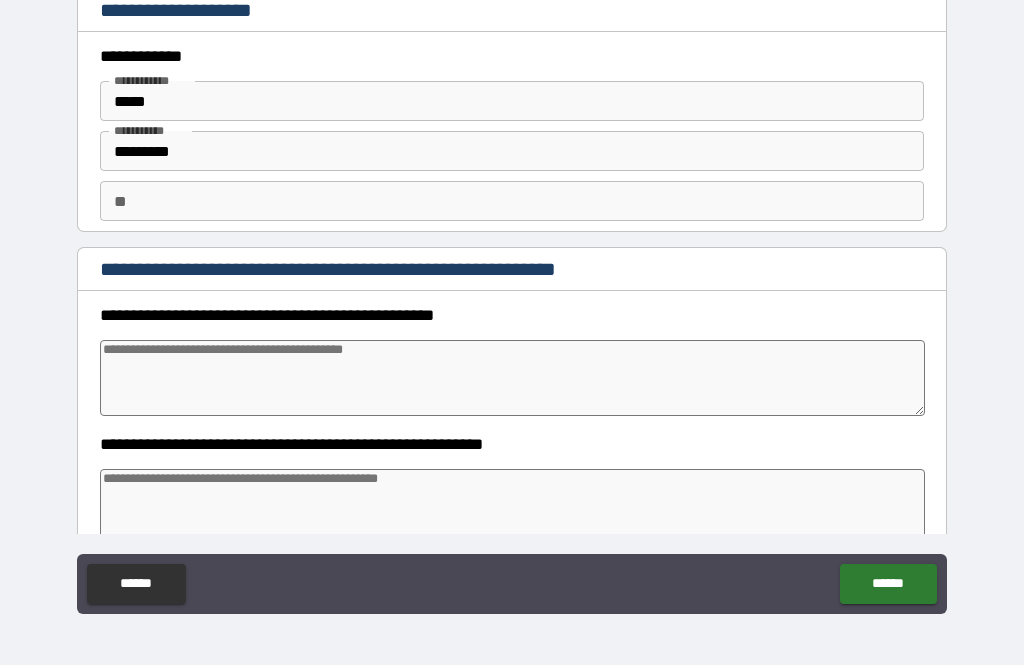 type on "*" 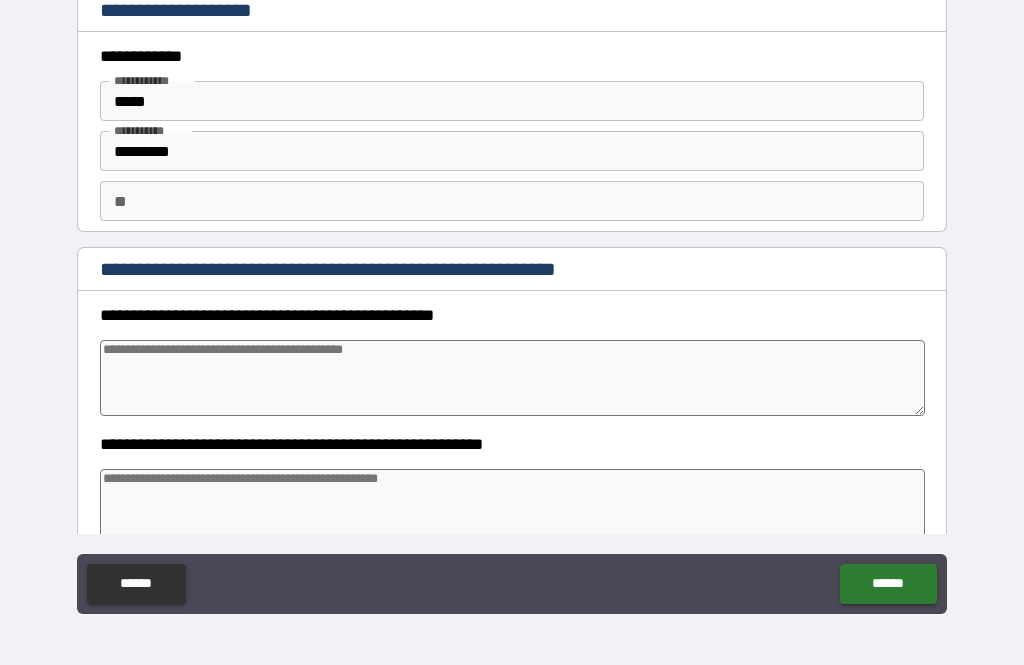 type on "*" 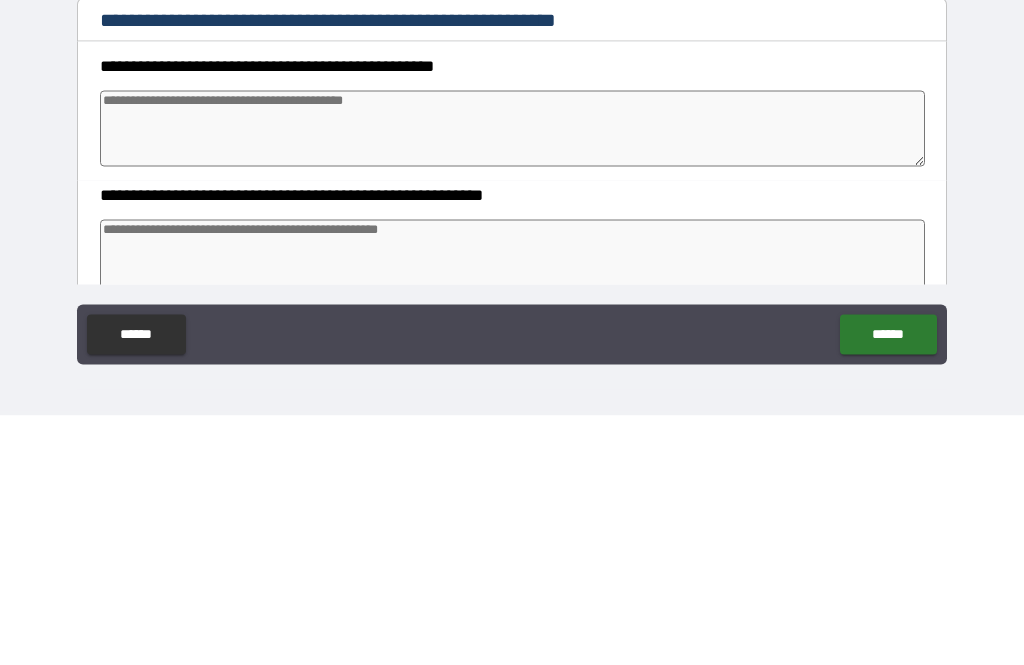 type on "*" 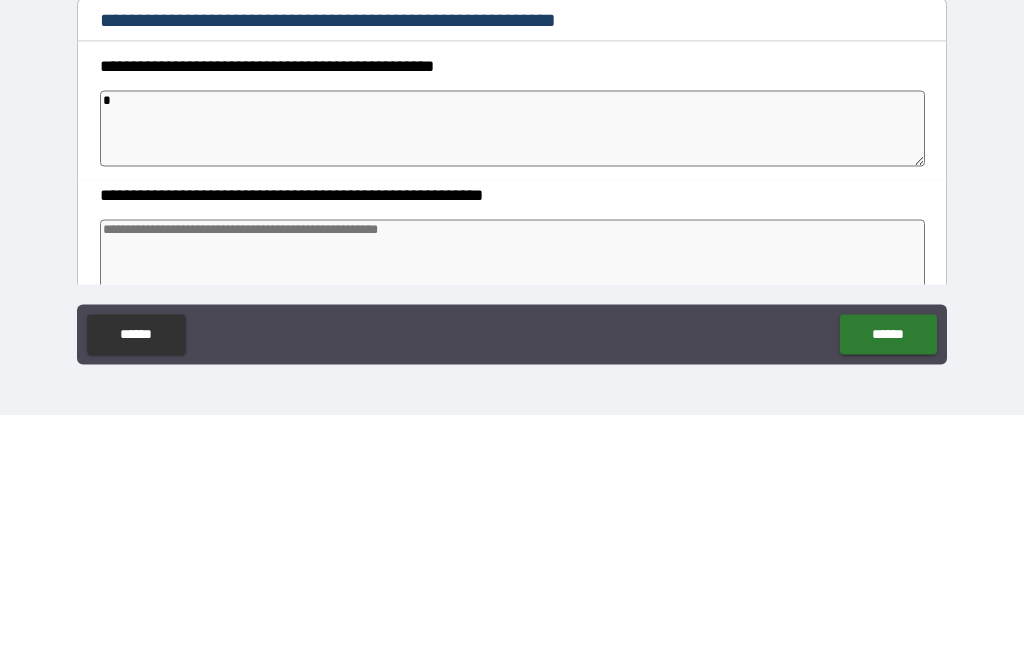 type on "*" 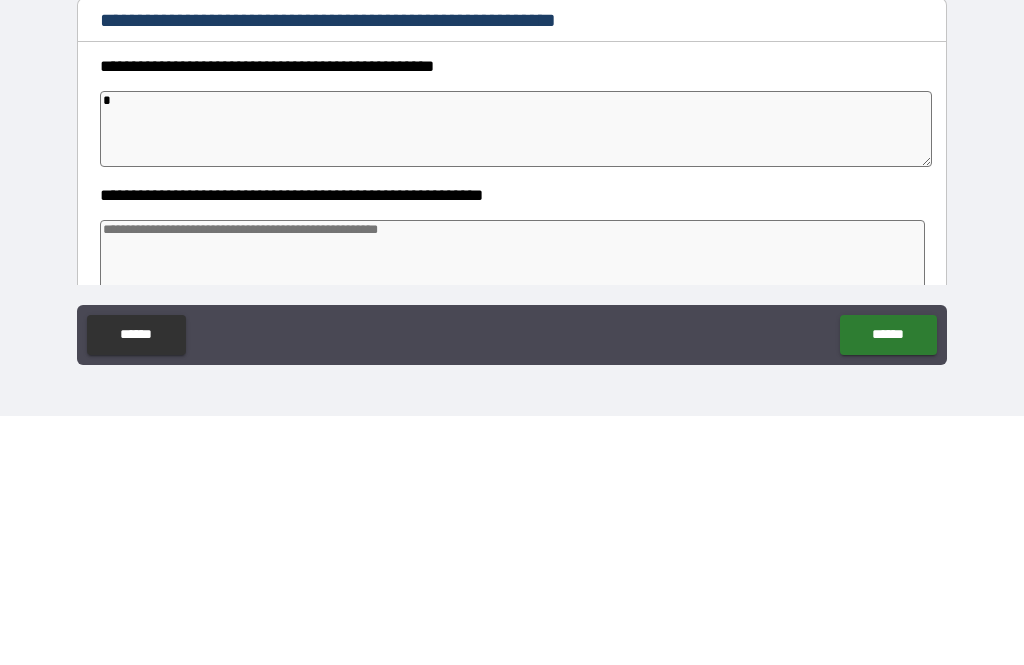 type on "*" 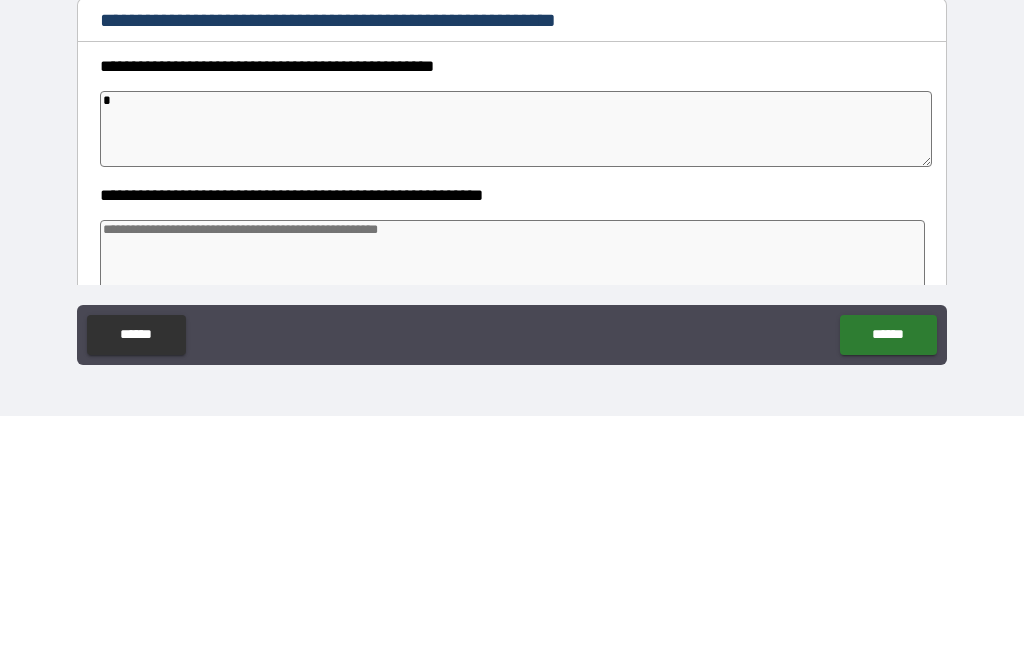 type on "*" 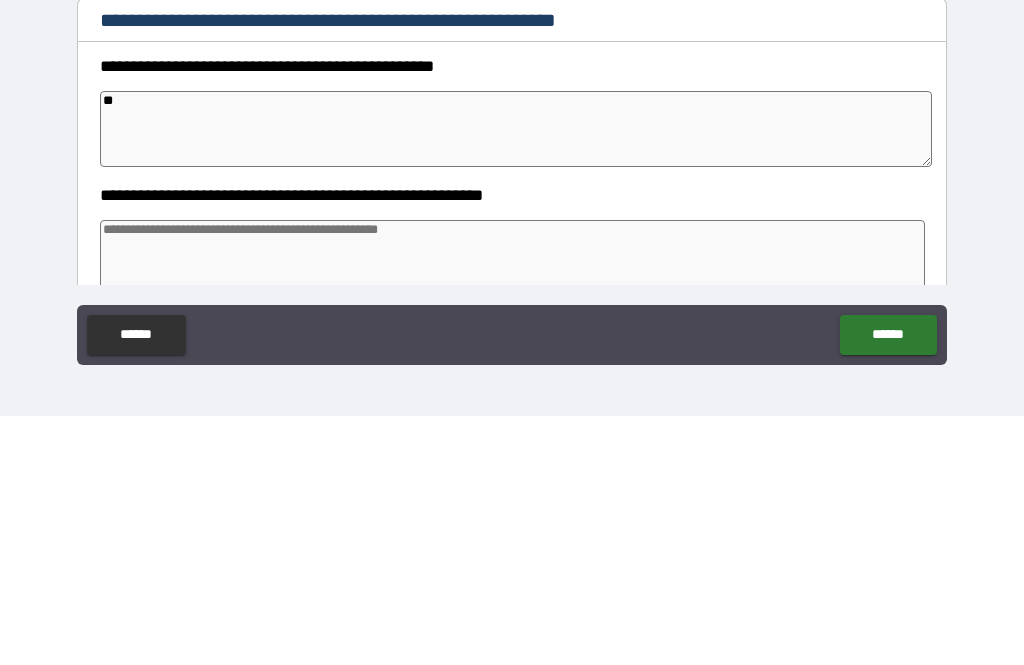 type on "*" 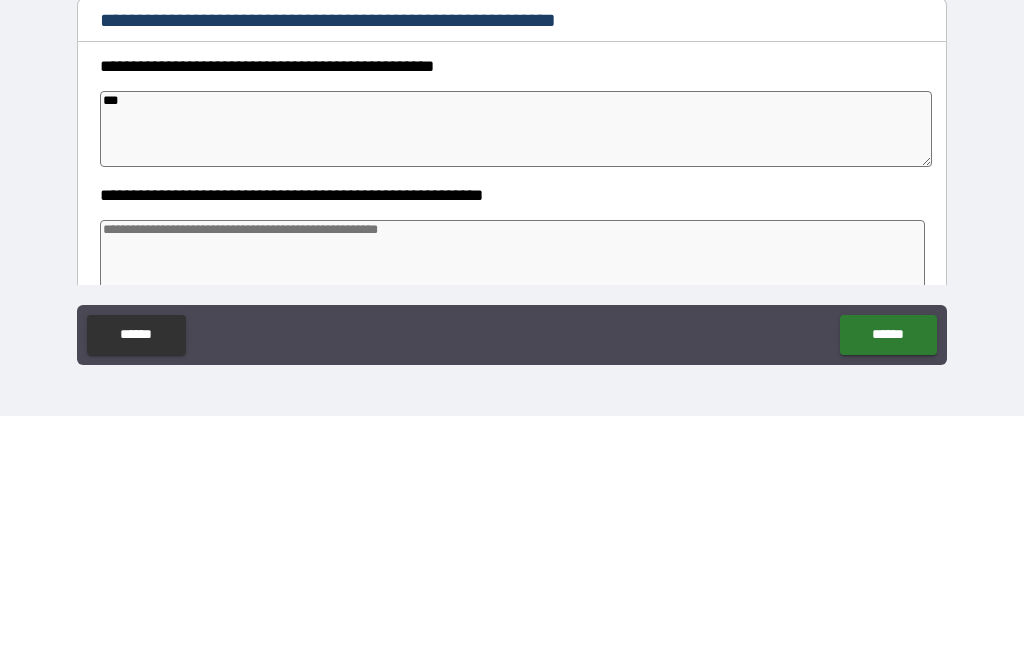type on "*" 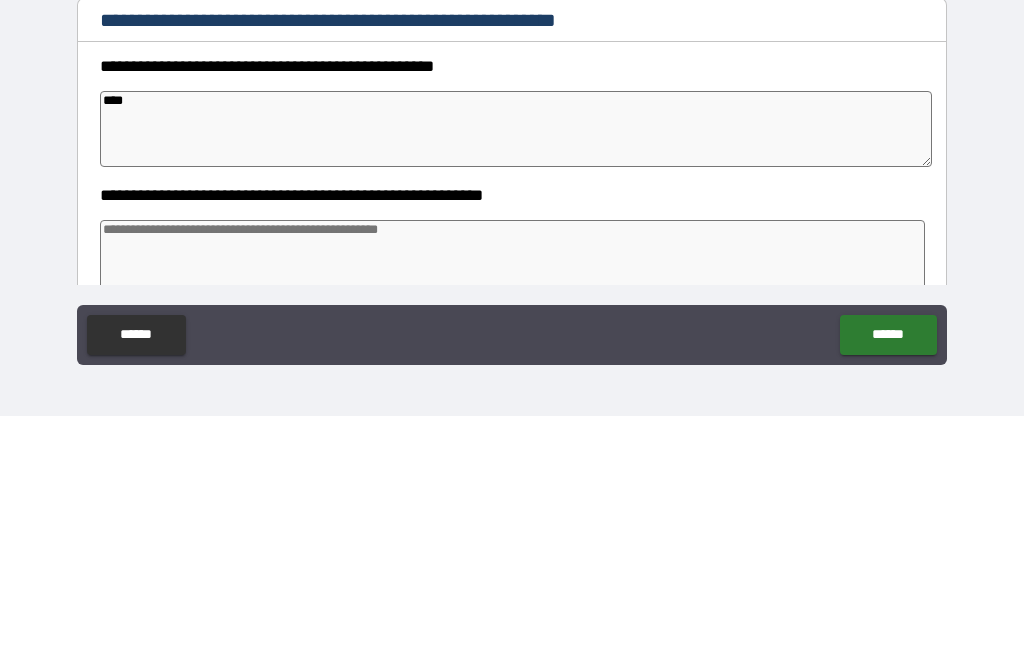 type on "*" 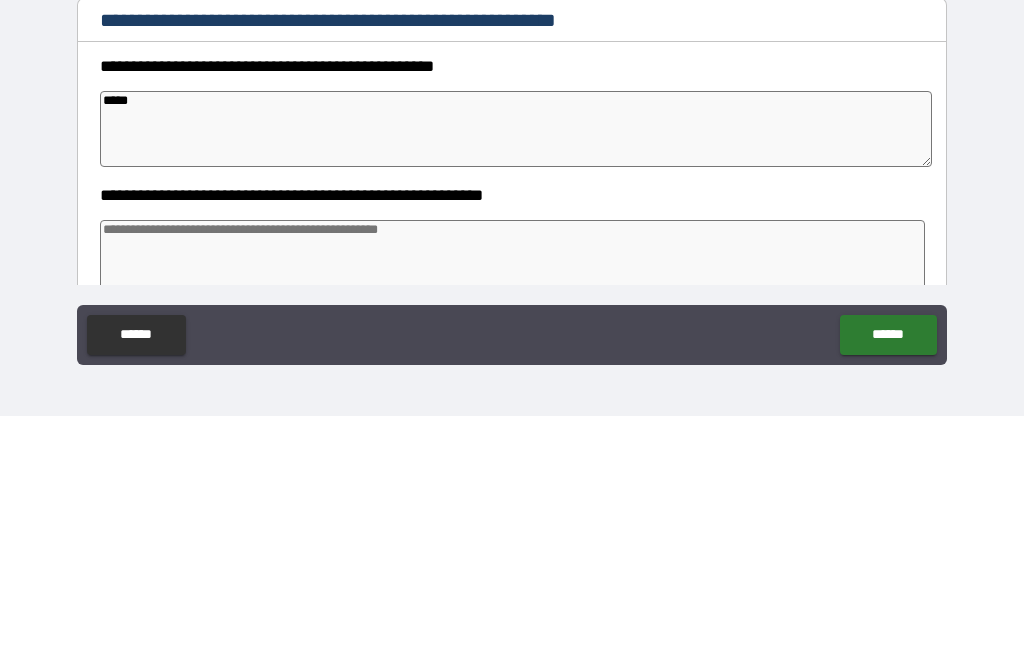 type on "******" 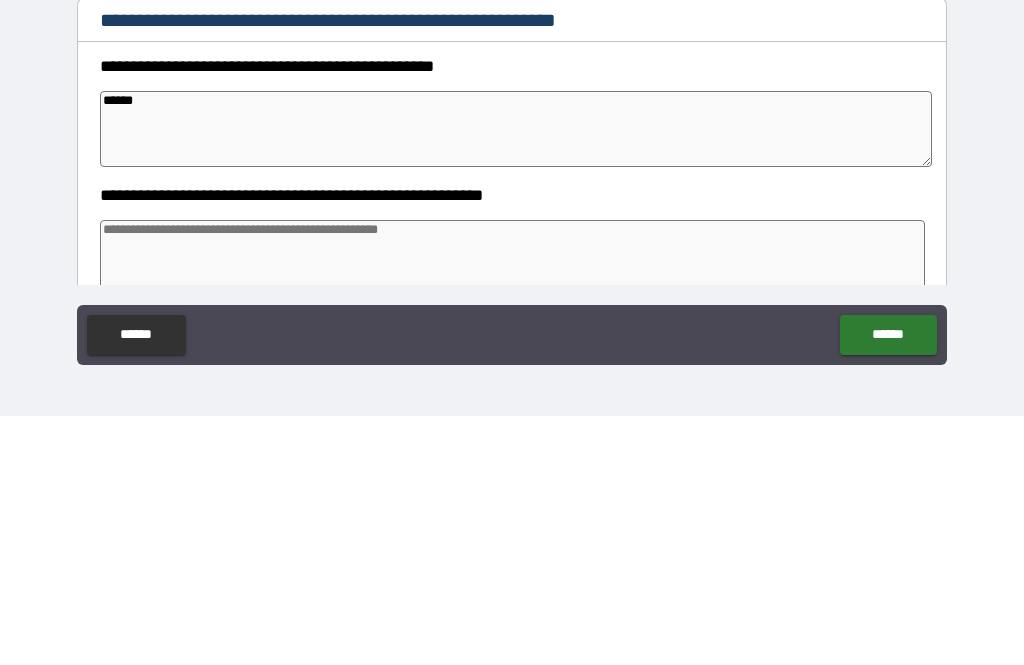 type on "*" 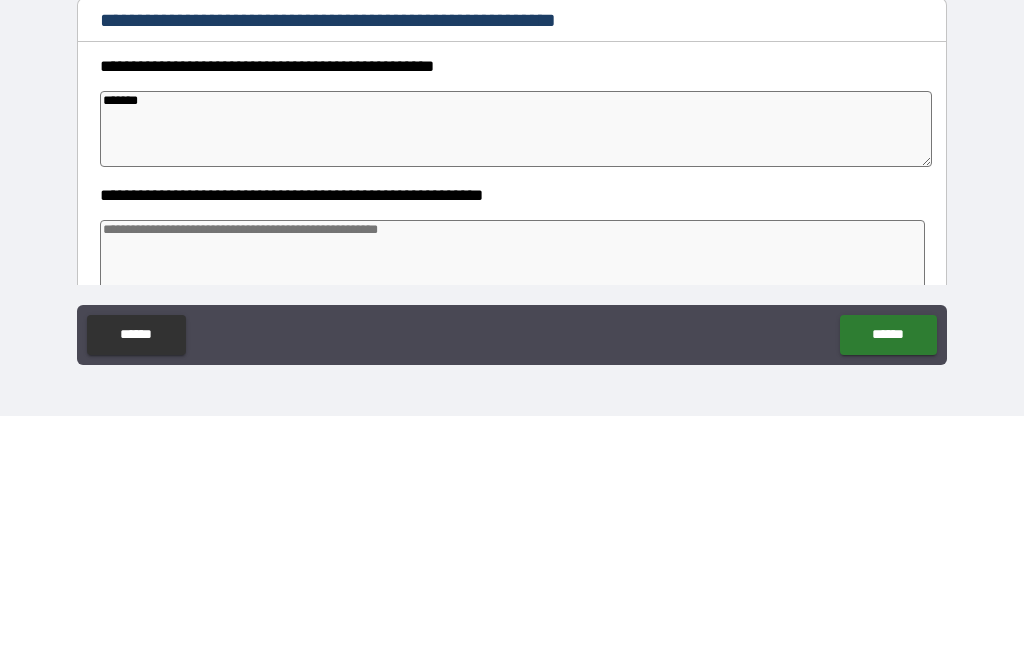 type on "*" 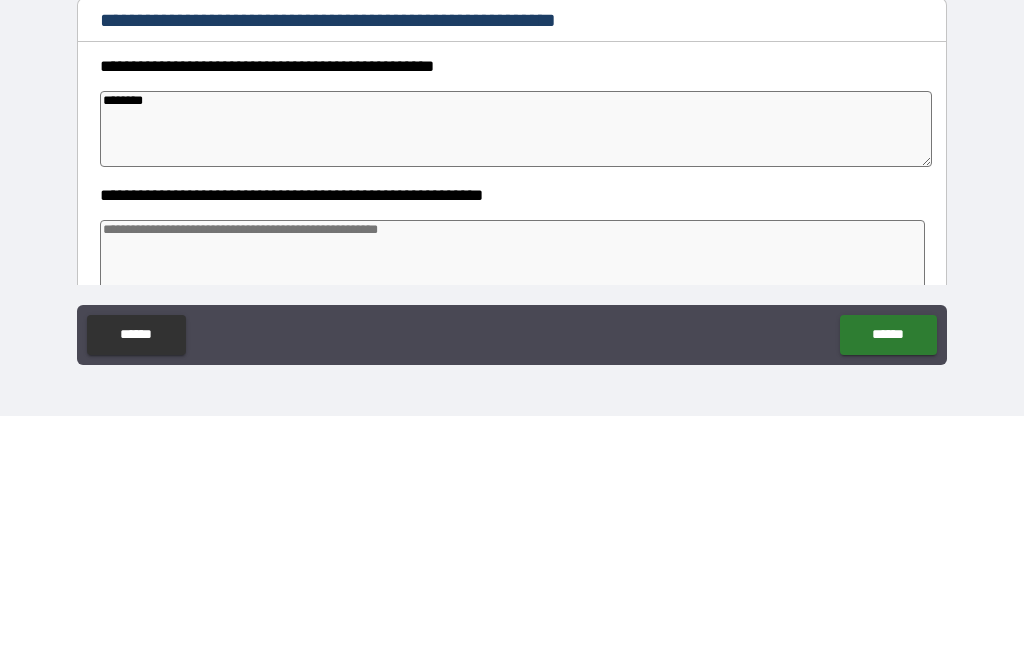 type on "*" 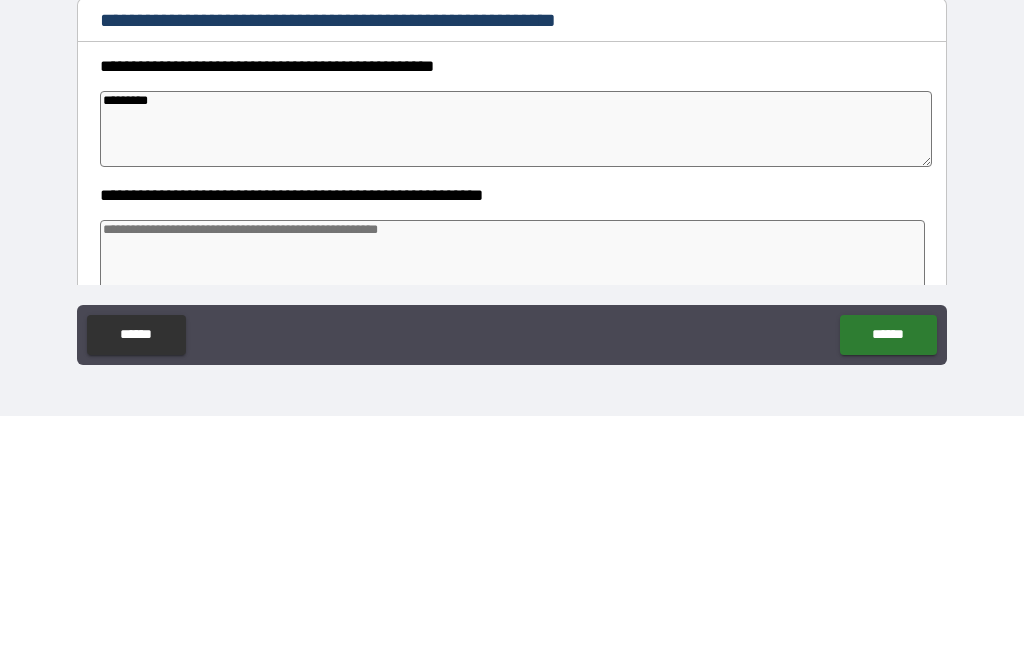type on "*" 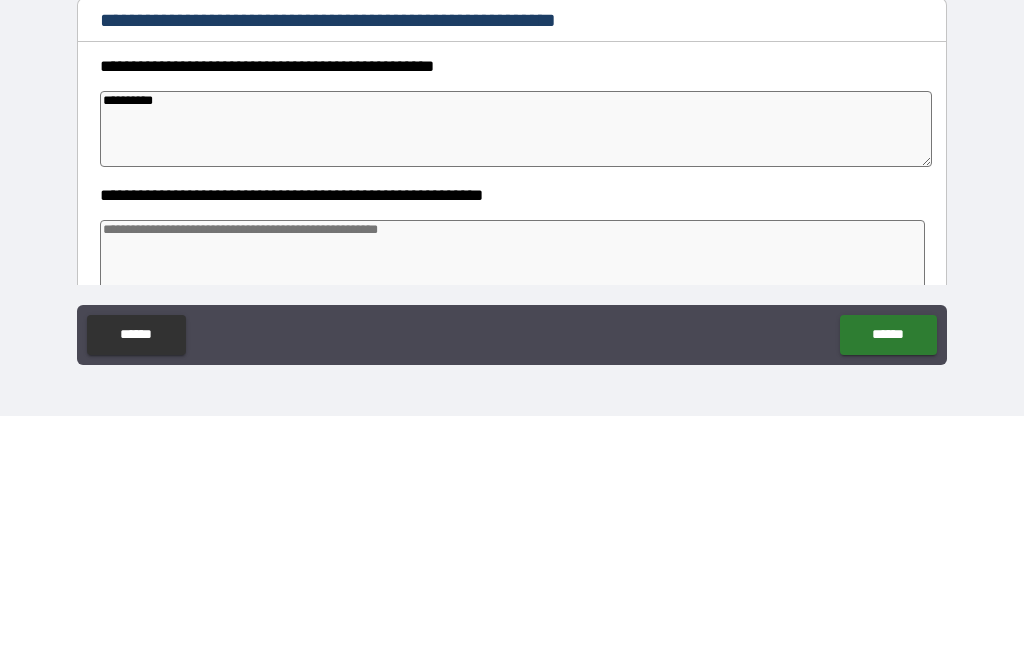 type on "*" 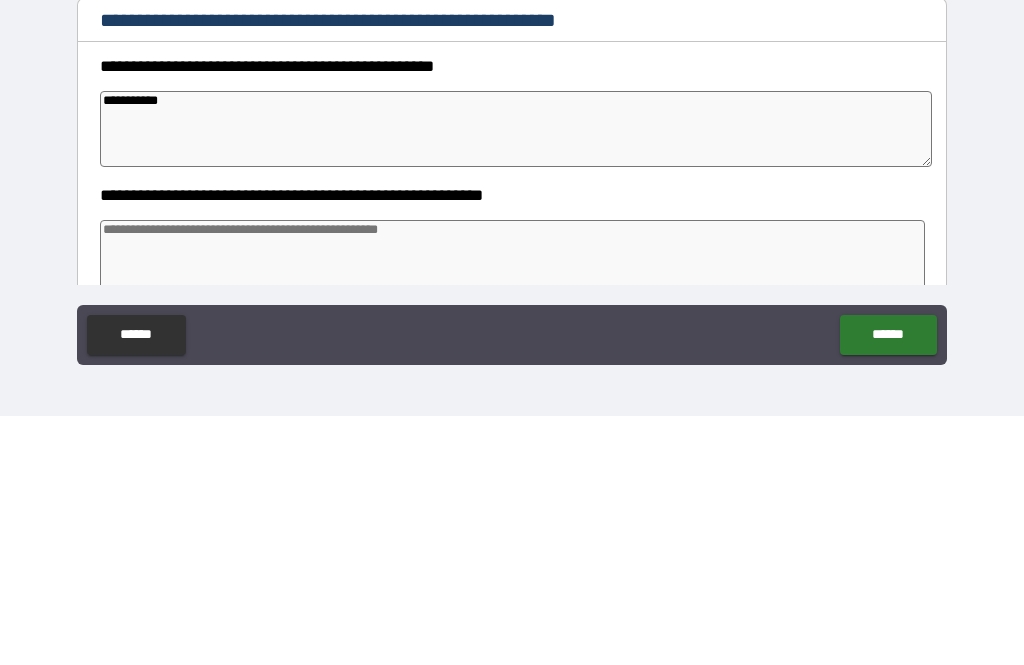 type on "*" 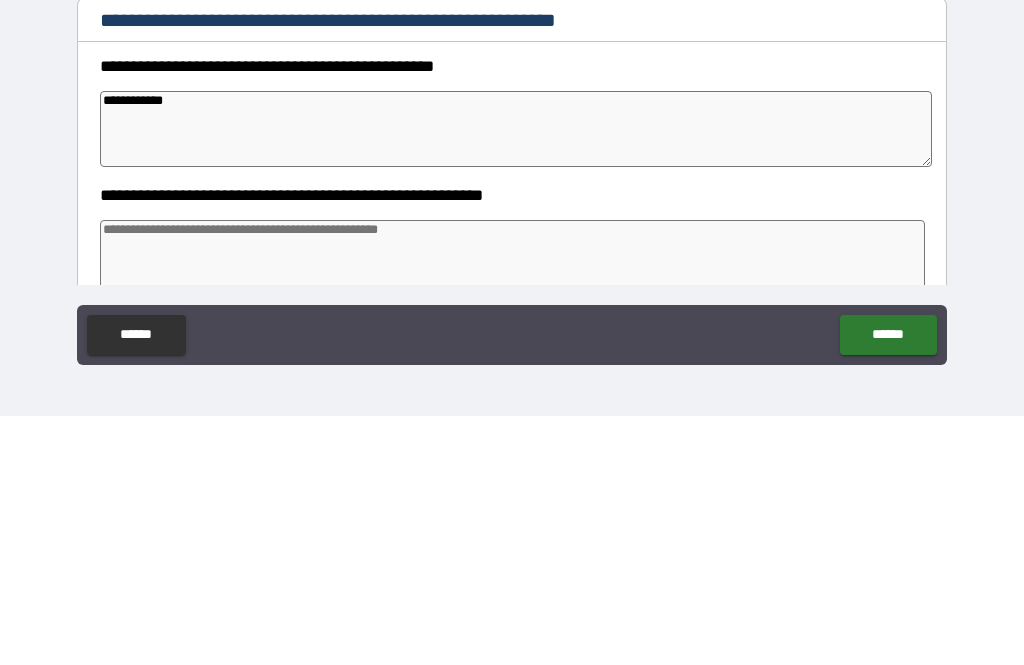 type on "*" 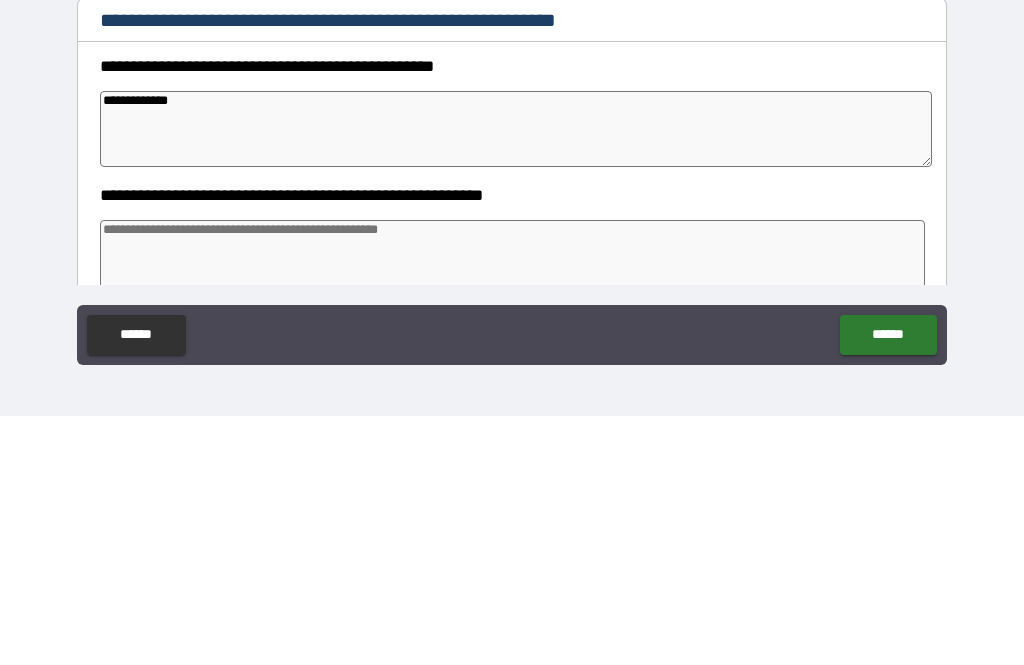 type on "*" 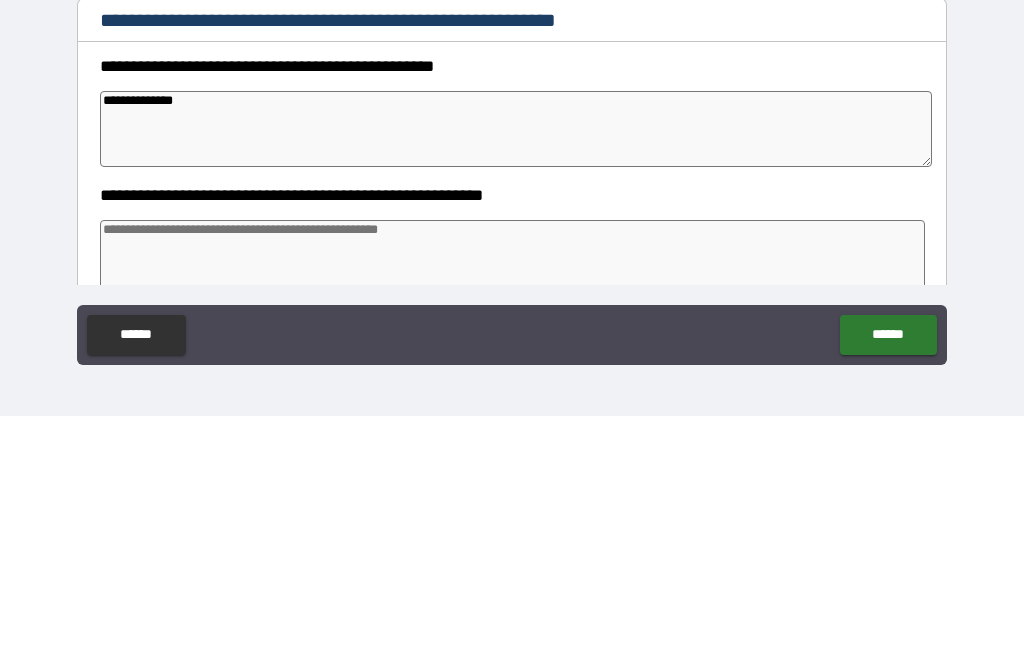 type on "*" 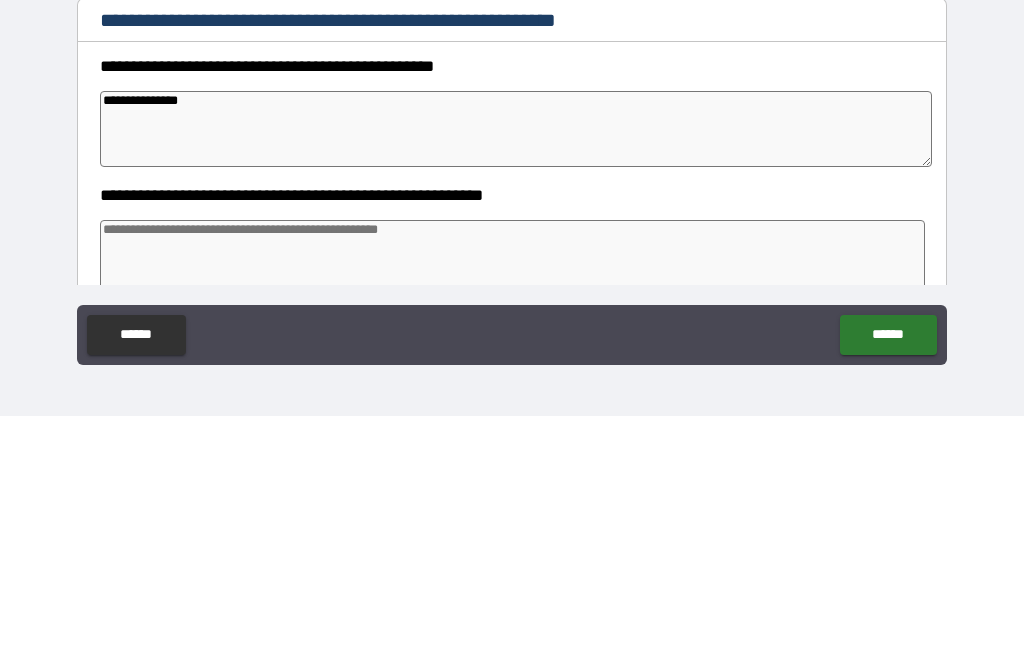 type on "*" 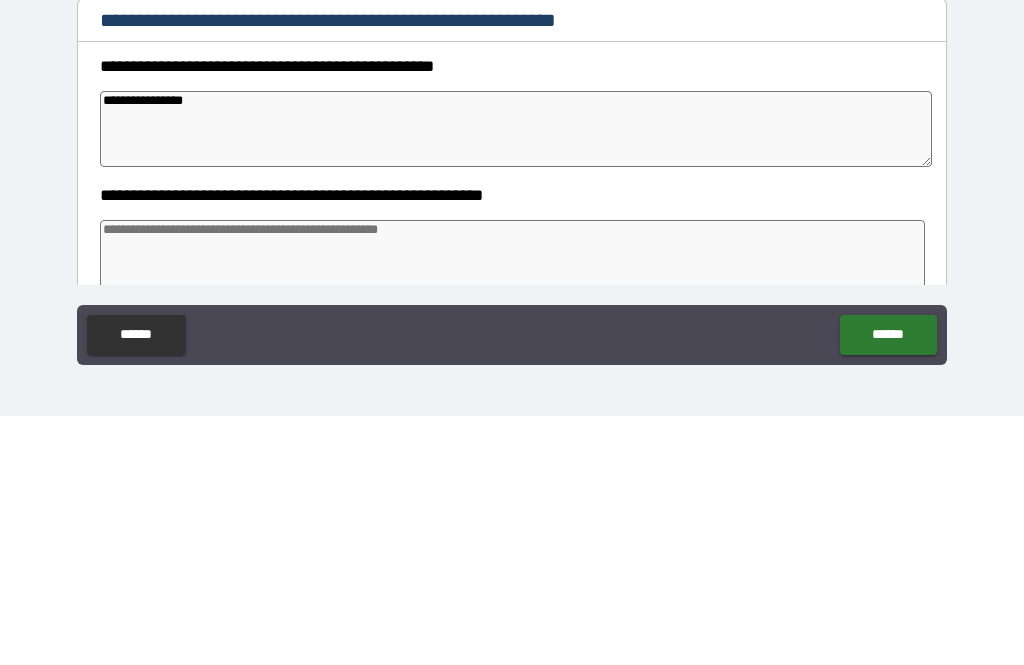type on "*" 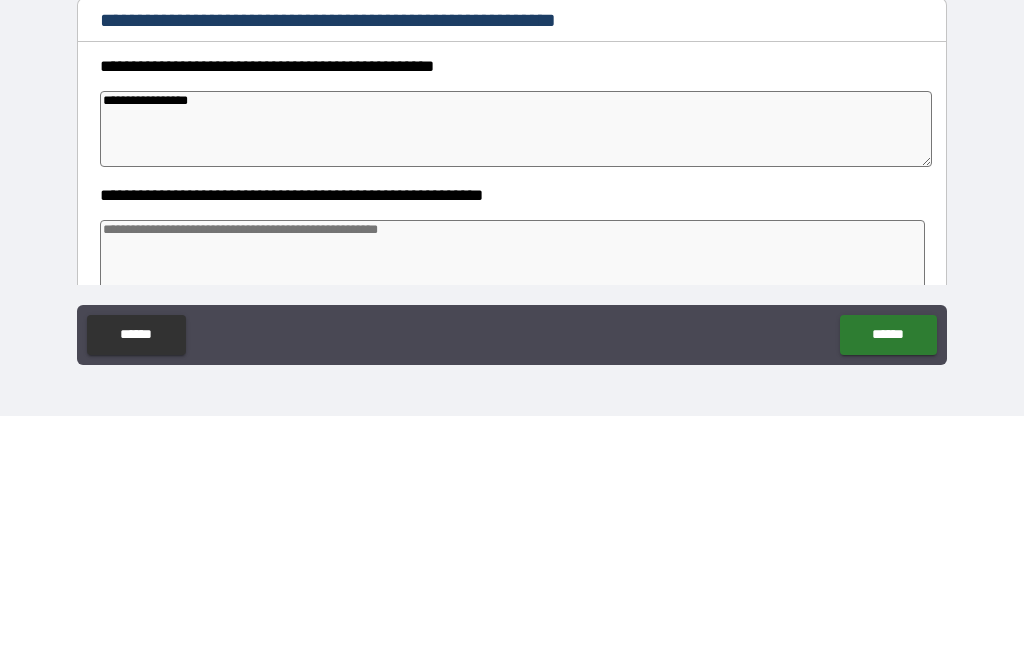 type on "*" 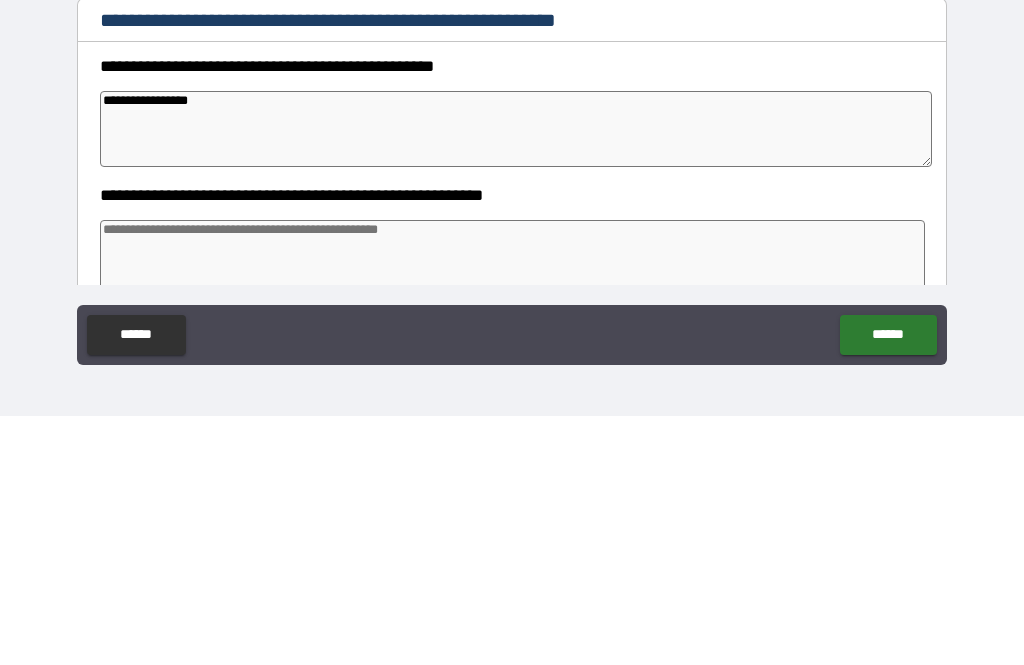 type on "**********" 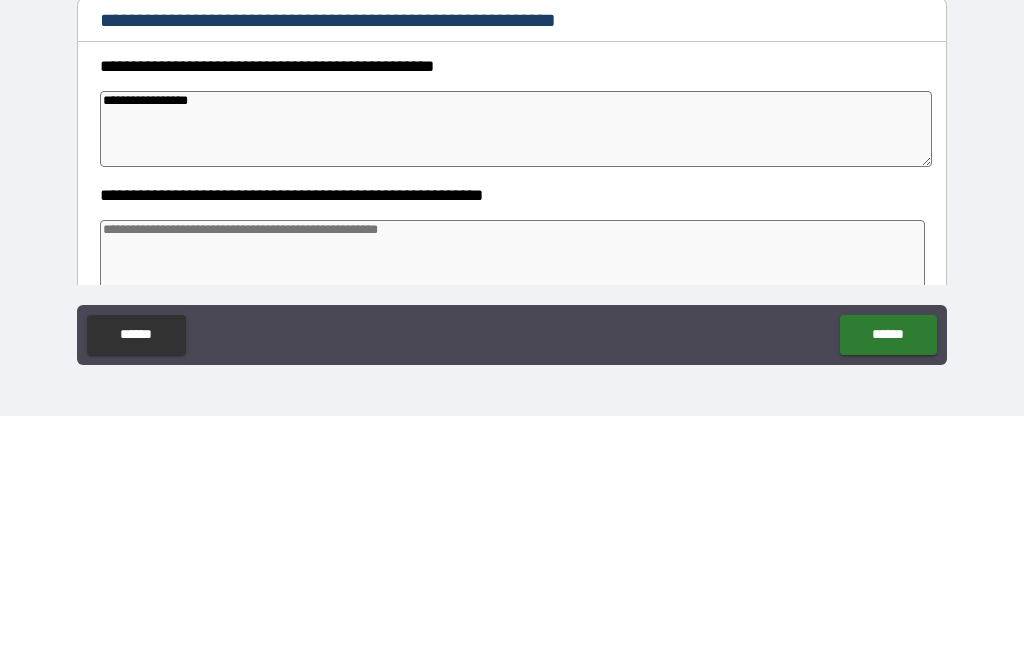 type on "*" 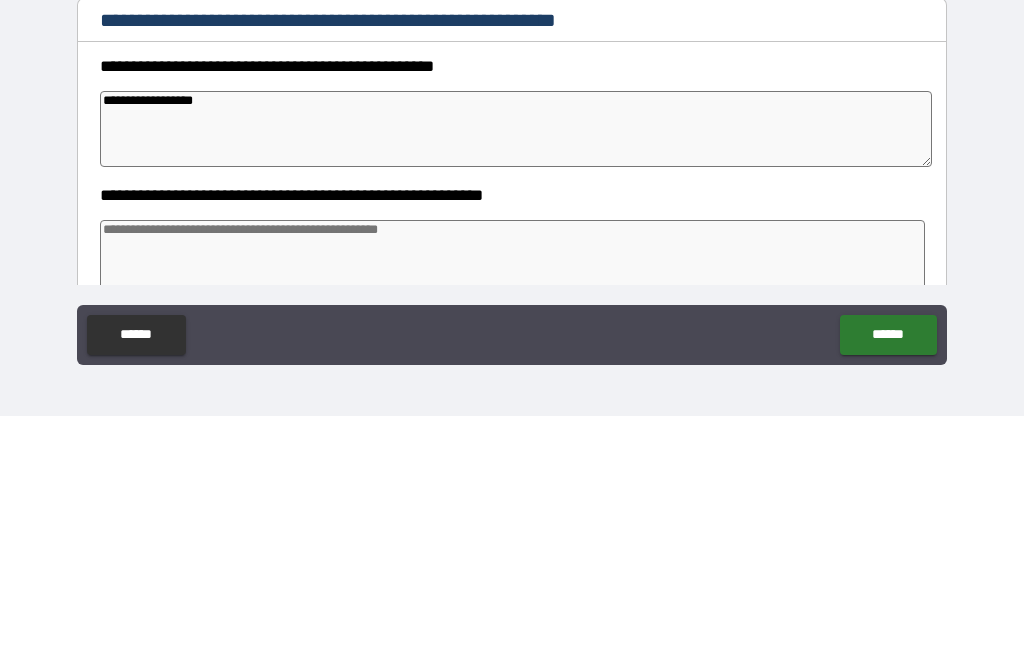 type on "*" 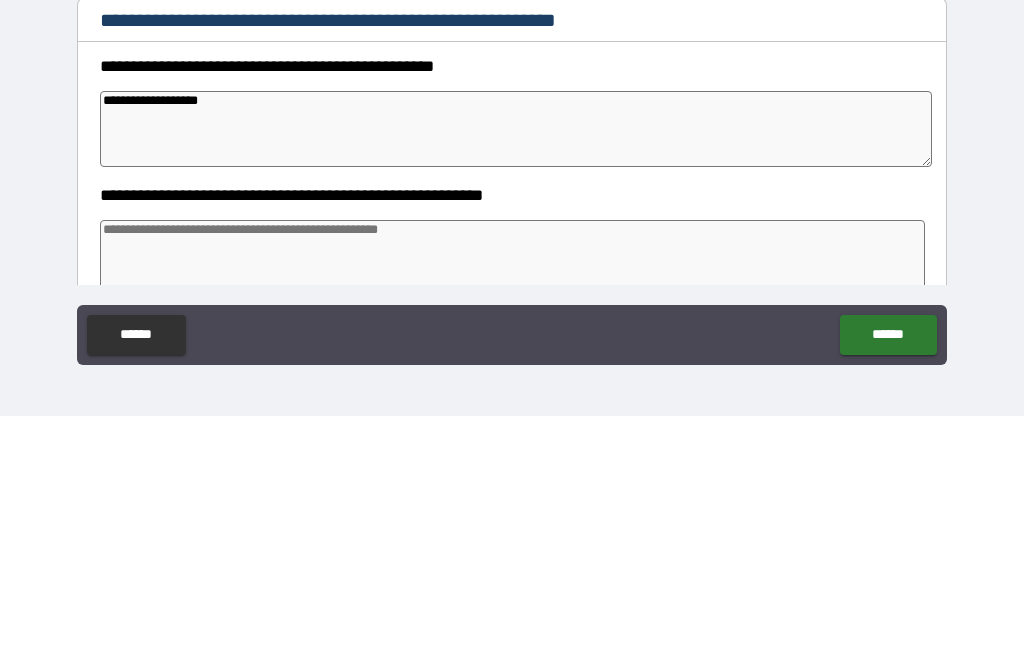 type on "*" 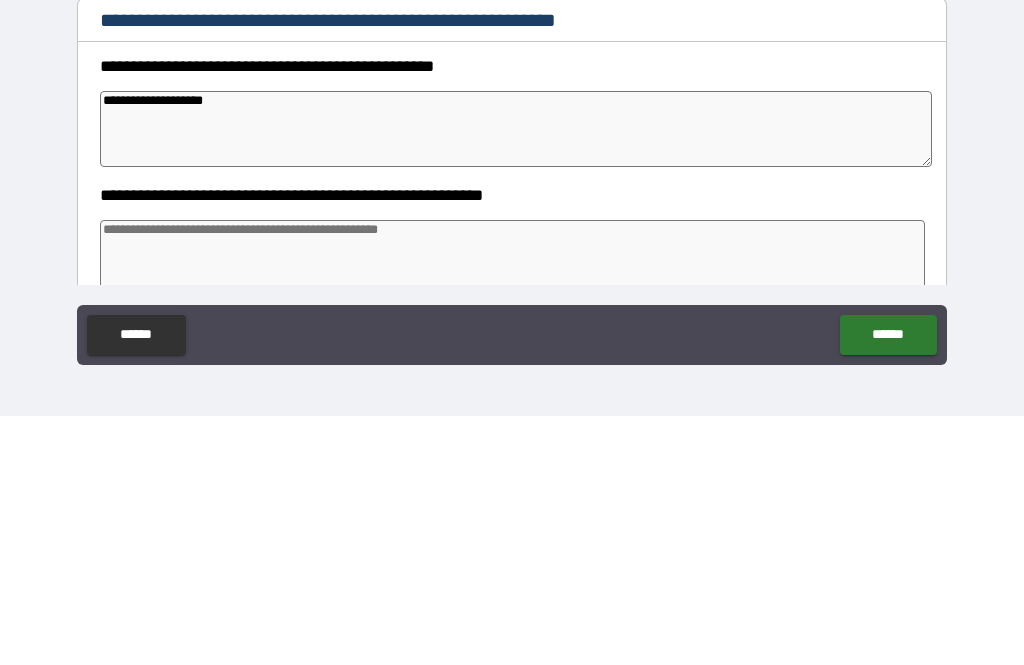 type on "*" 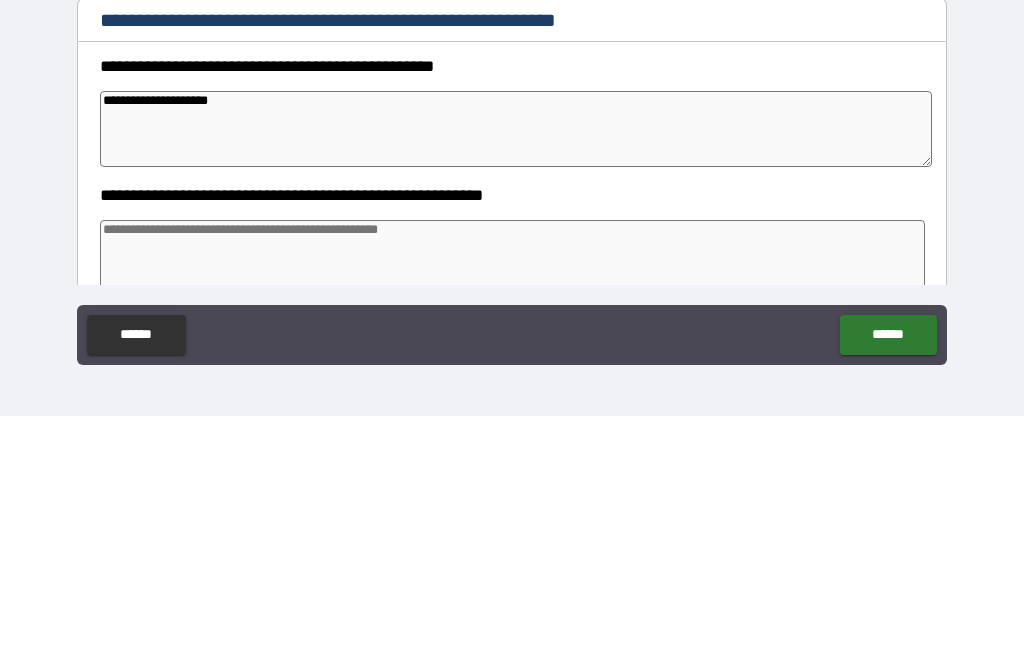 type on "*" 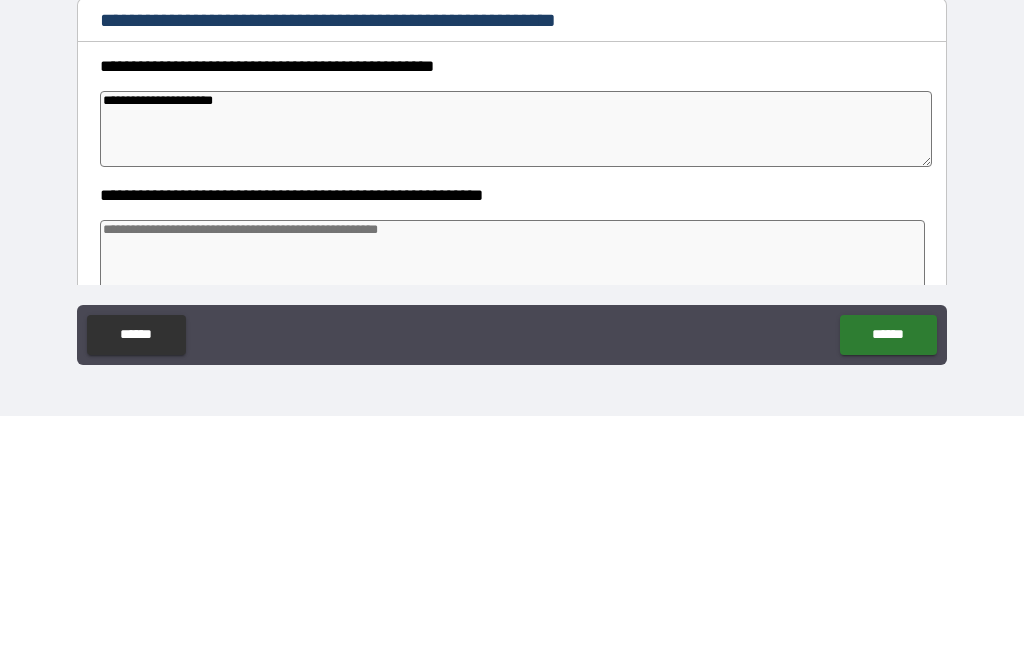 type on "*" 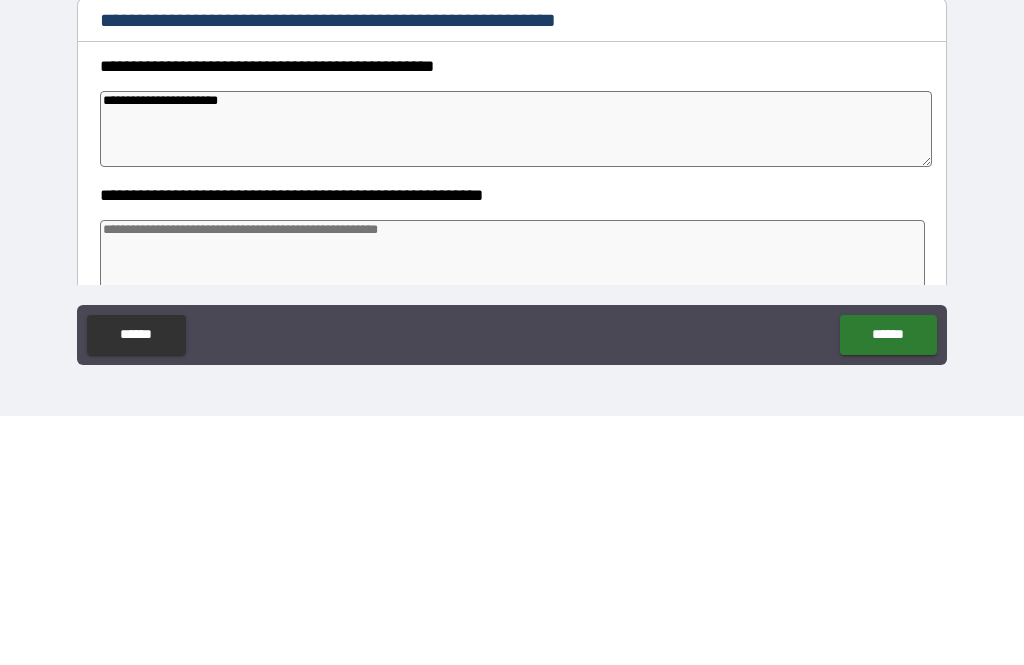 type on "*" 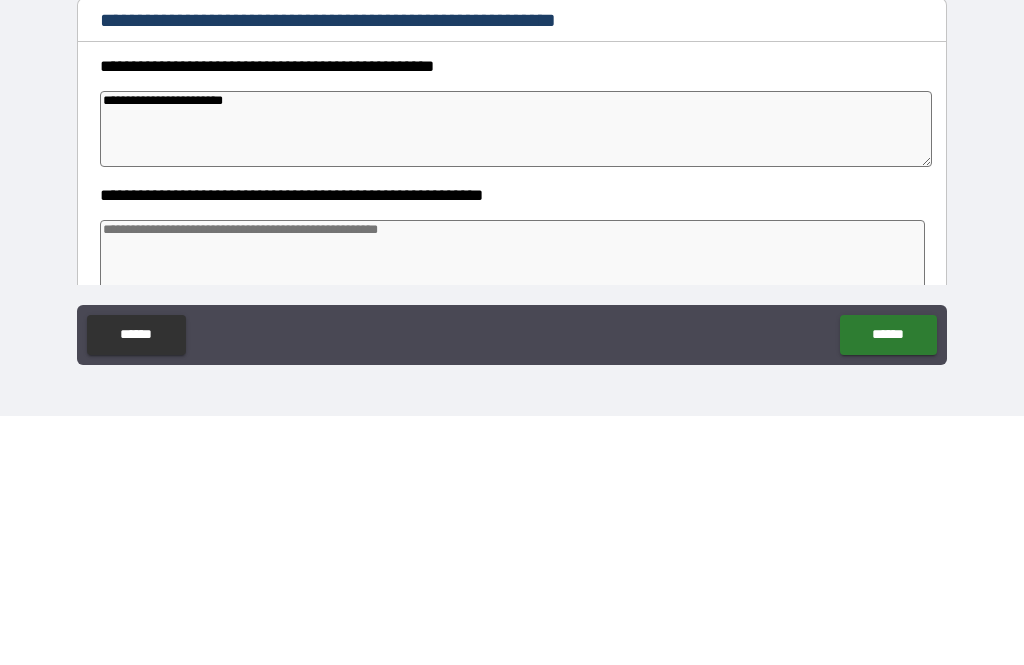 type on "*" 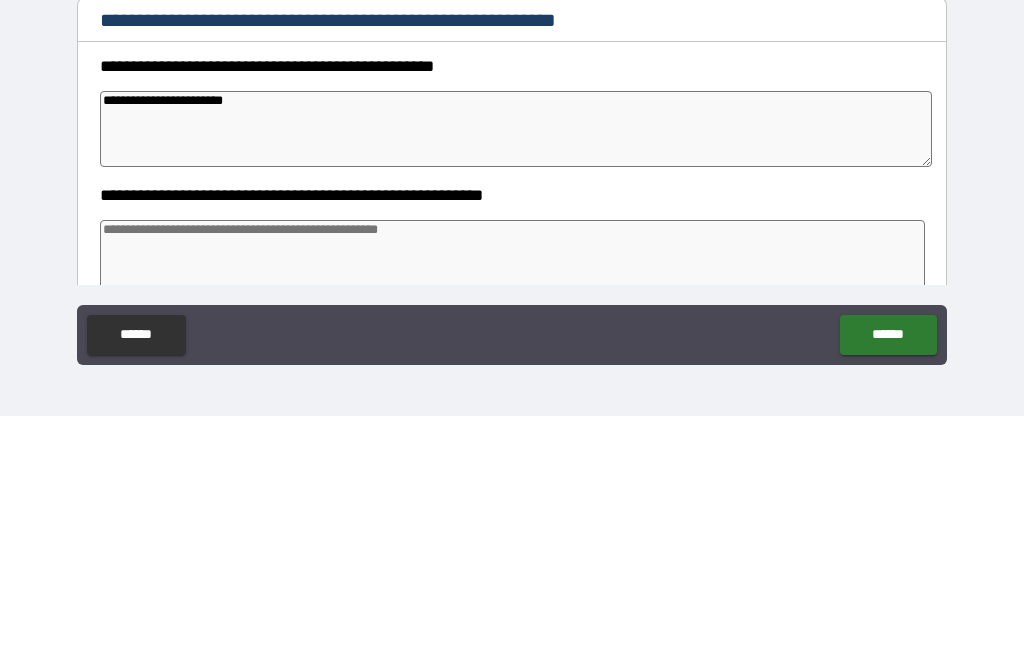 type on "**********" 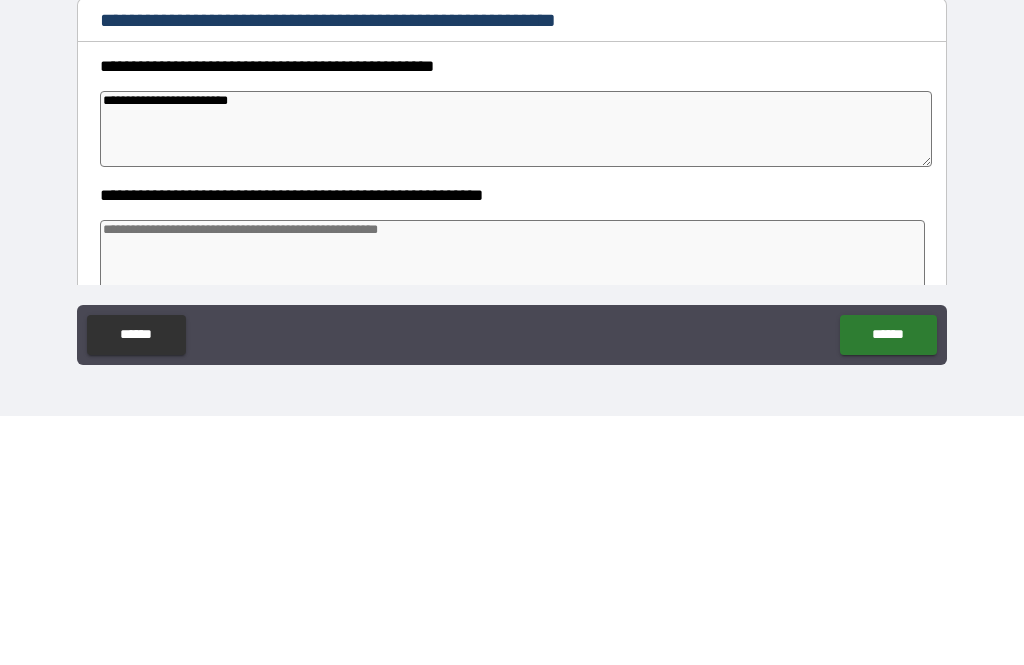 type on "*" 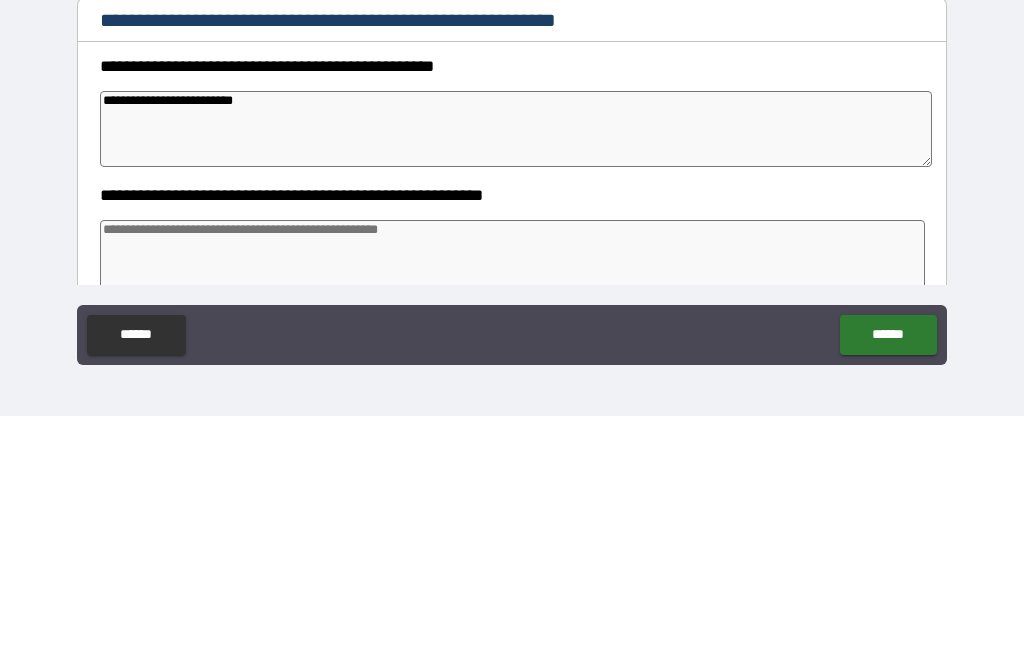 type on "*" 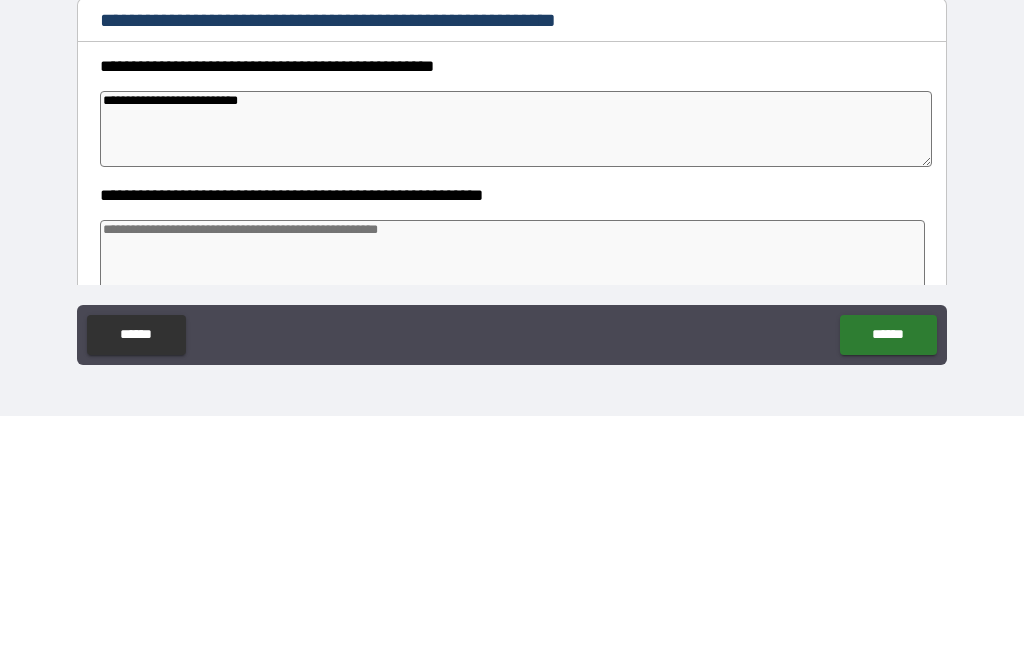 type on "*" 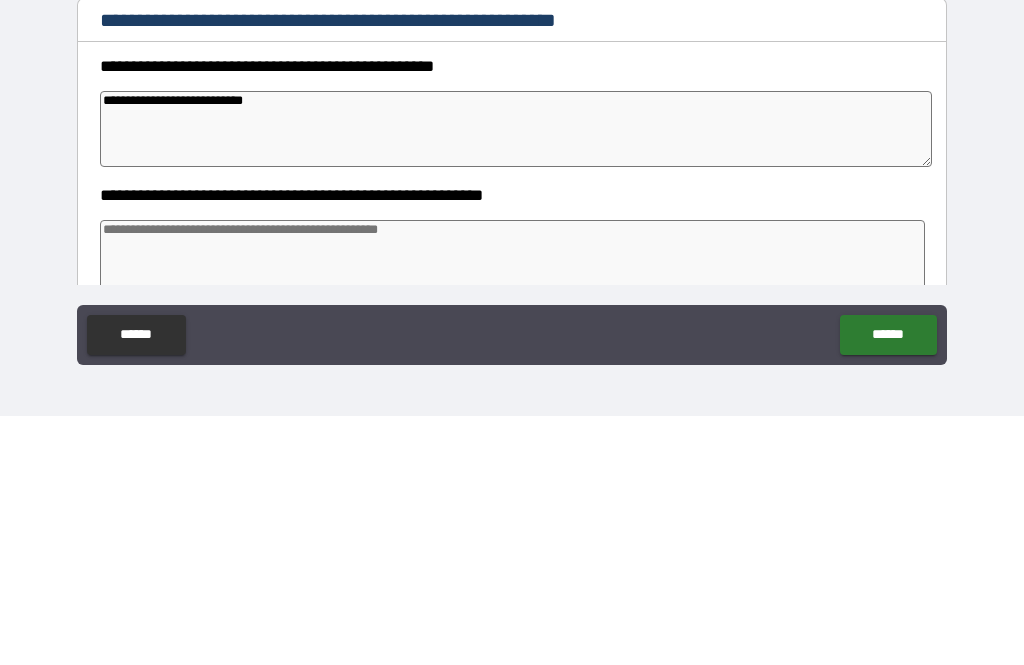 type on "*" 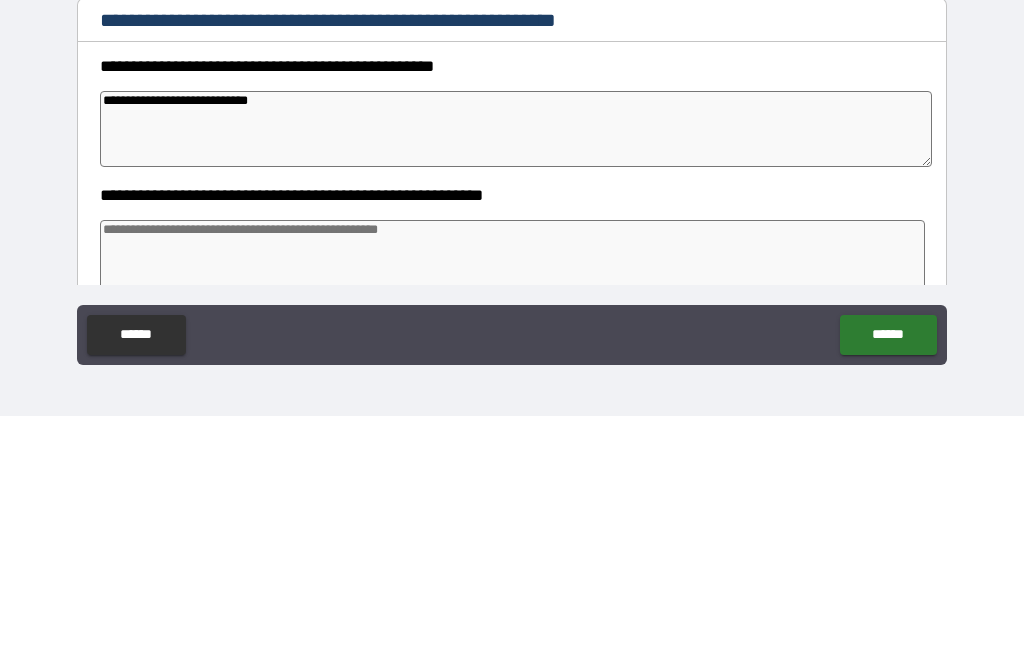 type on "*" 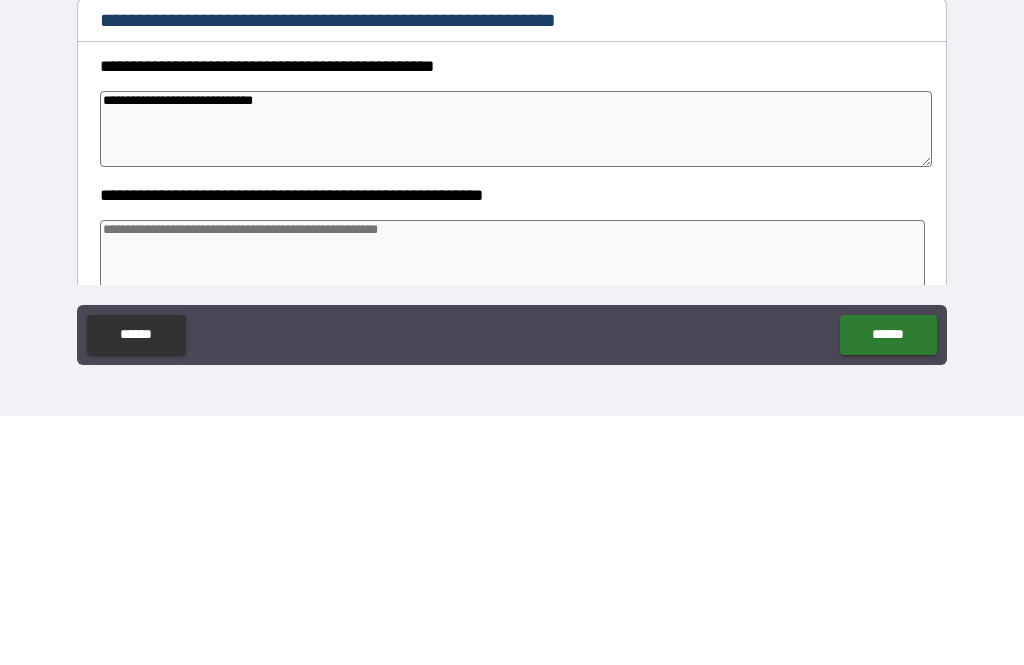 type on "*" 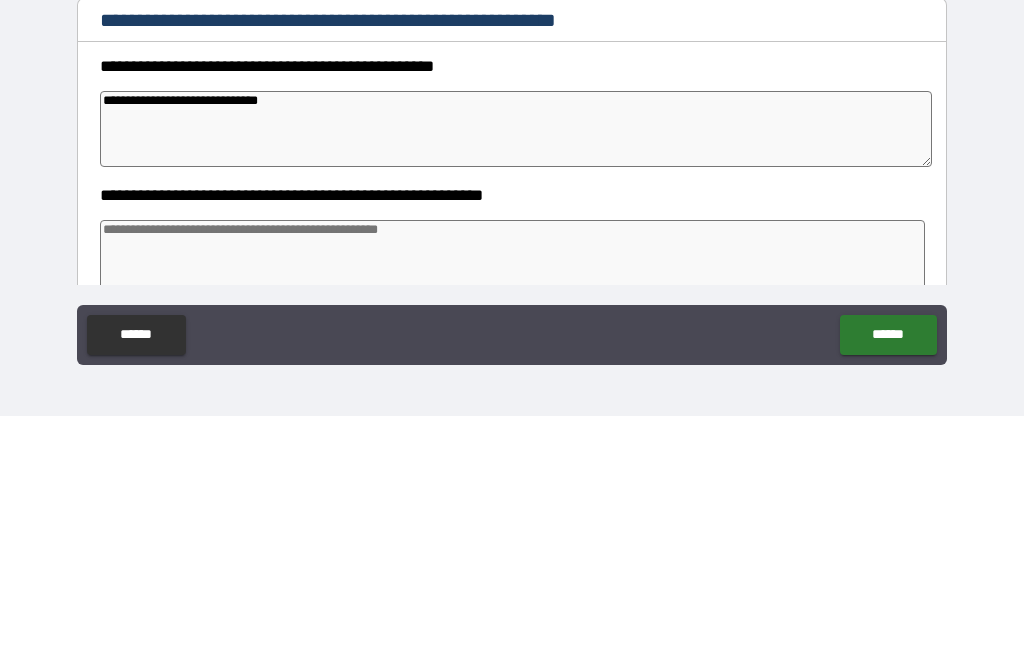 type on "*" 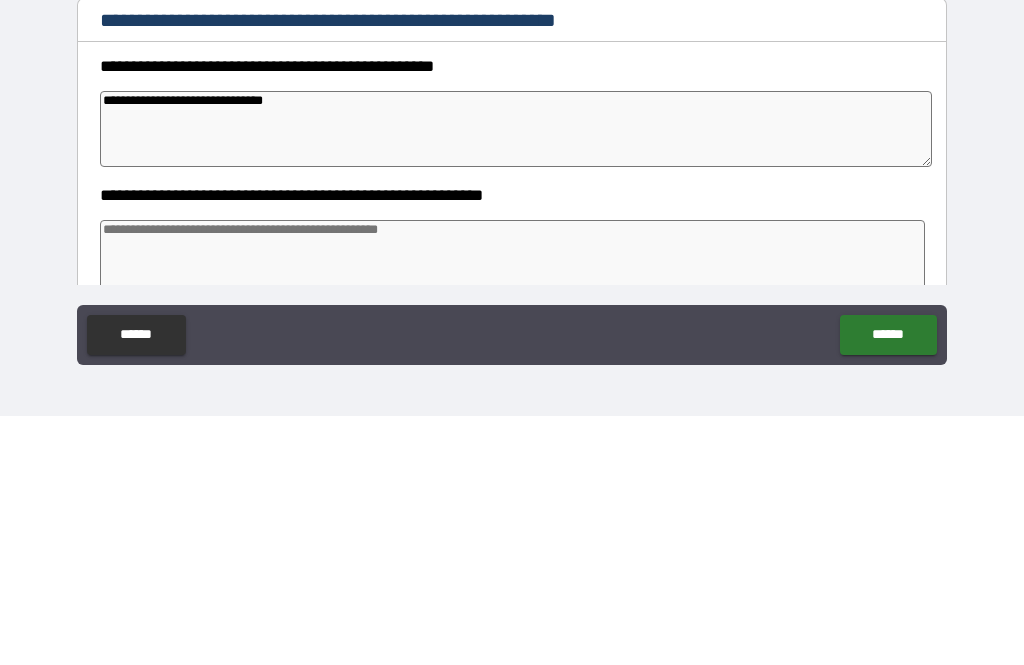 type on "*" 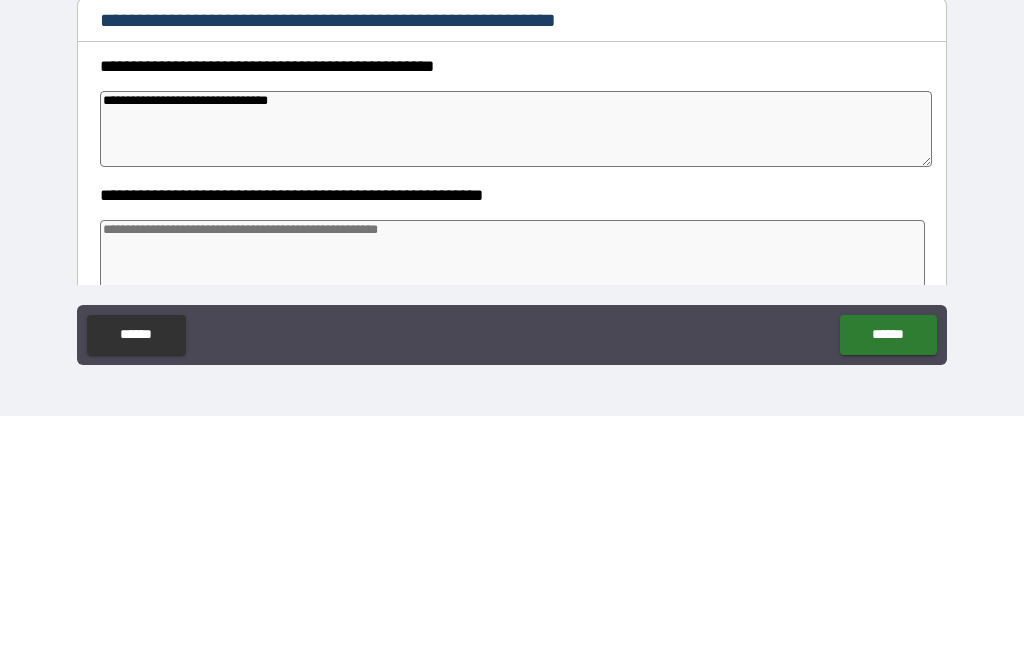 type on "*" 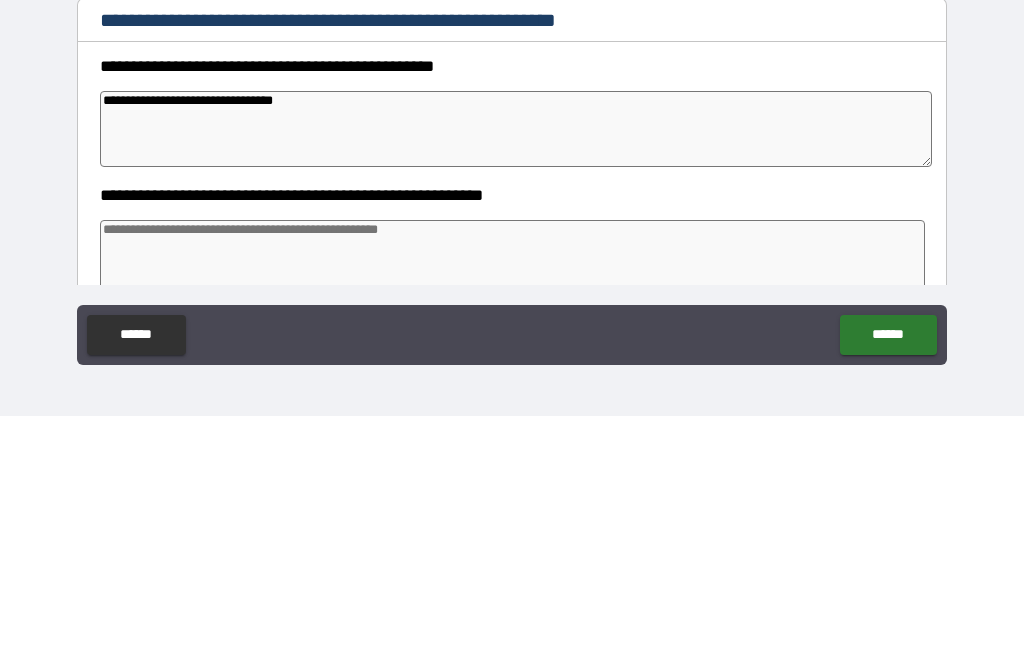 type on "*" 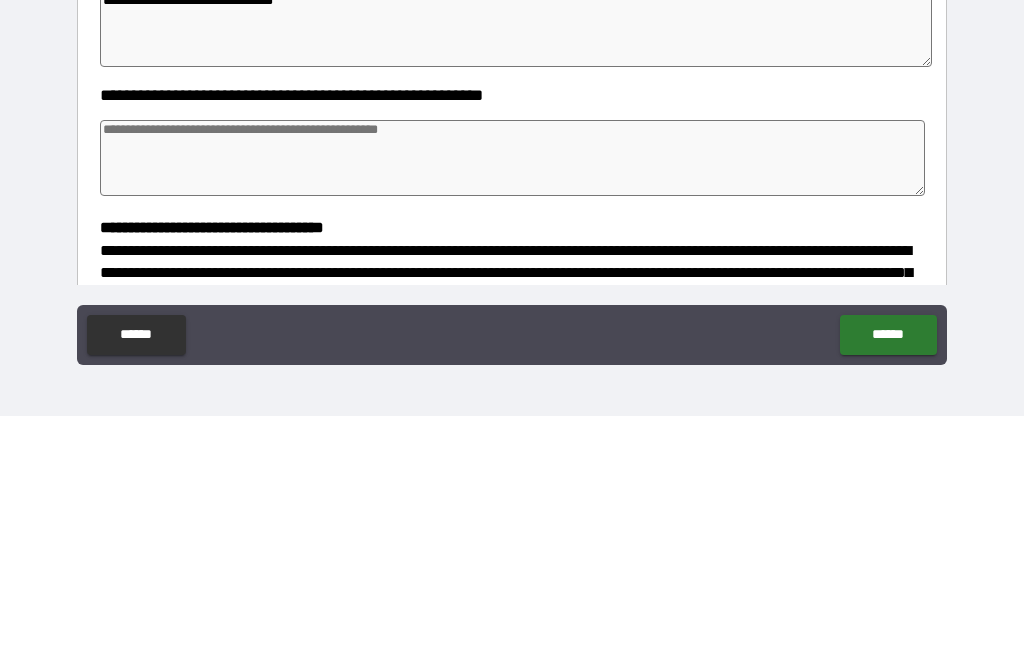 scroll, scrollTop: 99, scrollLeft: 0, axis: vertical 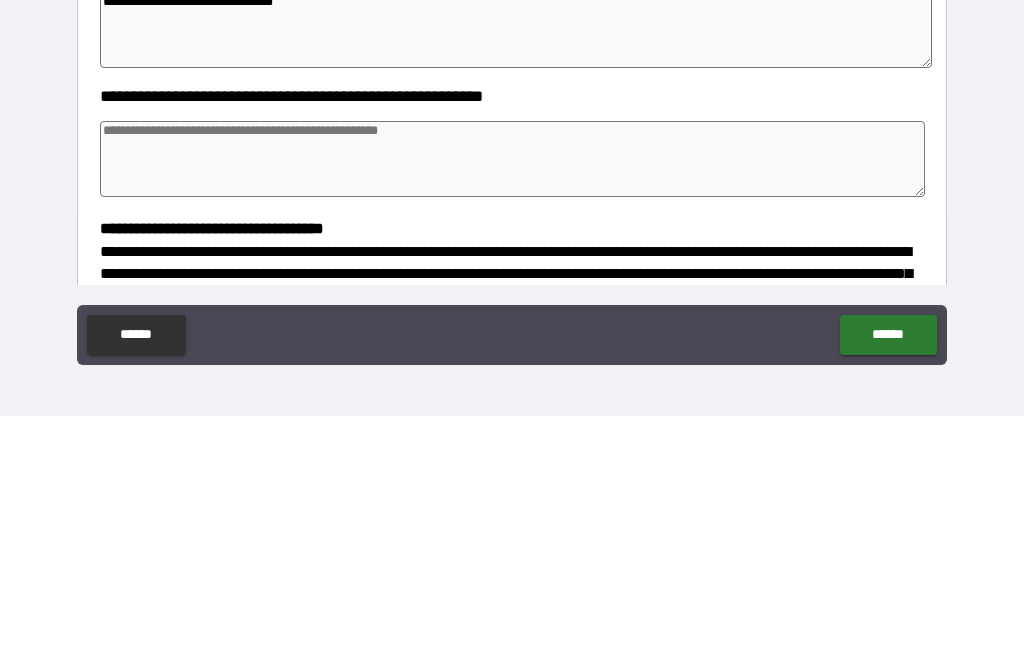 type on "**********" 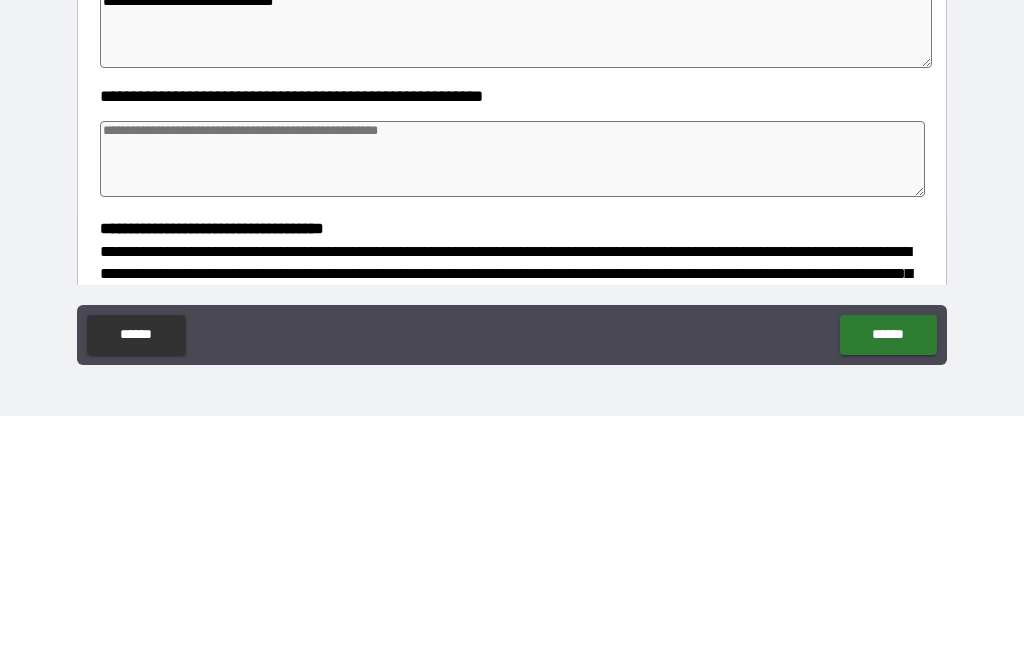 type on "*" 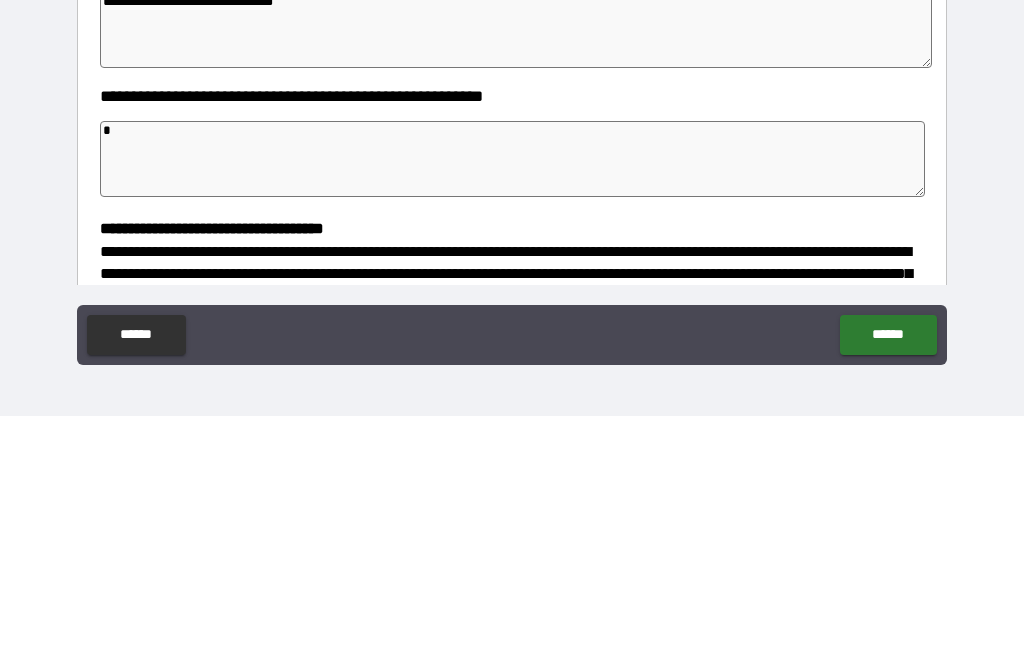 type on "*" 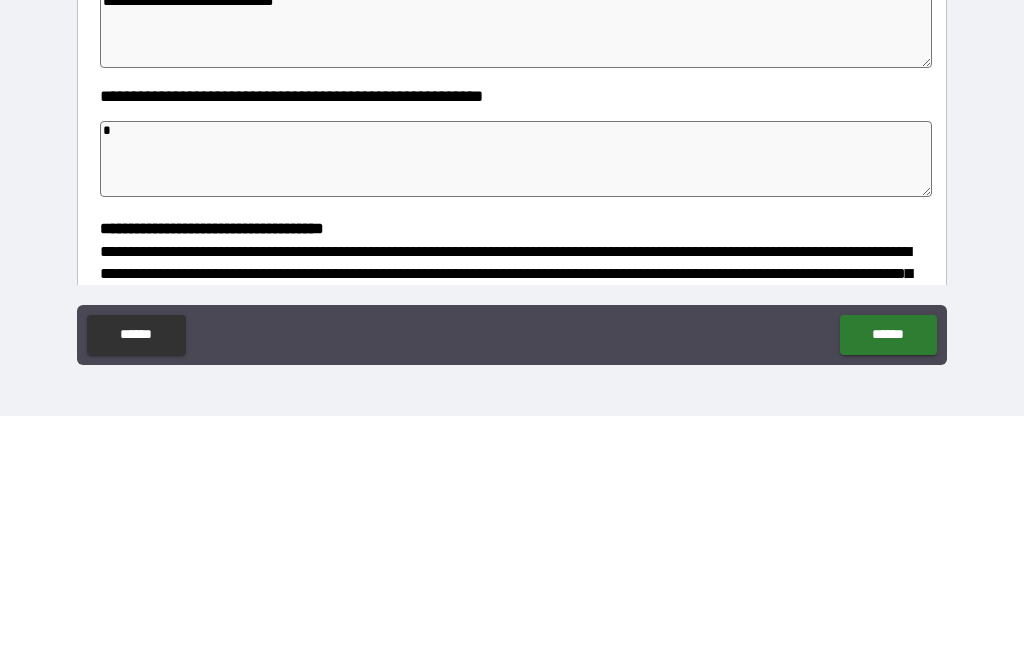 type on "*" 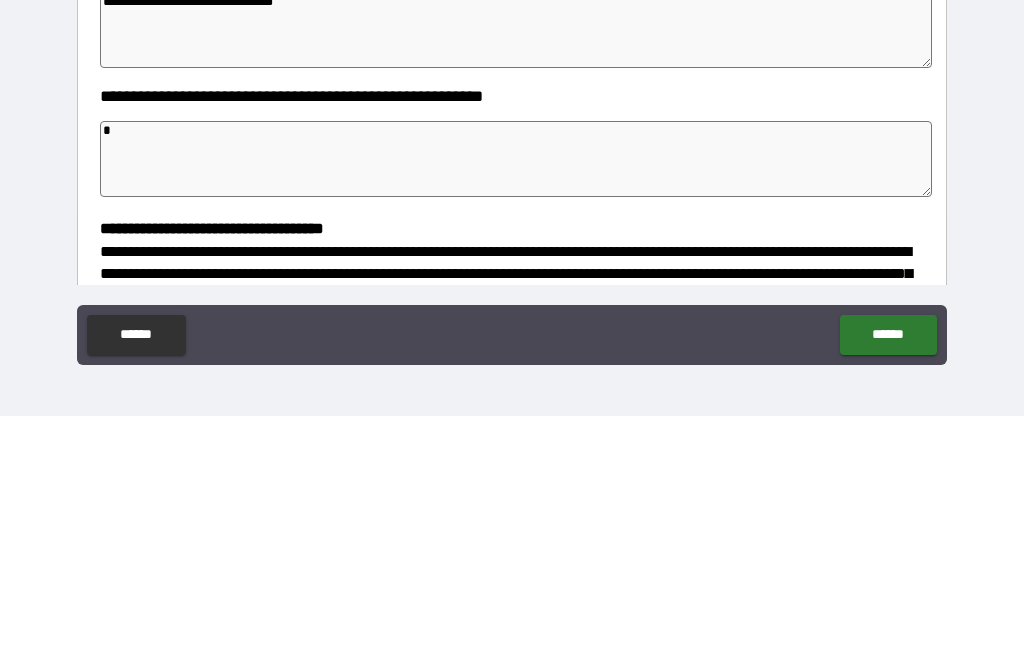 type on "*" 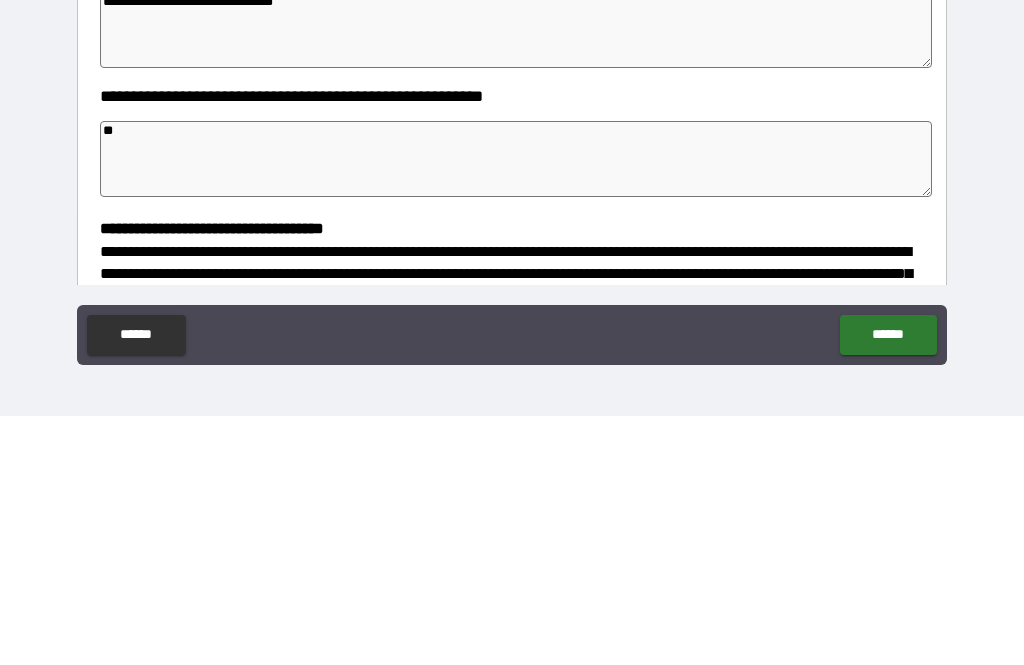 type on "*" 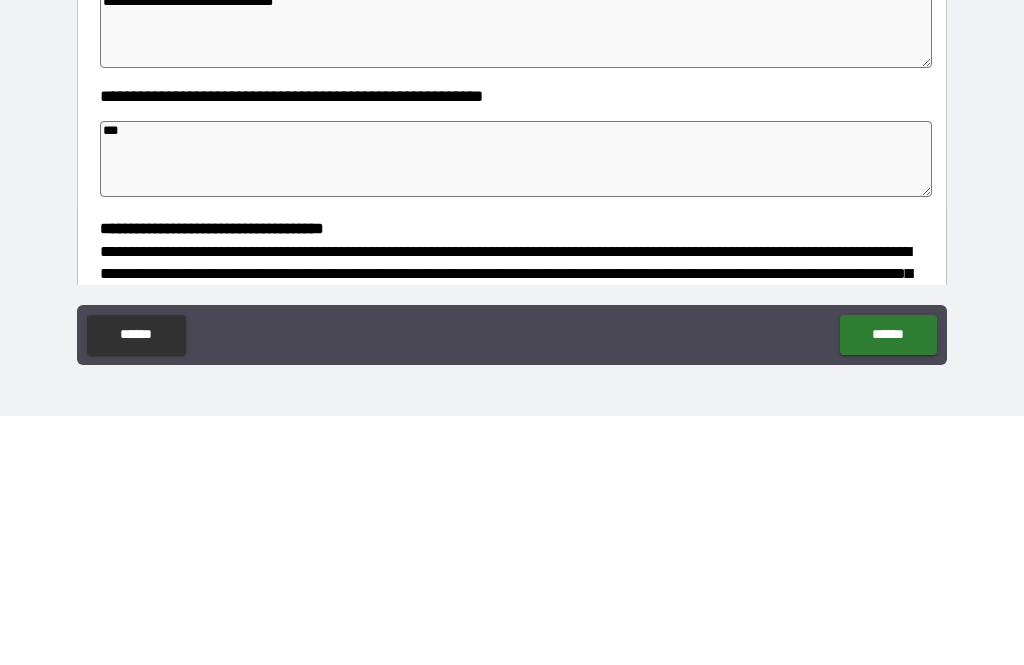 type on "*" 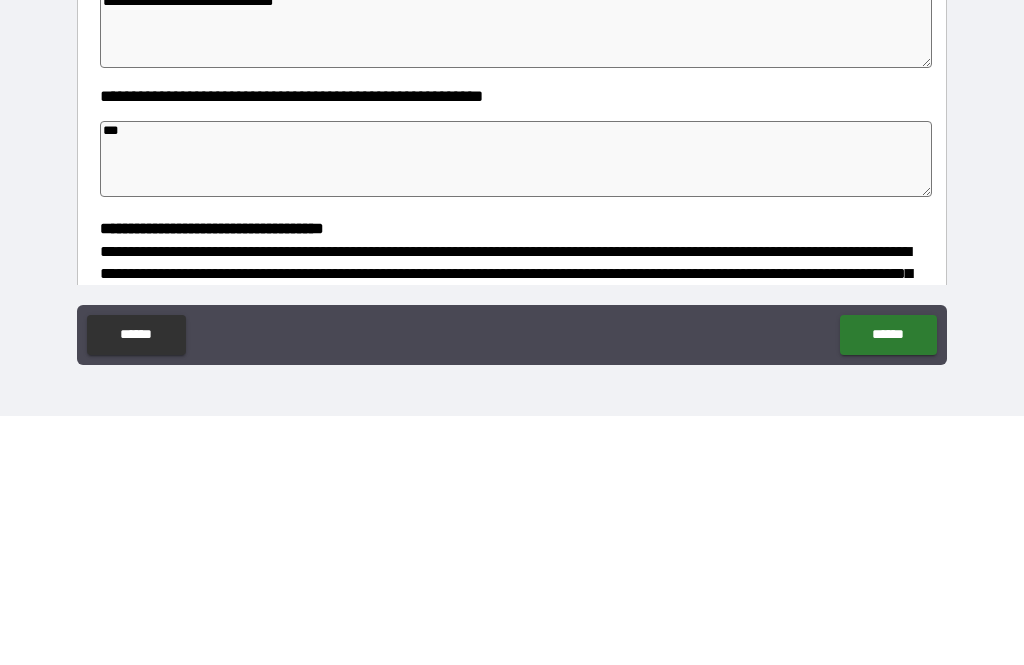 type on "*" 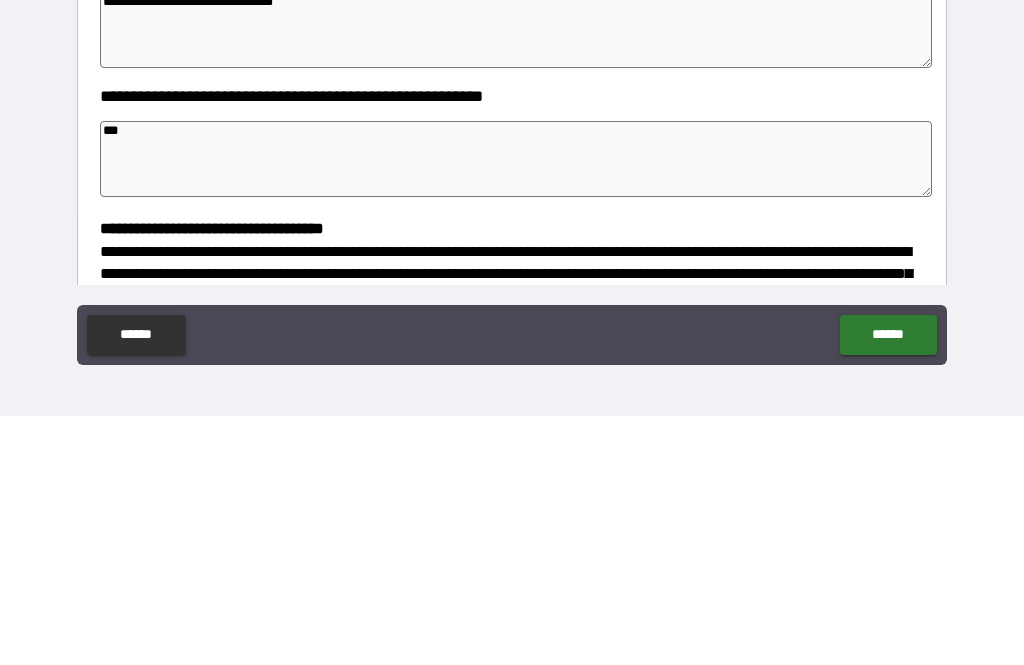 type on "*" 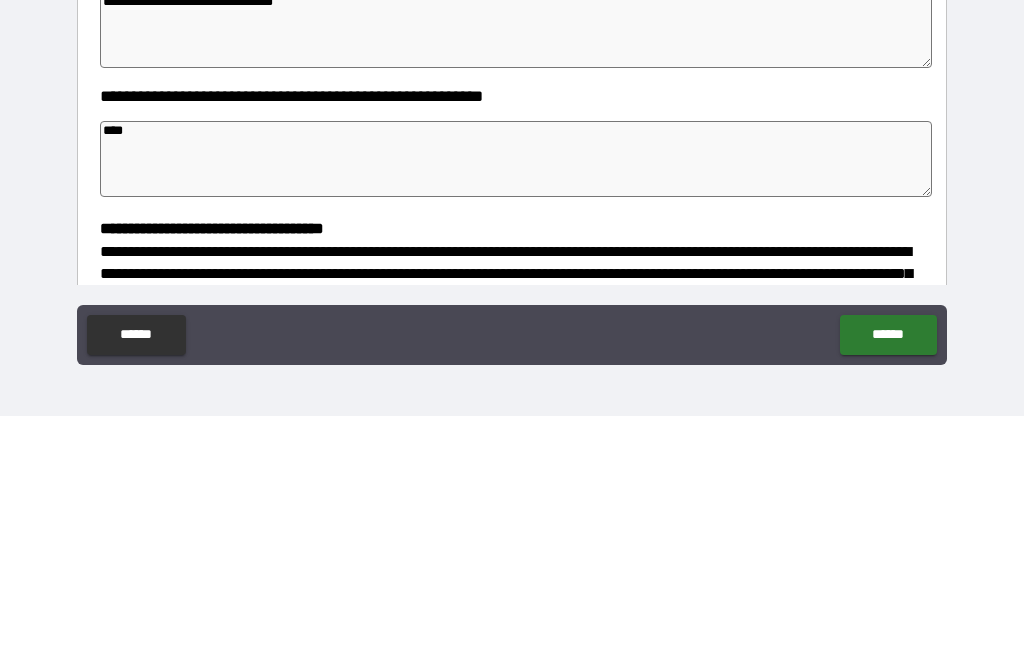 type on "*" 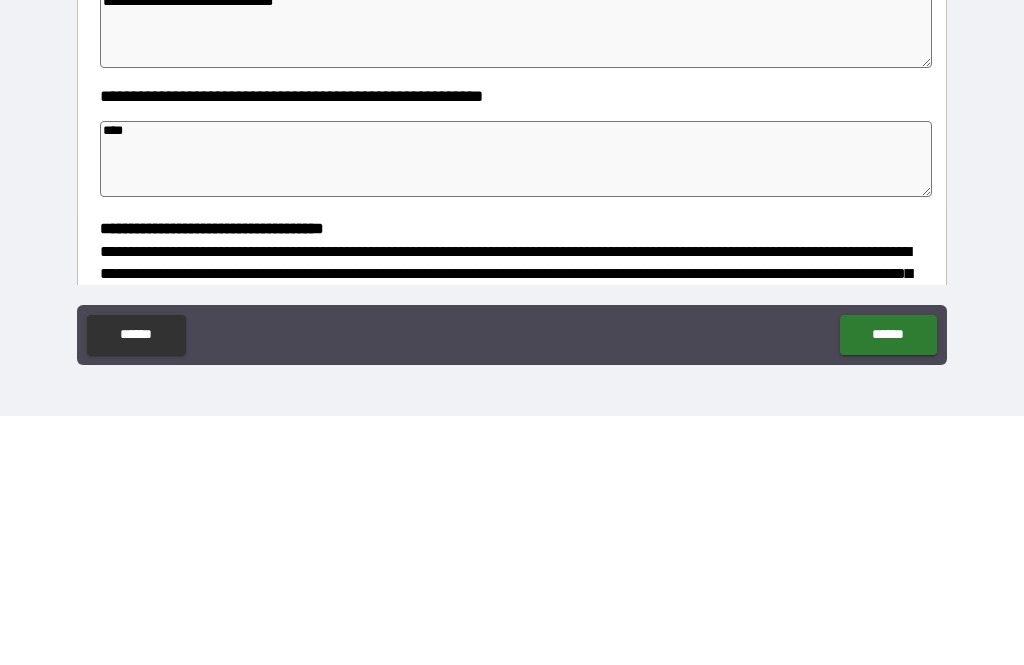 type on "*****" 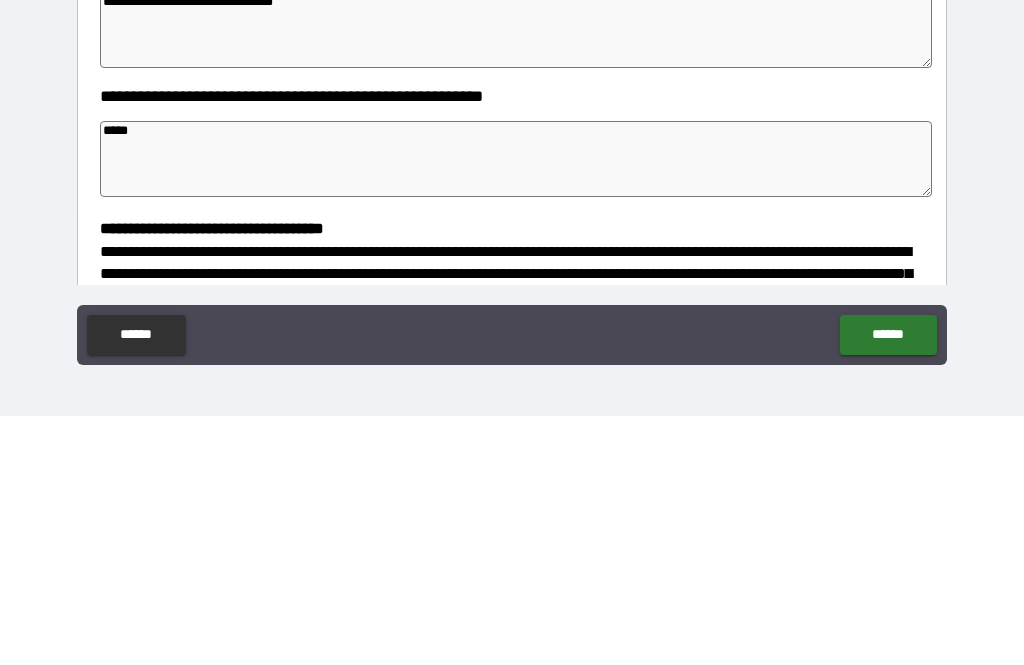type on "*" 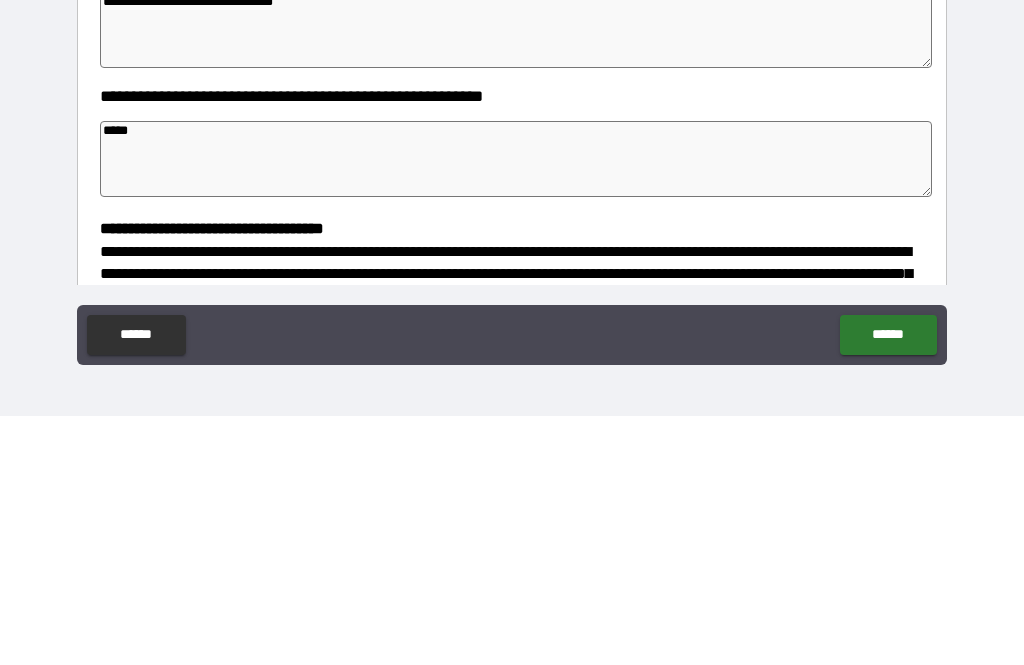 type on "*" 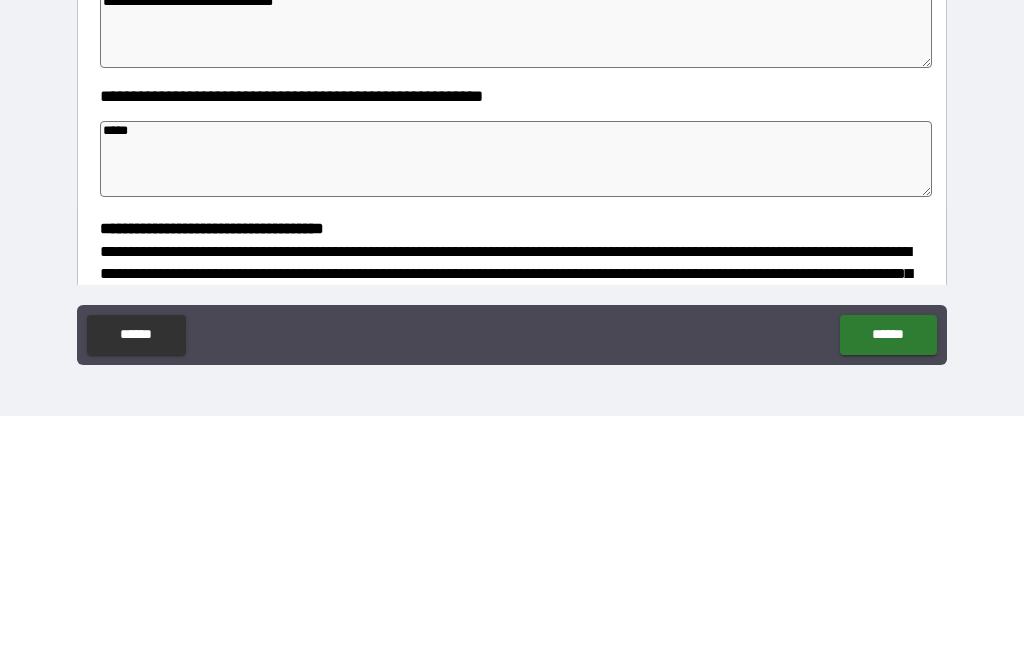 type on "*" 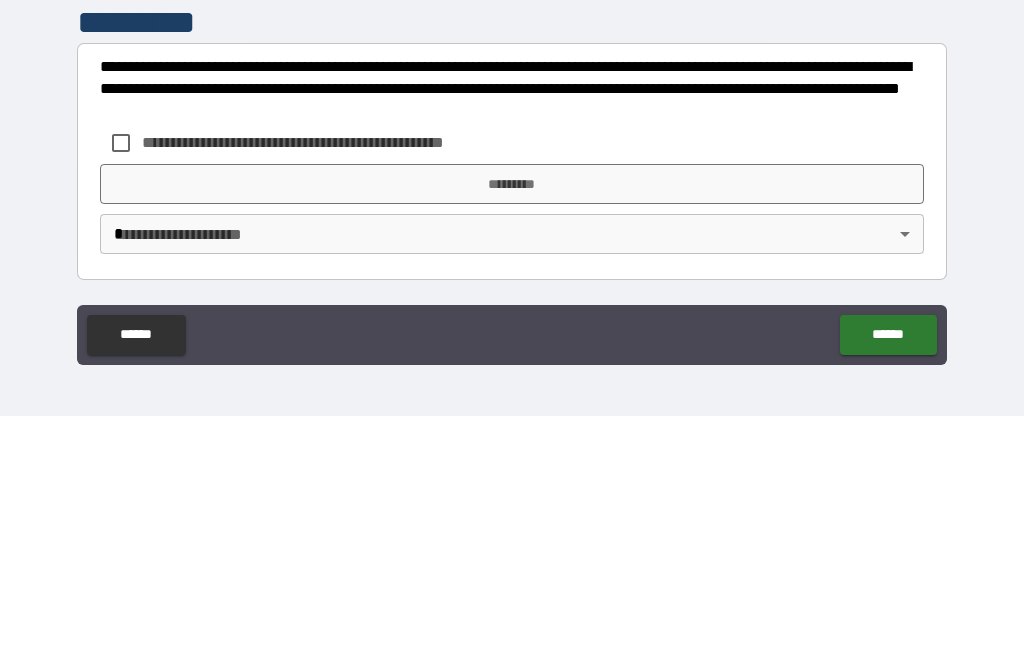 scroll, scrollTop: 544, scrollLeft: 0, axis: vertical 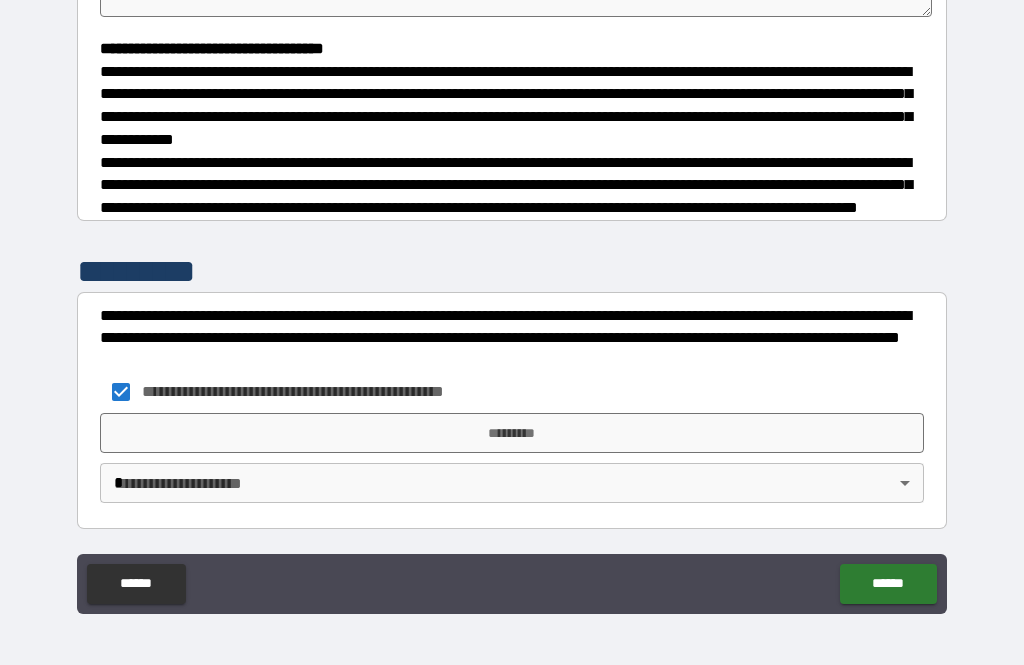 click on "**********" at bounding box center (512, 300) 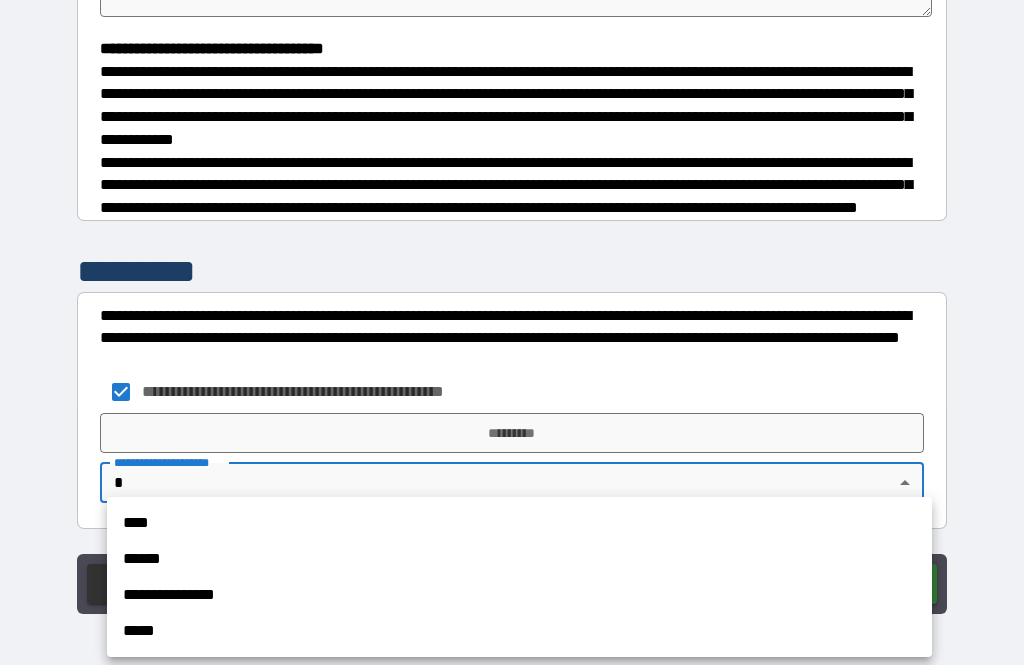 click on "**********" at bounding box center (519, 595) 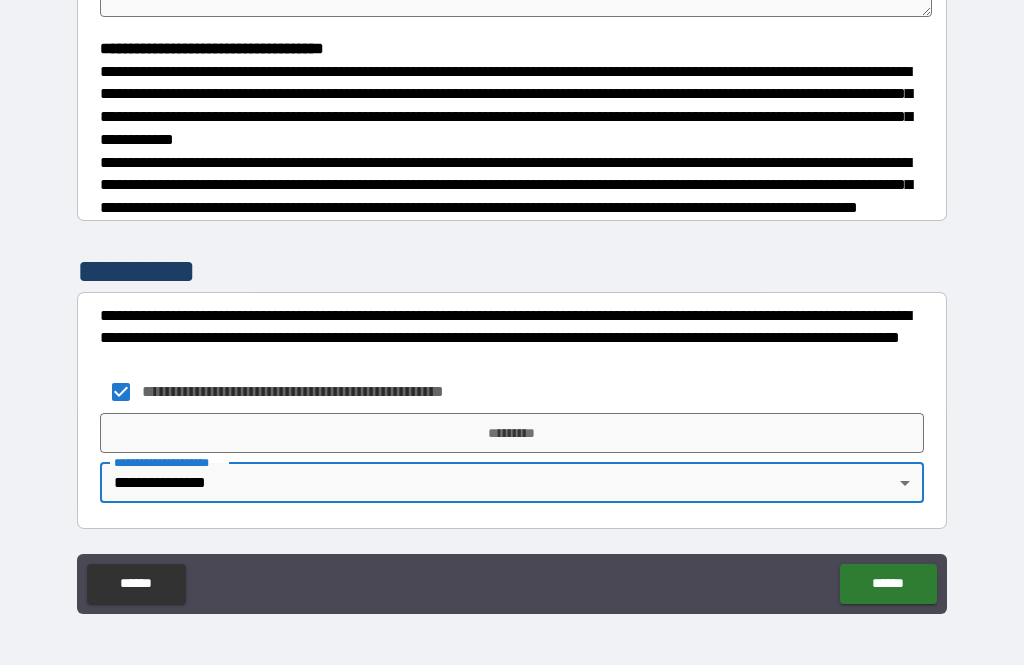 click on "*********" at bounding box center [512, 433] 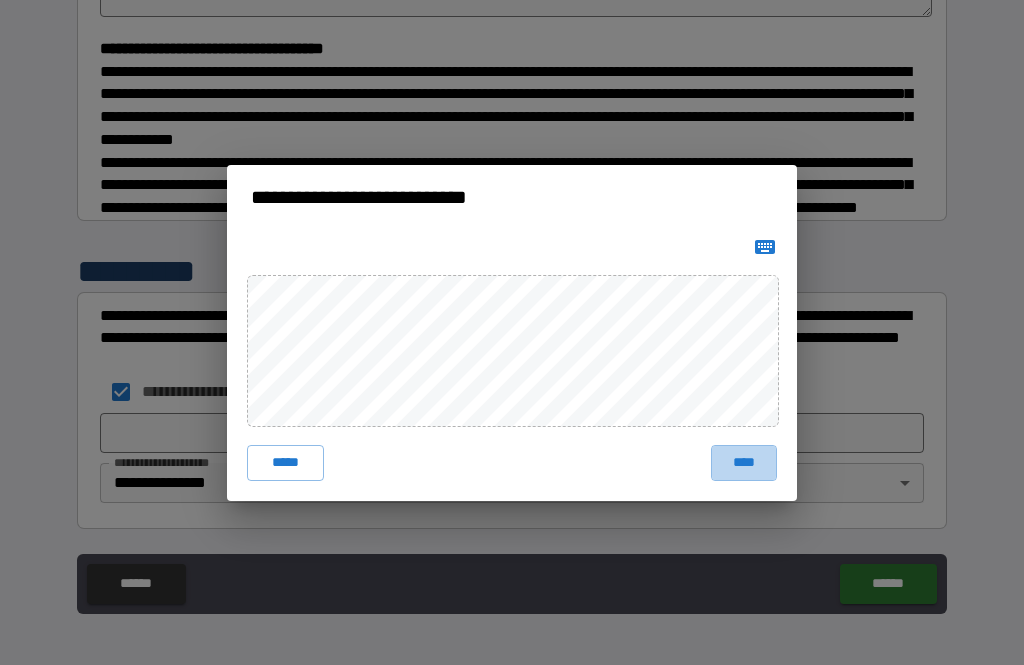 click on "****" at bounding box center (744, 463) 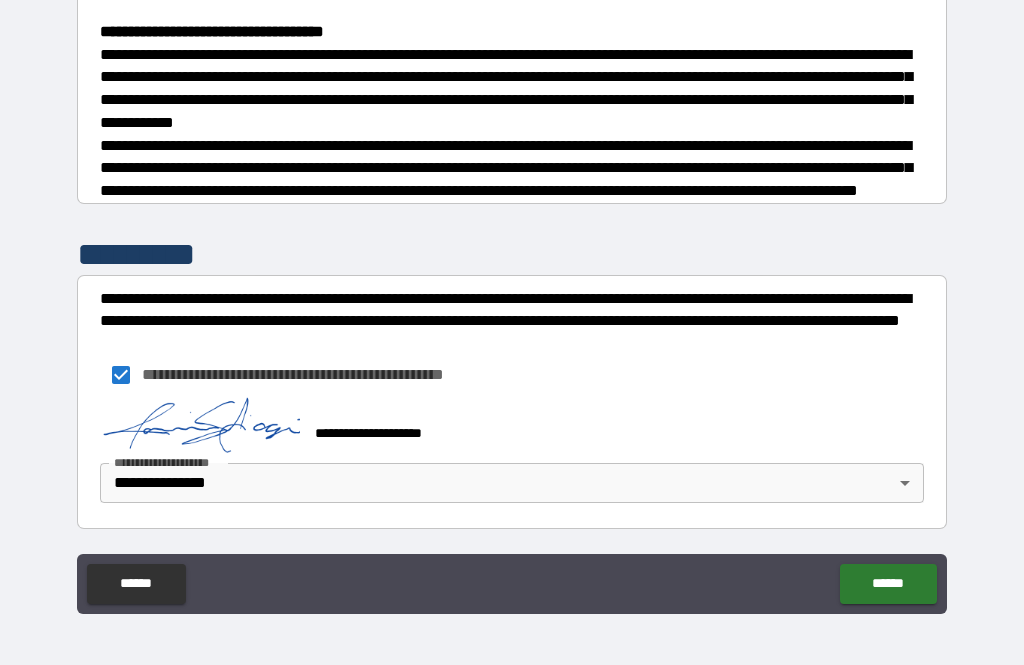 scroll, scrollTop: 561, scrollLeft: 0, axis: vertical 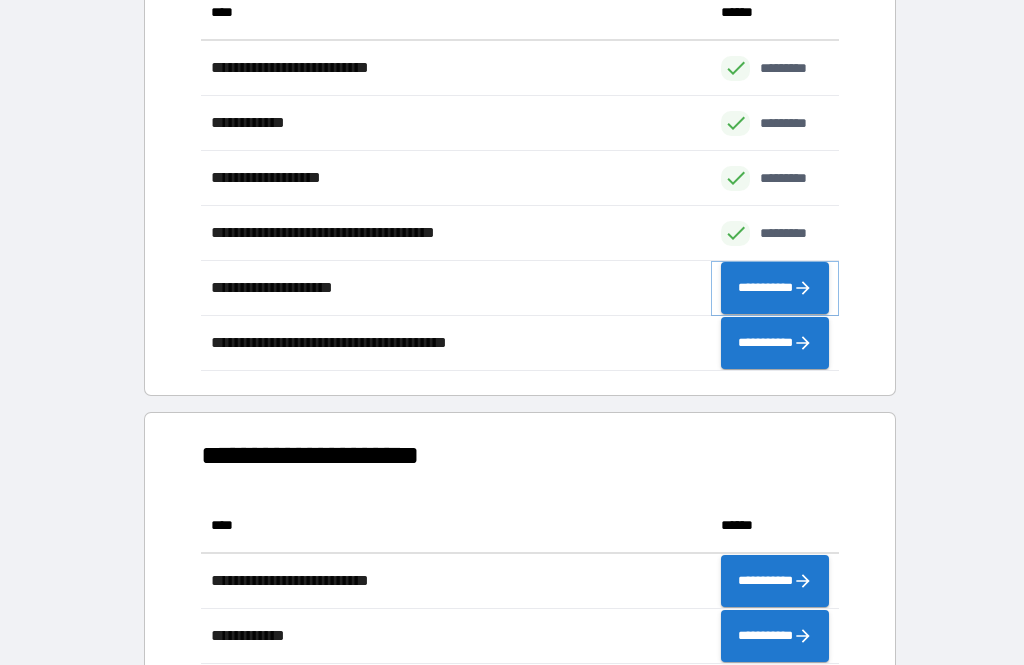 click on "**********" at bounding box center [775, 288] 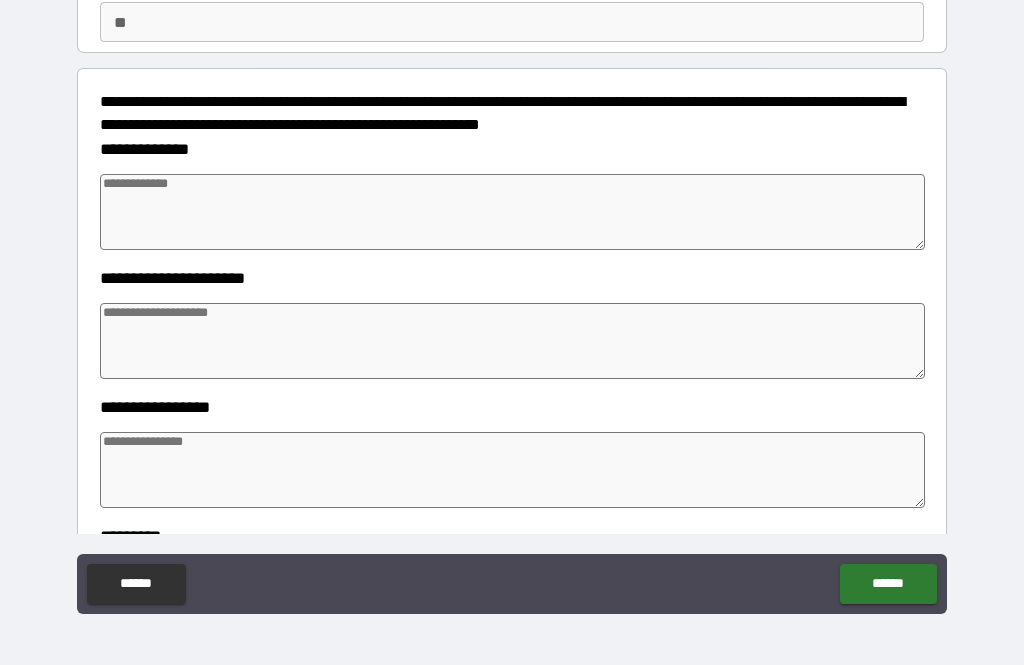 scroll, scrollTop: 183, scrollLeft: 0, axis: vertical 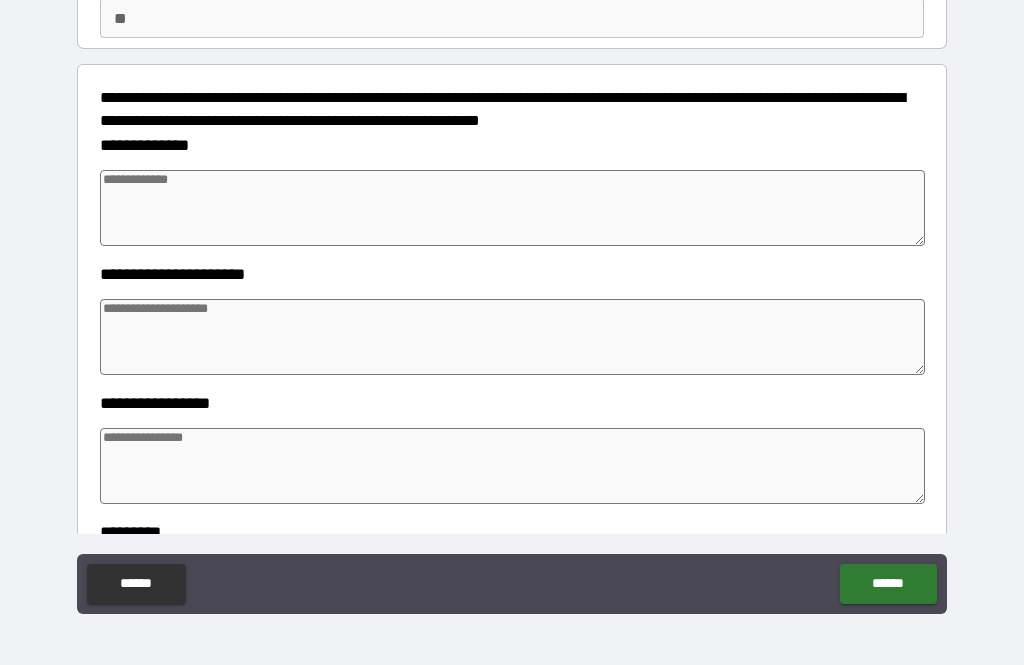 click at bounding box center [513, 208] 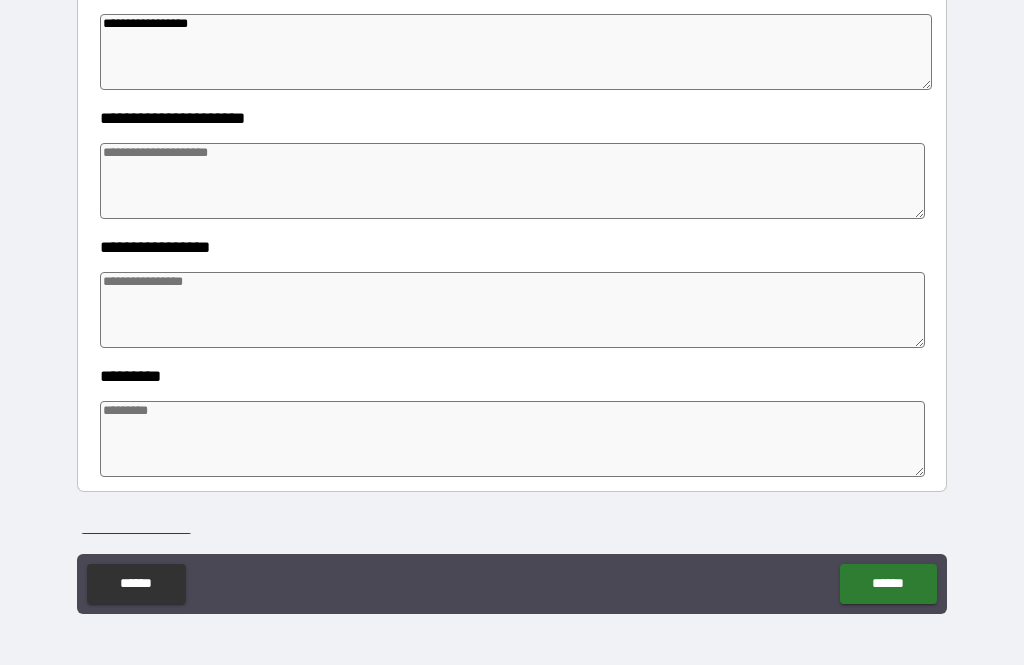 scroll, scrollTop: 347, scrollLeft: 0, axis: vertical 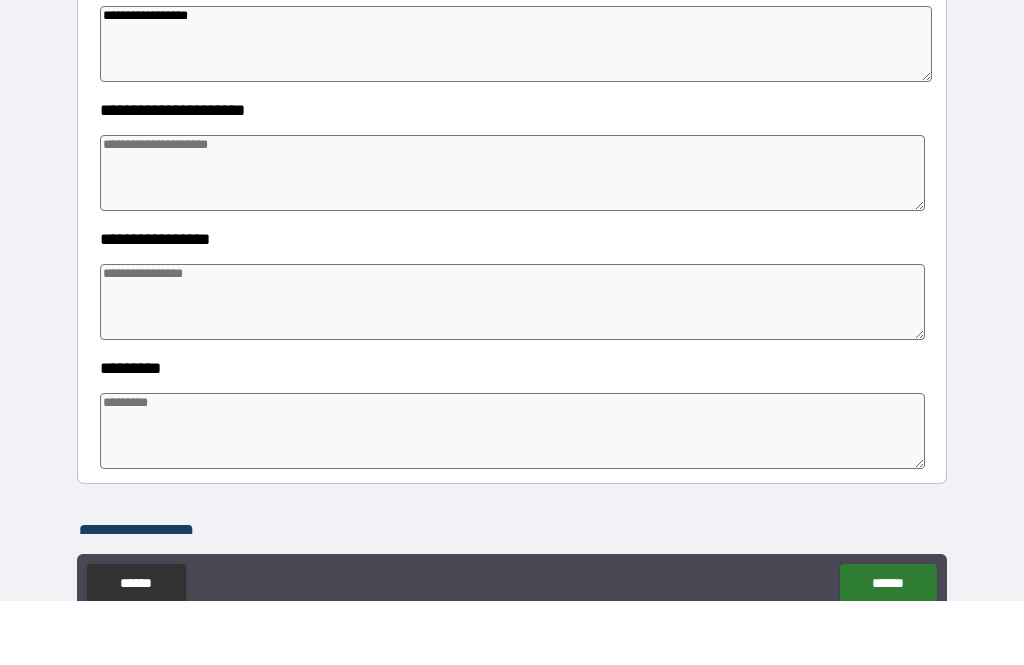click at bounding box center (513, 237) 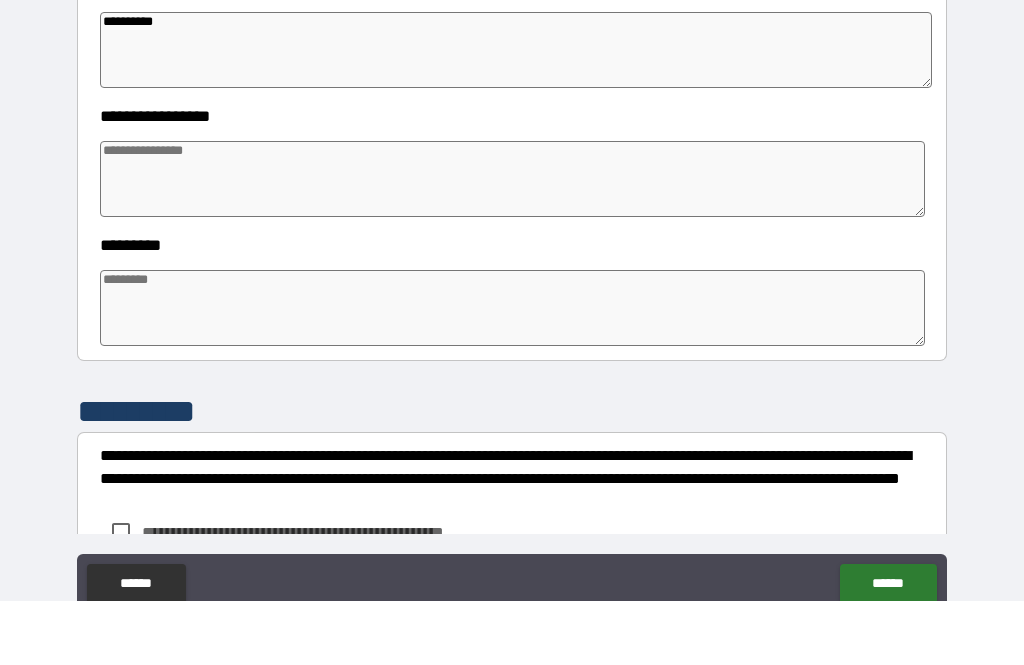 scroll, scrollTop: 515, scrollLeft: 0, axis: vertical 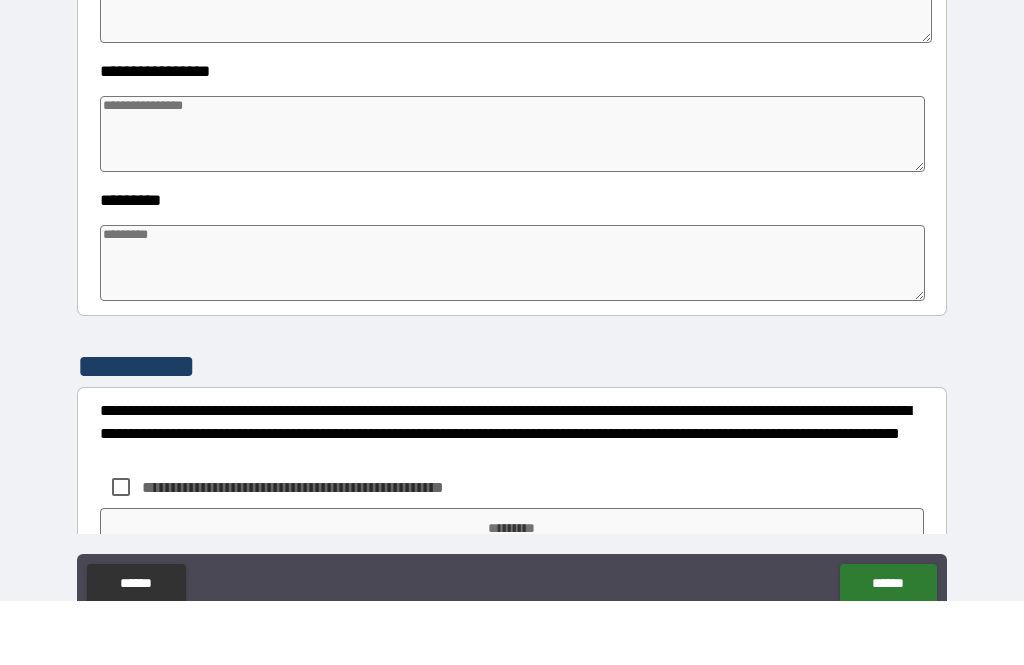 click at bounding box center [513, 198] 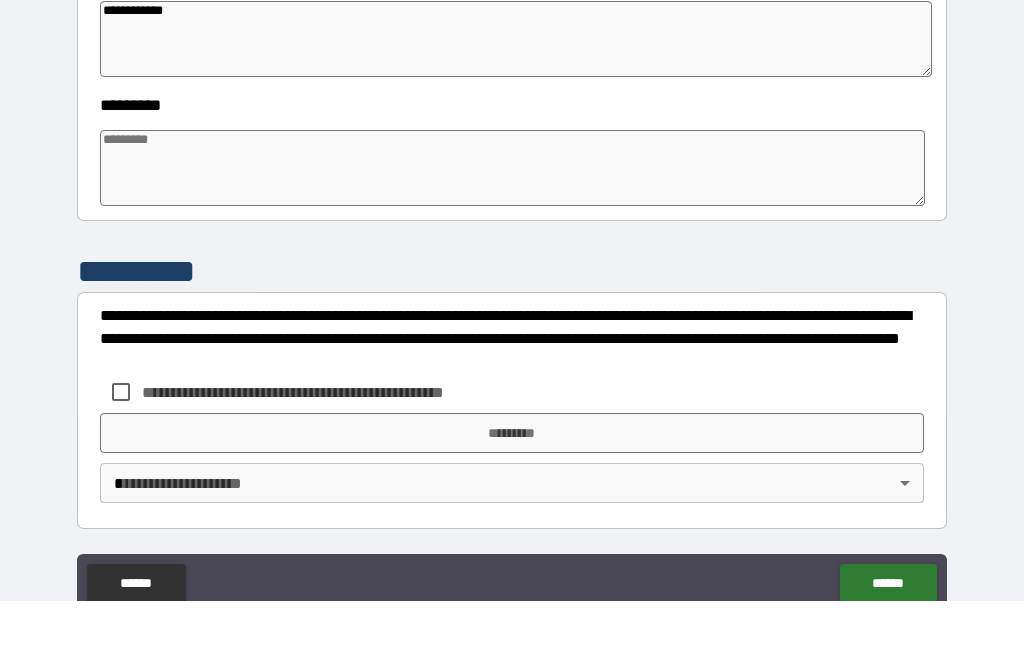 scroll, scrollTop: 610, scrollLeft: 0, axis: vertical 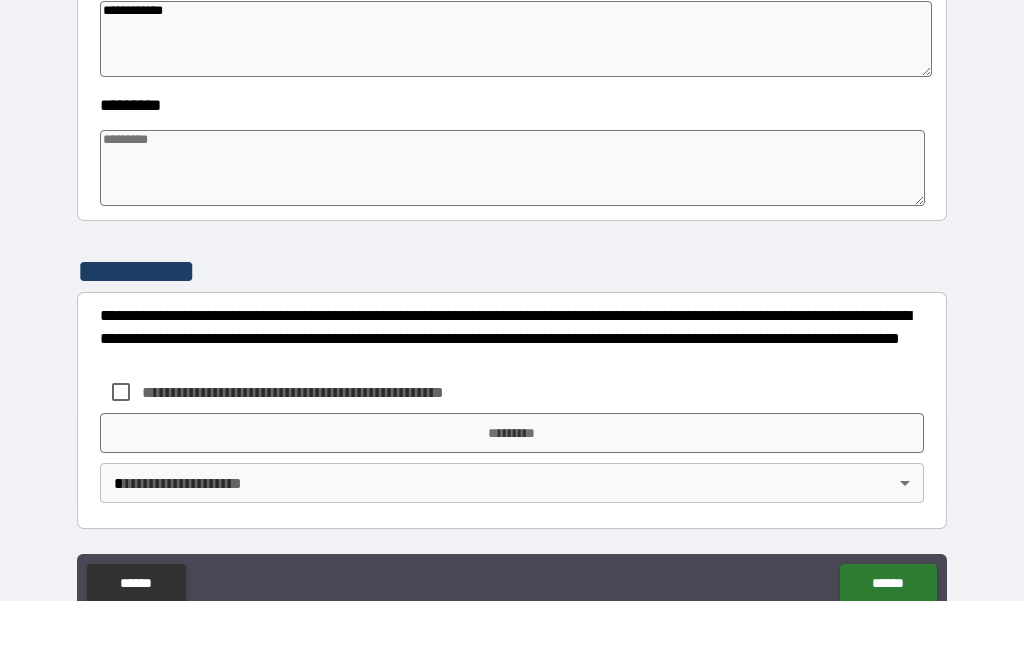 click at bounding box center [513, 232] 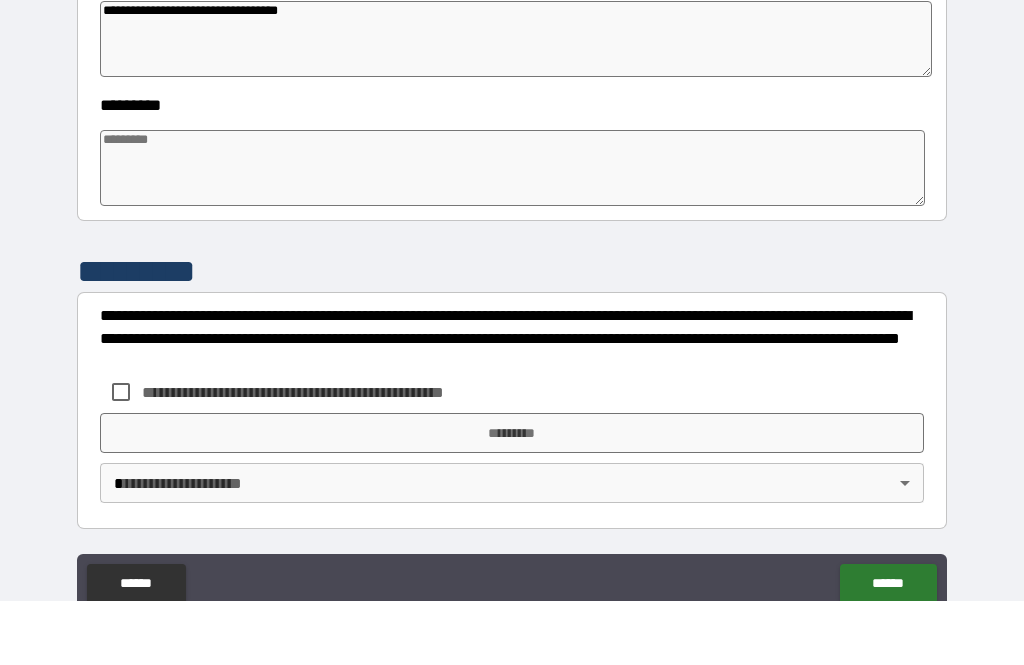 click at bounding box center (513, 232) 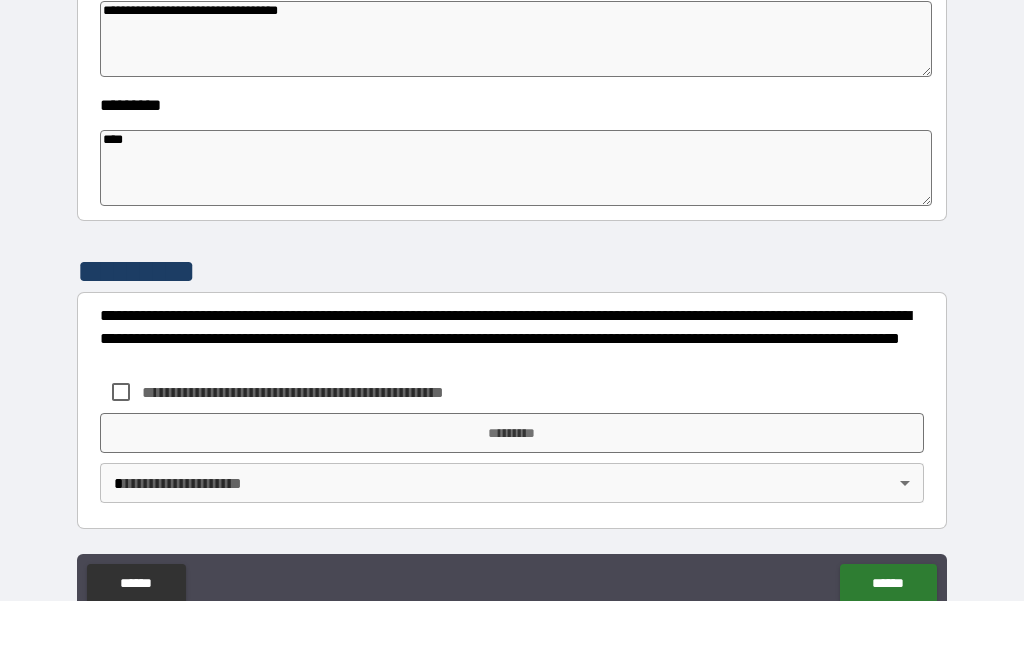 click on "**********" at bounding box center [512, 367] 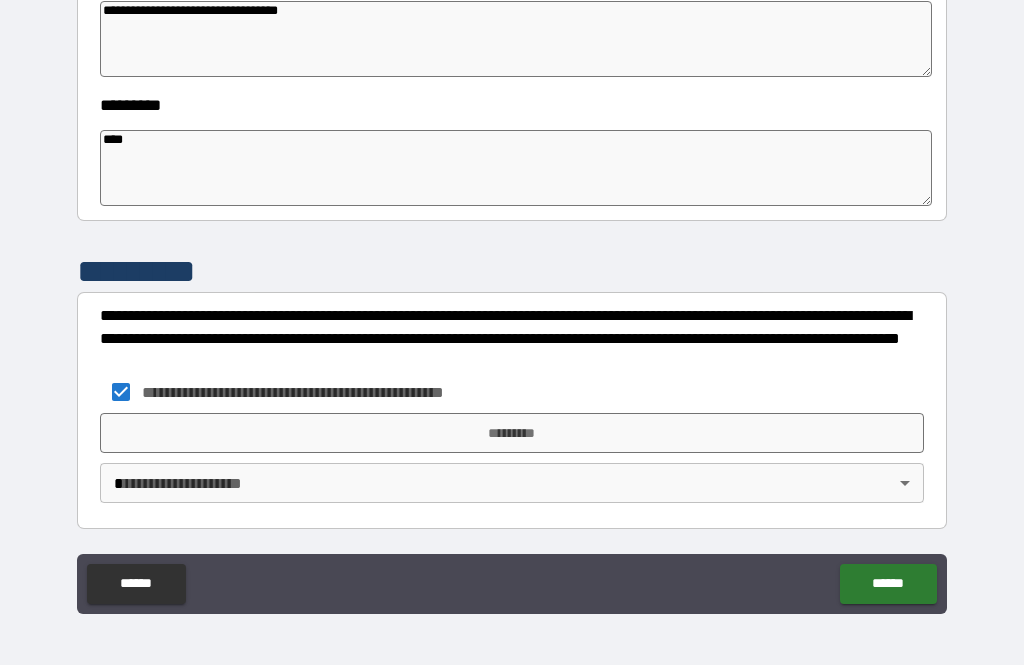 click on "**********" at bounding box center (512, 300) 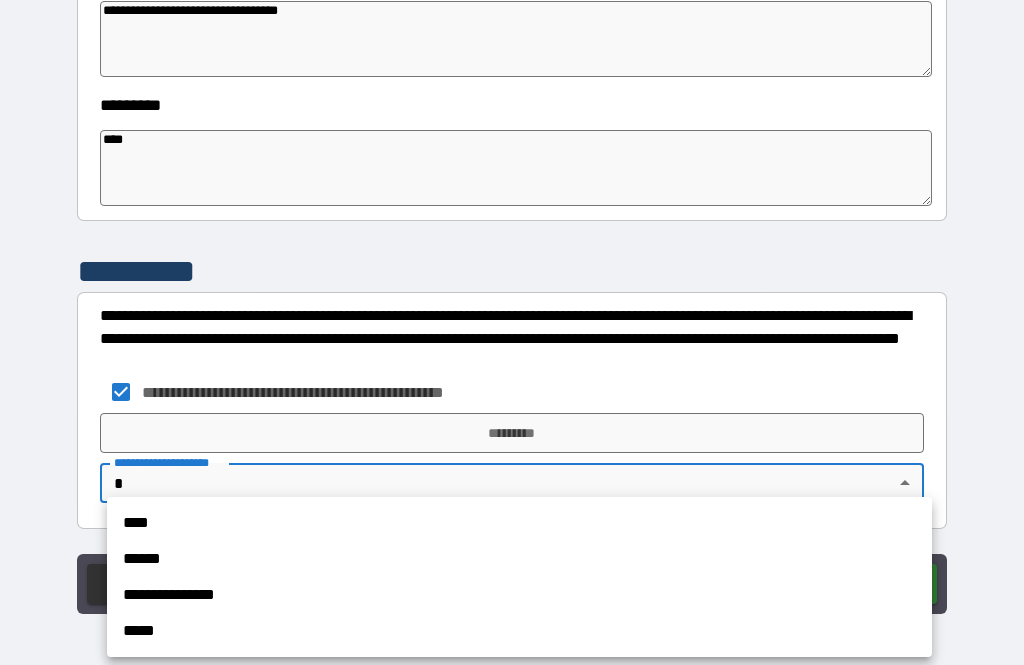 click on "**********" at bounding box center [519, 595] 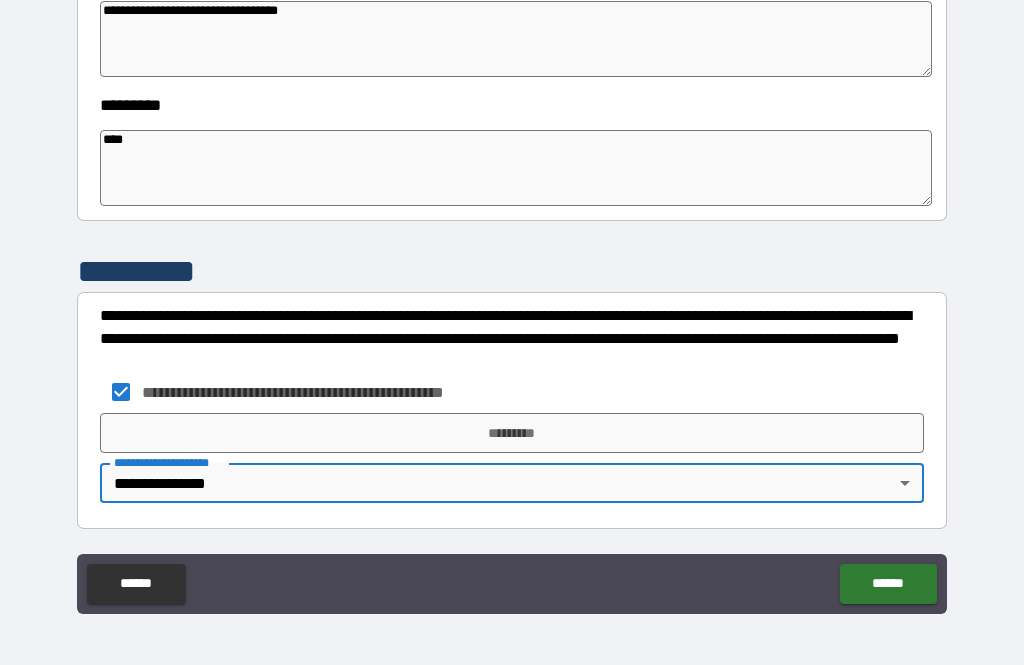 click on "*********" at bounding box center [512, 433] 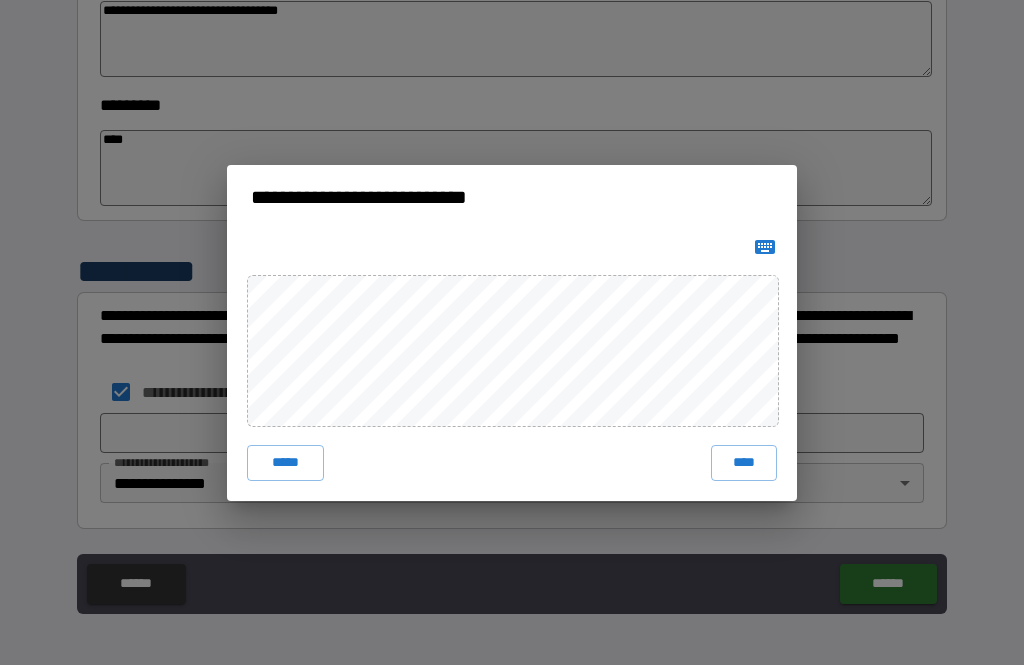 click on "****" at bounding box center [744, 463] 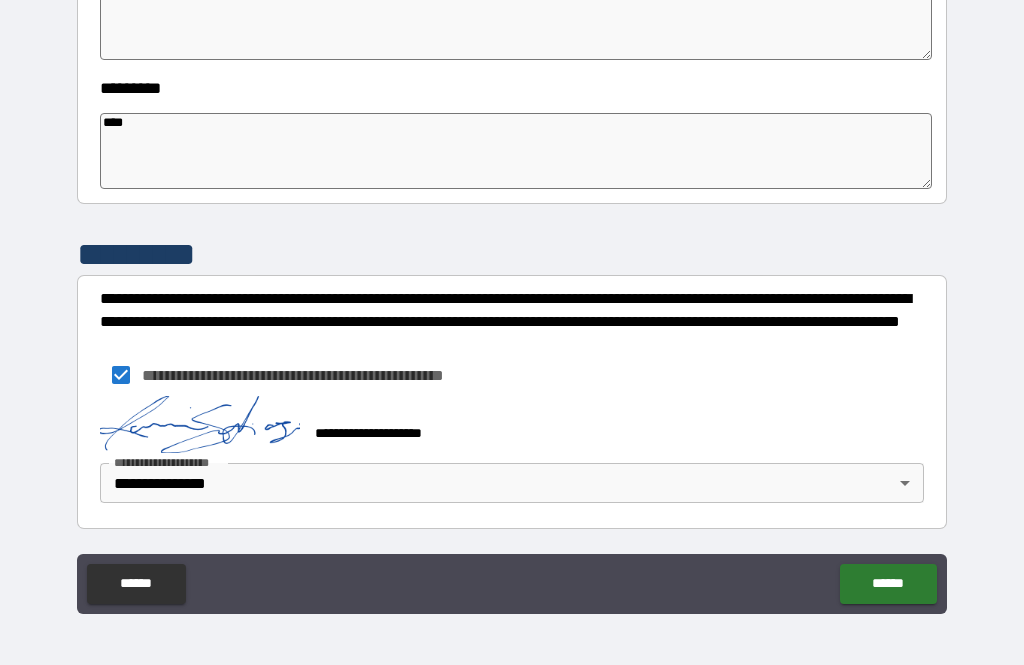 scroll, scrollTop: 0, scrollLeft: 0, axis: both 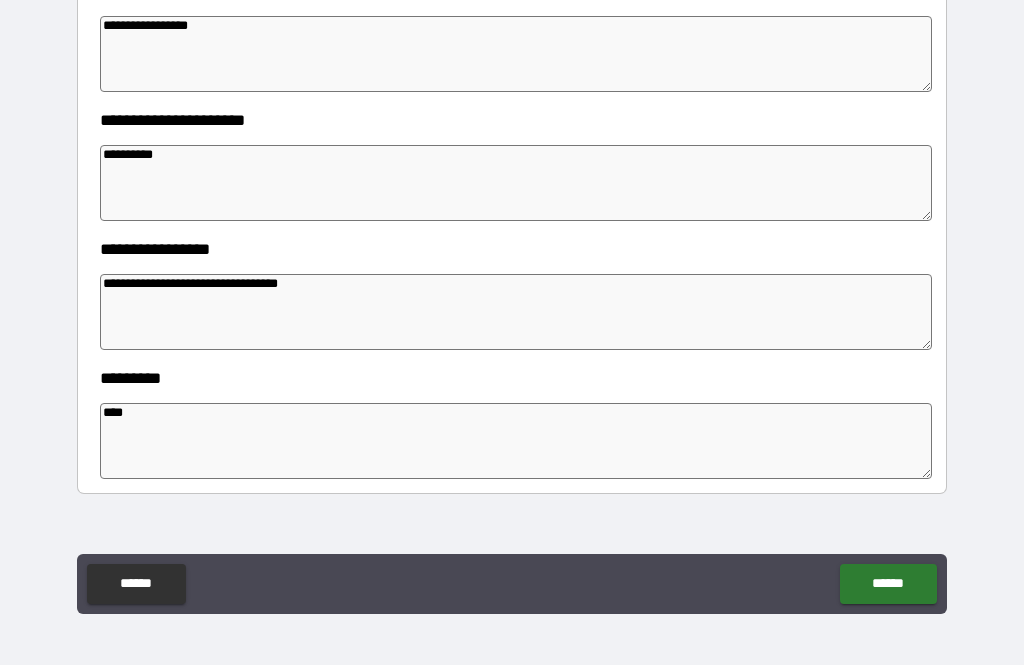 click on "******" at bounding box center (888, 584) 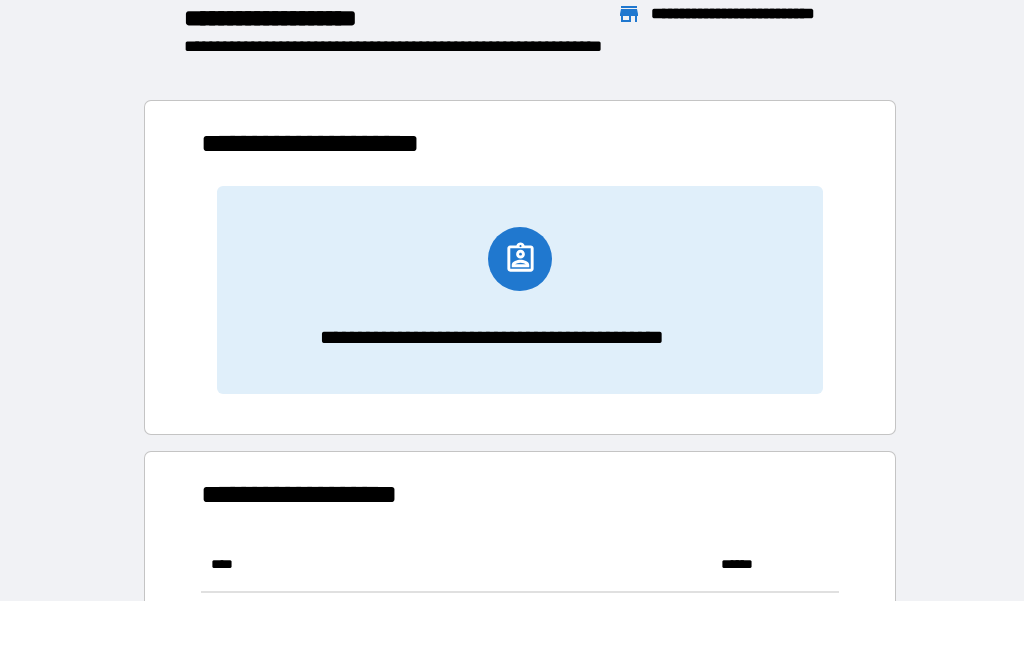scroll, scrollTop: 1, scrollLeft: 1, axis: both 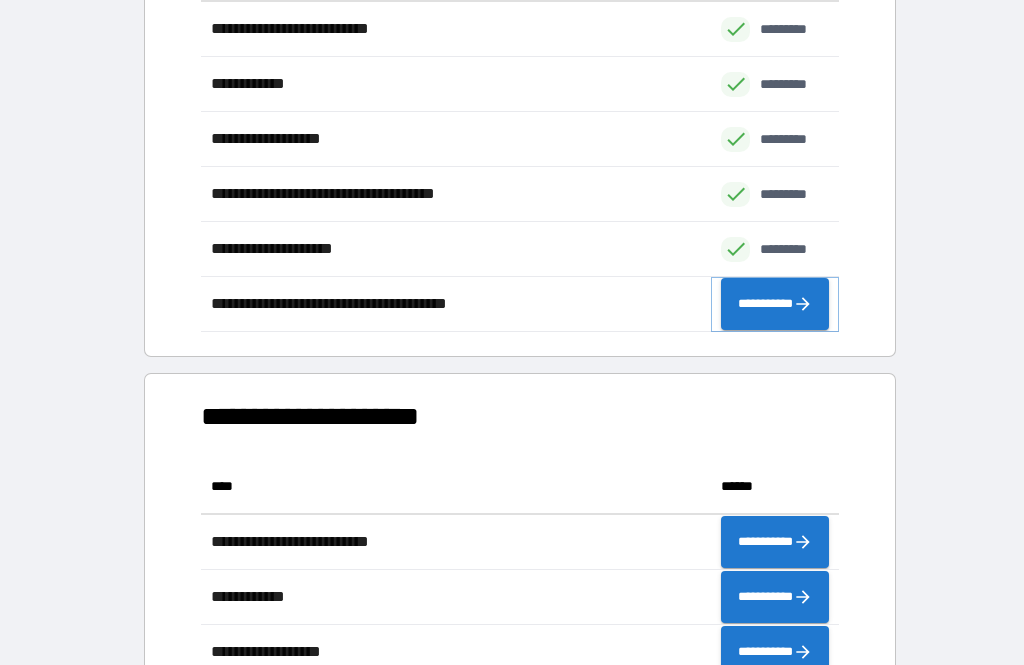 click on "**********" at bounding box center (775, 304) 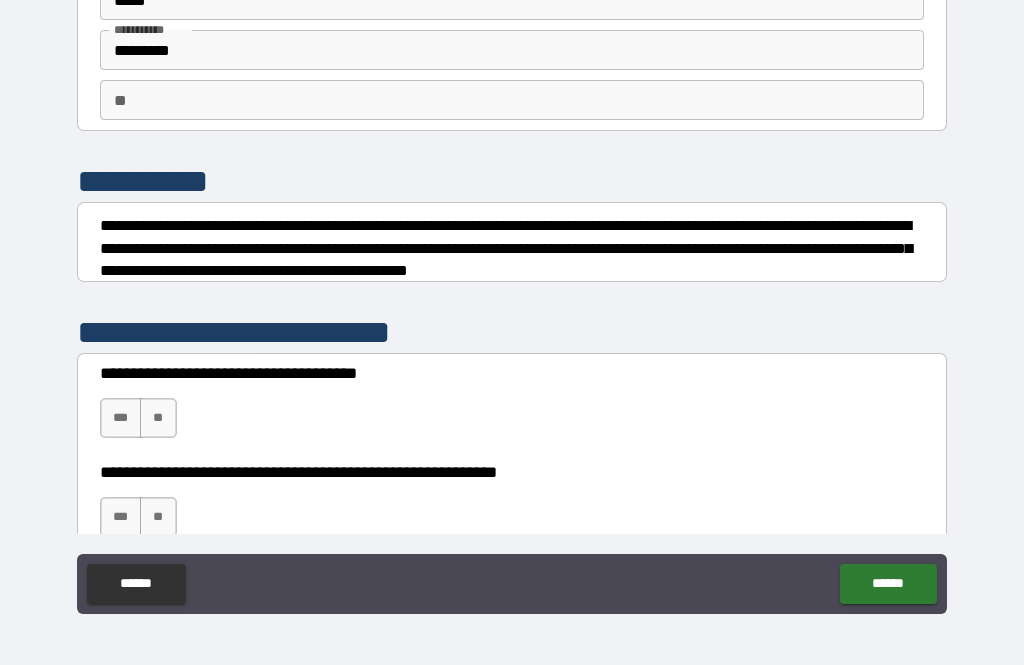 scroll, scrollTop: 113, scrollLeft: 0, axis: vertical 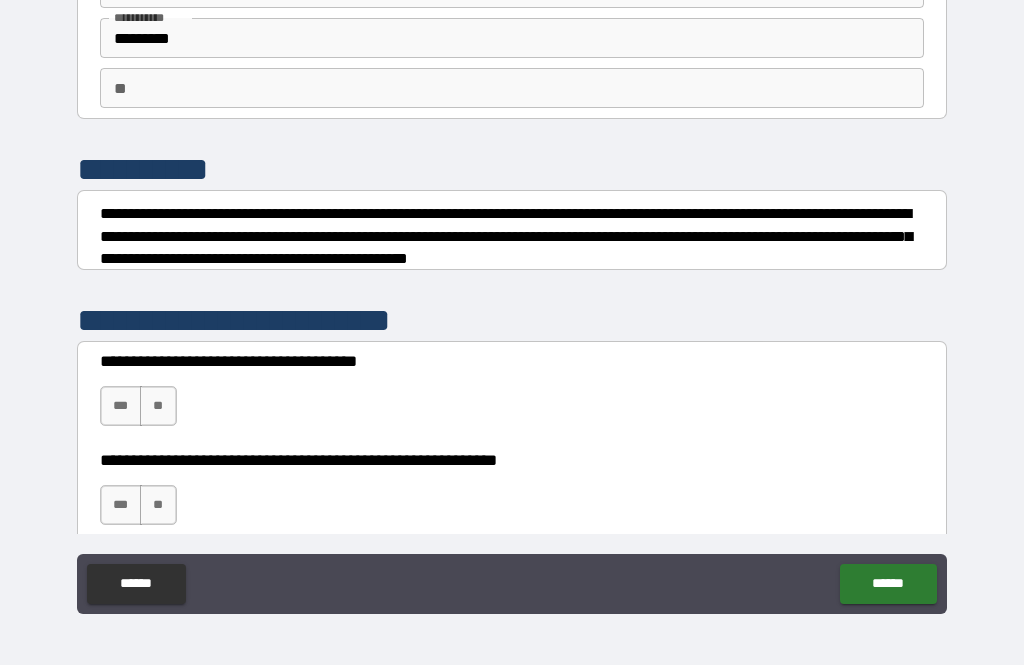 click on "***" at bounding box center (121, 406) 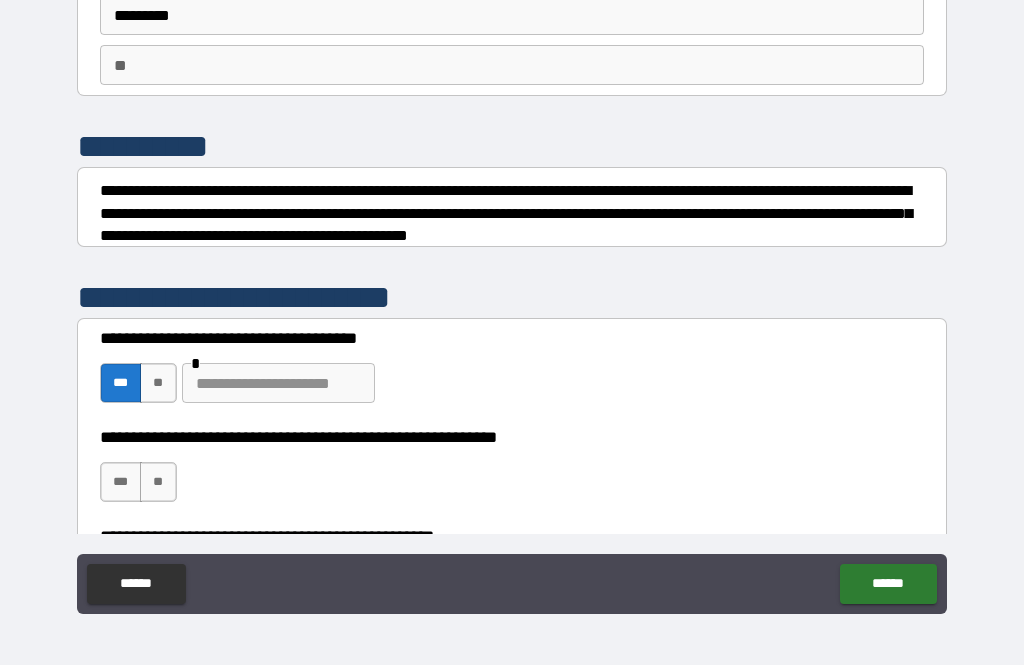 scroll, scrollTop: 118, scrollLeft: 0, axis: vertical 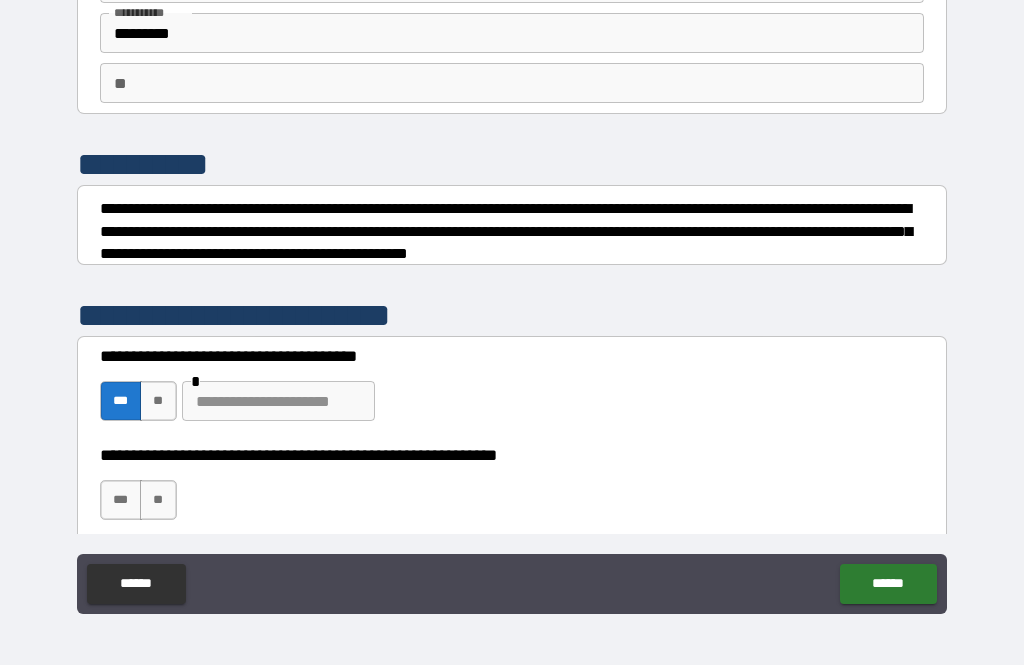 click on "**" at bounding box center (158, 401) 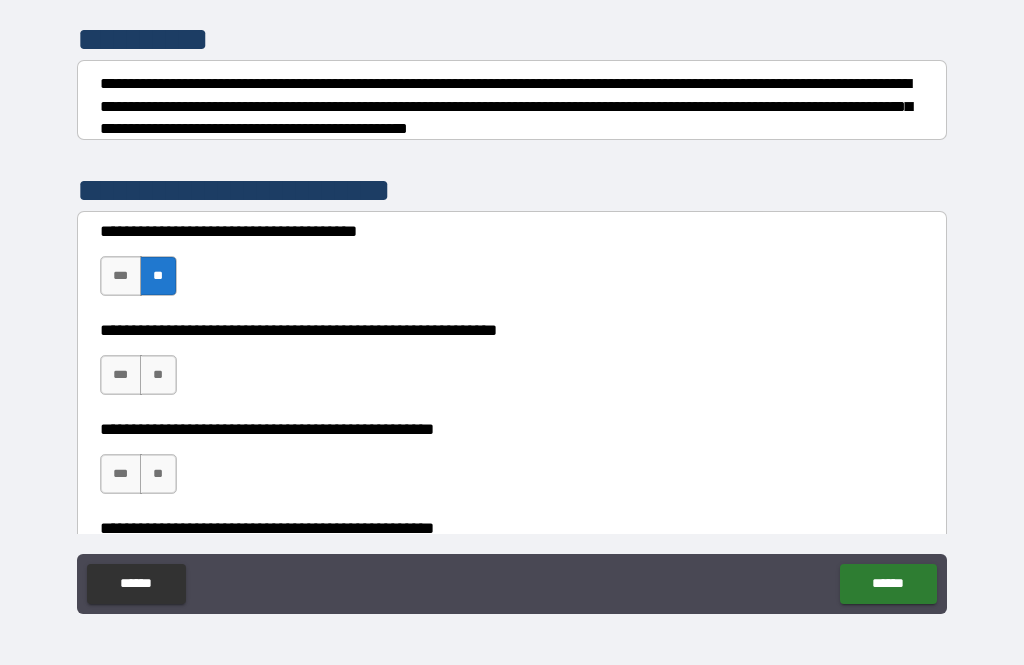 scroll, scrollTop: 245, scrollLeft: 0, axis: vertical 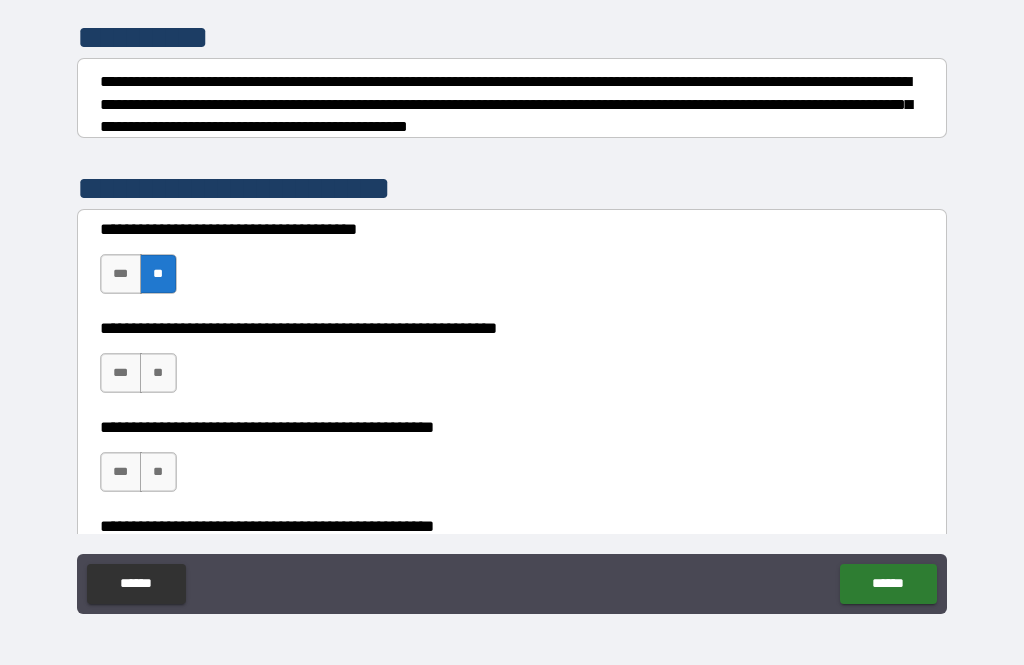 click on "**" at bounding box center [158, 373] 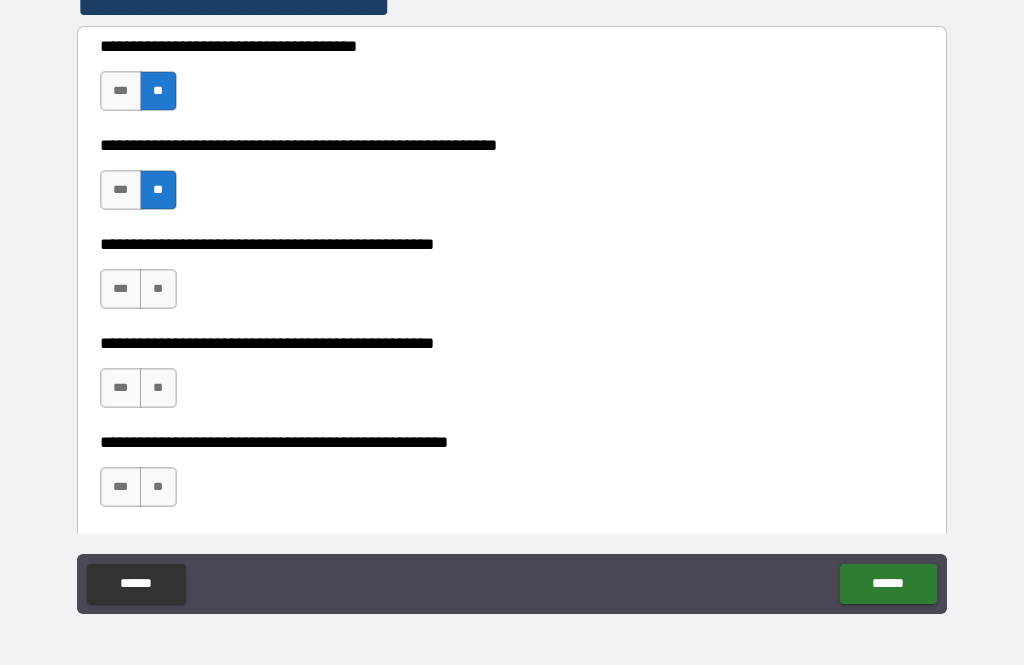 scroll, scrollTop: 430, scrollLeft: 0, axis: vertical 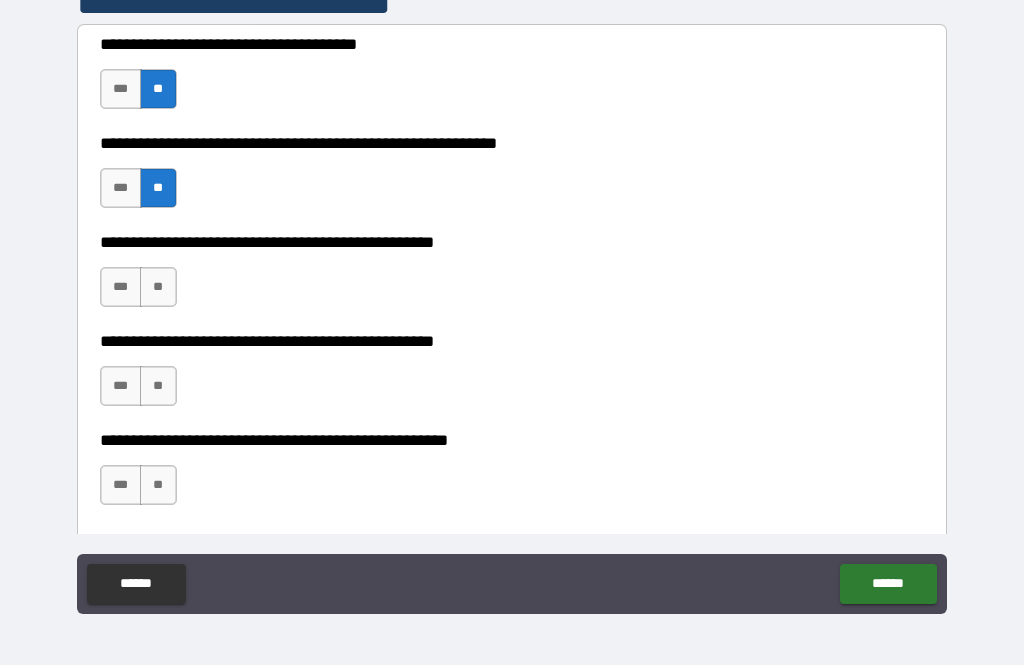 click on "**" at bounding box center [158, 287] 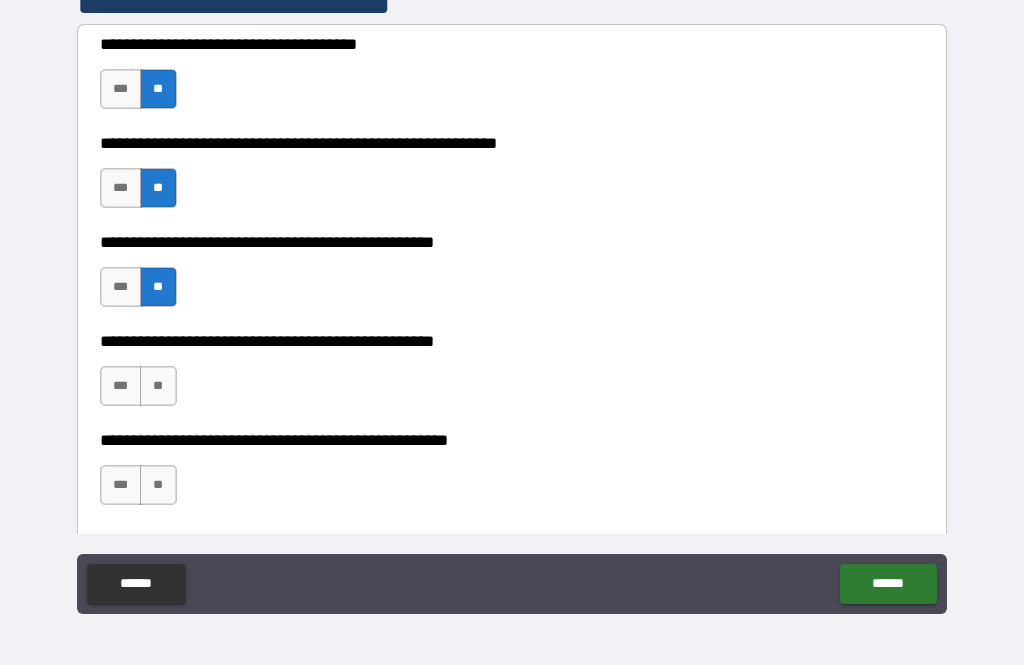 click on "**" at bounding box center [158, 386] 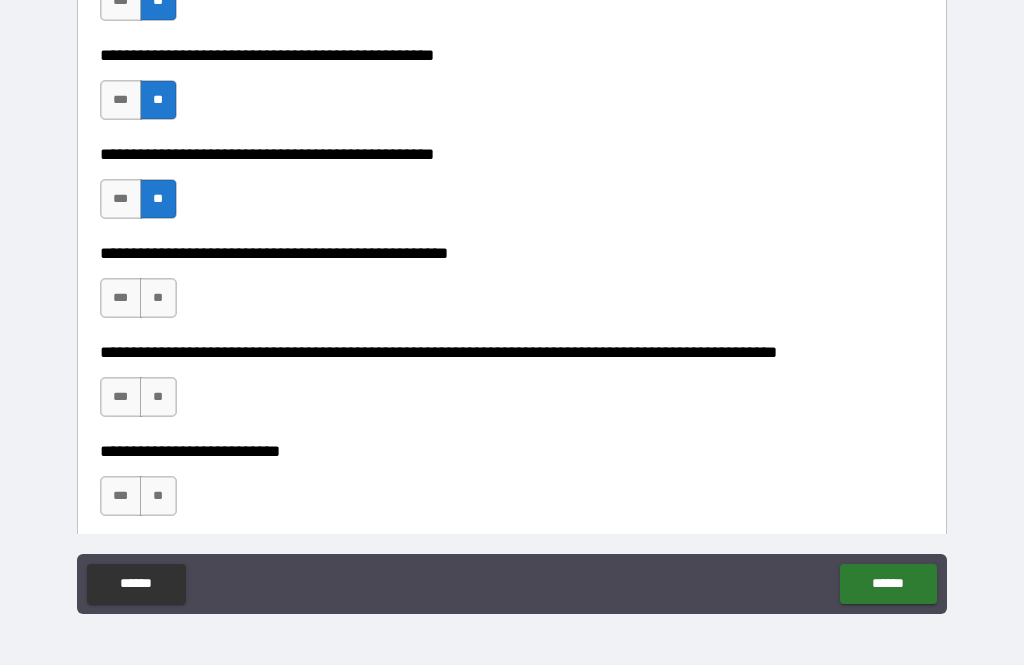 scroll, scrollTop: 649, scrollLeft: 0, axis: vertical 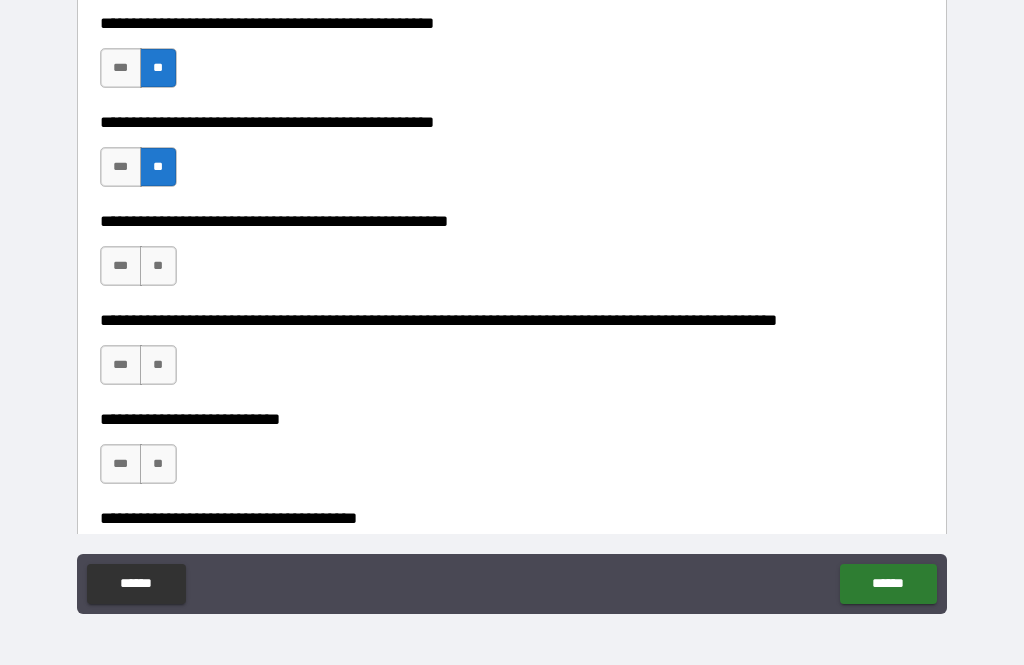 click on "**" at bounding box center [158, 266] 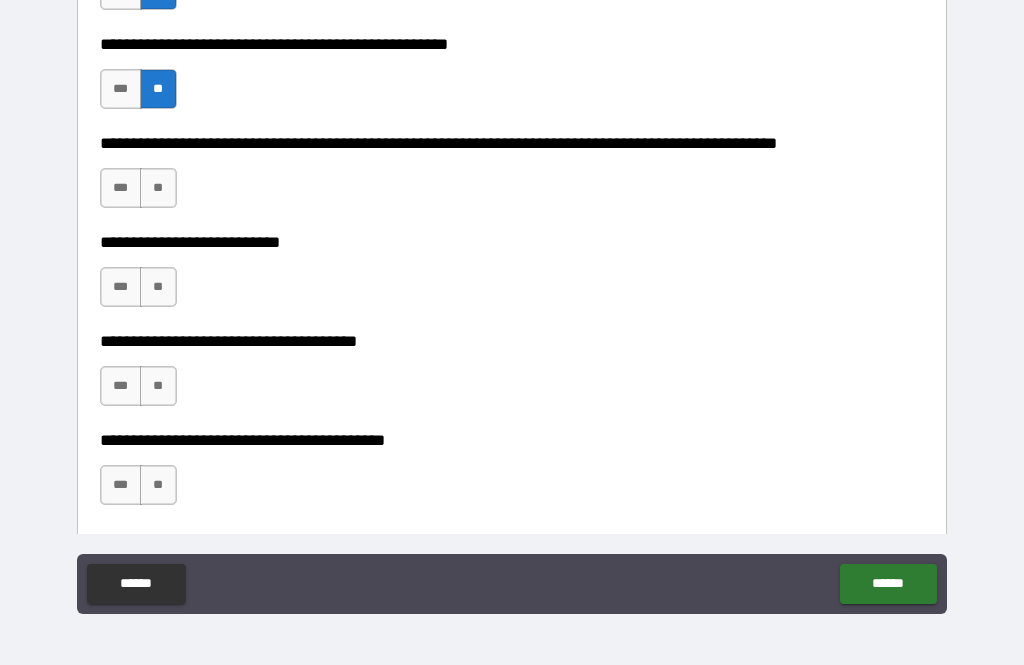 scroll, scrollTop: 826, scrollLeft: 0, axis: vertical 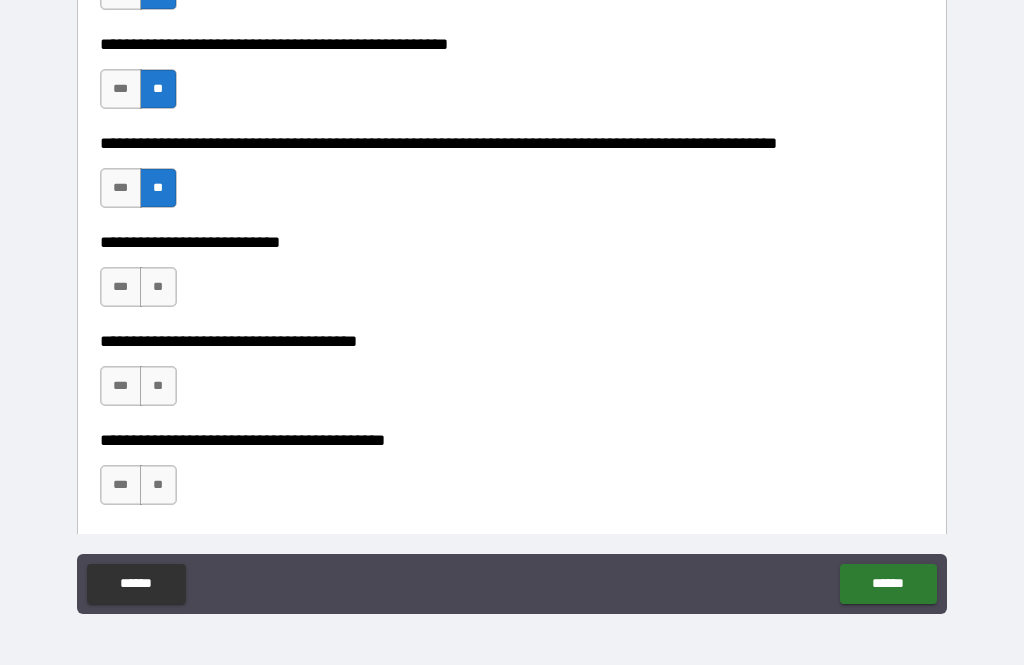 click on "**" at bounding box center [158, 287] 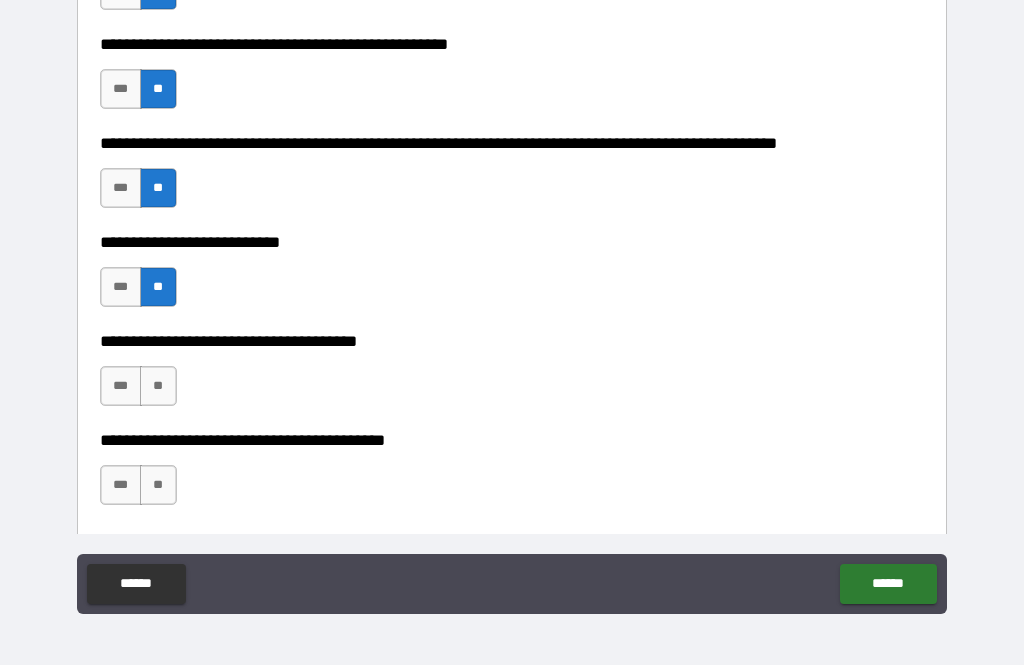click on "**" at bounding box center (158, 386) 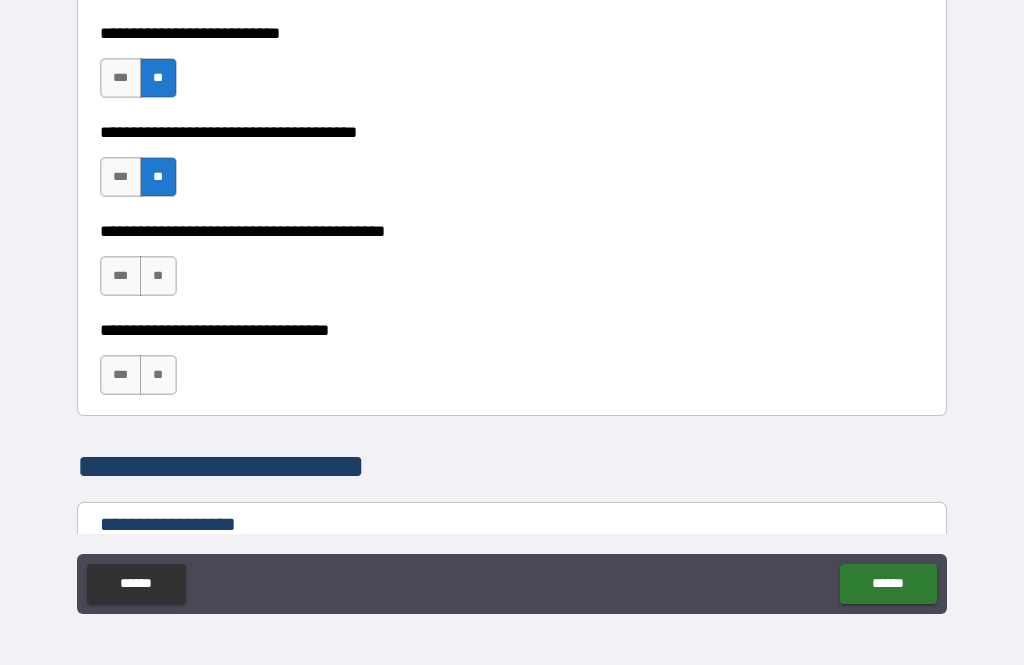 scroll, scrollTop: 1037, scrollLeft: 0, axis: vertical 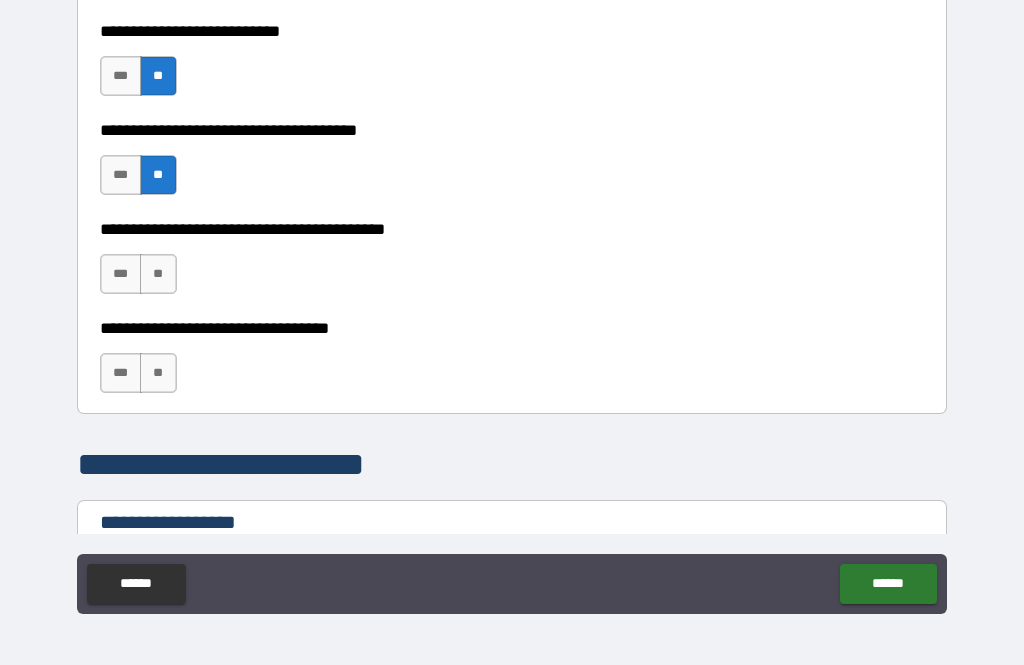 click on "**" at bounding box center (158, 274) 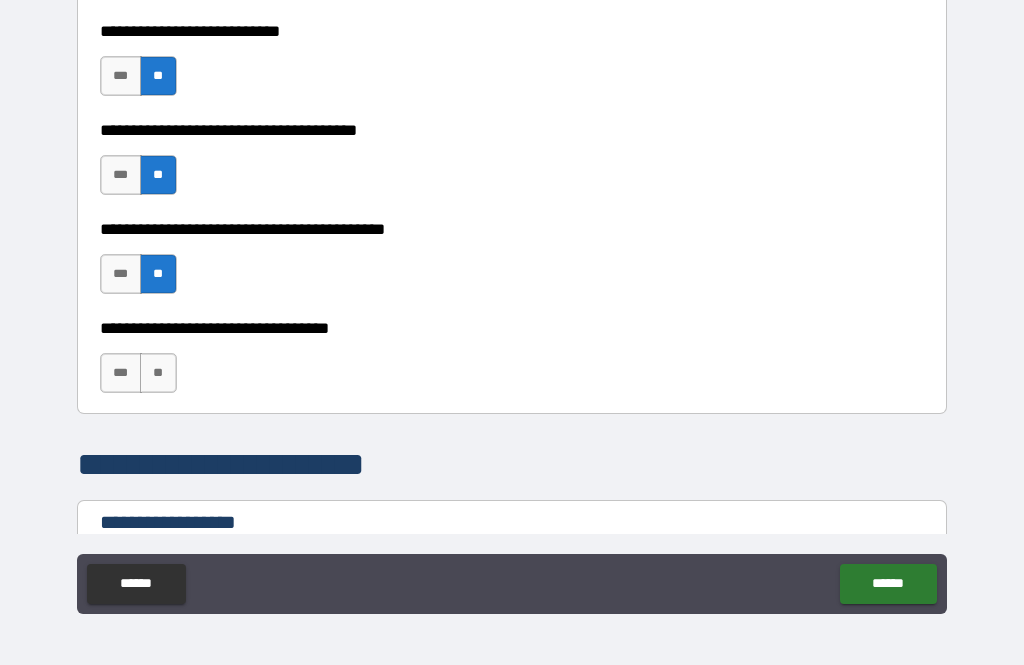 click on "**" at bounding box center [158, 373] 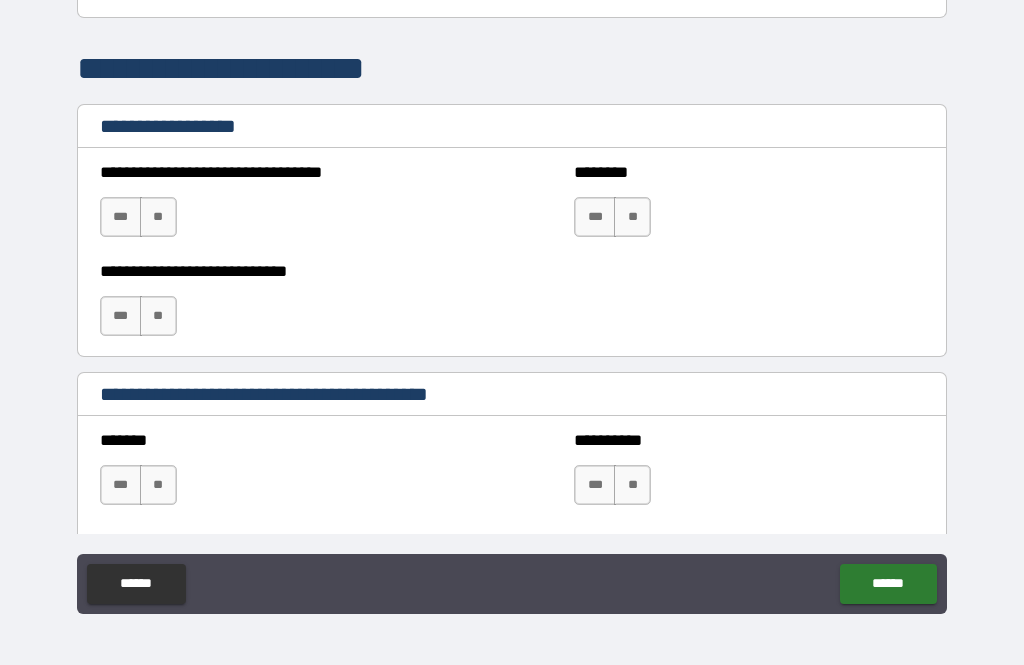 scroll, scrollTop: 1433, scrollLeft: 0, axis: vertical 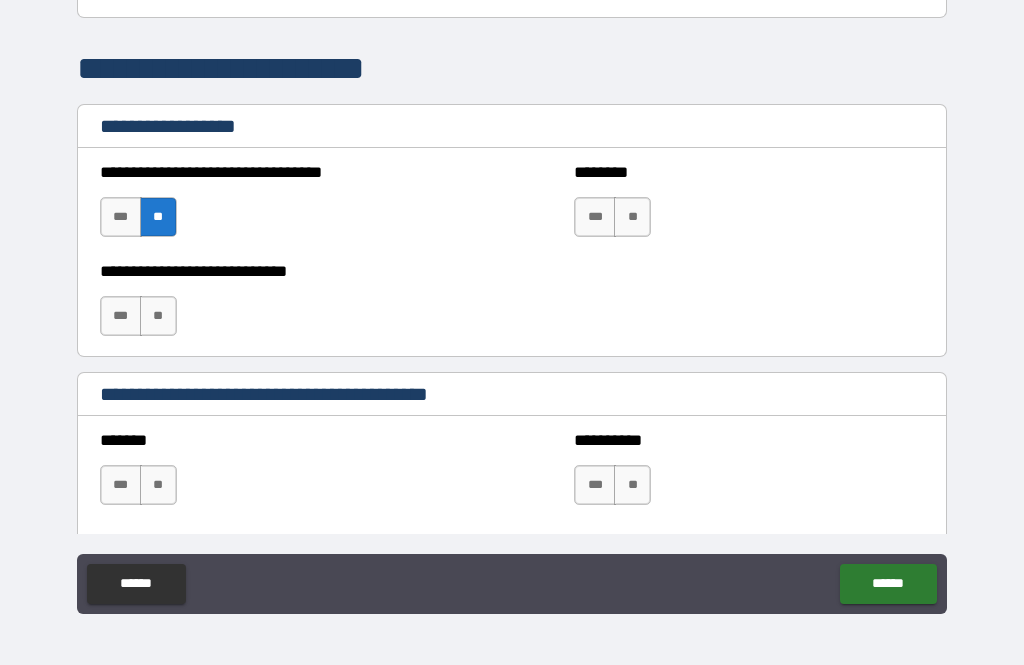 click on "**" at bounding box center (632, 217) 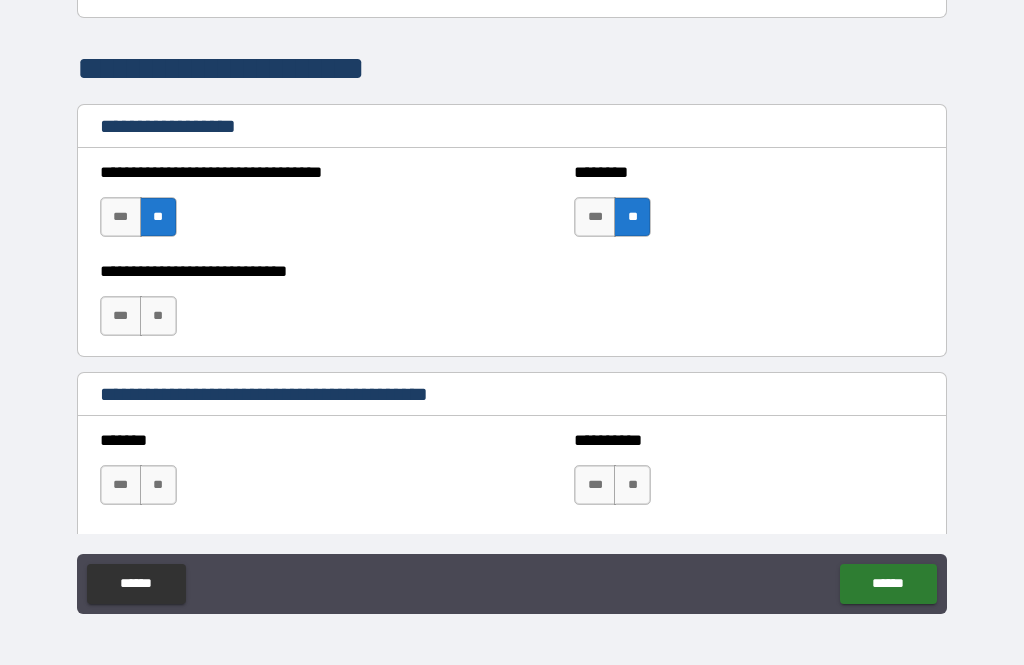 click on "**" at bounding box center (158, 316) 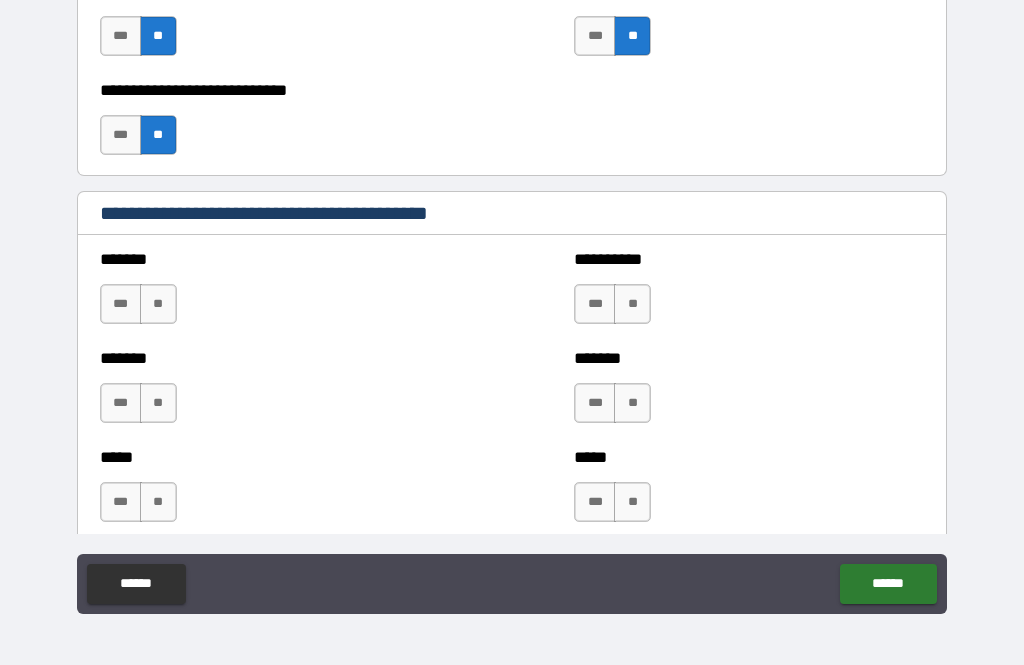 scroll, scrollTop: 1614, scrollLeft: 0, axis: vertical 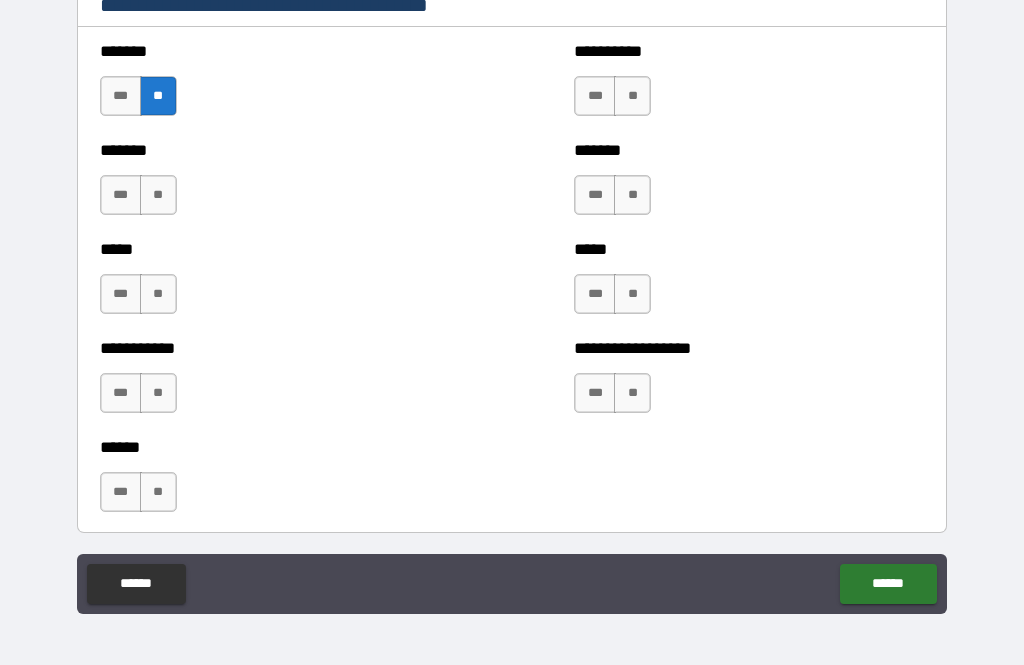 click on "**" at bounding box center (158, 195) 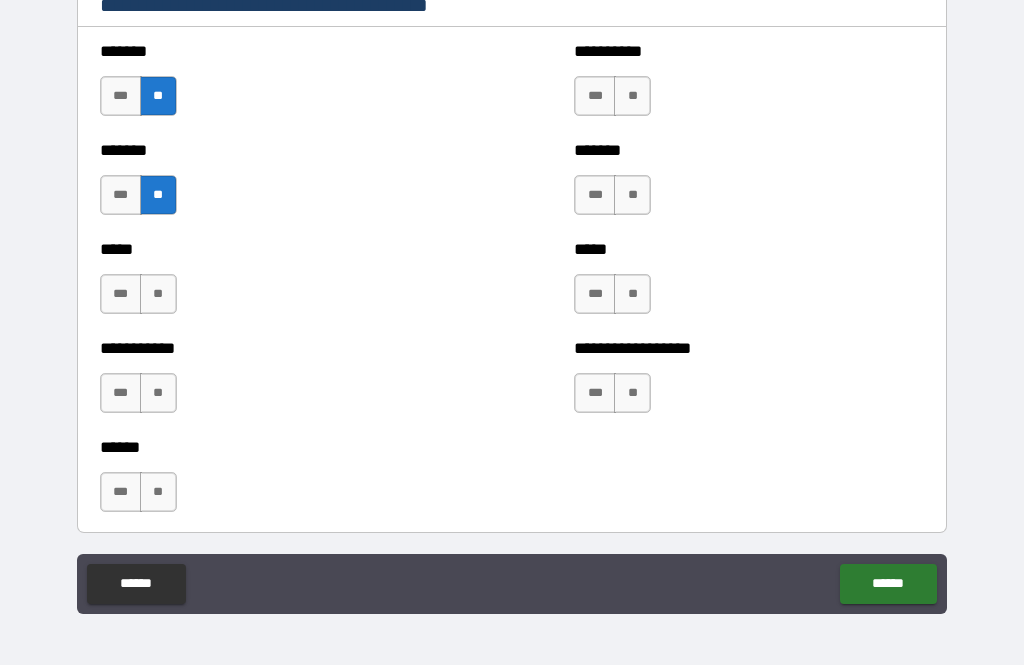click on "**" at bounding box center [158, 294] 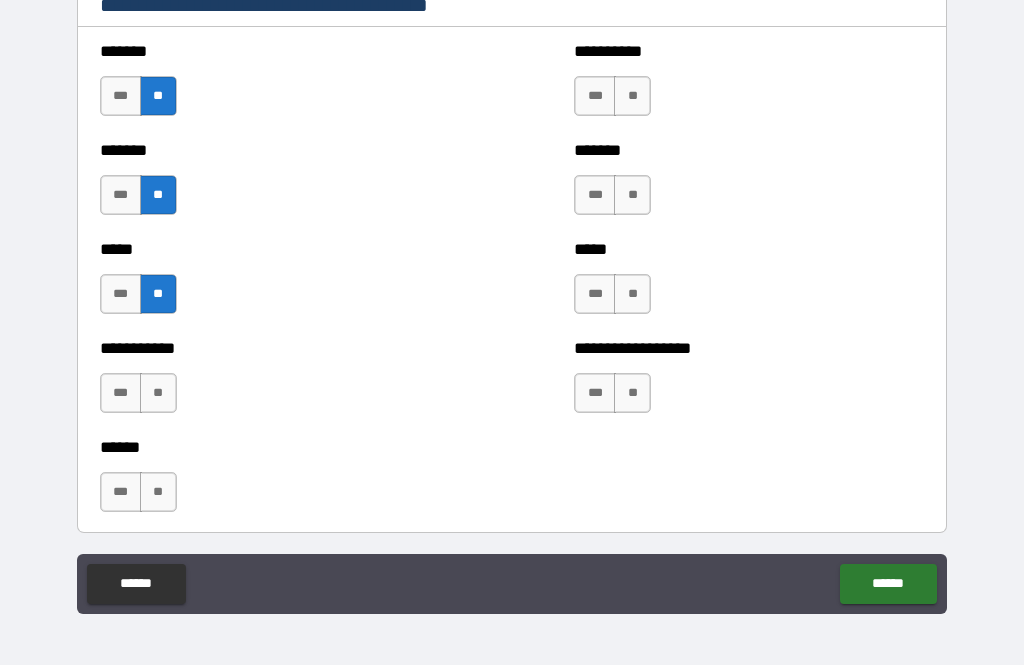 click on "**" at bounding box center [158, 393] 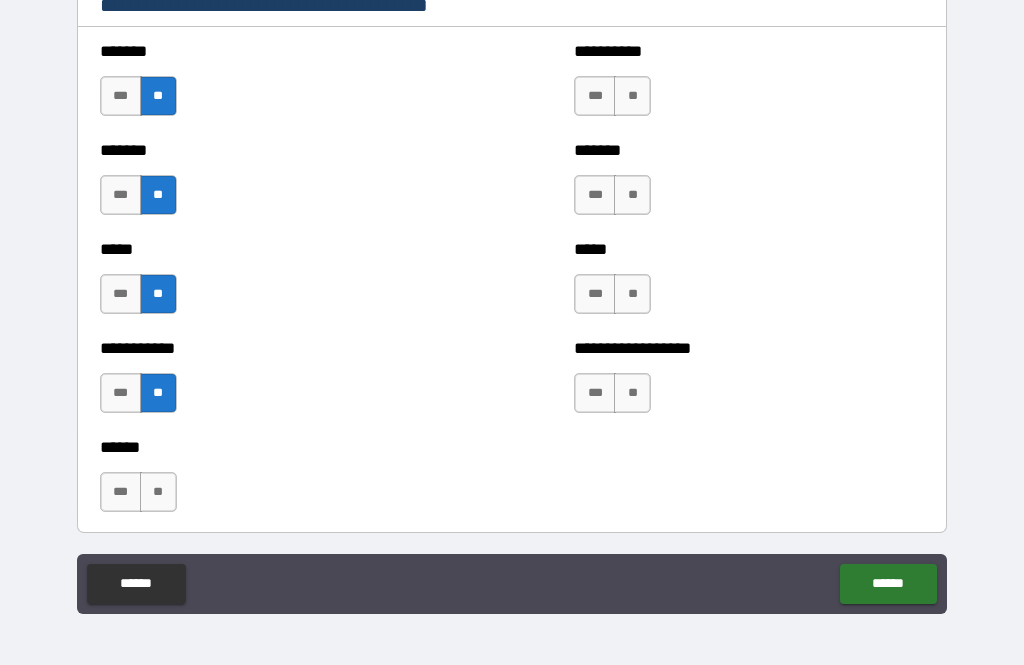 click on "**" at bounding box center [158, 492] 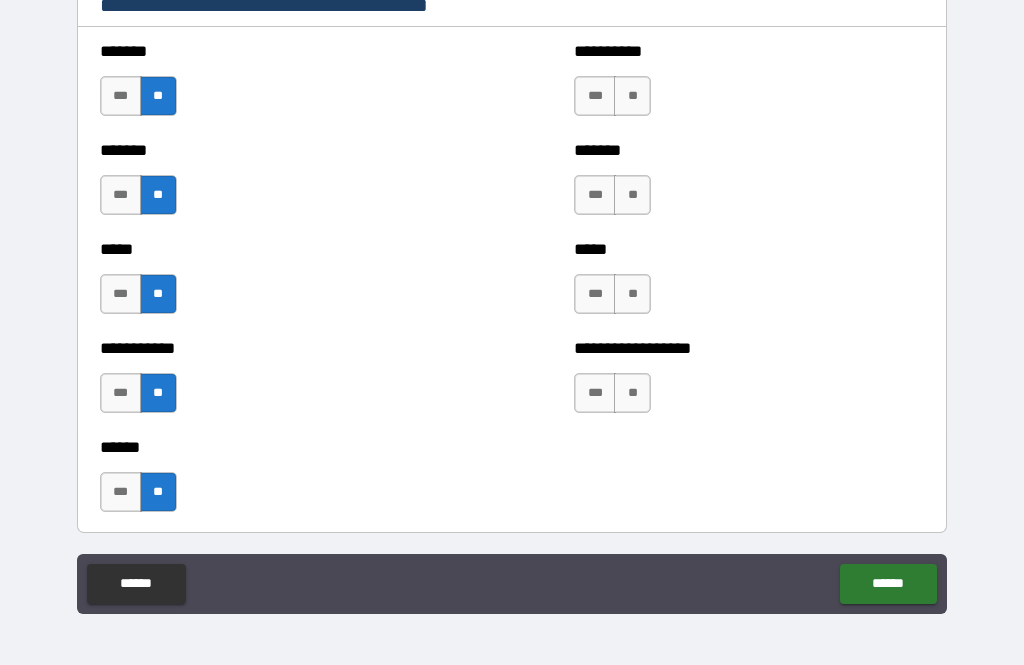click on "**" at bounding box center (632, 96) 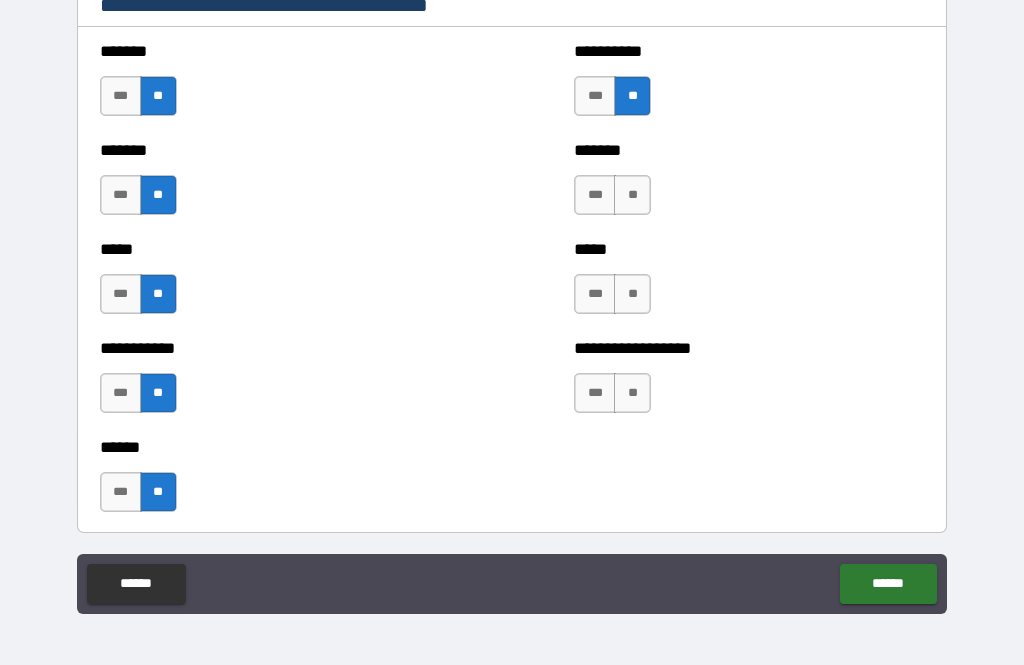 click on "**" at bounding box center (632, 195) 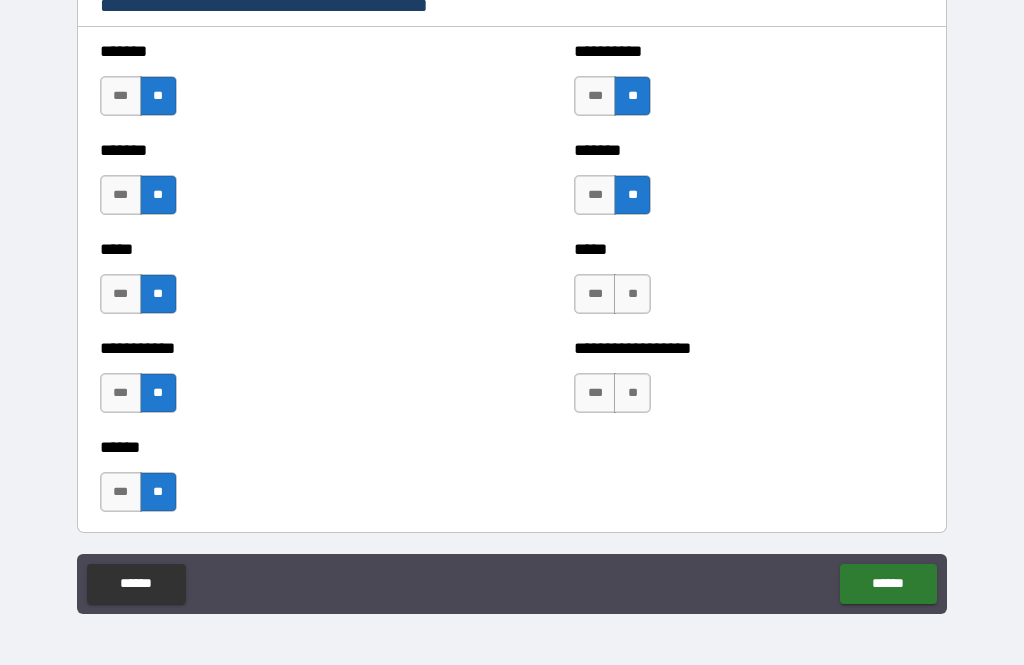 click on "**" at bounding box center [632, 294] 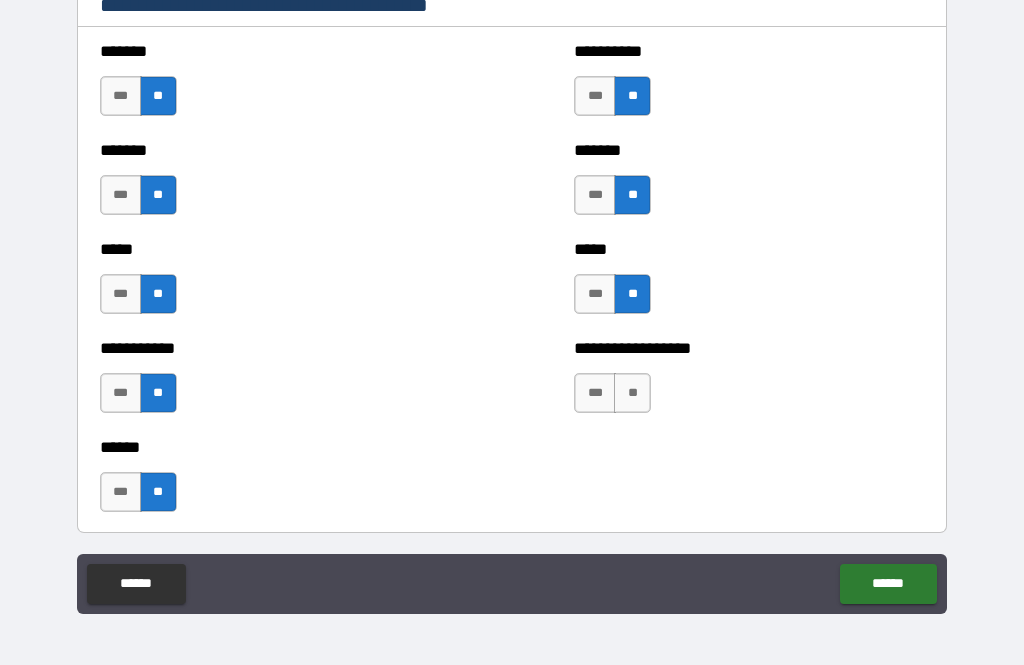 click on "**" at bounding box center (632, 393) 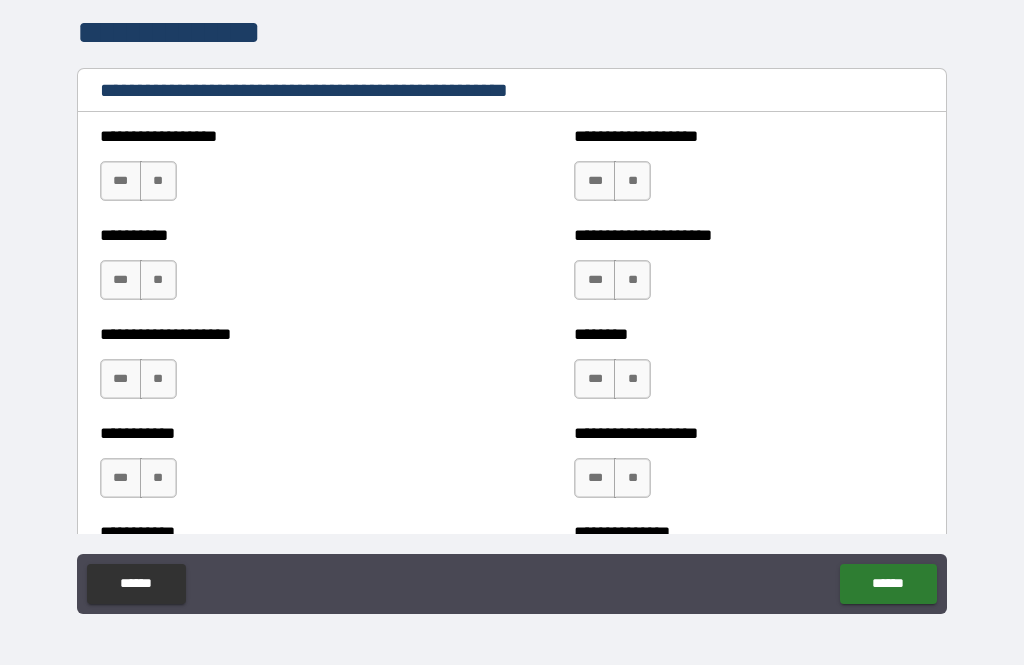 scroll, scrollTop: 2370, scrollLeft: 0, axis: vertical 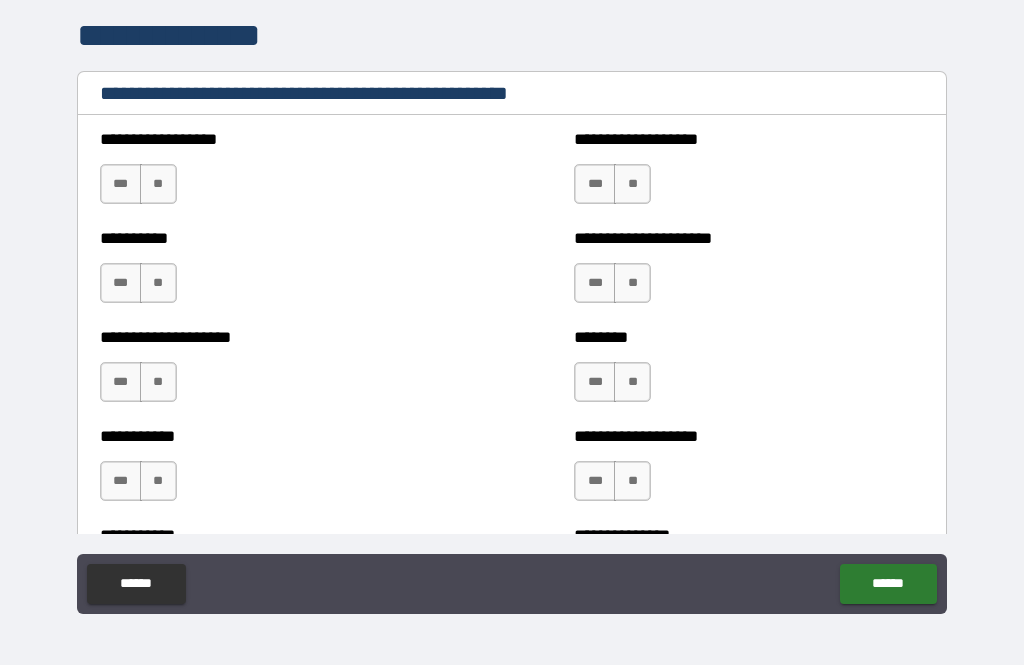 click on "**" at bounding box center (158, 184) 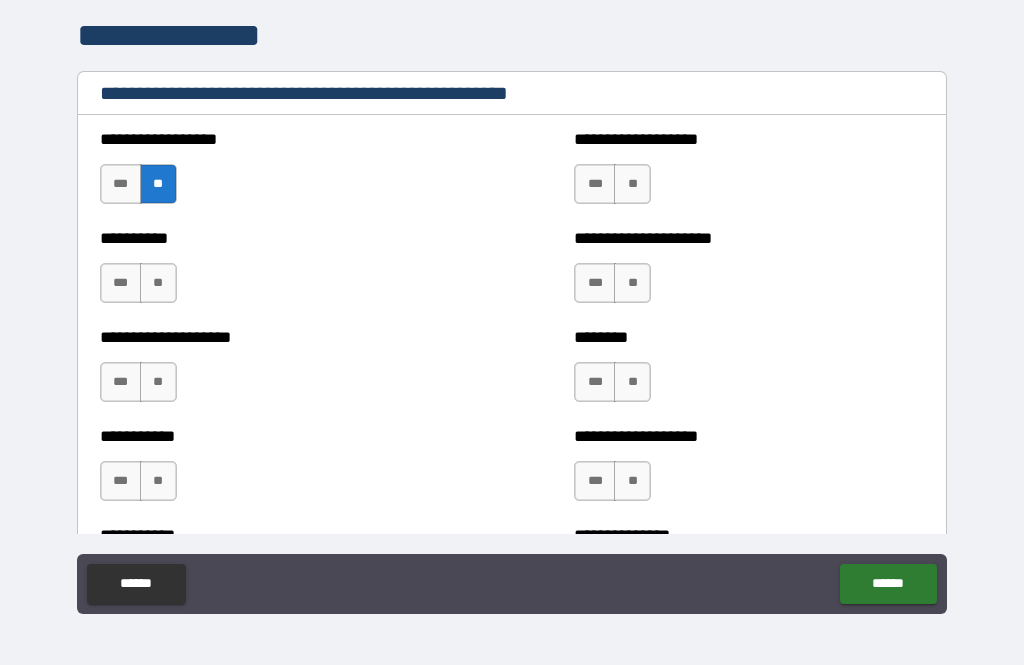 click on "**" at bounding box center (158, 283) 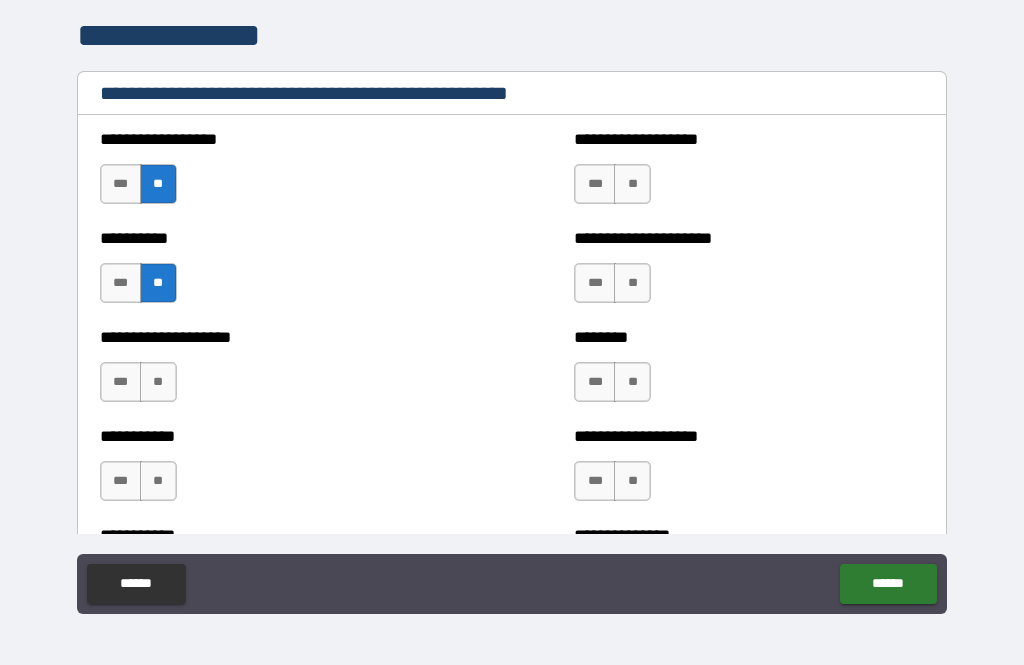 click on "**" at bounding box center (158, 382) 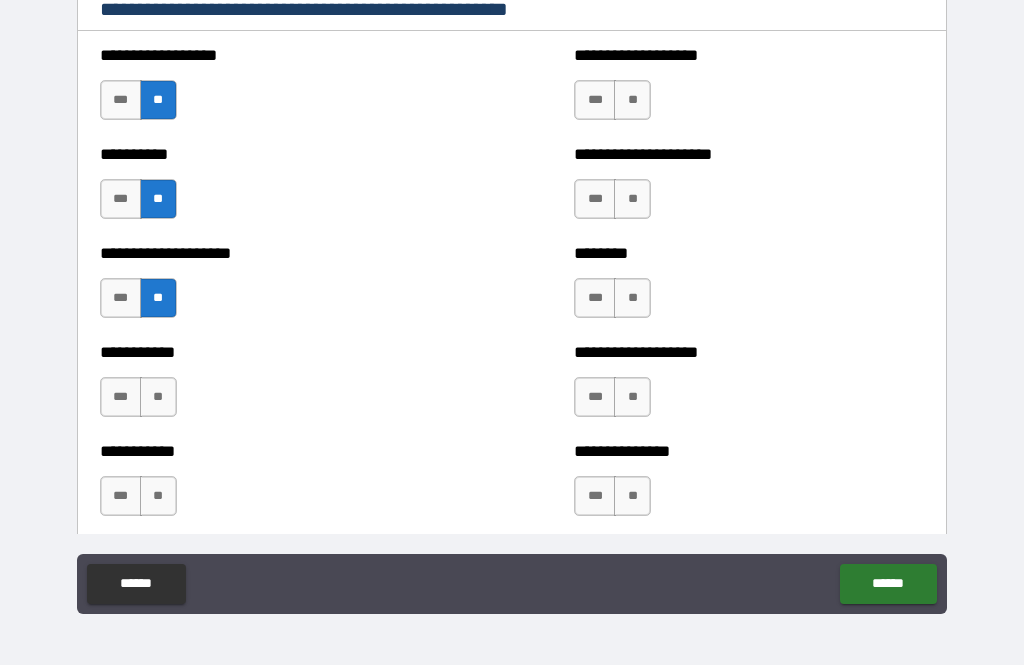 scroll, scrollTop: 2449, scrollLeft: 0, axis: vertical 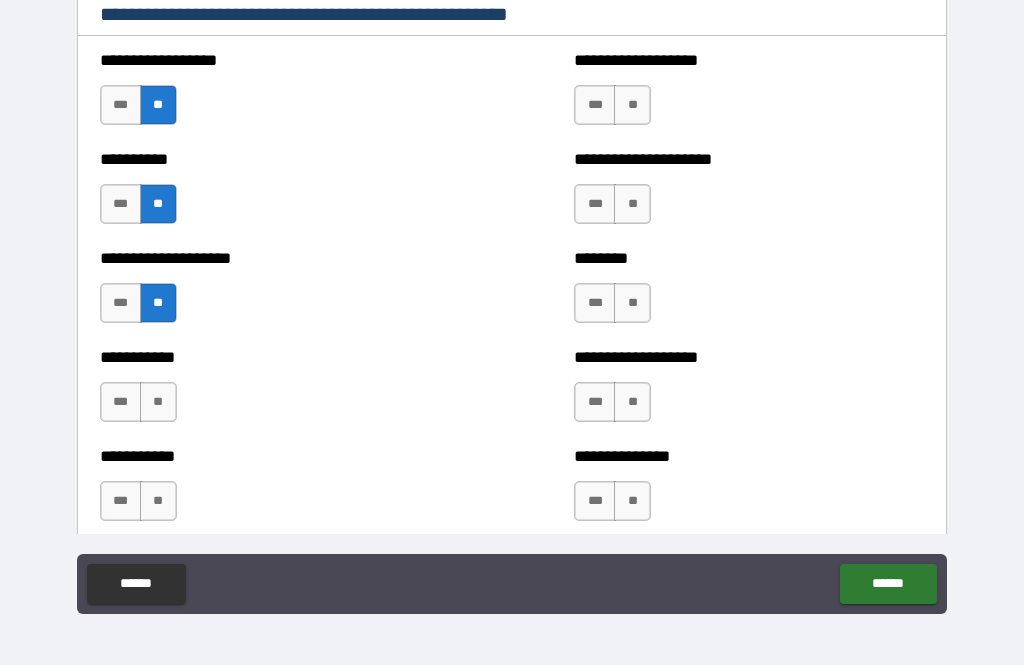 click on "**" at bounding box center [632, 105] 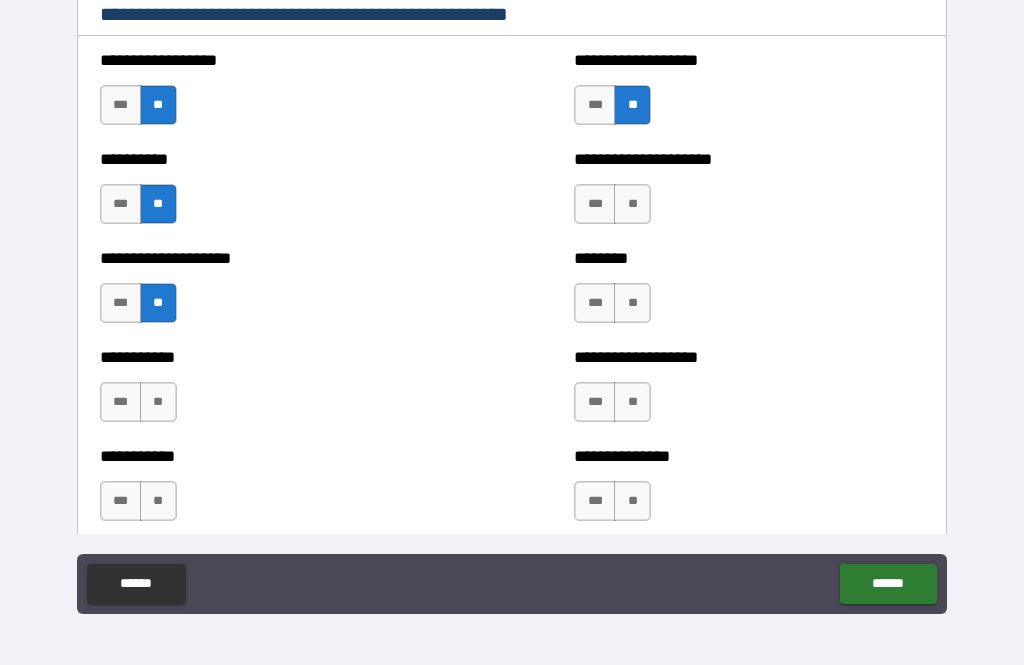 click on "**" at bounding box center (632, 204) 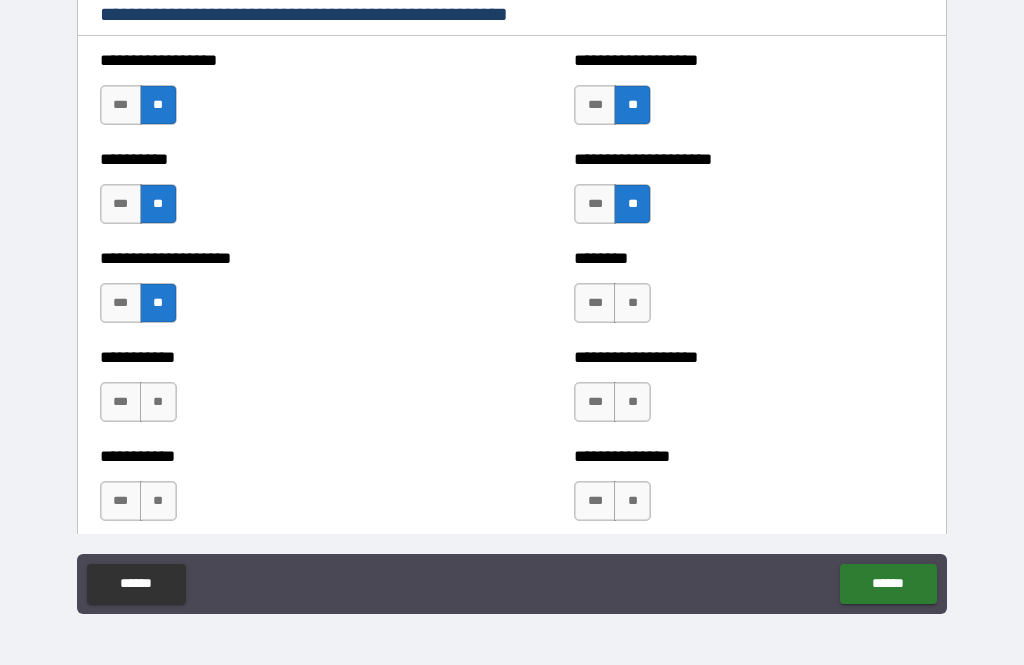 click on "**" at bounding box center [632, 303] 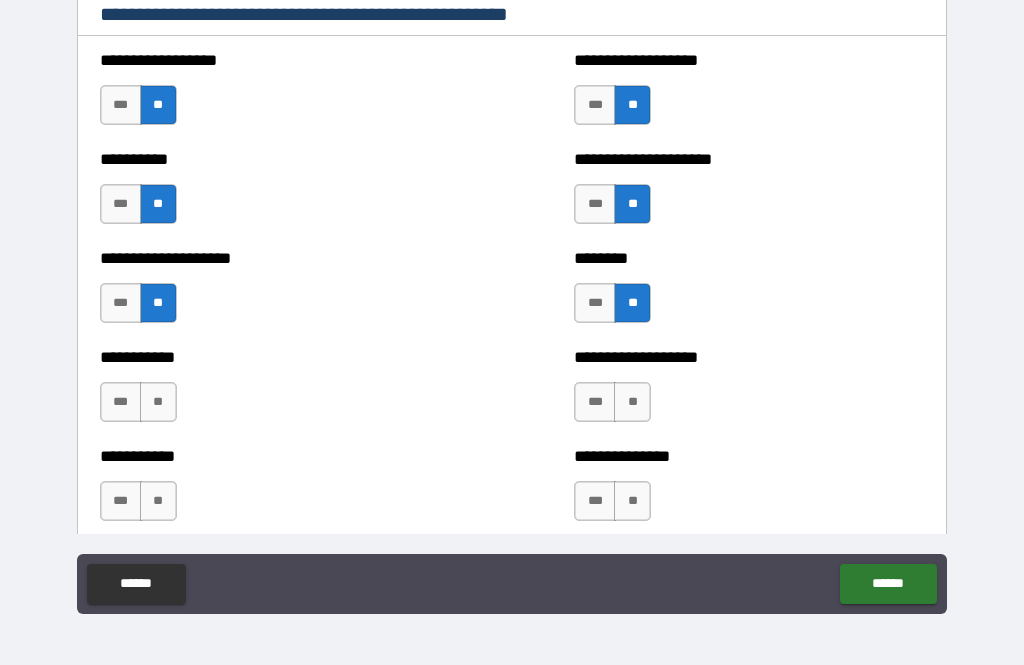 click on "**" at bounding box center [632, 402] 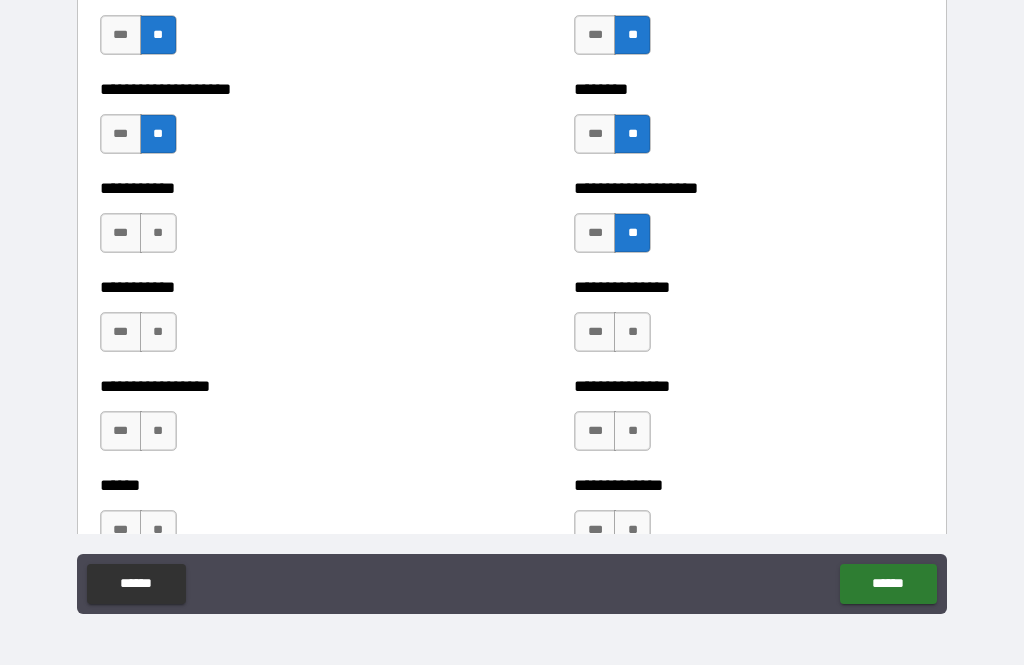 scroll, scrollTop: 2640, scrollLeft: 0, axis: vertical 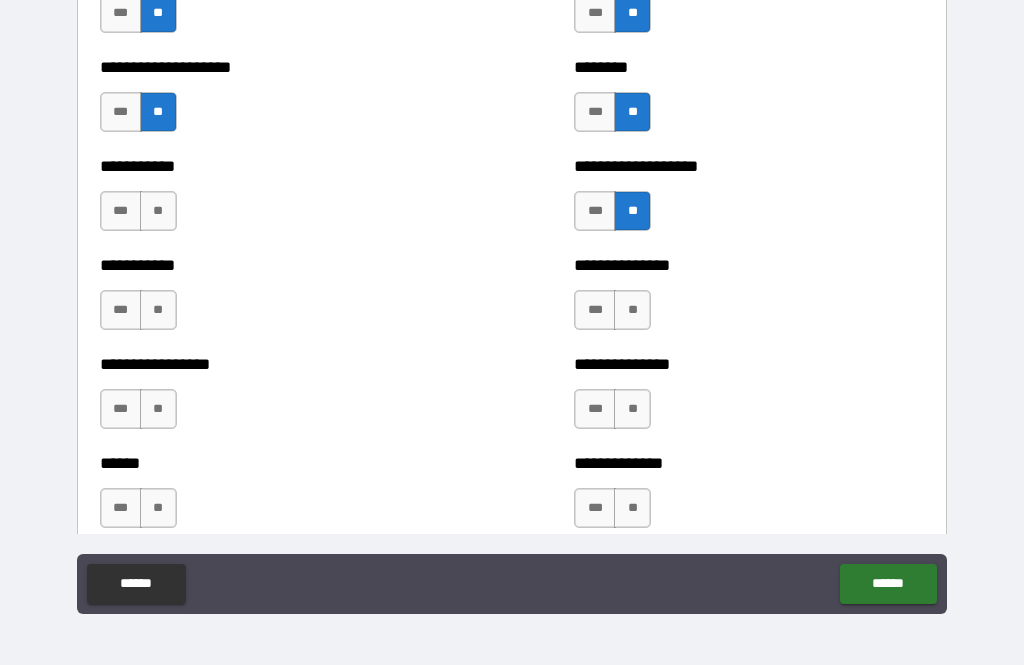 click on "**" at bounding box center (158, 211) 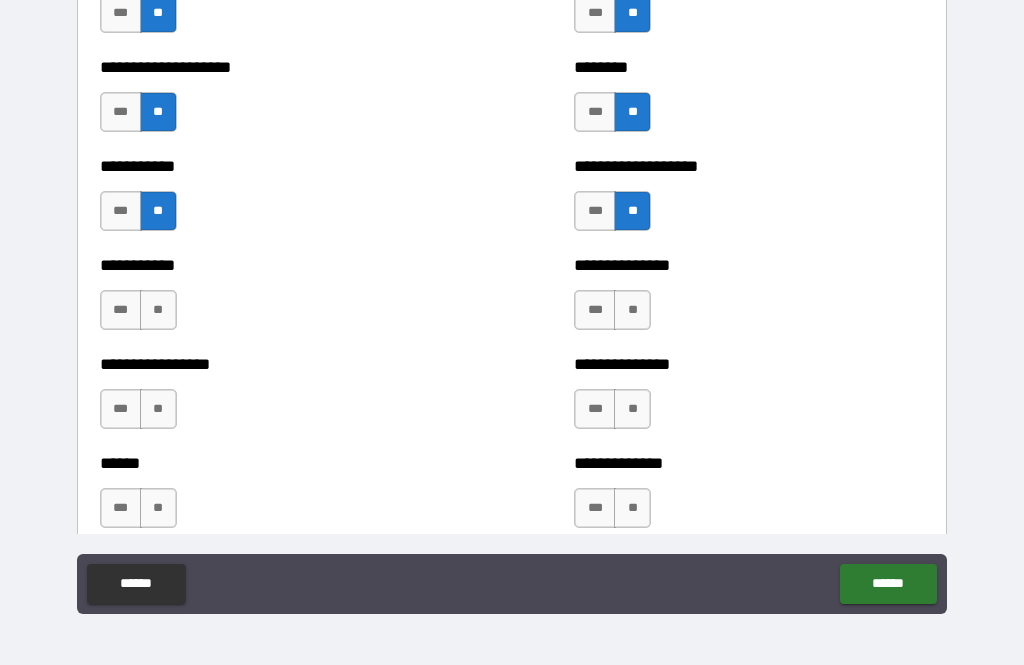 click on "**" at bounding box center (158, 310) 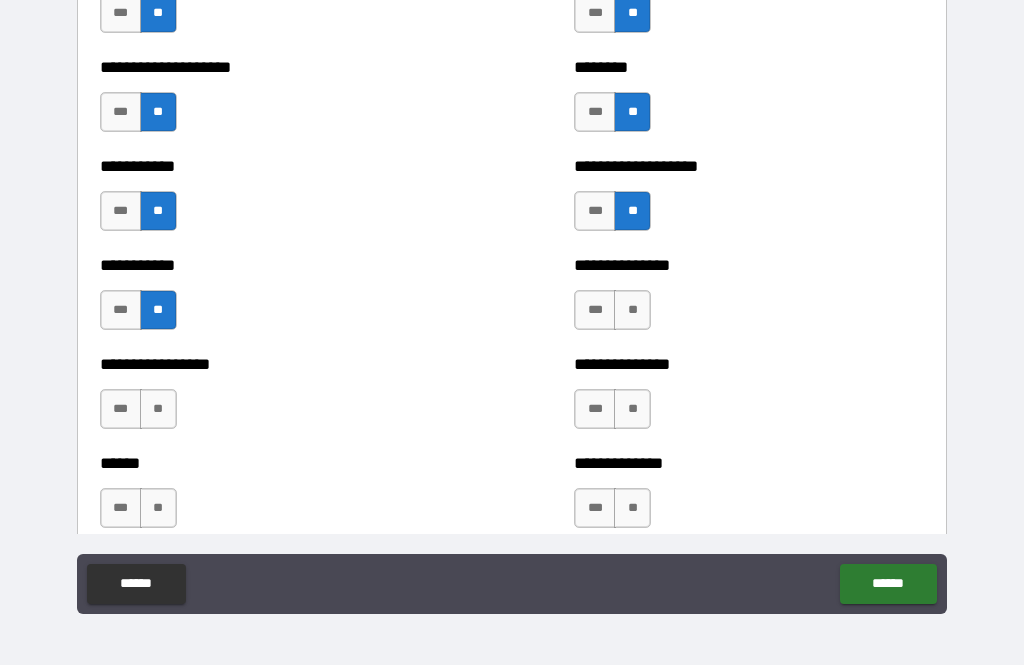 click on "**" at bounding box center [158, 409] 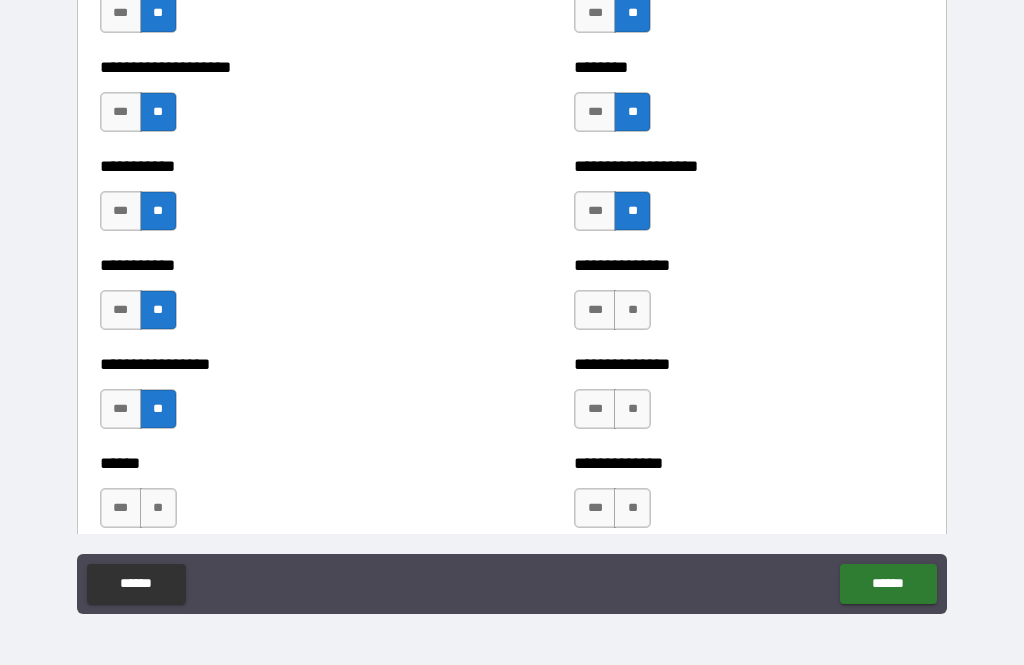 click on "**" at bounding box center (632, 310) 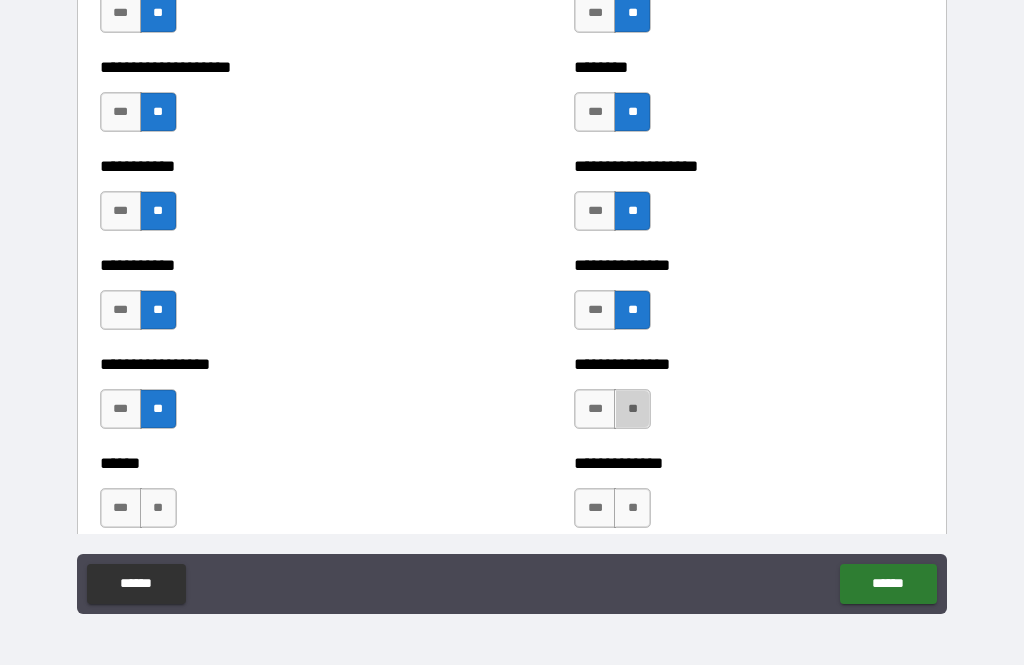 click on "**" at bounding box center [632, 409] 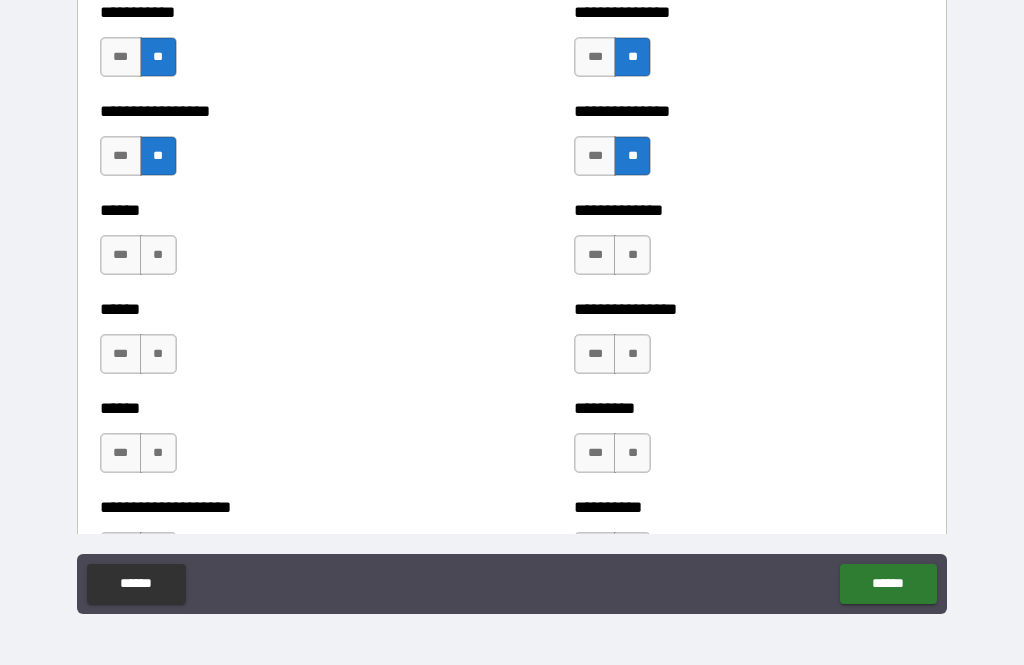 scroll, scrollTop: 2901, scrollLeft: 0, axis: vertical 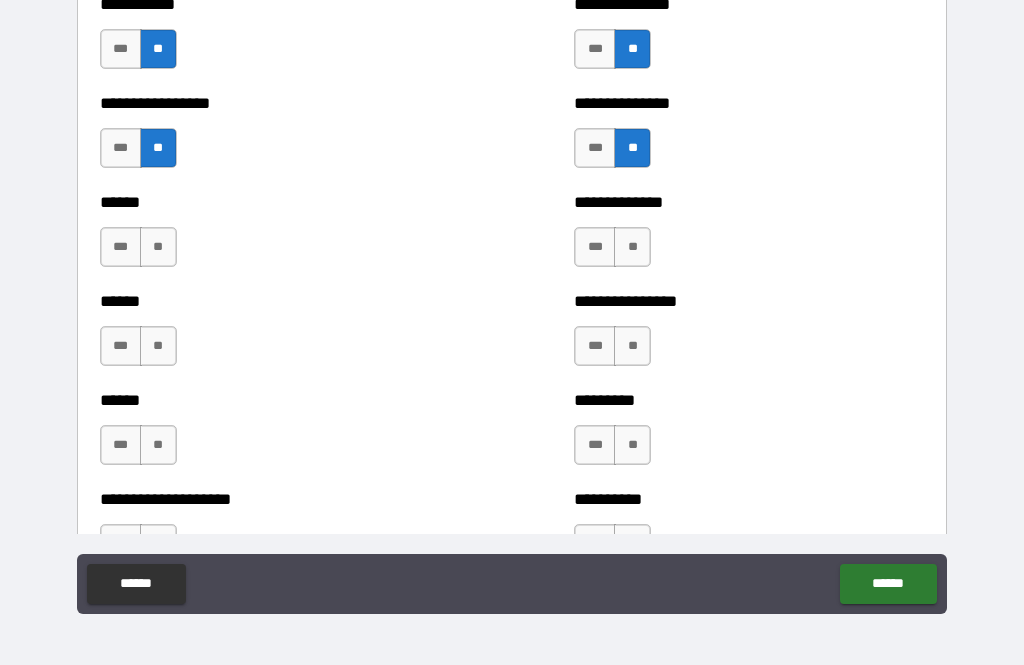 click on "**" at bounding box center (632, 247) 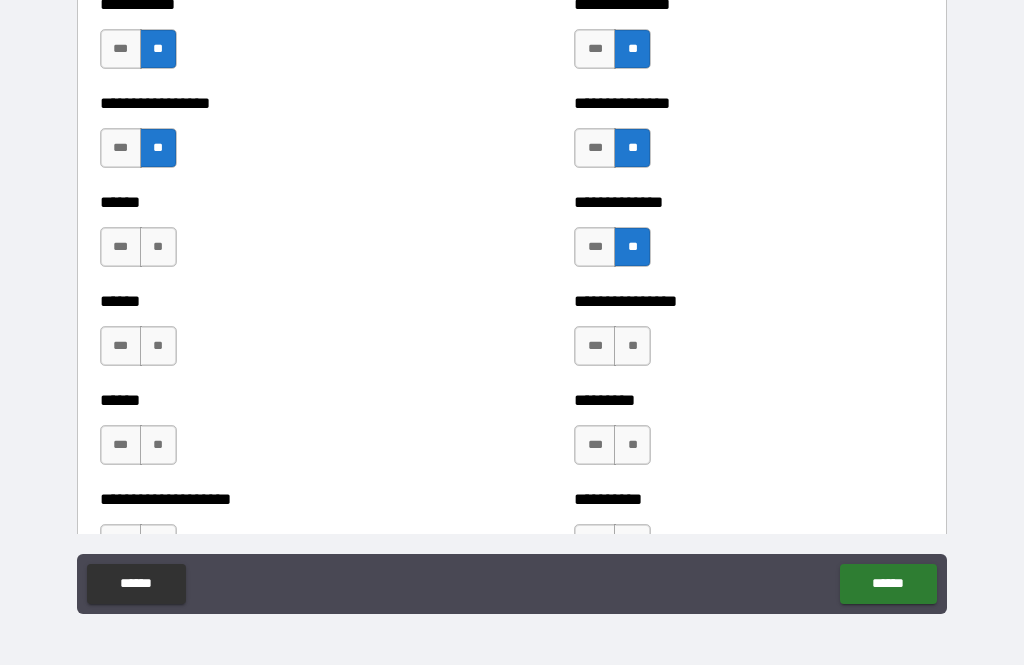 click on "**" at bounding box center [158, 247] 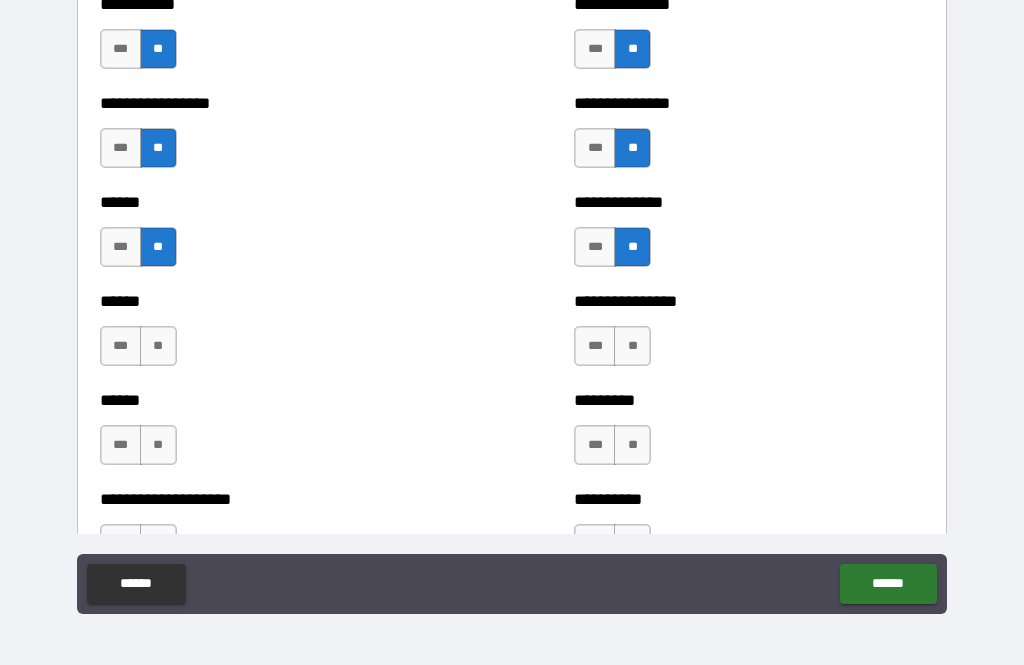 click on "**" at bounding box center (158, 346) 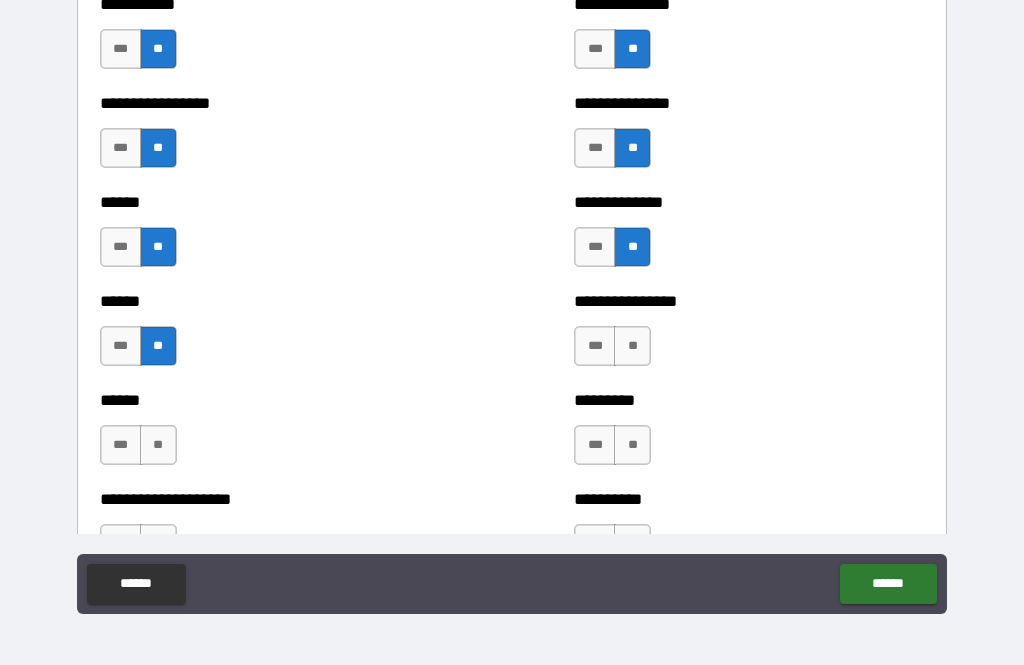 click on "**" at bounding box center (158, 445) 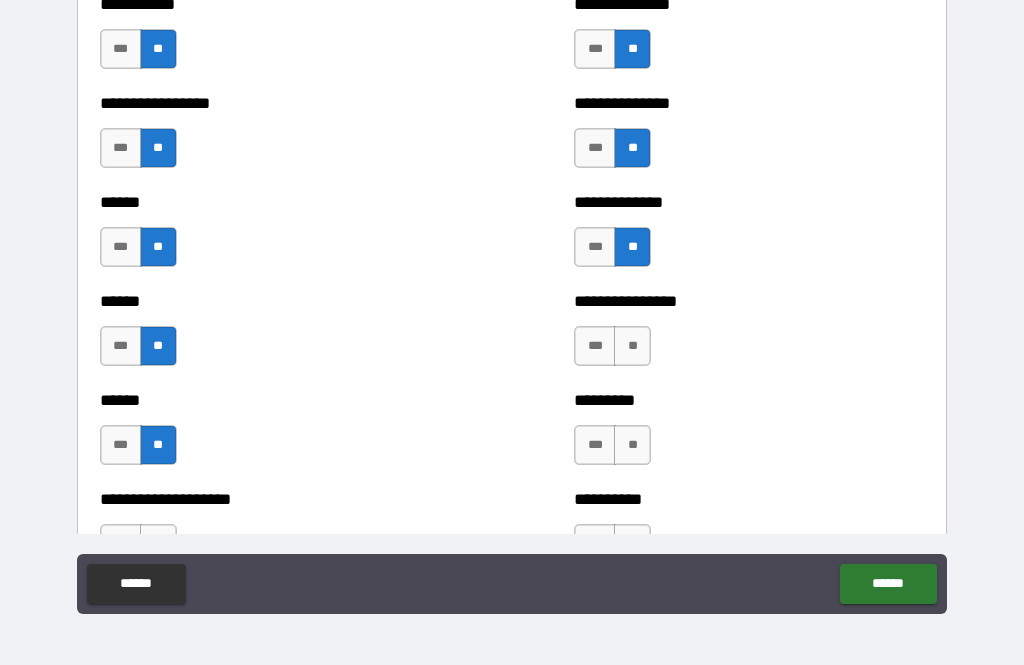 click on "**" at bounding box center (632, 346) 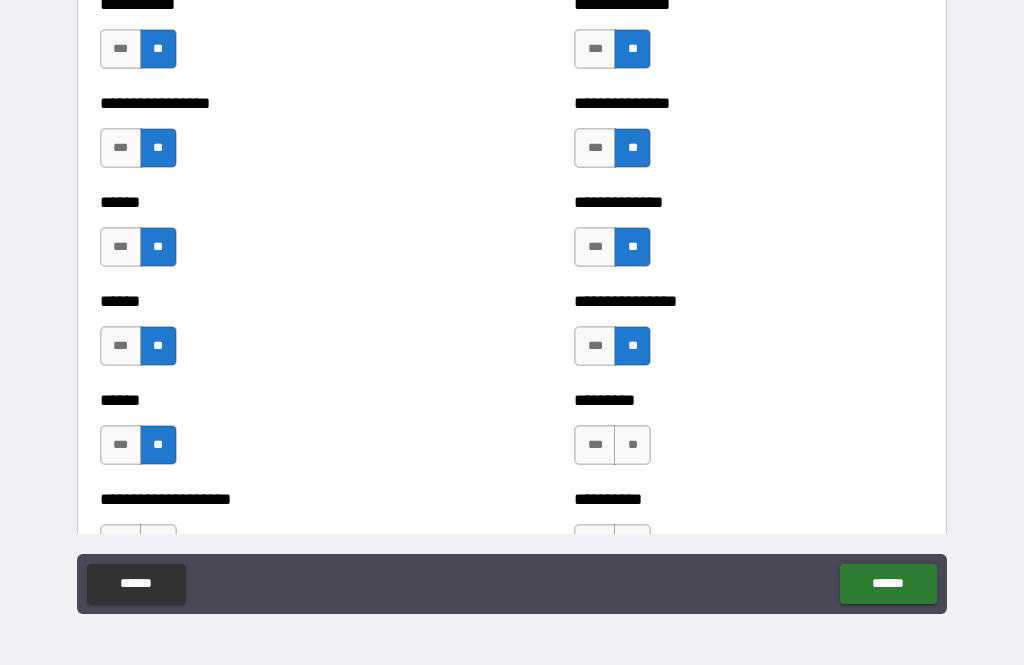 click on "**" at bounding box center (632, 445) 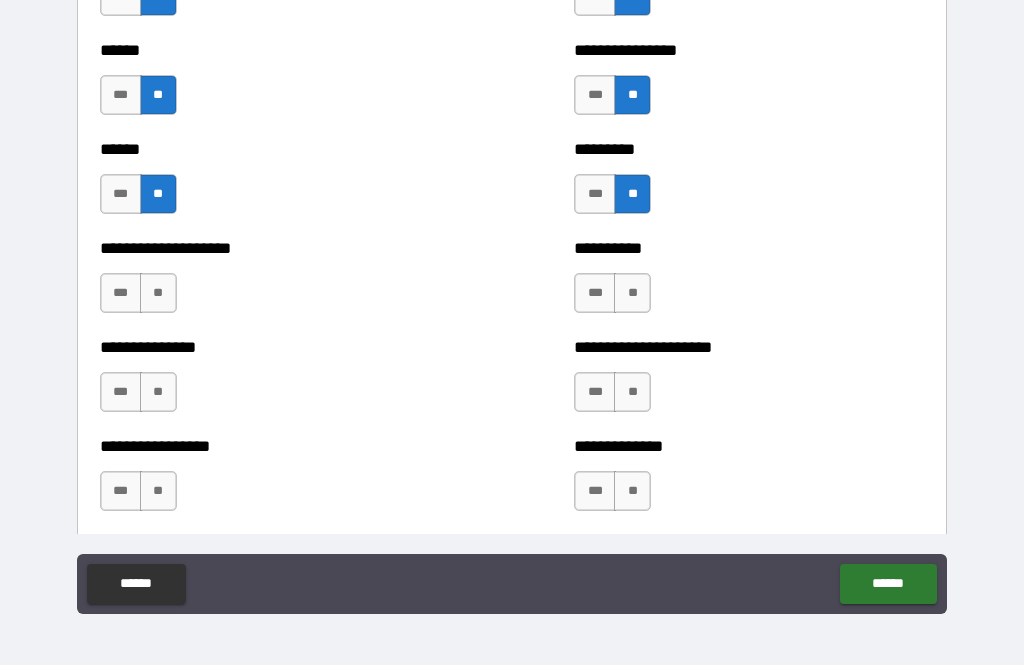 scroll, scrollTop: 3154, scrollLeft: 0, axis: vertical 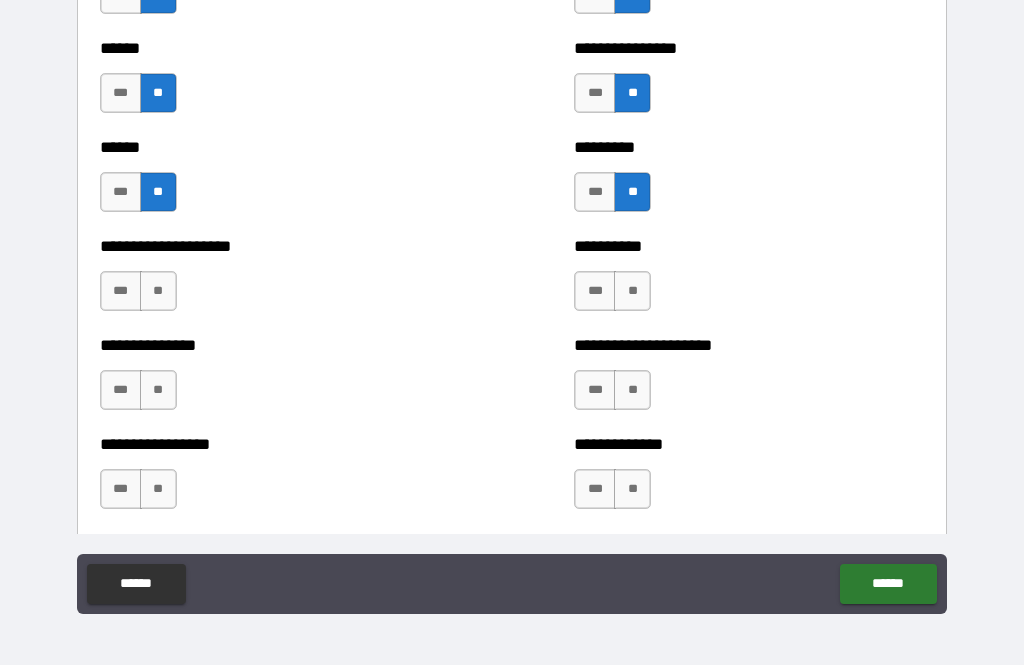 click on "**" at bounding box center (158, 291) 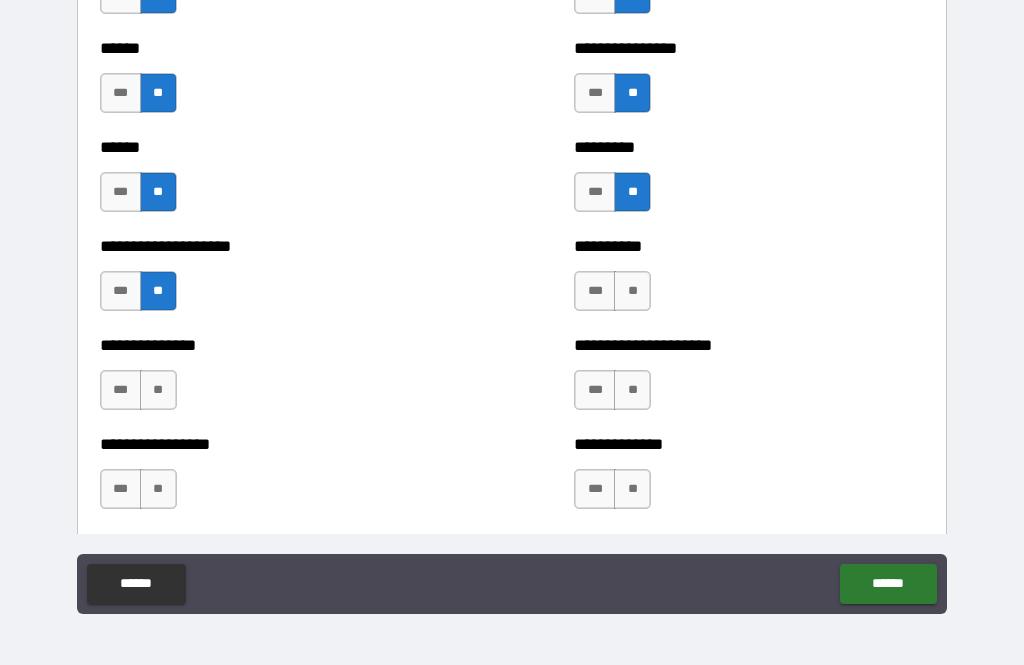 click on "**" at bounding box center (158, 390) 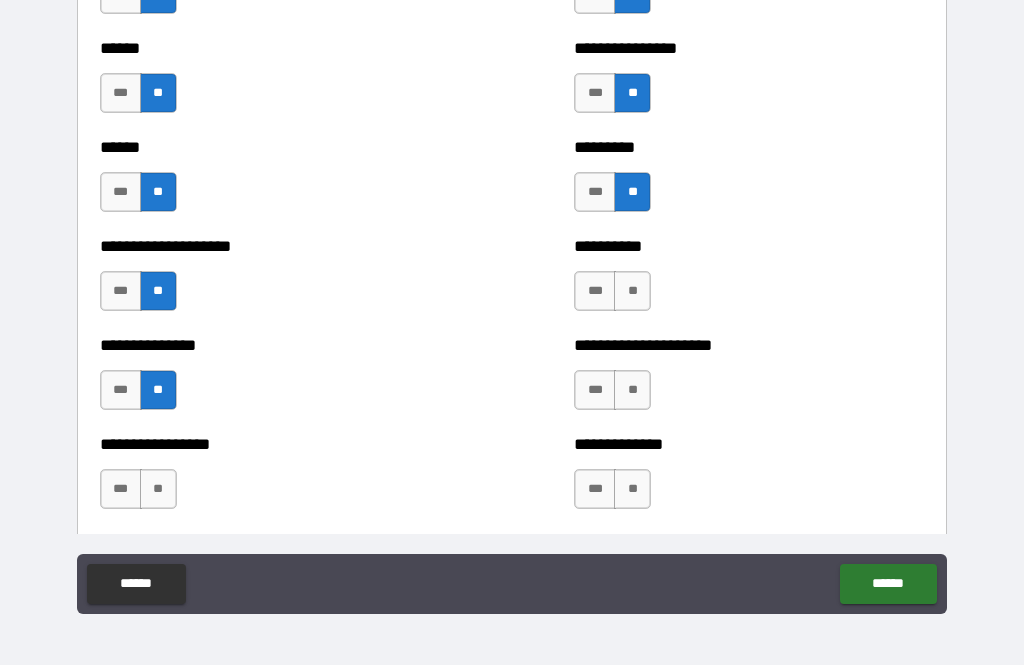 click on "**" at bounding box center (632, 291) 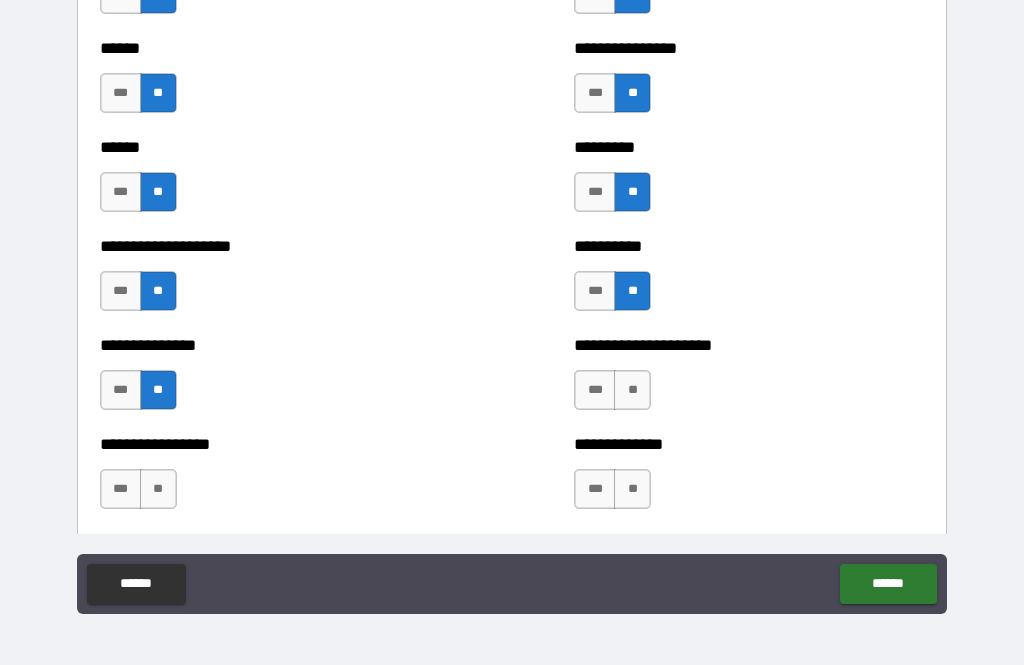 click on "**" at bounding box center [632, 390] 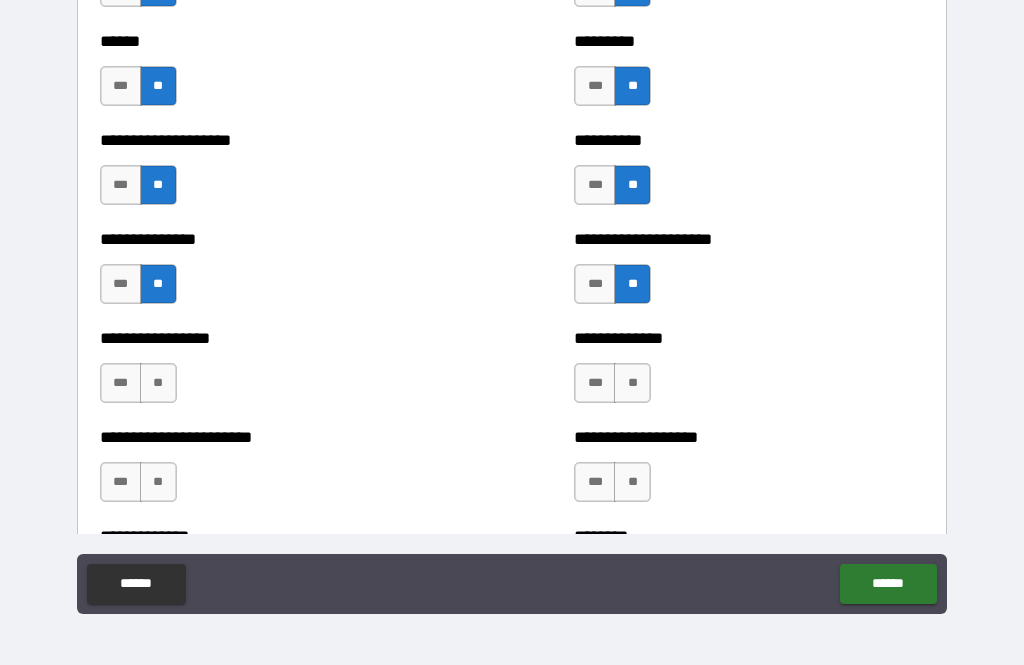 scroll, scrollTop: 3312, scrollLeft: 0, axis: vertical 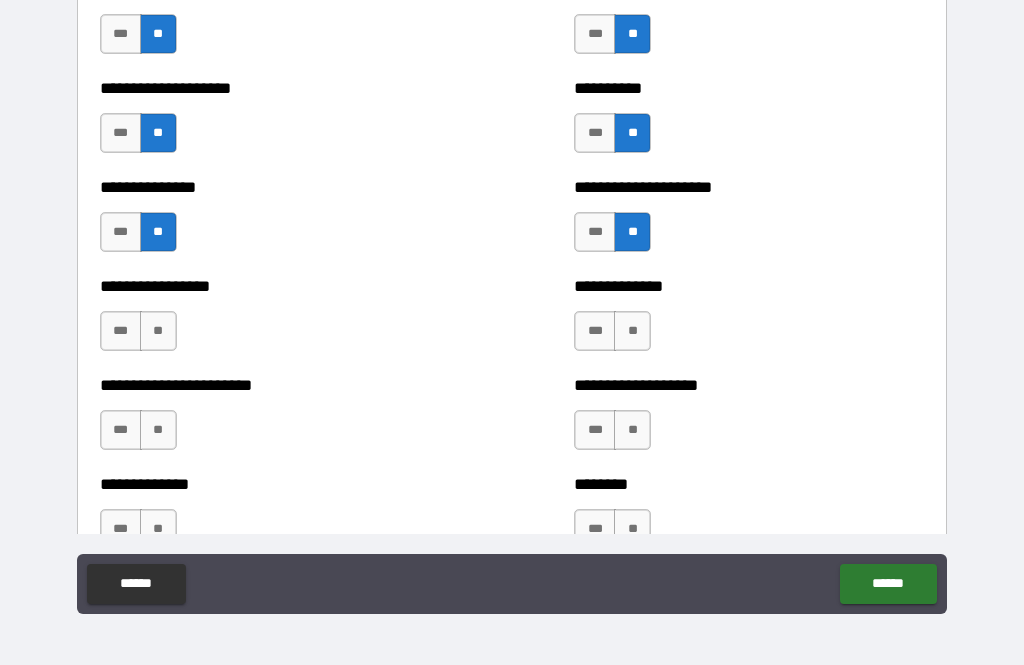 click on "**" at bounding box center (632, 331) 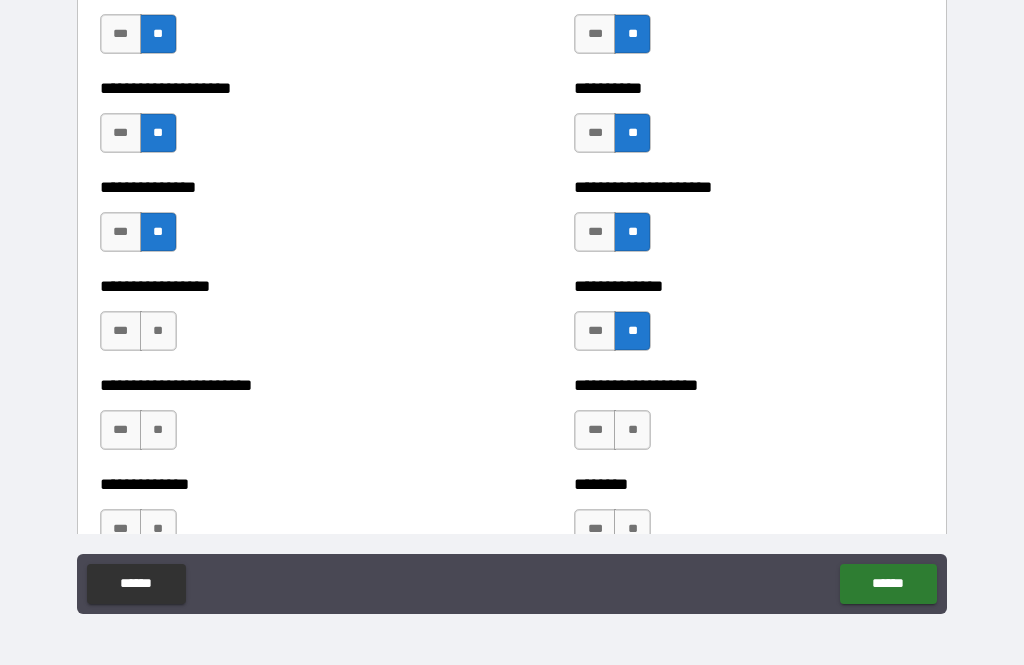 click on "**" at bounding box center [158, 331] 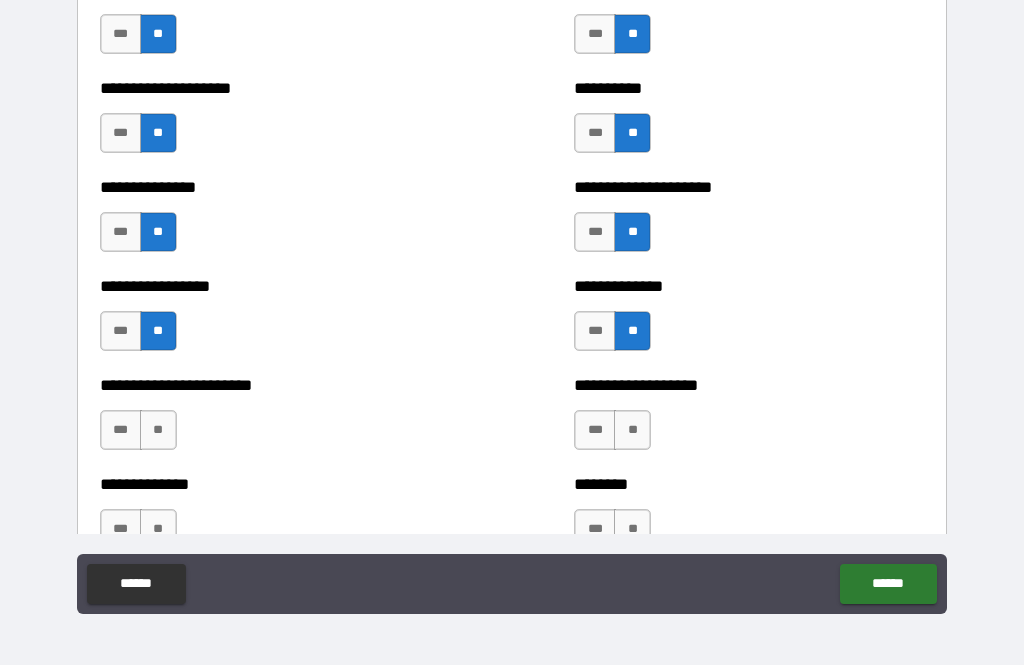 click on "**" at bounding box center [158, 430] 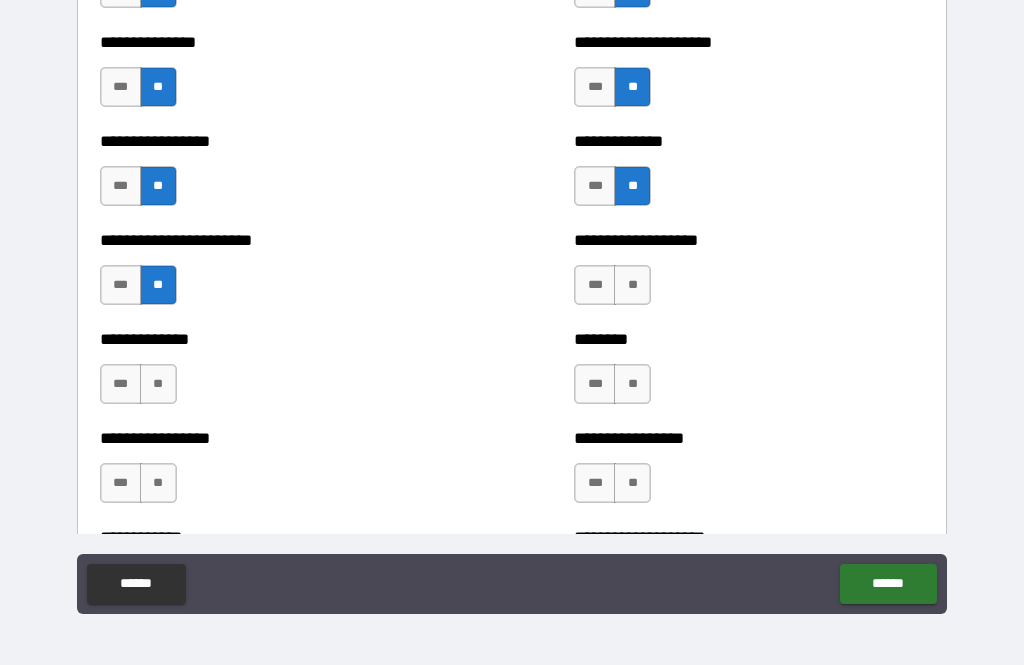 scroll, scrollTop: 3459, scrollLeft: 0, axis: vertical 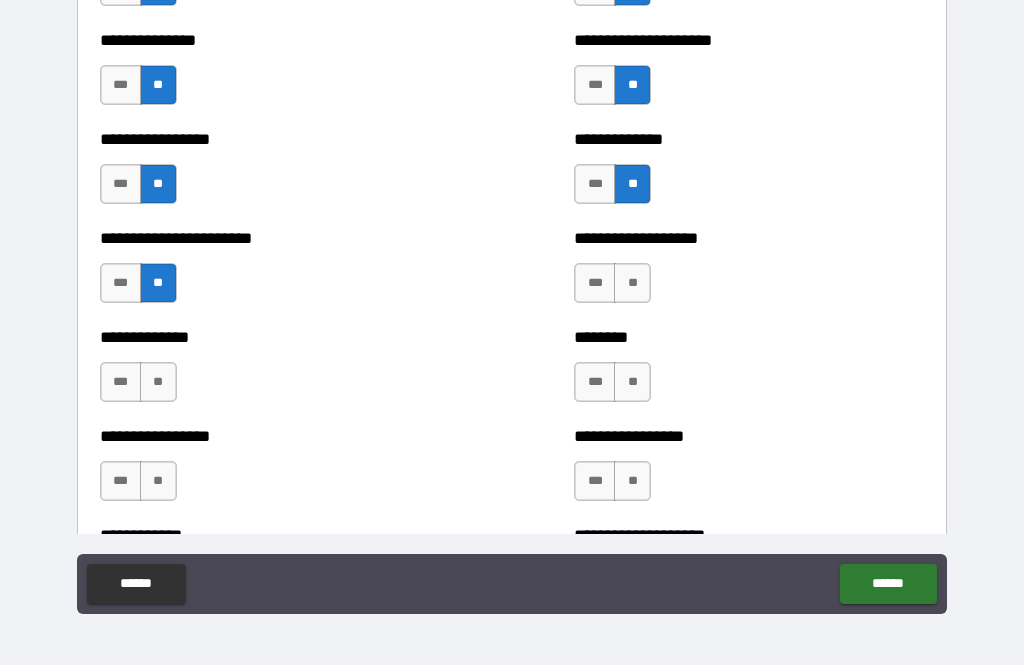 click on "**" at bounding box center (632, 283) 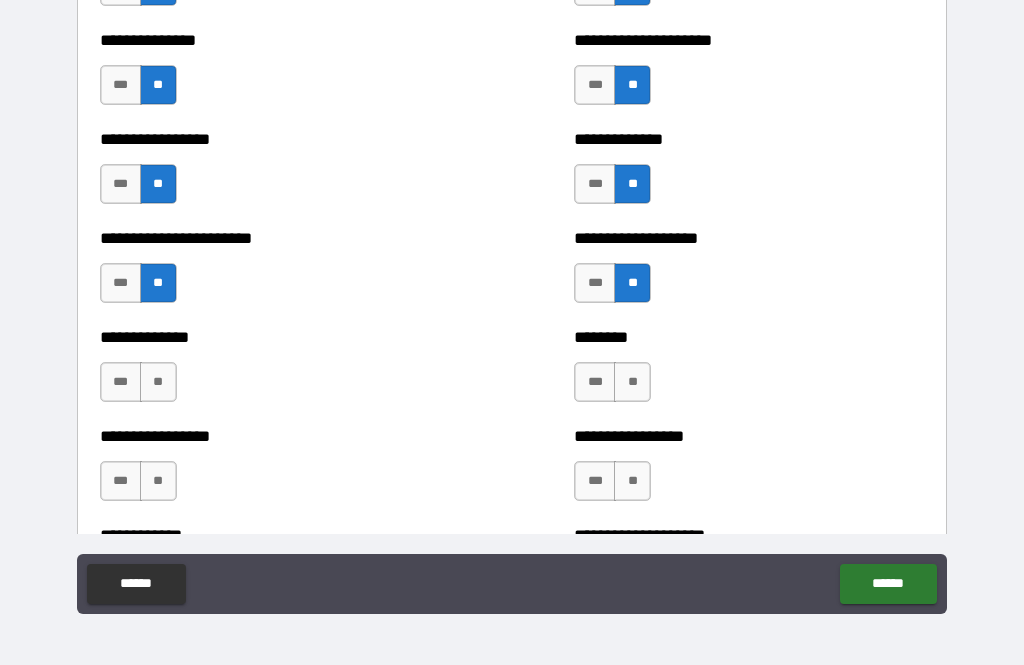 click on "**" at bounding box center [632, 382] 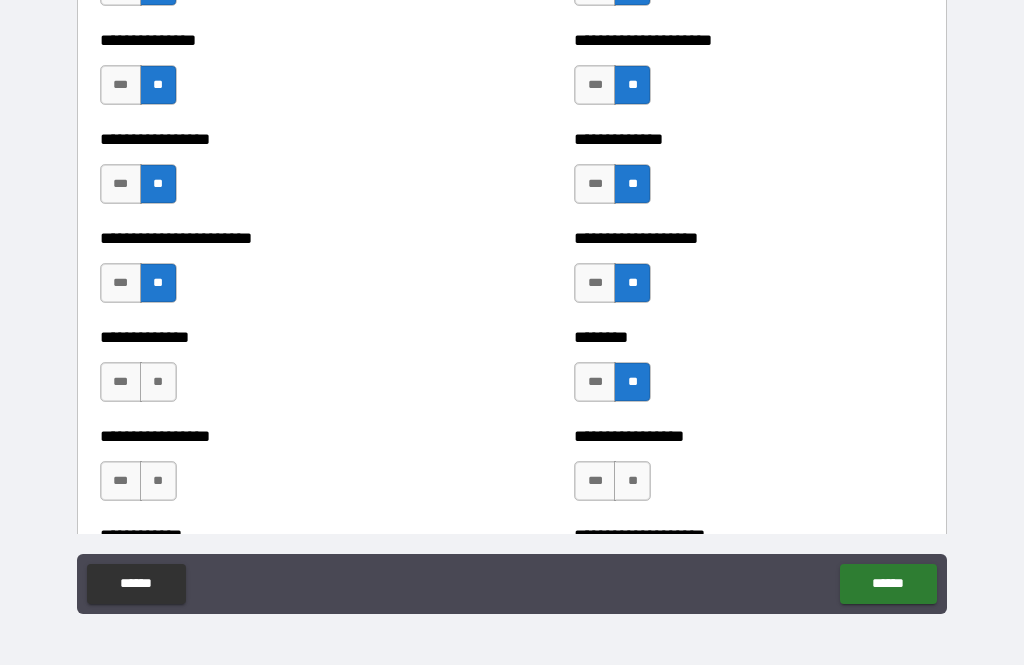 click on "**" at bounding box center [158, 382] 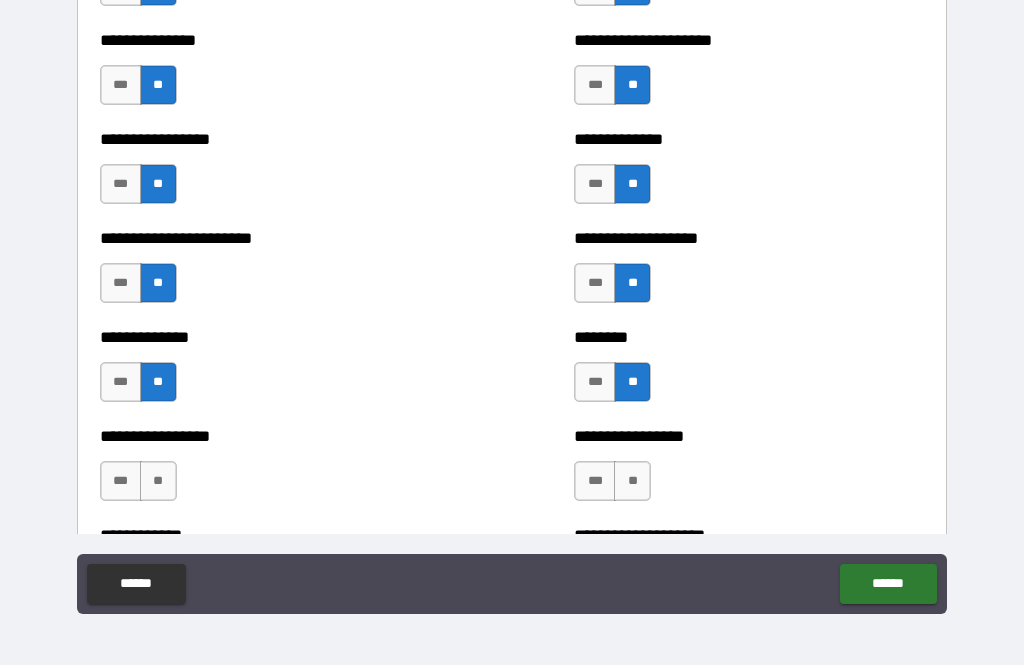 click on "**" at bounding box center [158, 481] 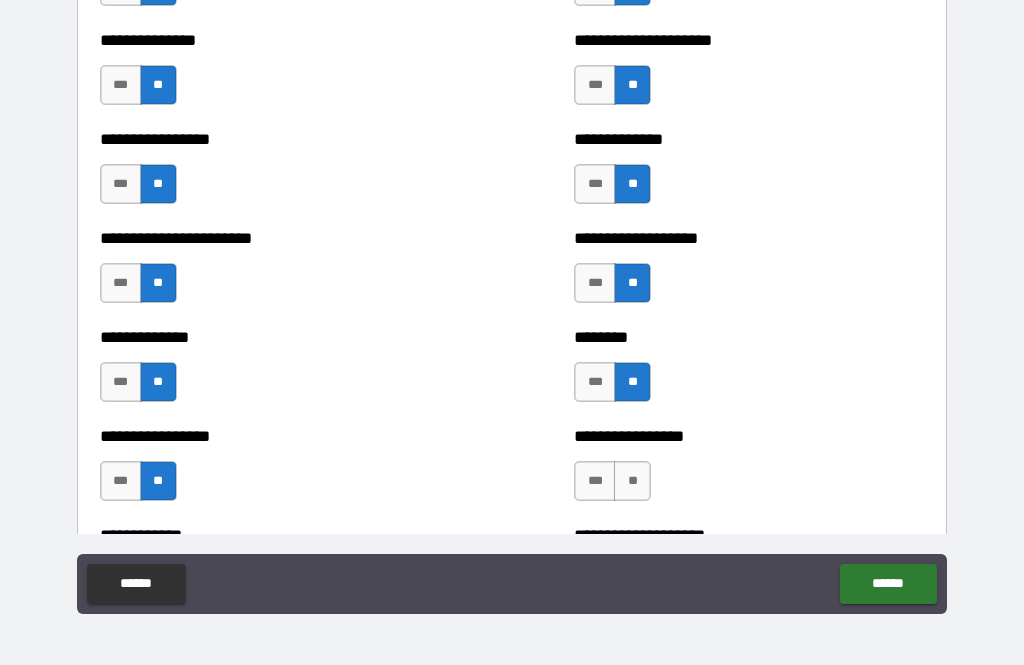 click on "**" at bounding box center (632, 481) 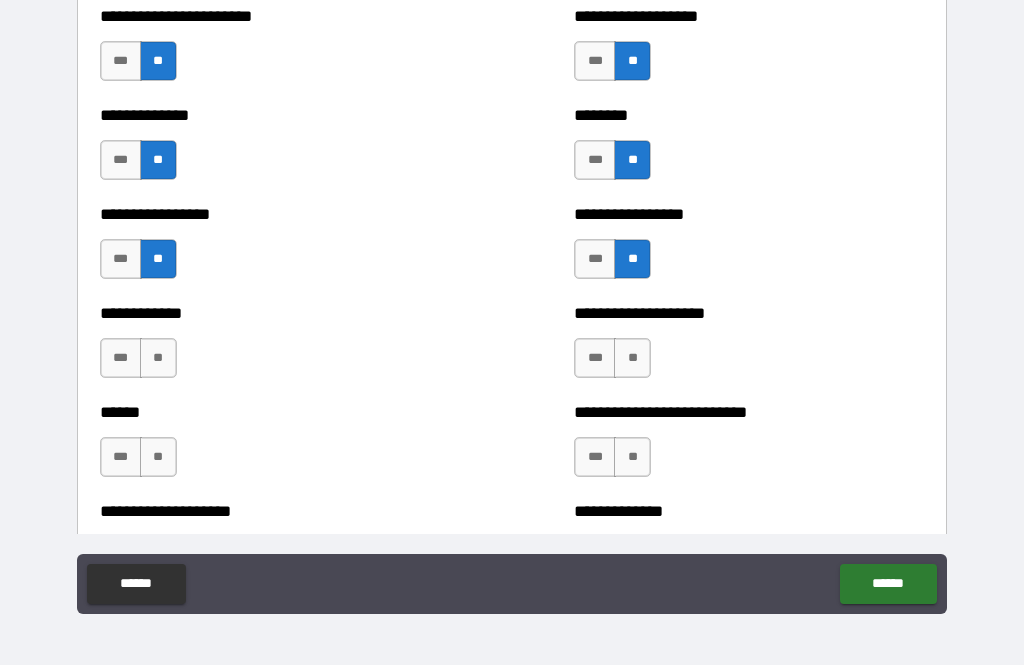 scroll, scrollTop: 3701, scrollLeft: 0, axis: vertical 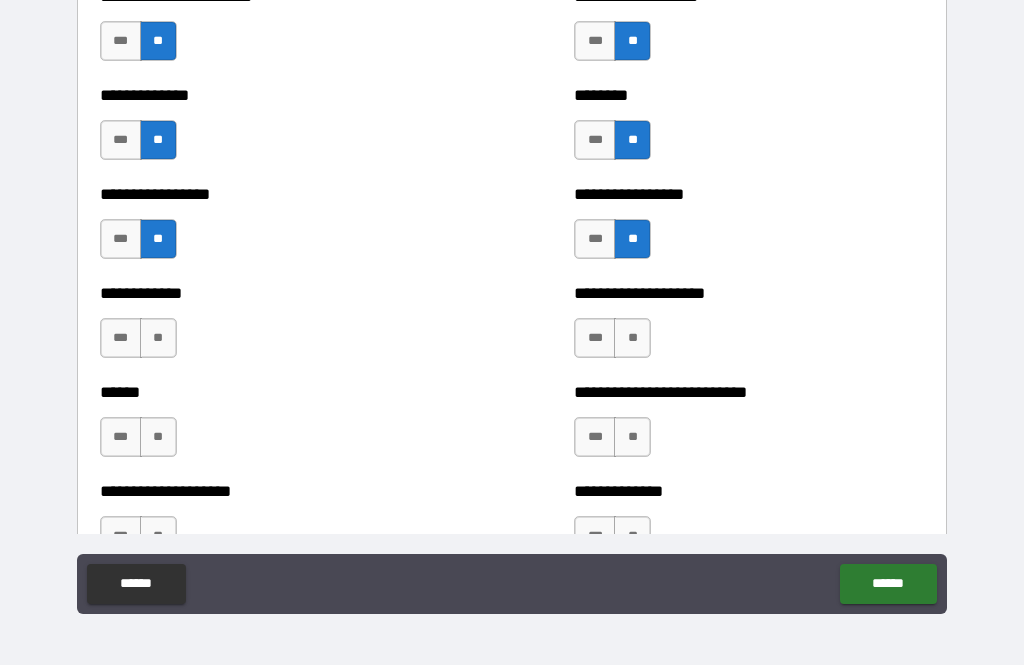 click on "**" at bounding box center [632, 338] 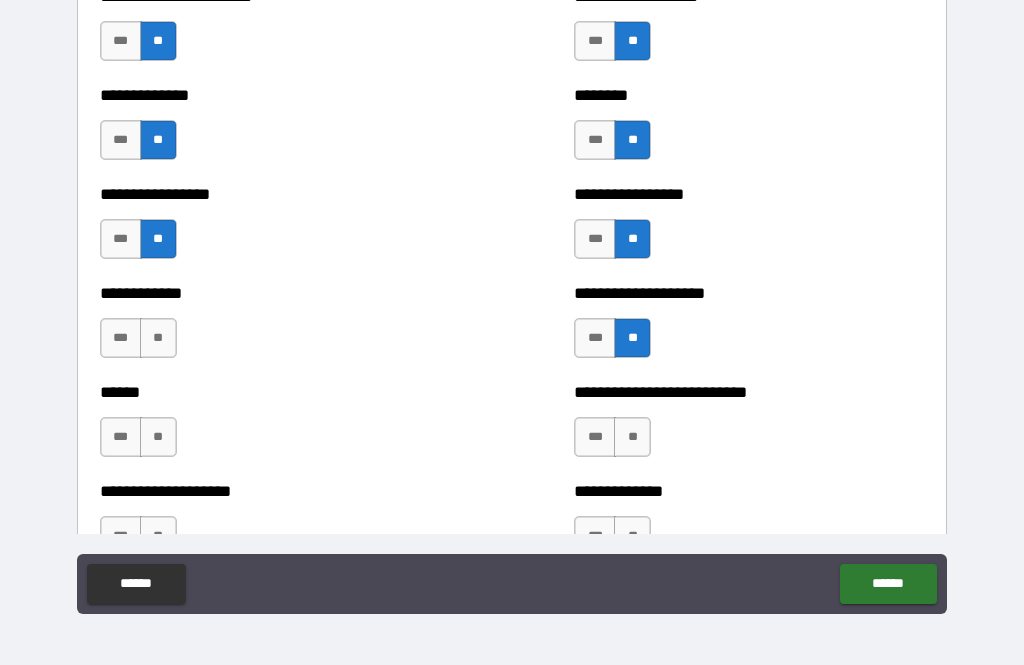 click on "**" at bounding box center [158, 338] 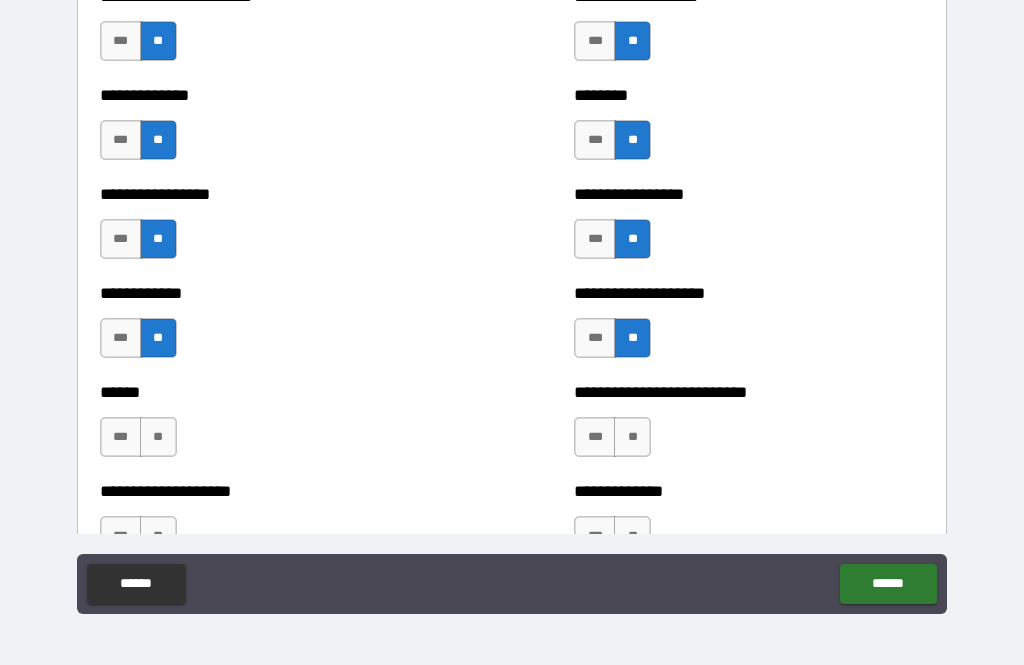 click on "**" at bounding box center [158, 437] 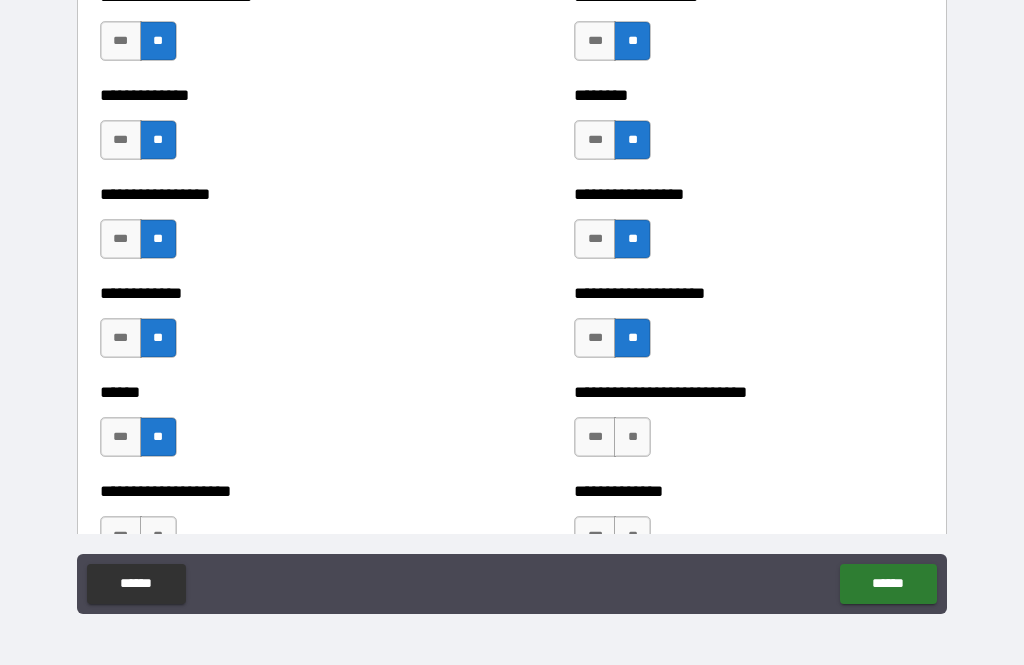 click on "**" at bounding box center [632, 437] 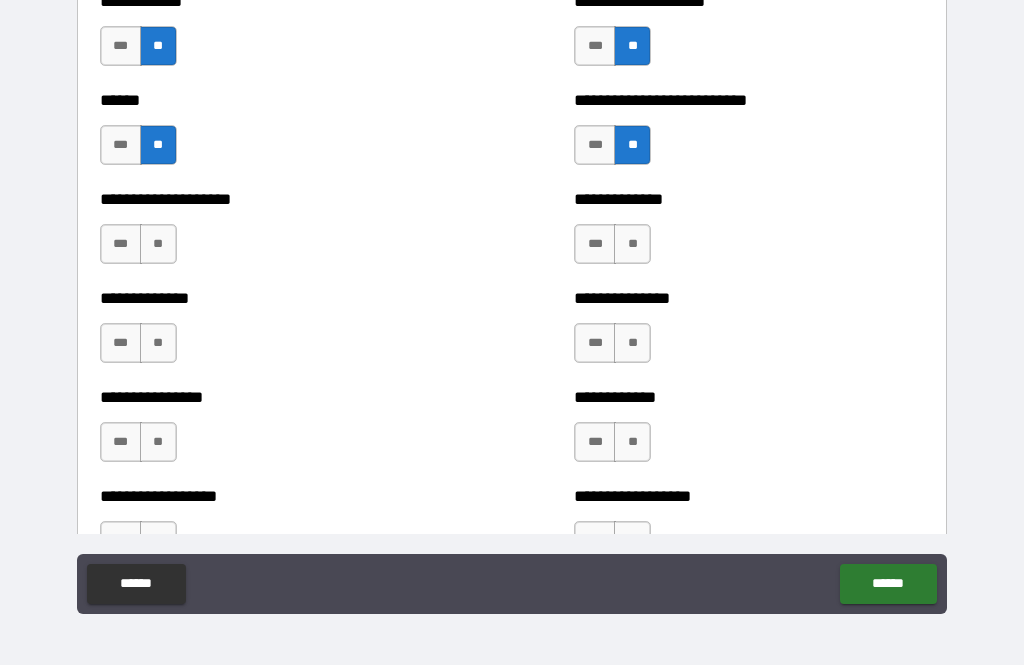 scroll, scrollTop: 3994, scrollLeft: 0, axis: vertical 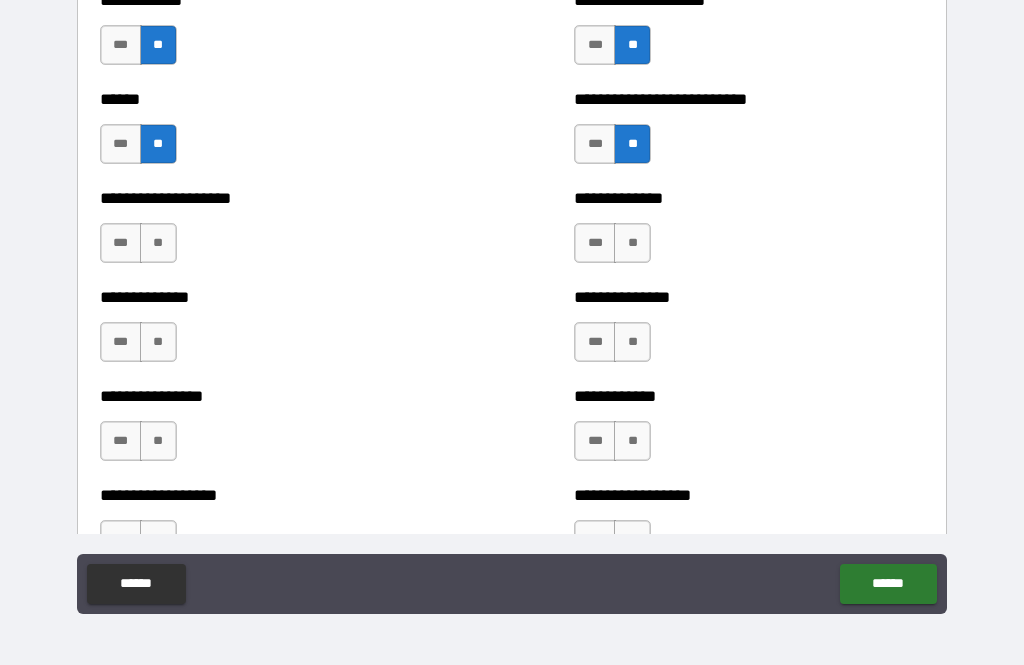 click on "**" at bounding box center [632, 243] 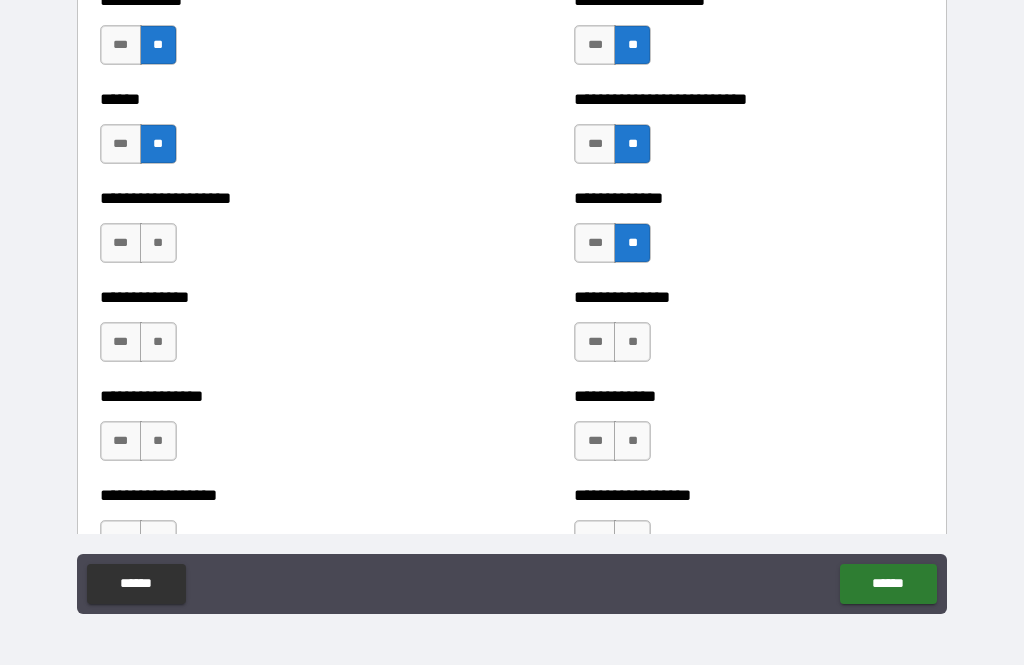 click on "**" at bounding box center (158, 243) 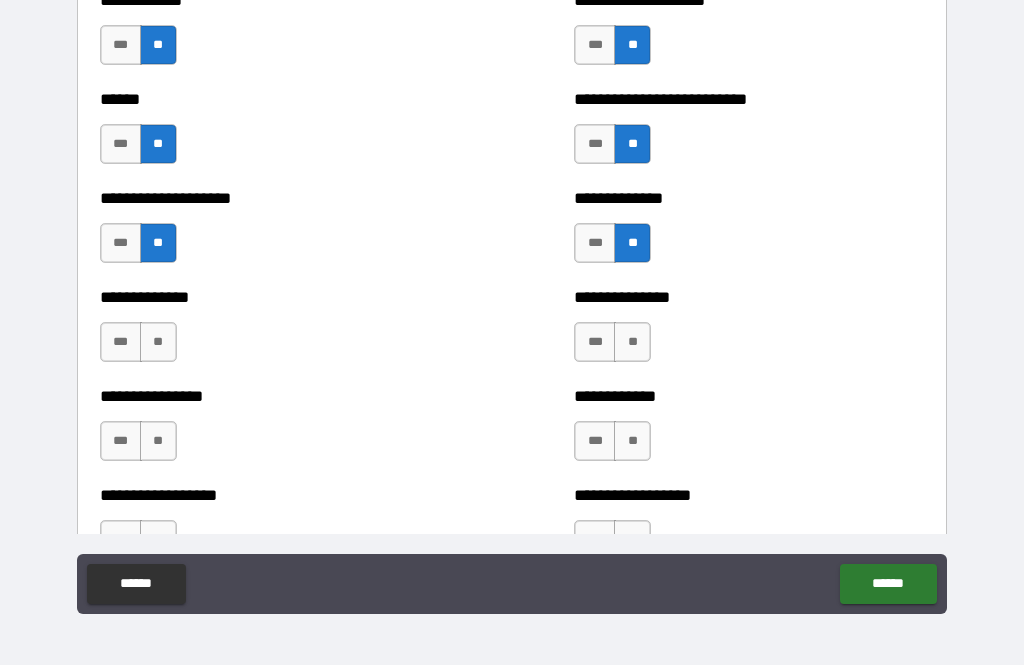 click on "**" at bounding box center [158, 342] 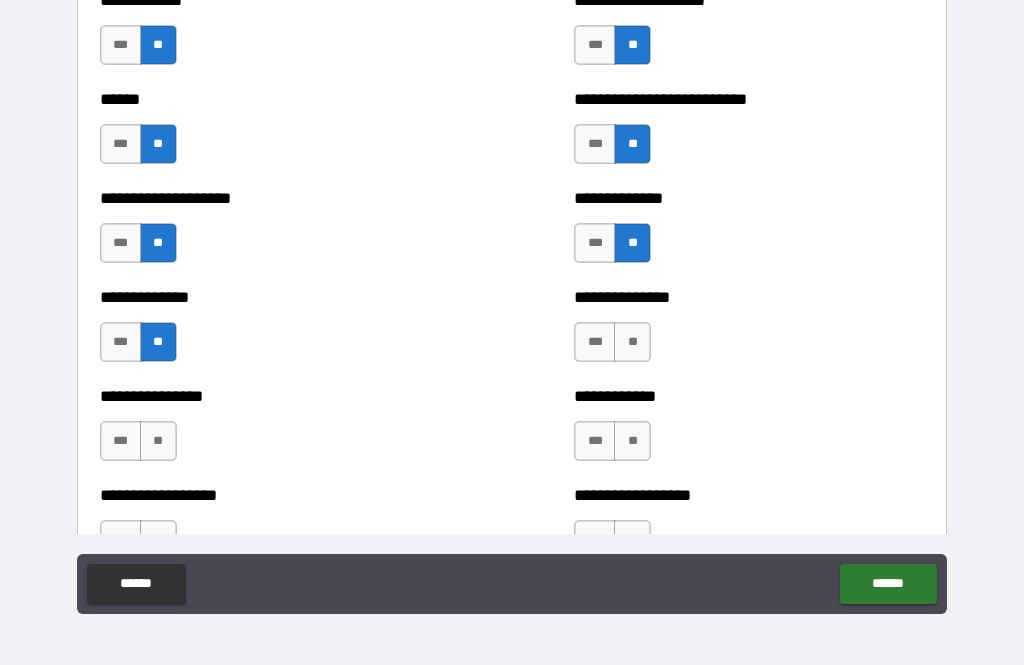 click on "**" at bounding box center (158, 441) 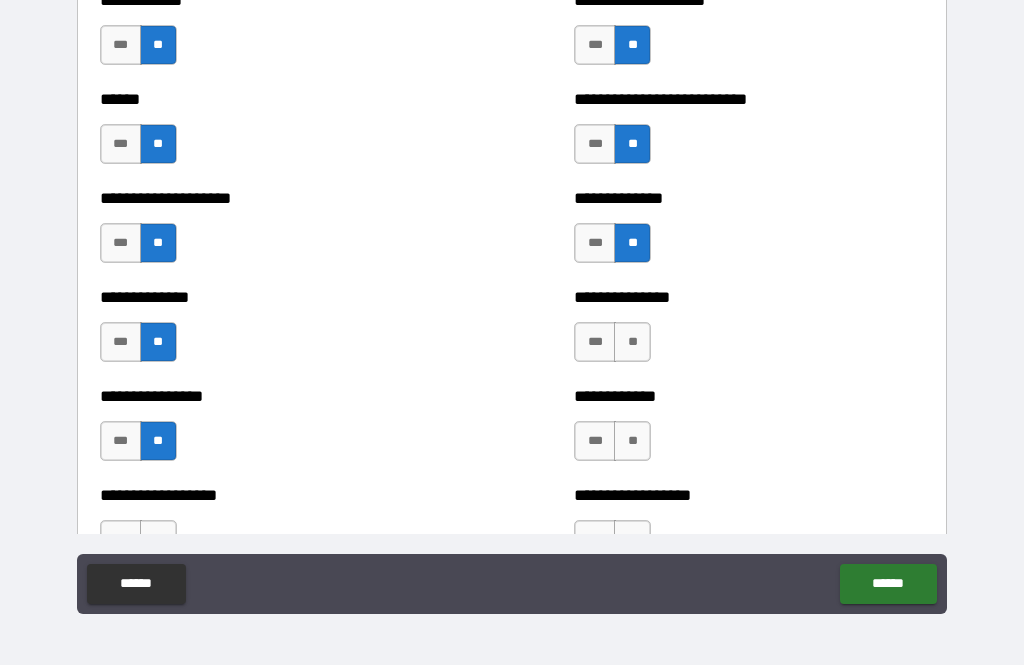 click on "**" at bounding box center (632, 342) 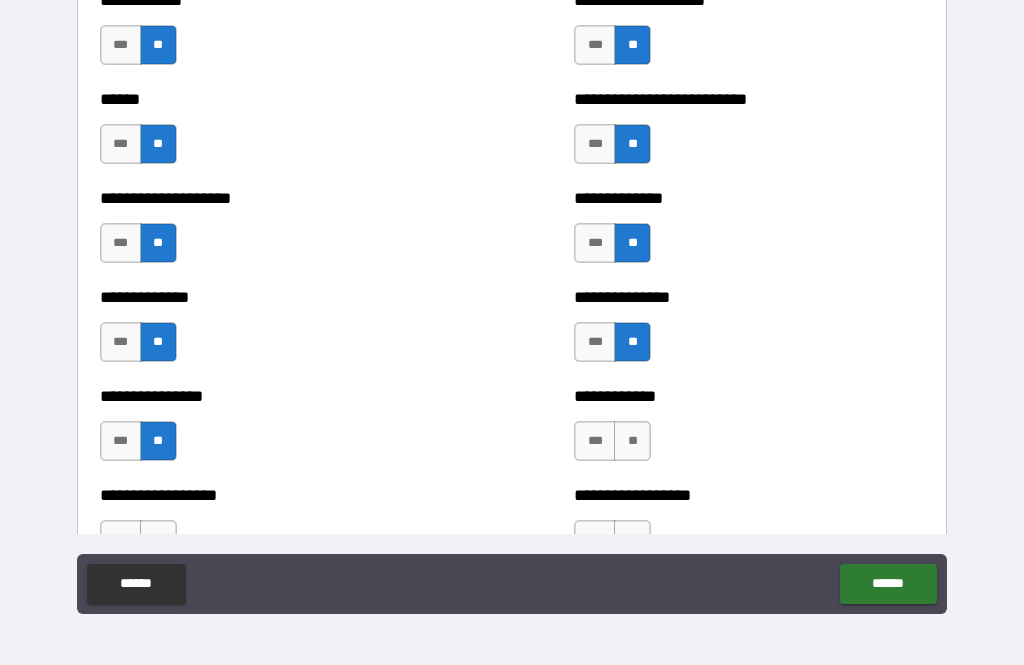 click on "**" at bounding box center (632, 441) 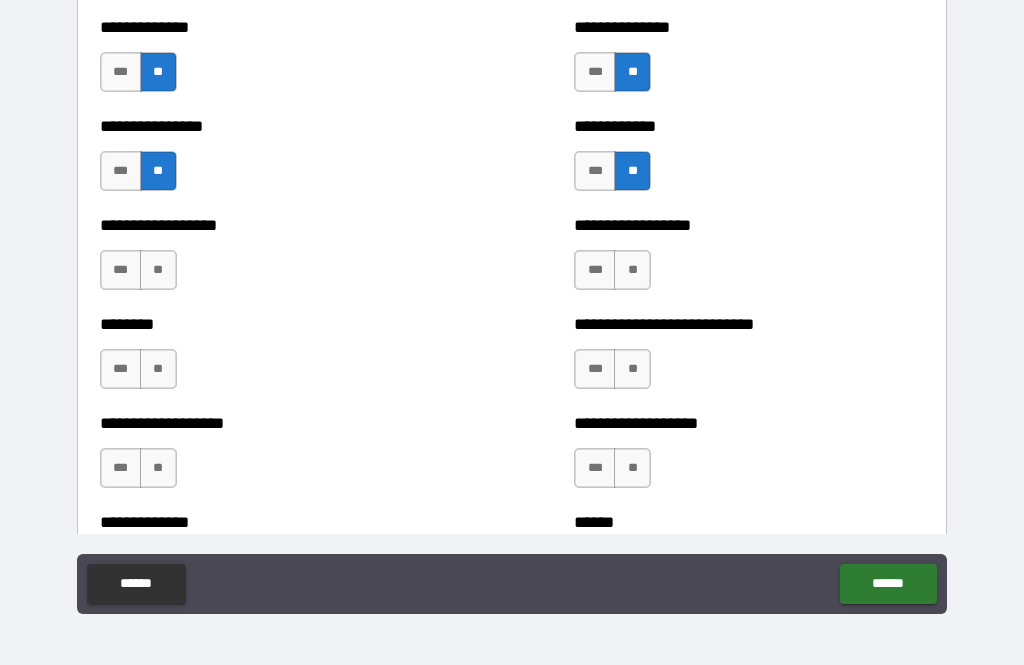 scroll, scrollTop: 4265, scrollLeft: 0, axis: vertical 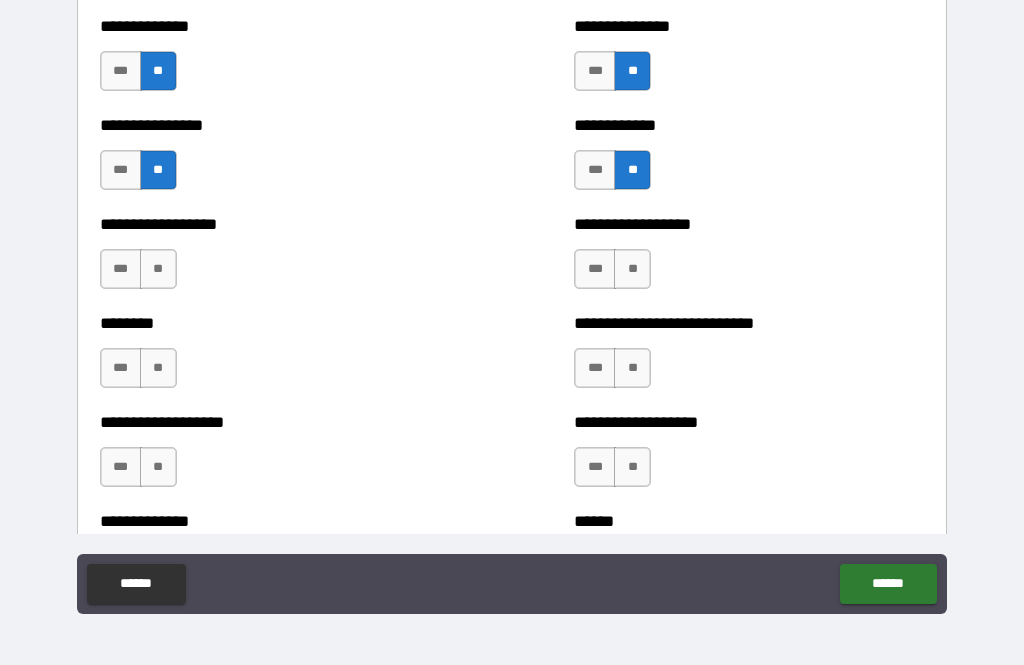 click on "**" at bounding box center [632, 269] 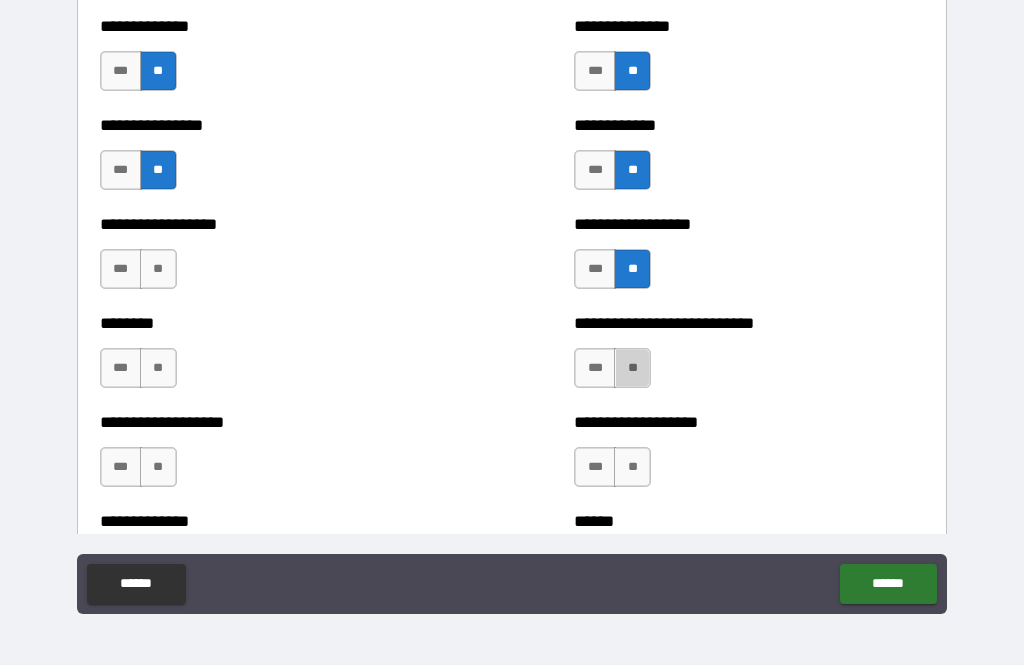 click on "**" at bounding box center (632, 368) 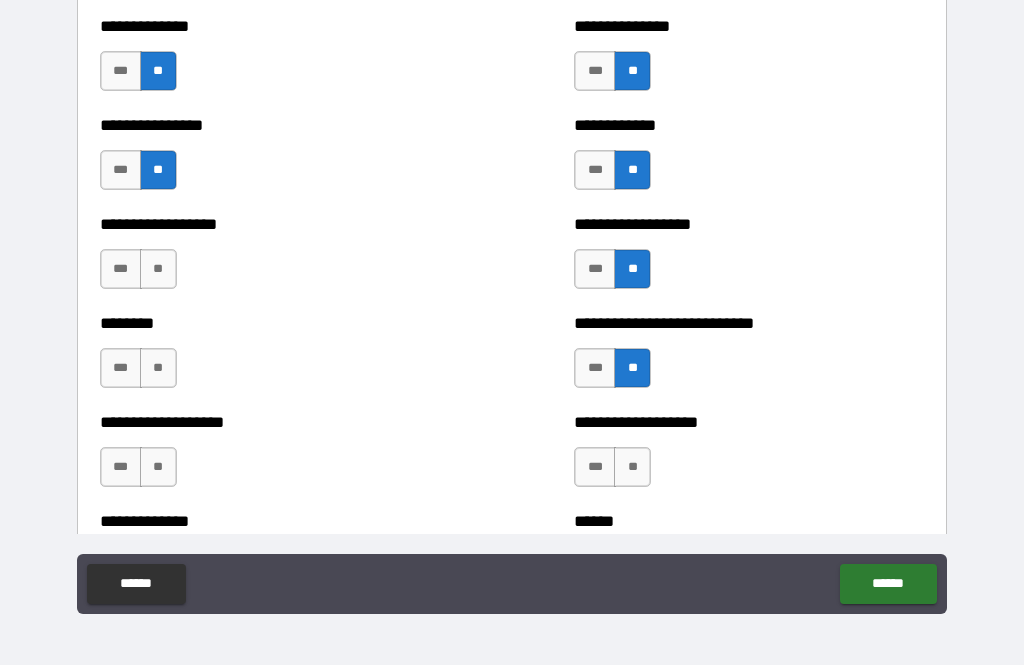 click on "**" at bounding box center (632, 467) 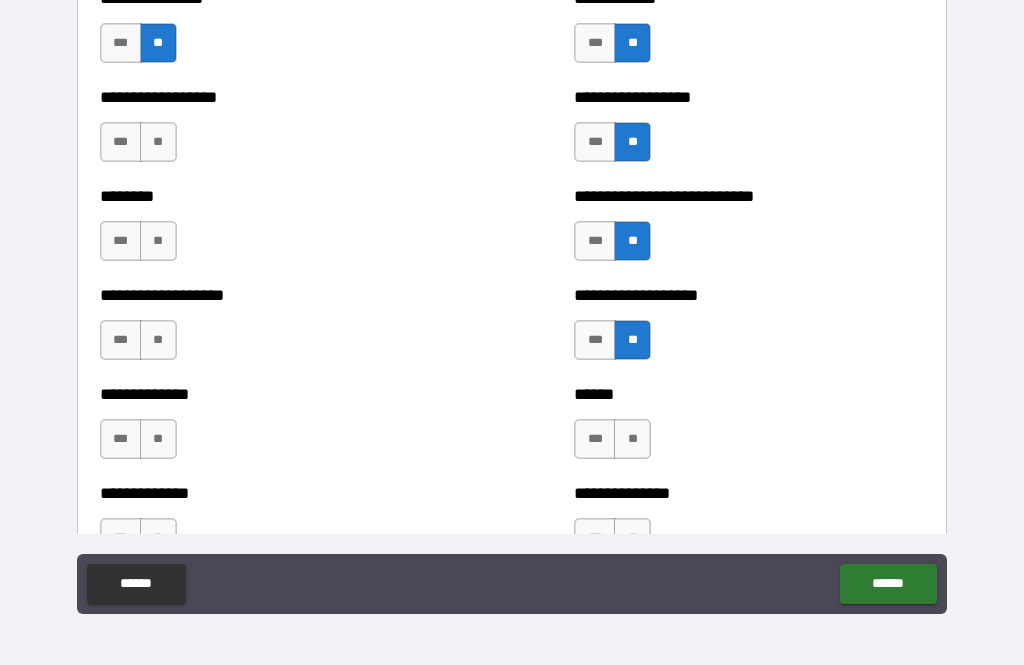 scroll, scrollTop: 4375, scrollLeft: 0, axis: vertical 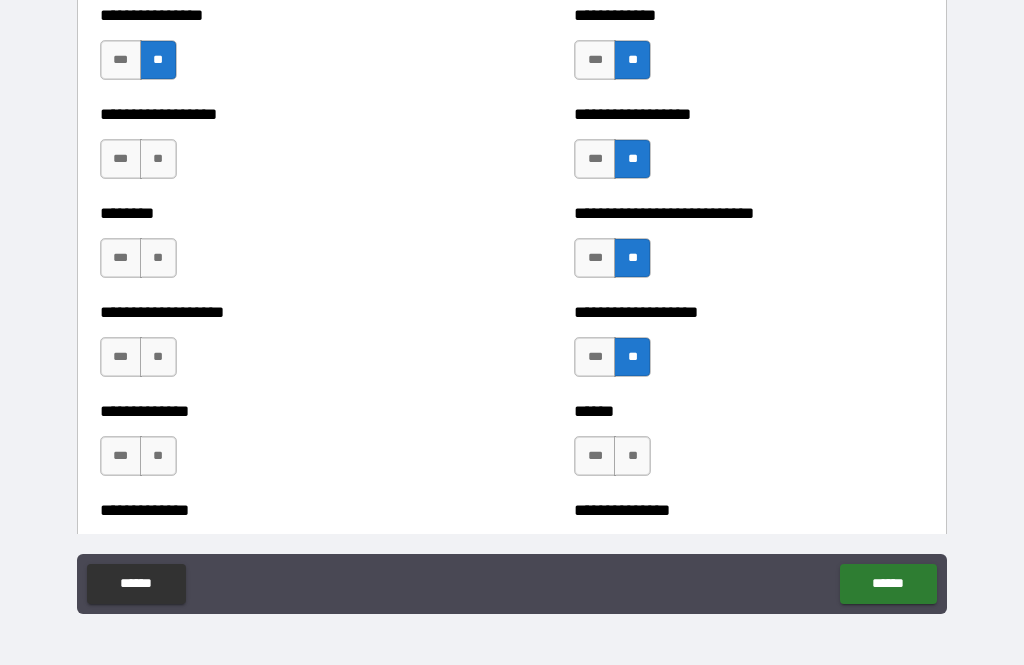 click on "**" at bounding box center [158, 159] 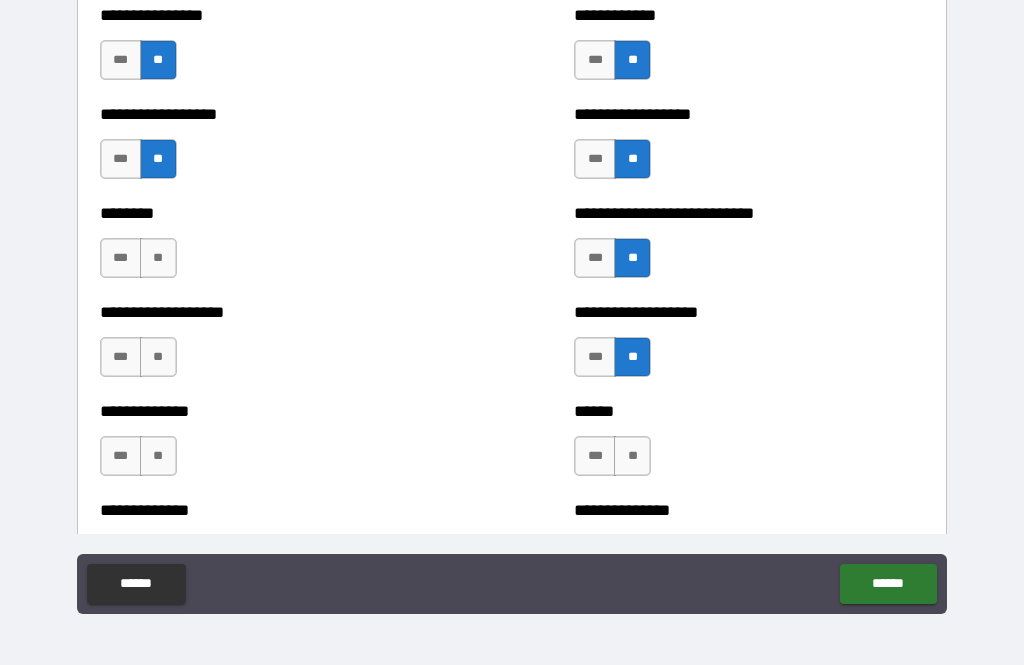 click on "**" at bounding box center (158, 258) 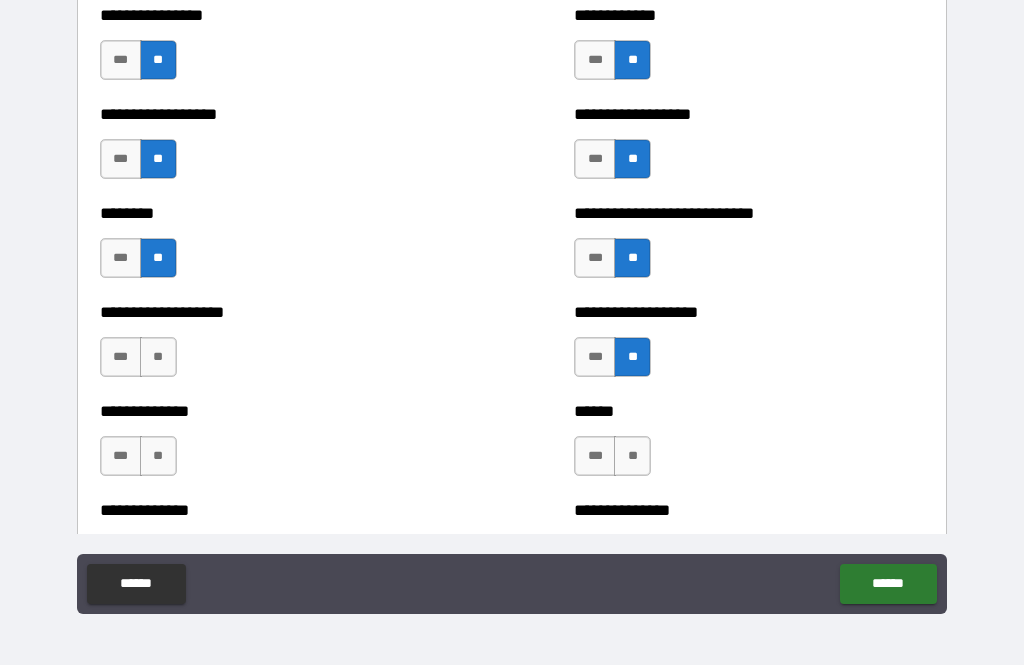 click on "**" at bounding box center [158, 357] 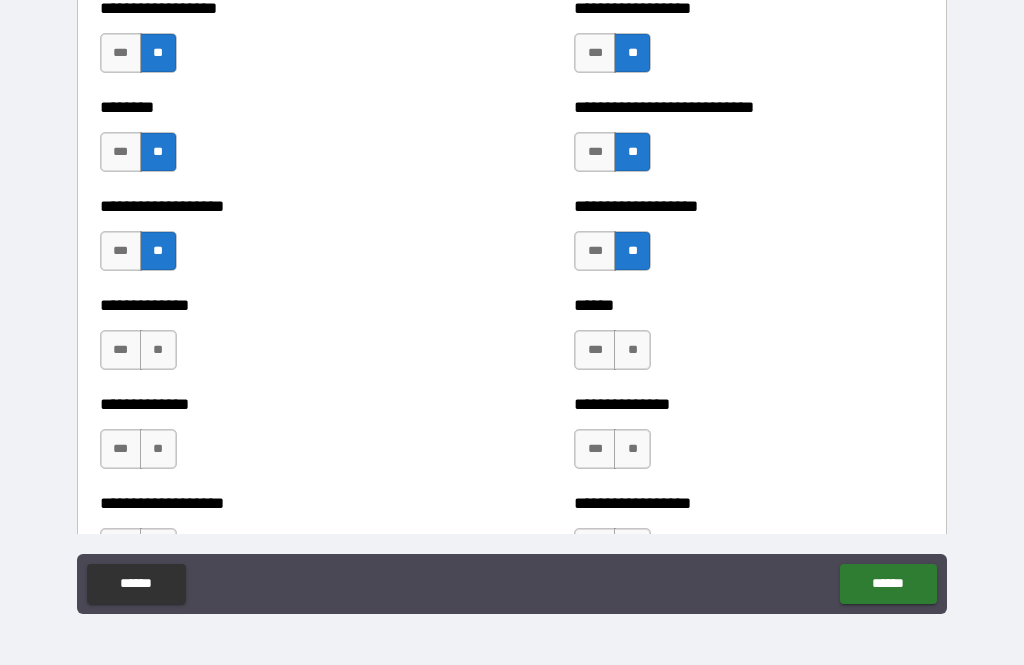 scroll, scrollTop: 4493, scrollLeft: 0, axis: vertical 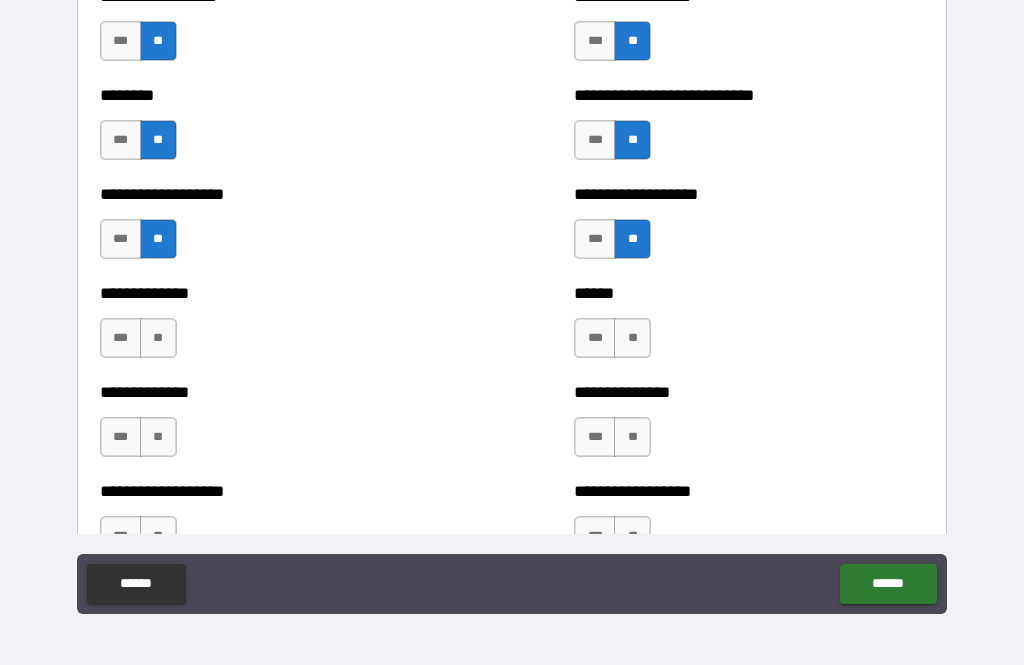 click on "**" at bounding box center (158, 338) 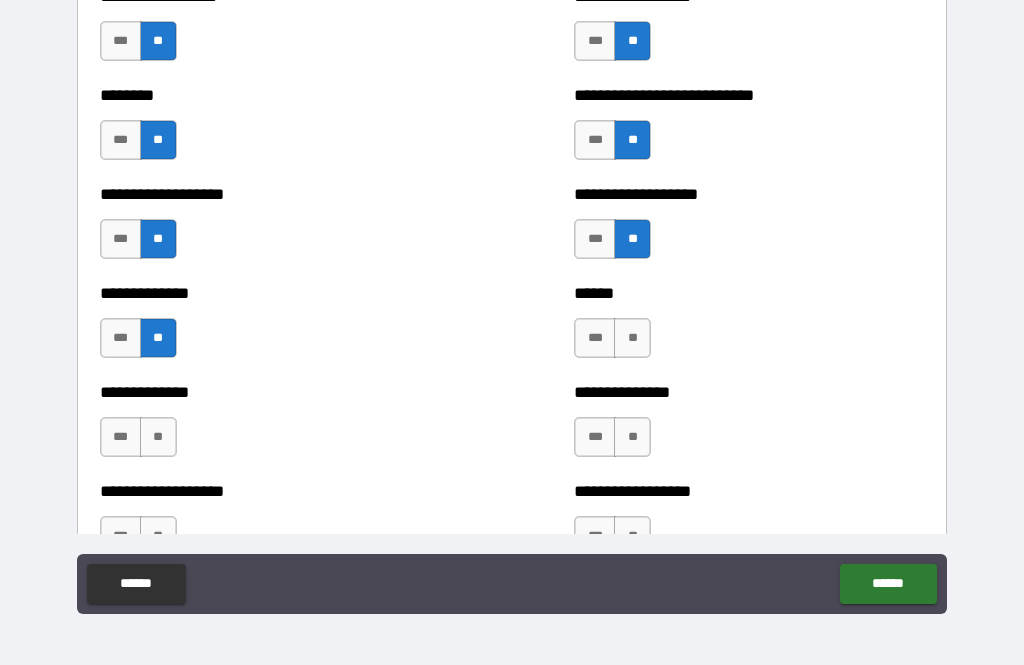 click on "**" at bounding box center [158, 437] 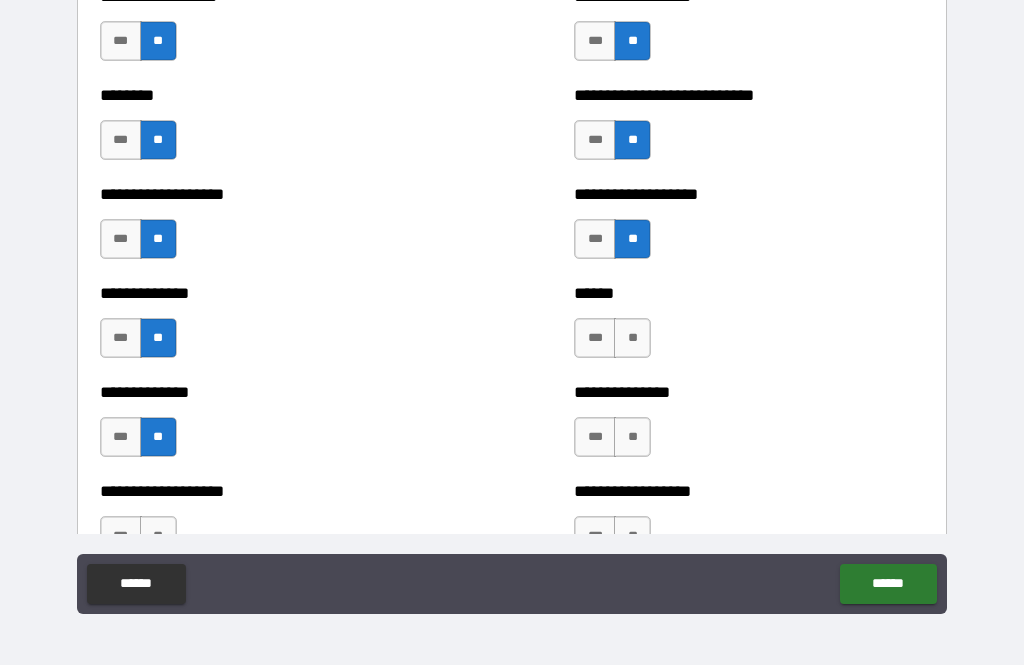 click on "**" at bounding box center (632, 338) 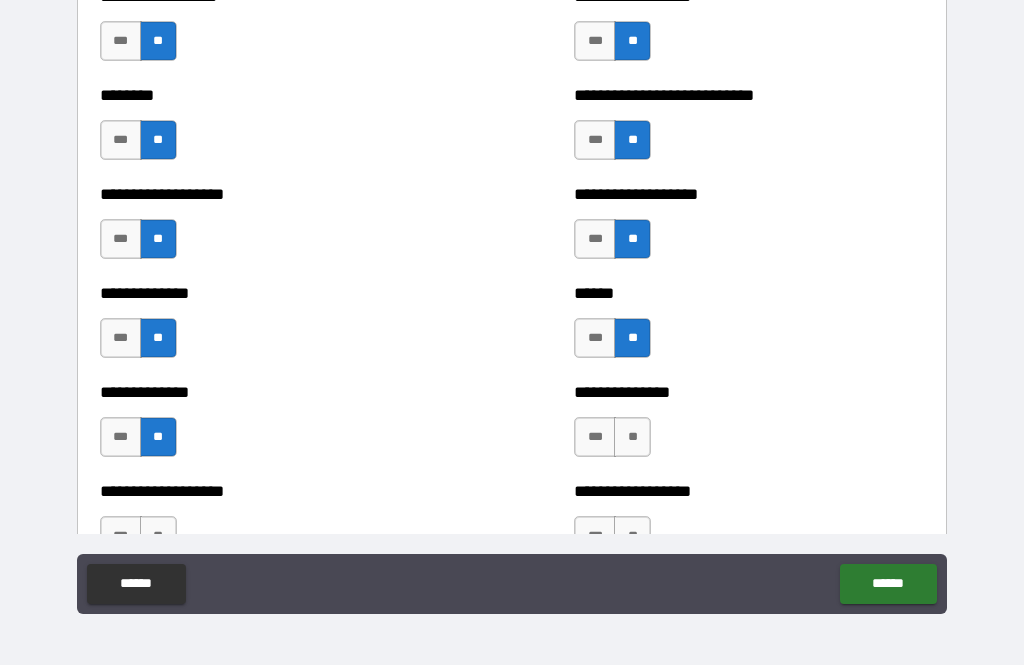 click on "**" at bounding box center (632, 437) 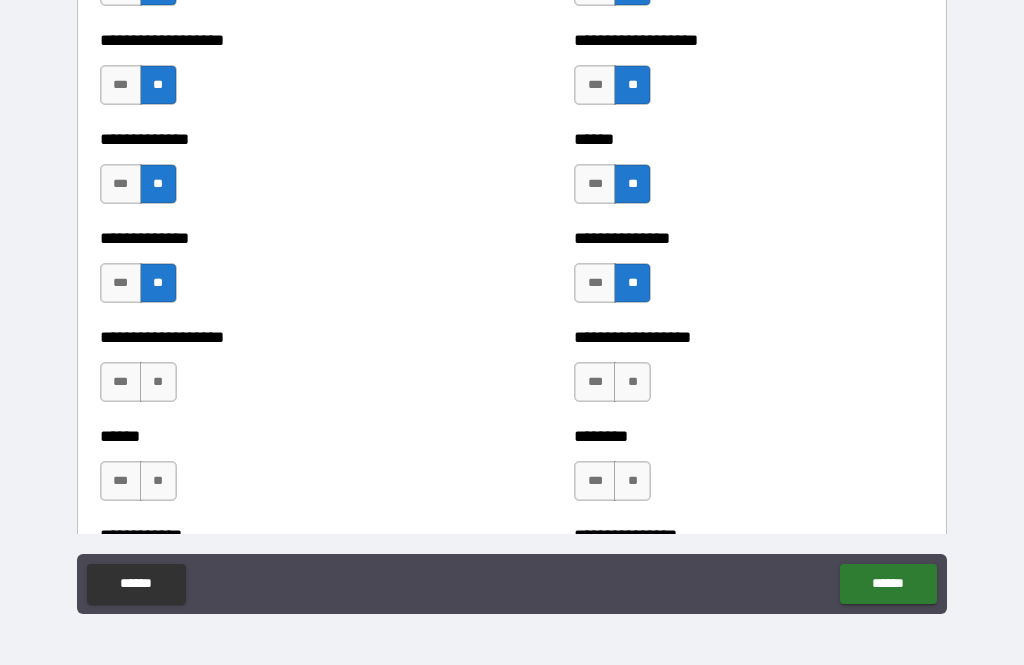 scroll, scrollTop: 4736, scrollLeft: 0, axis: vertical 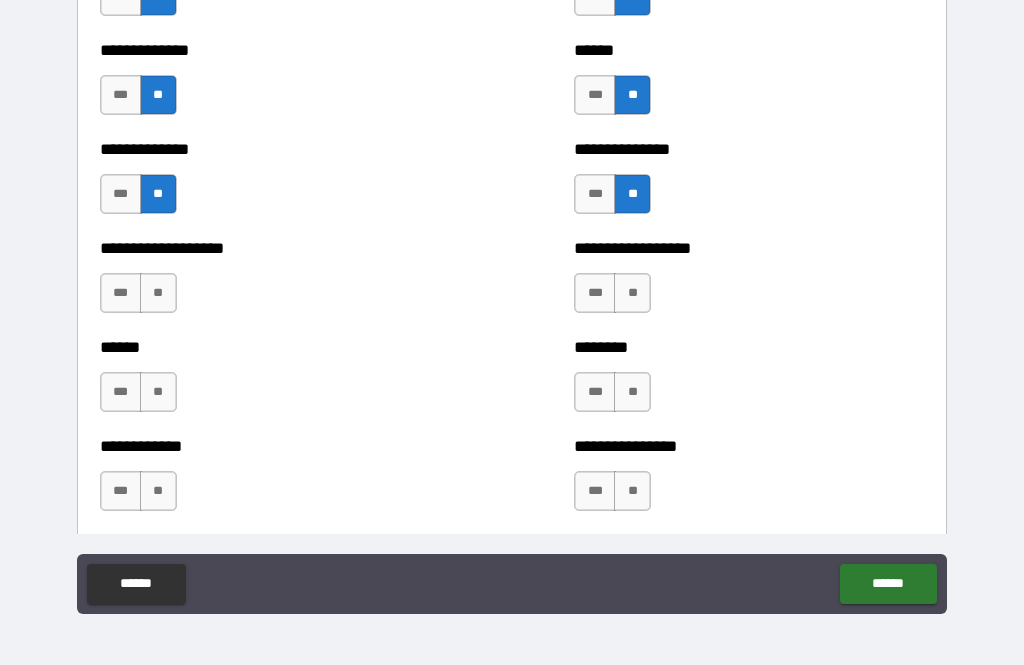 click on "**" at bounding box center [632, 293] 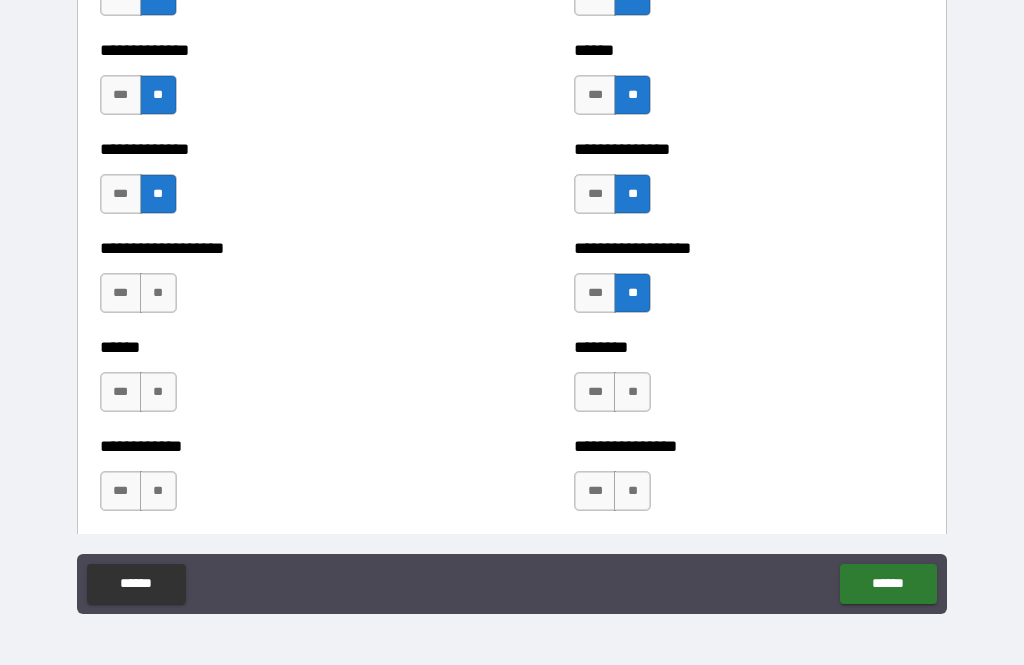 click on "**" at bounding box center [632, 392] 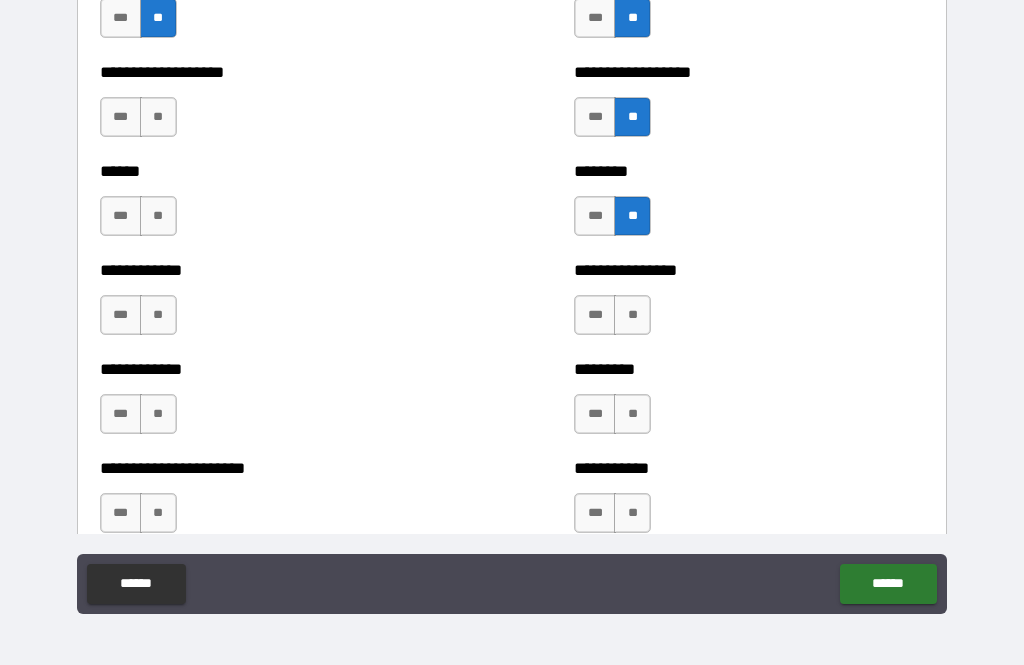 scroll, scrollTop: 4944, scrollLeft: 0, axis: vertical 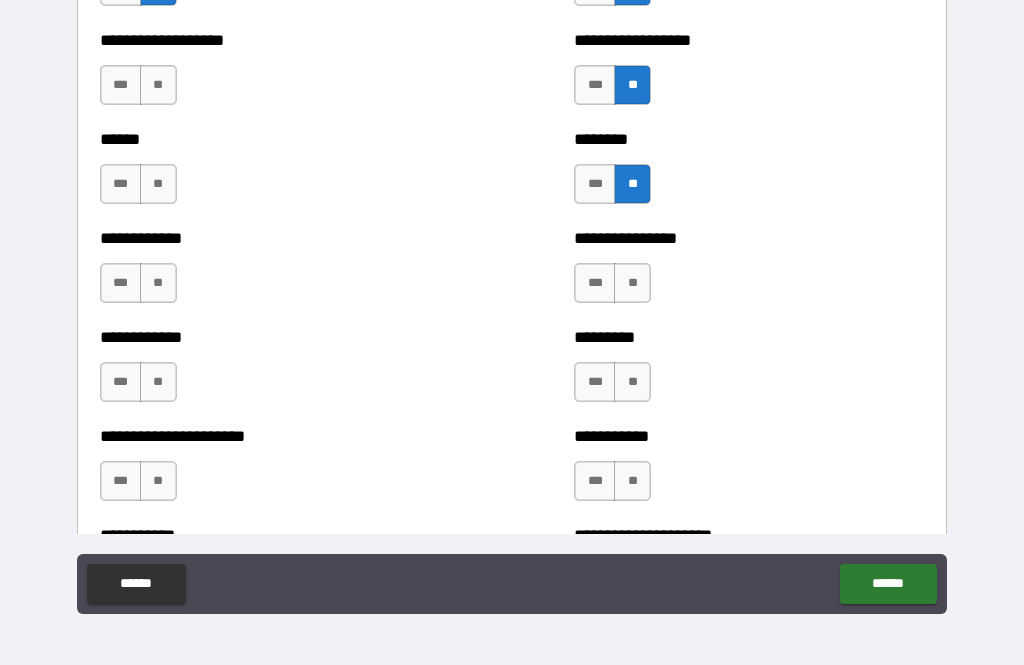 click on "**" at bounding box center [632, 283] 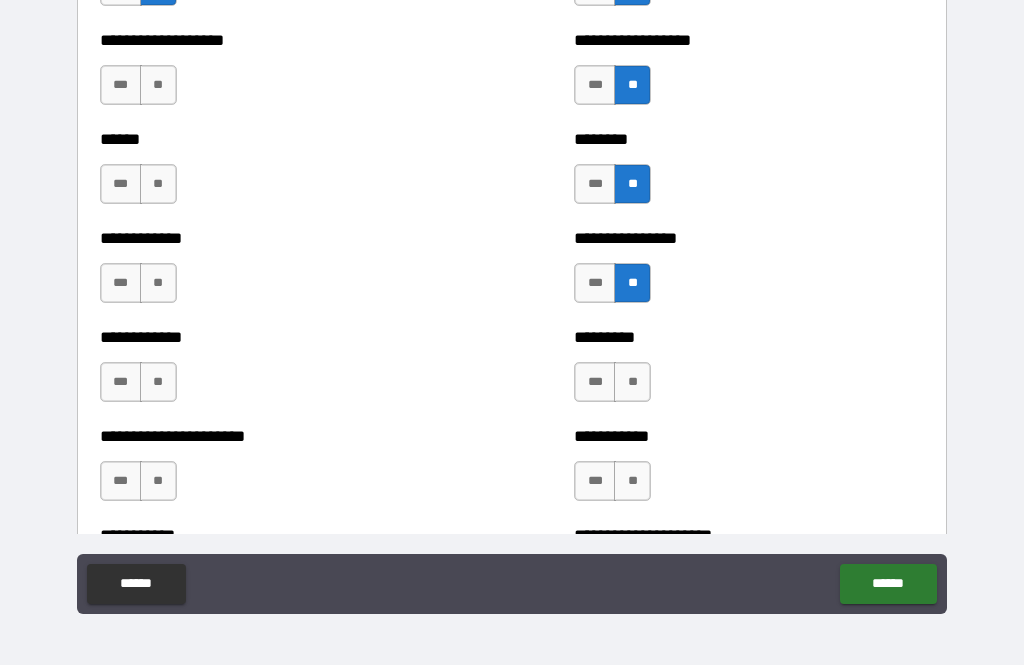 click on "**" at bounding box center (158, 85) 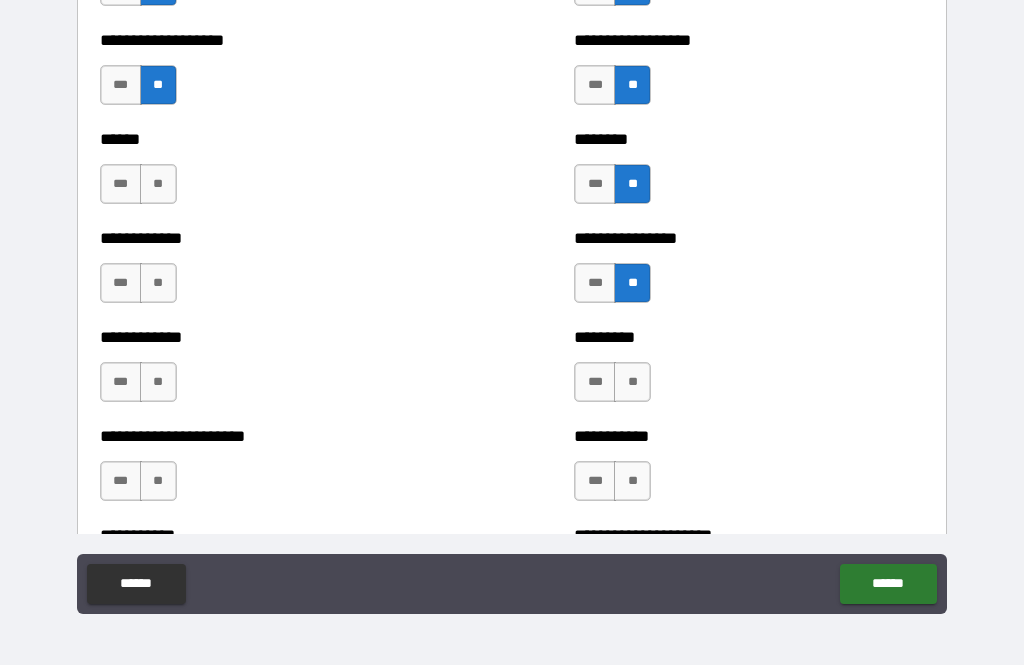click on "**" at bounding box center (158, 184) 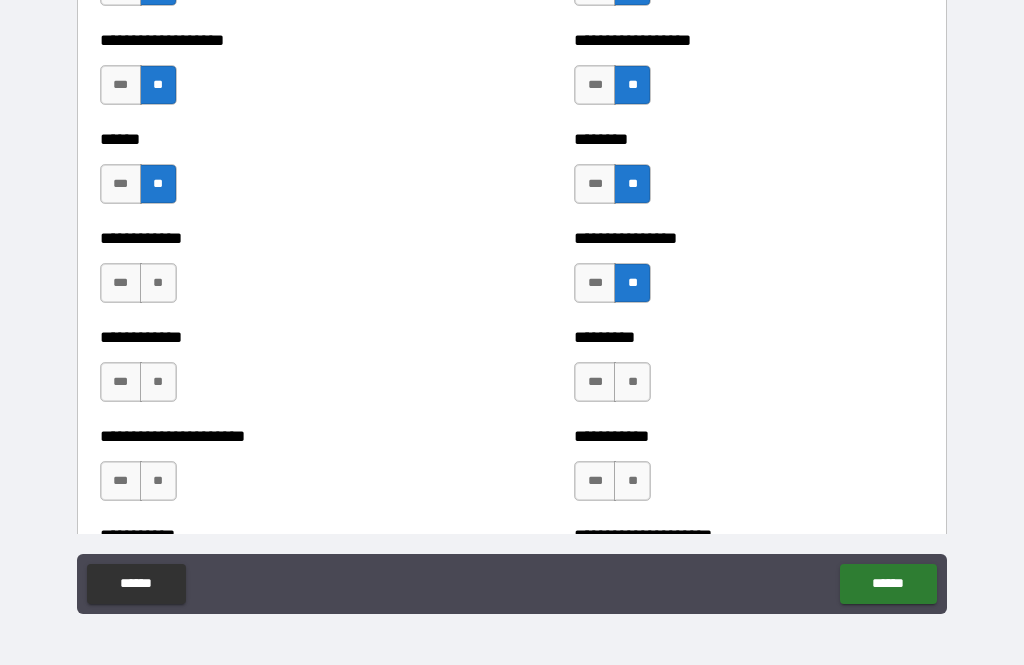 click on "**" at bounding box center (158, 283) 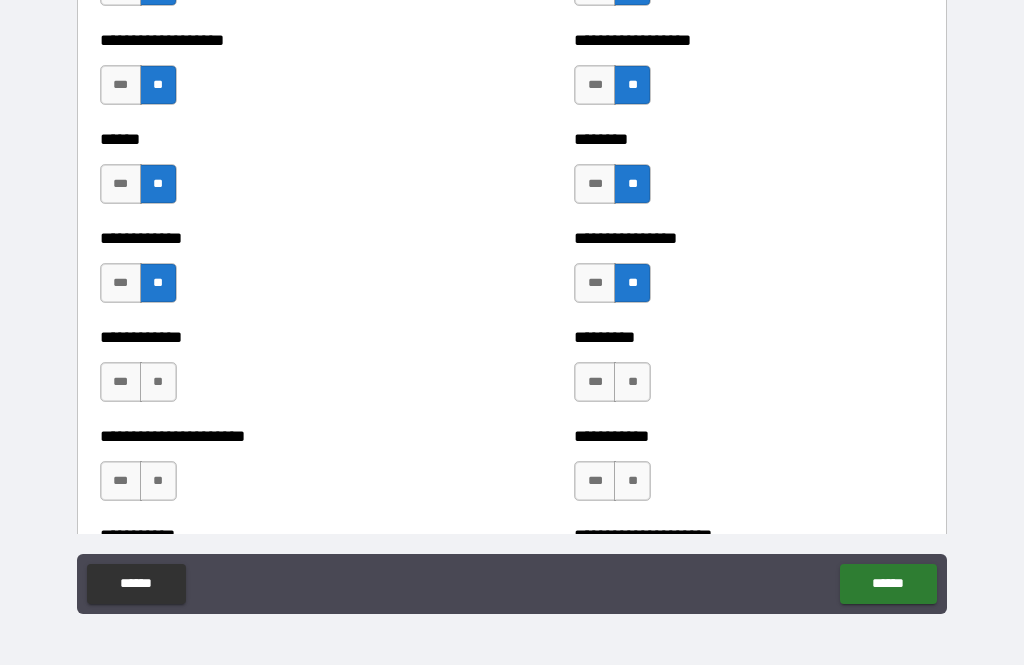 click on "**" at bounding box center [158, 481] 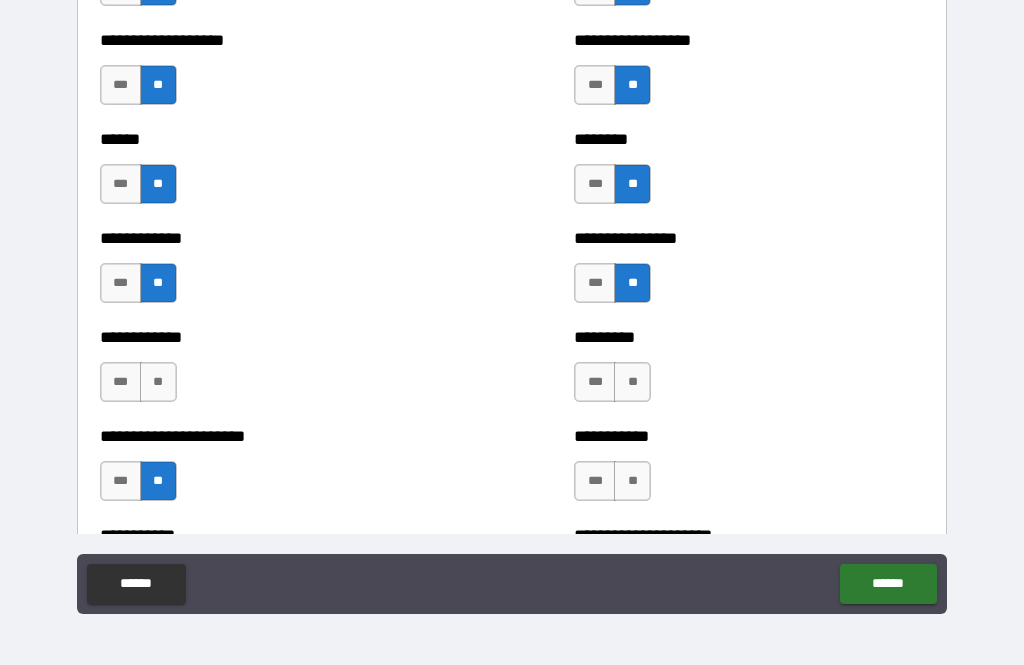 click on "**" at bounding box center (158, 382) 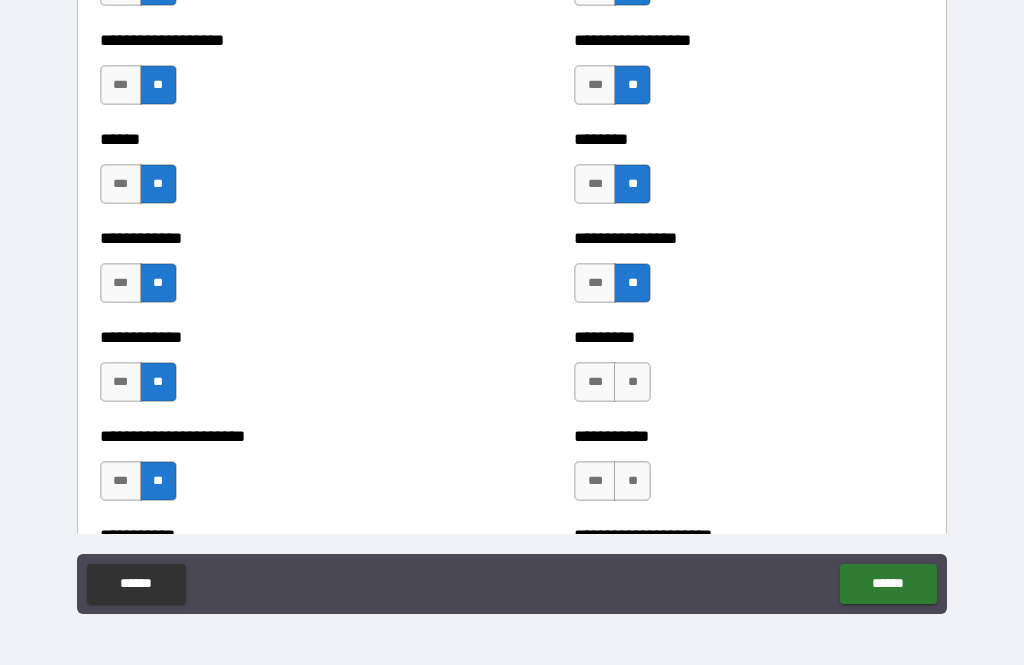click on "**" at bounding box center (632, 382) 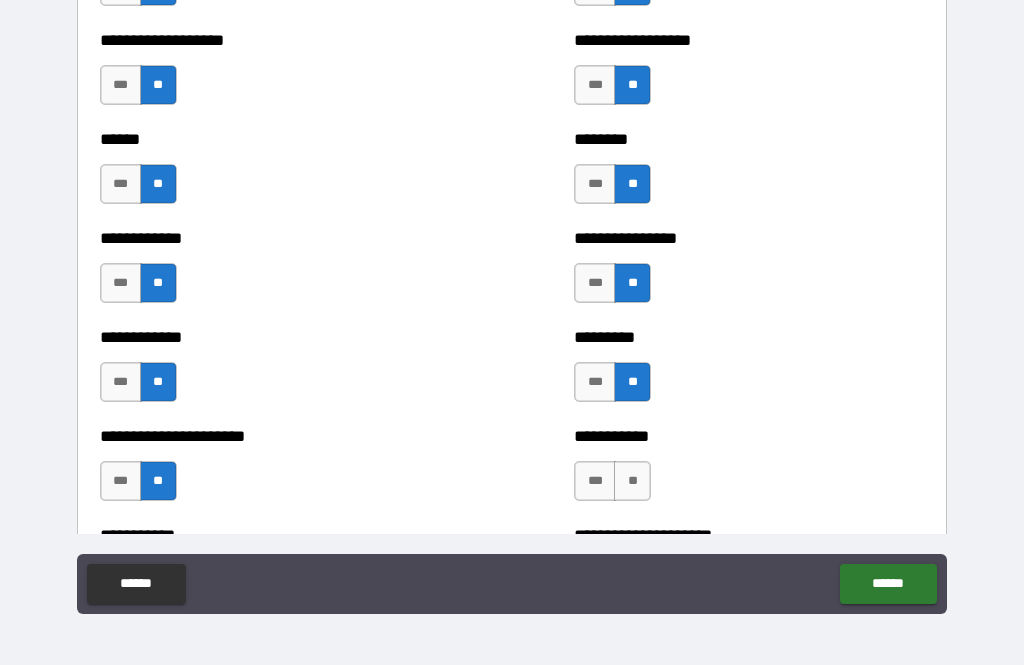 click on "**" at bounding box center (632, 481) 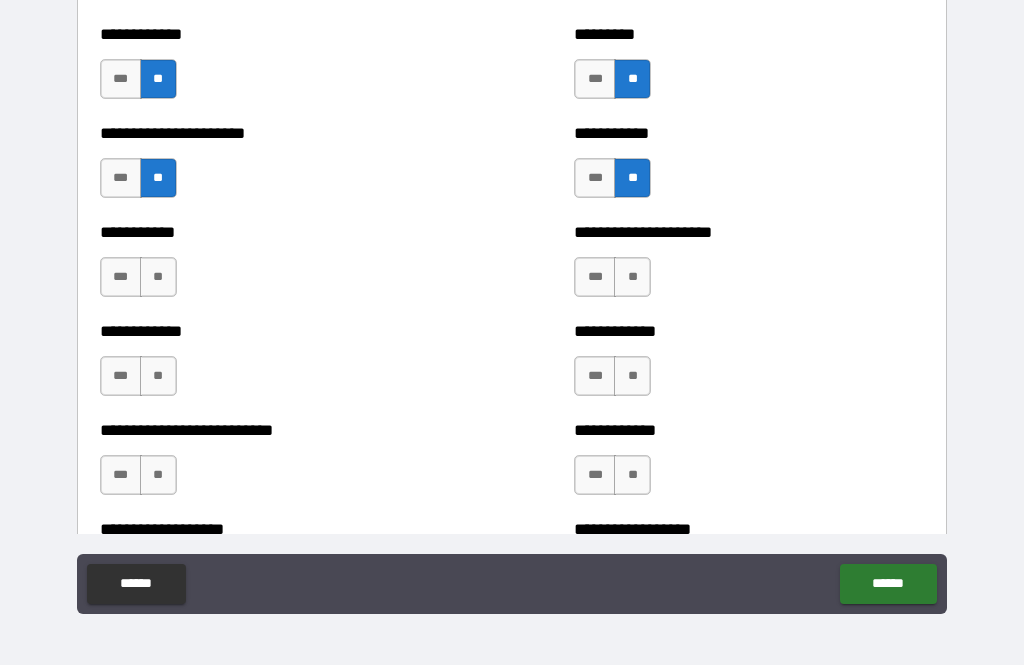 scroll, scrollTop: 5248, scrollLeft: 0, axis: vertical 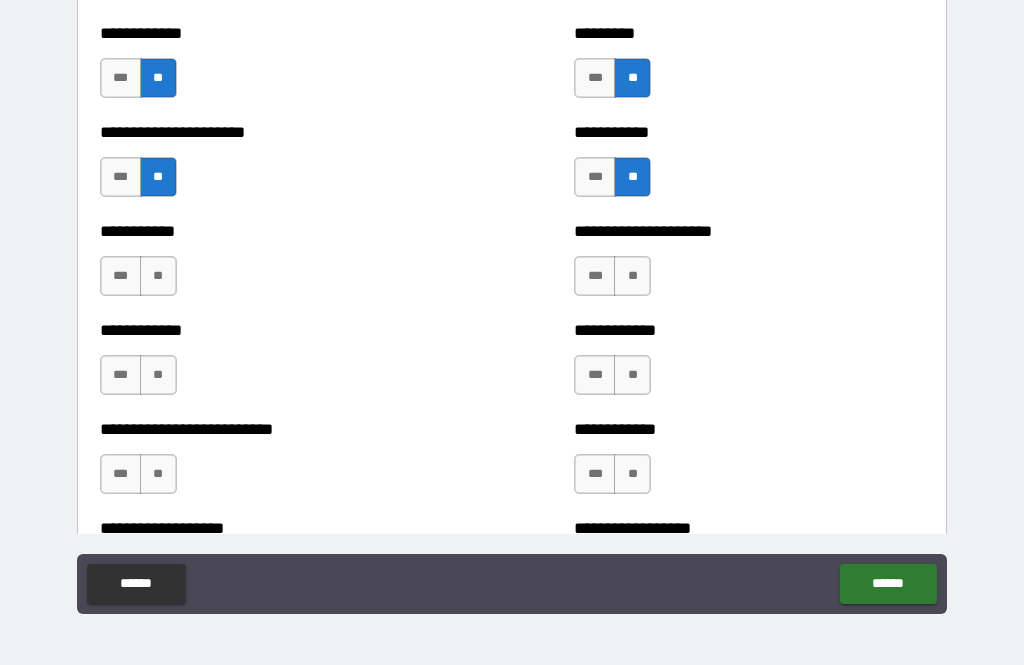 click on "**" at bounding box center (632, 276) 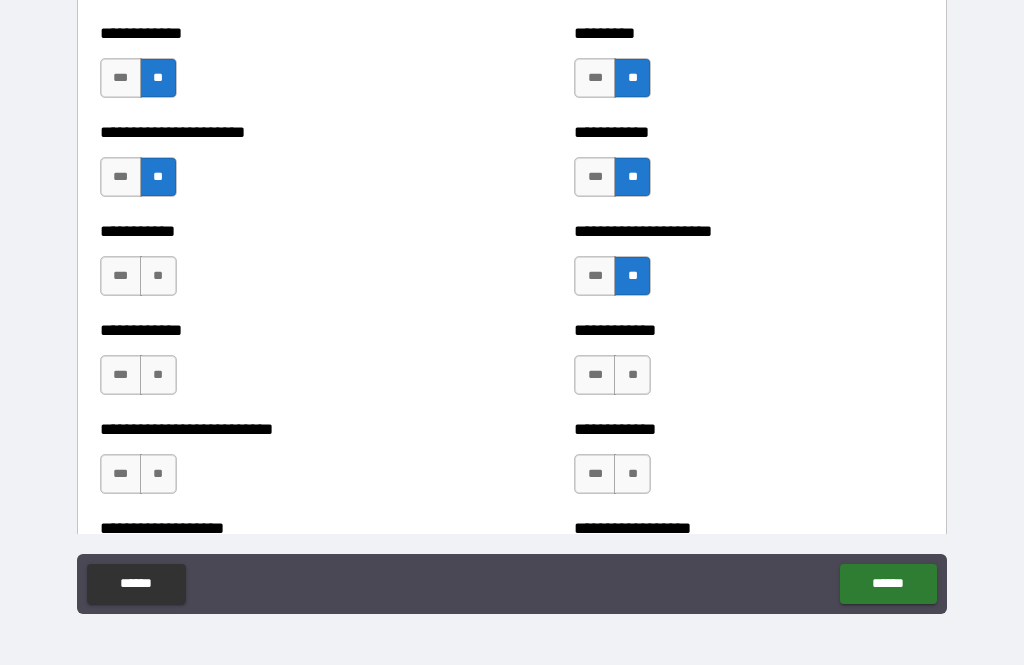 click on "**" at bounding box center [632, 375] 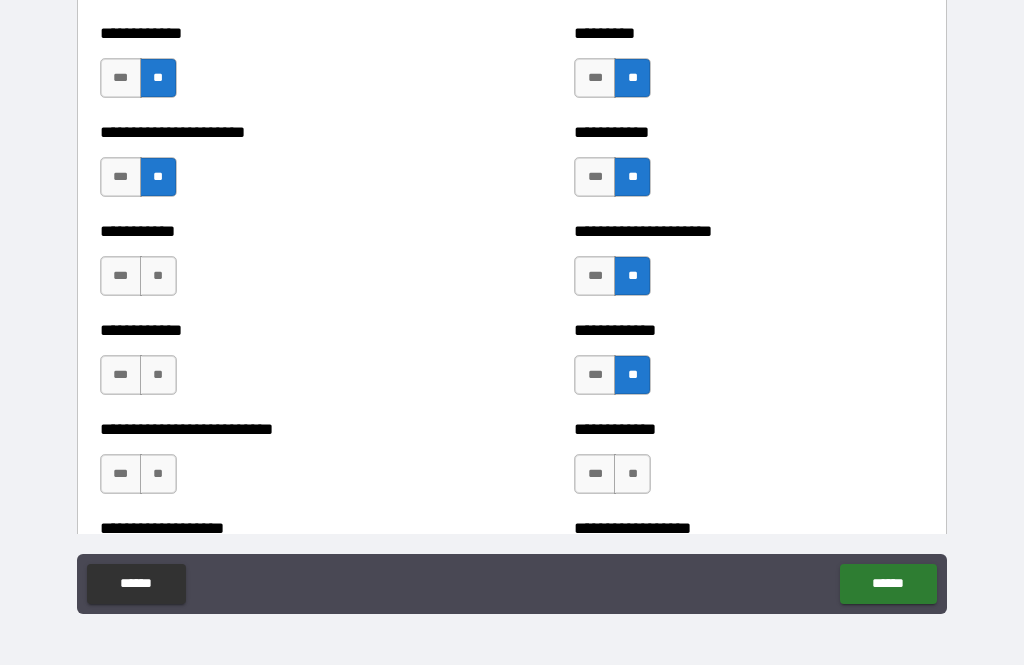 click on "**" at bounding box center (632, 474) 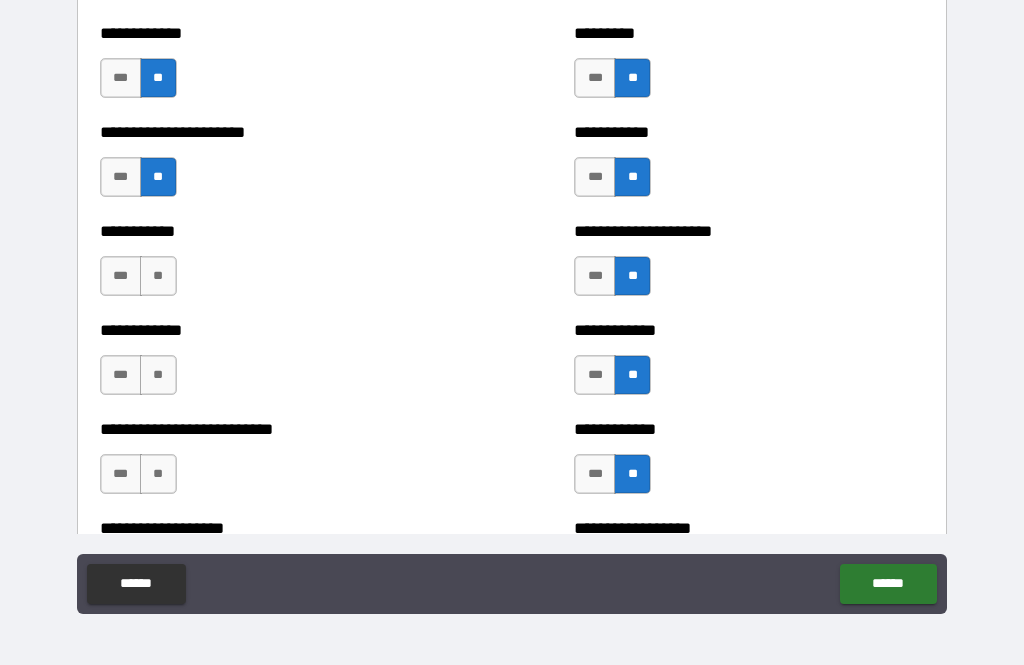 click on "**" at bounding box center (158, 276) 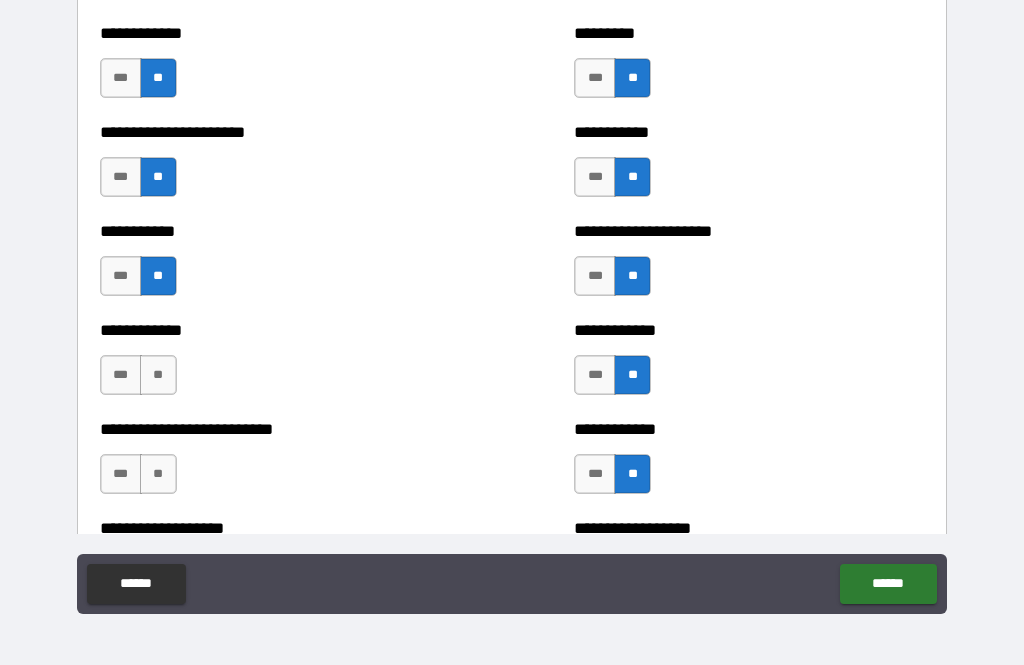 click on "**" at bounding box center [158, 375] 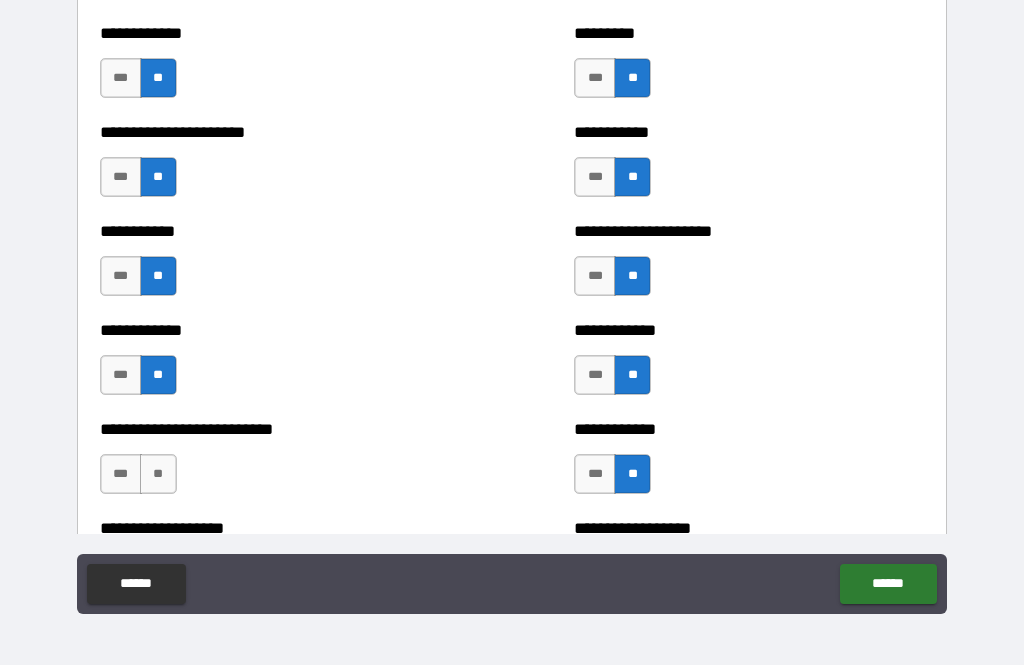 click on "**" at bounding box center [158, 474] 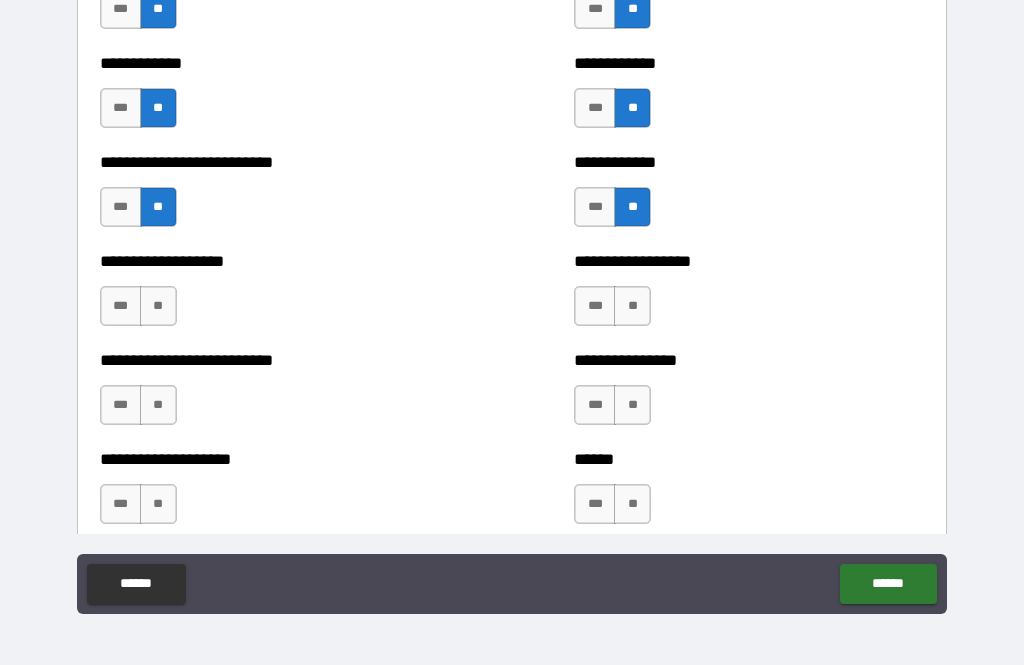 scroll, scrollTop: 5517, scrollLeft: 0, axis: vertical 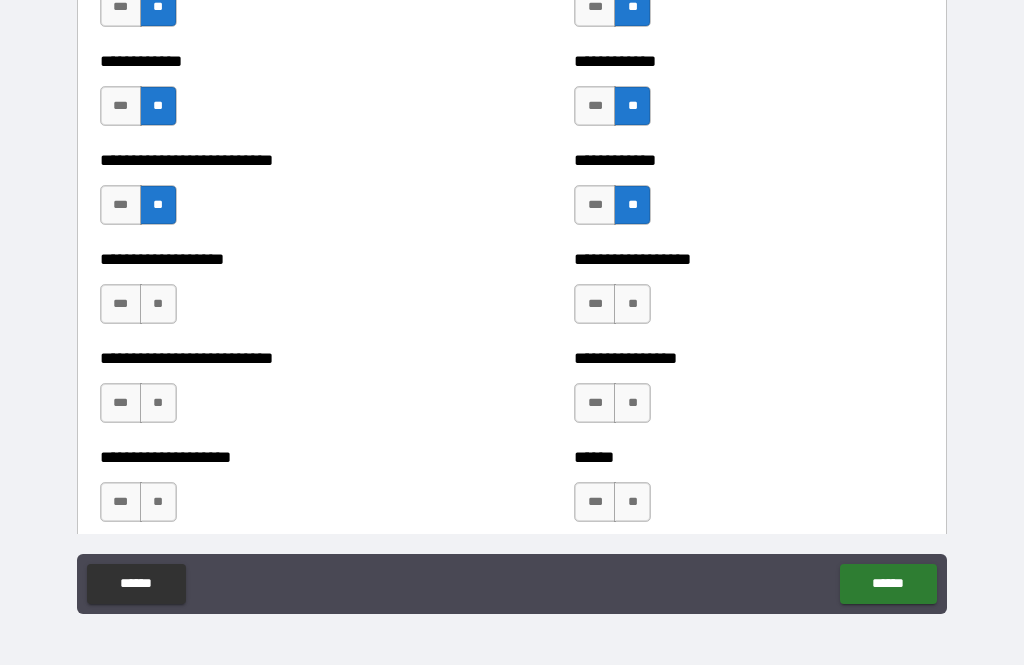 click on "**" at bounding box center (158, 304) 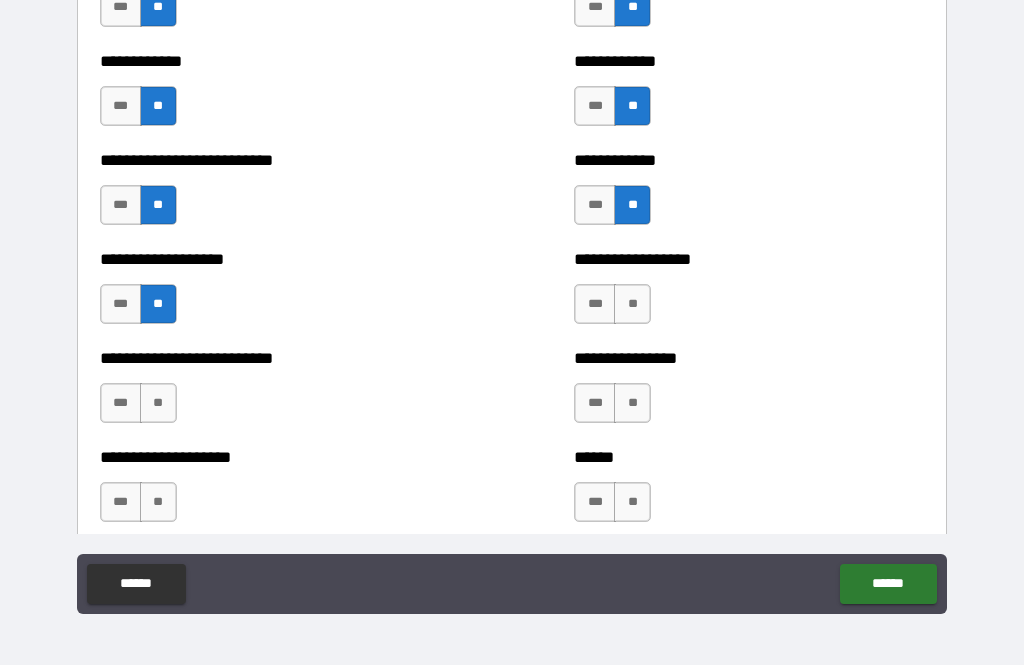 click on "**" at bounding box center [158, 403] 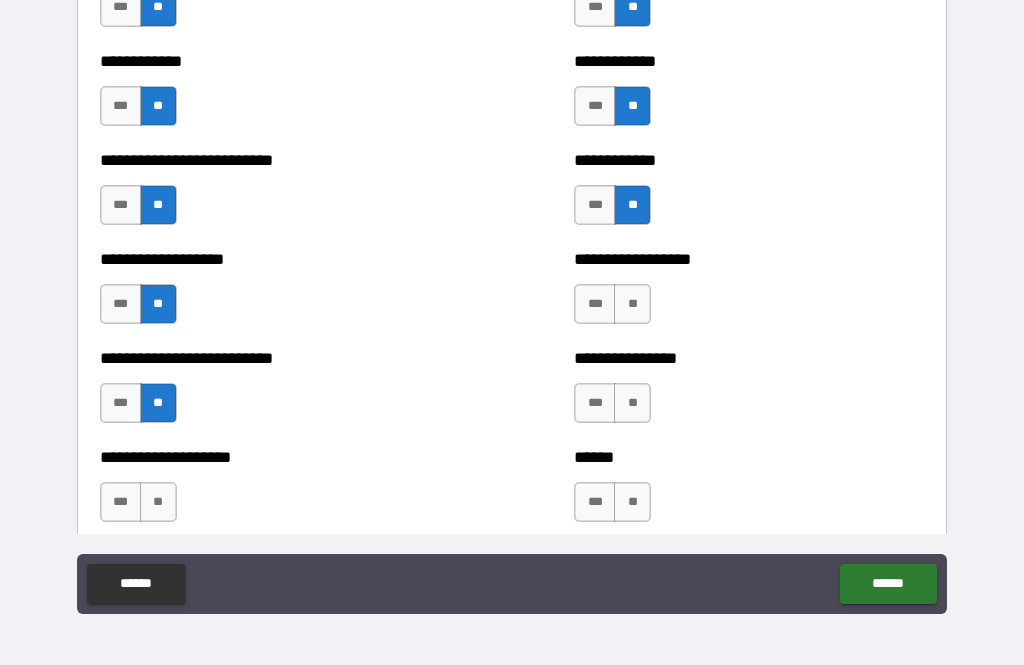 click on "**" at bounding box center [158, 502] 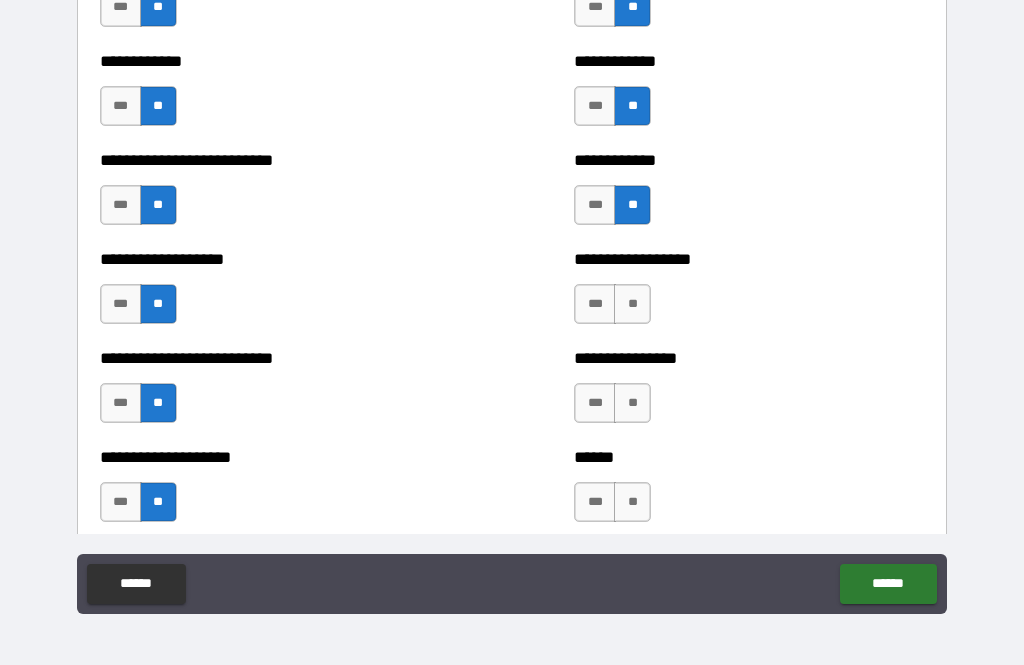 click on "**" at bounding box center [632, 304] 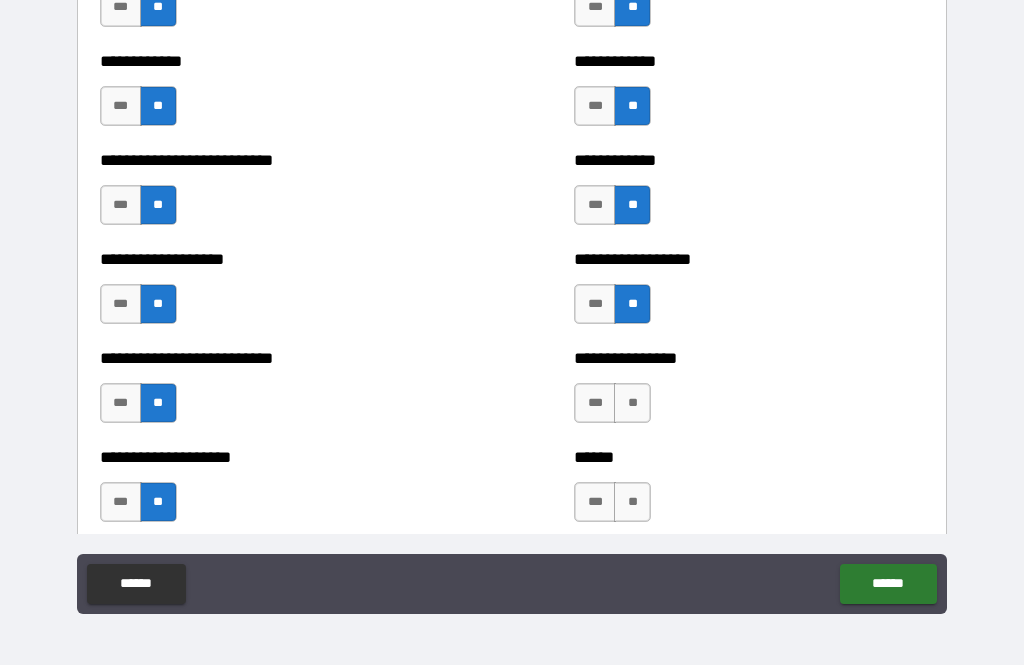 click on "**" at bounding box center [632, 403] 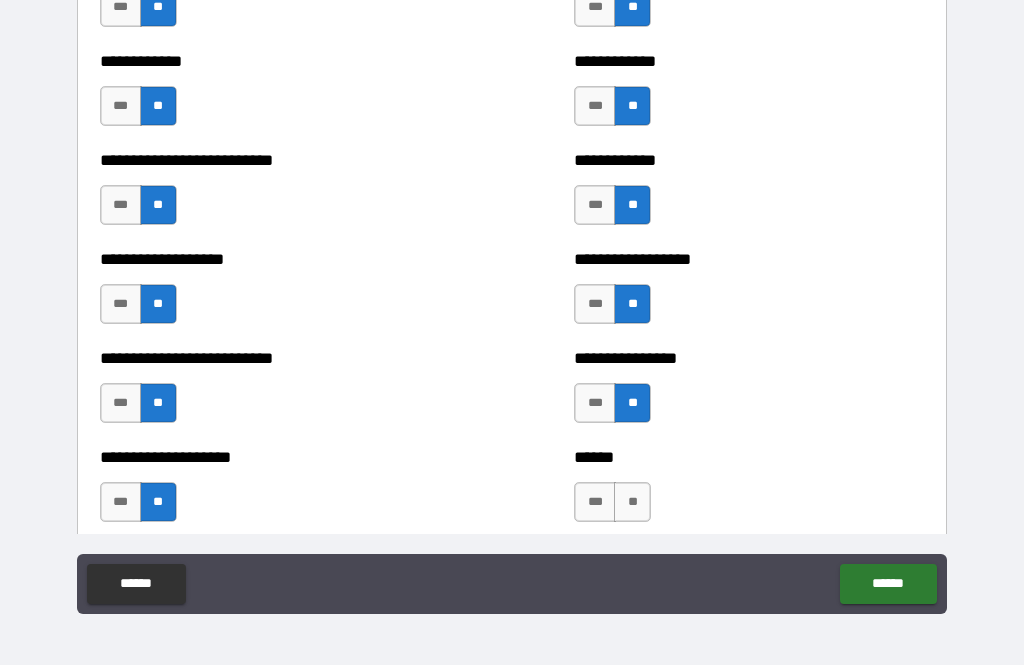 click on "**" at bounding box center (632, 502) 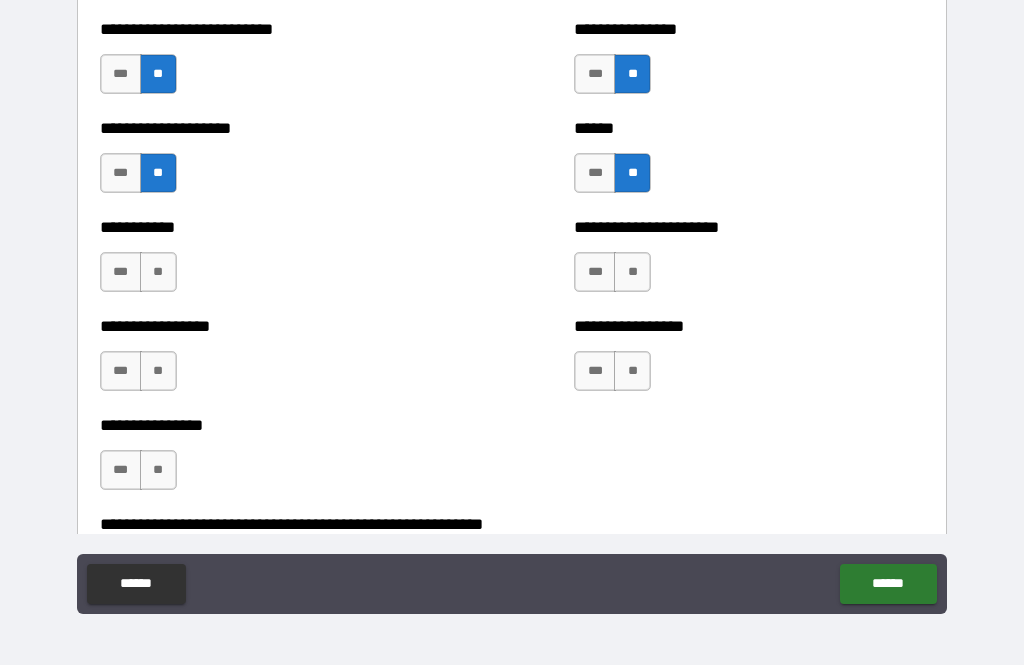 scroll, scrollTop: 5848, scrollLeft: 0, axis: vertical 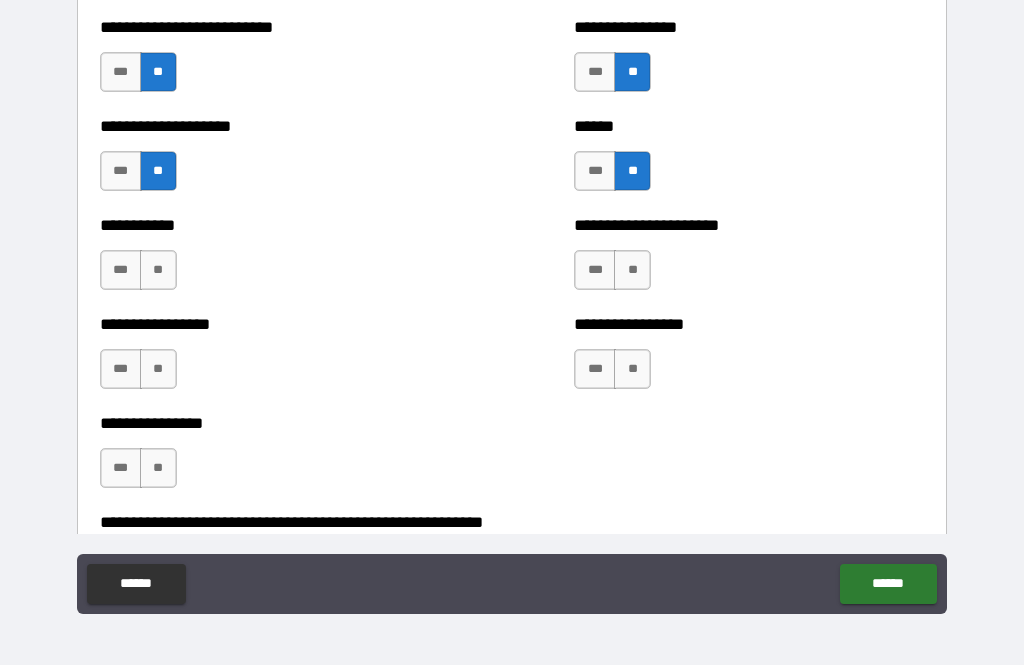 click on "***" at bounding box center [121, 270] 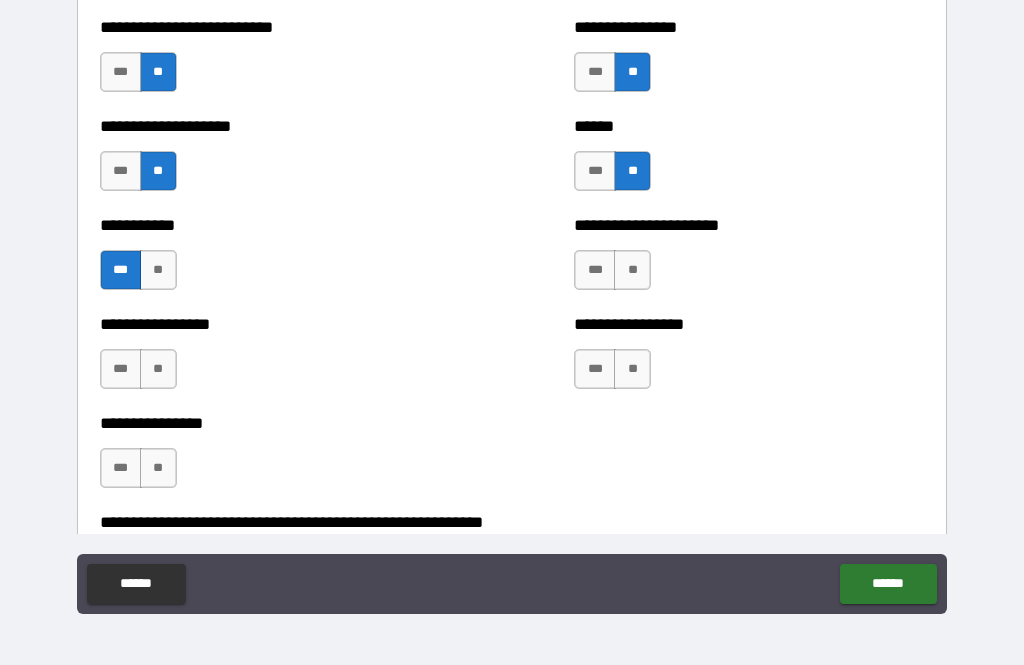 click on "**" at bounding box center [158, 270] 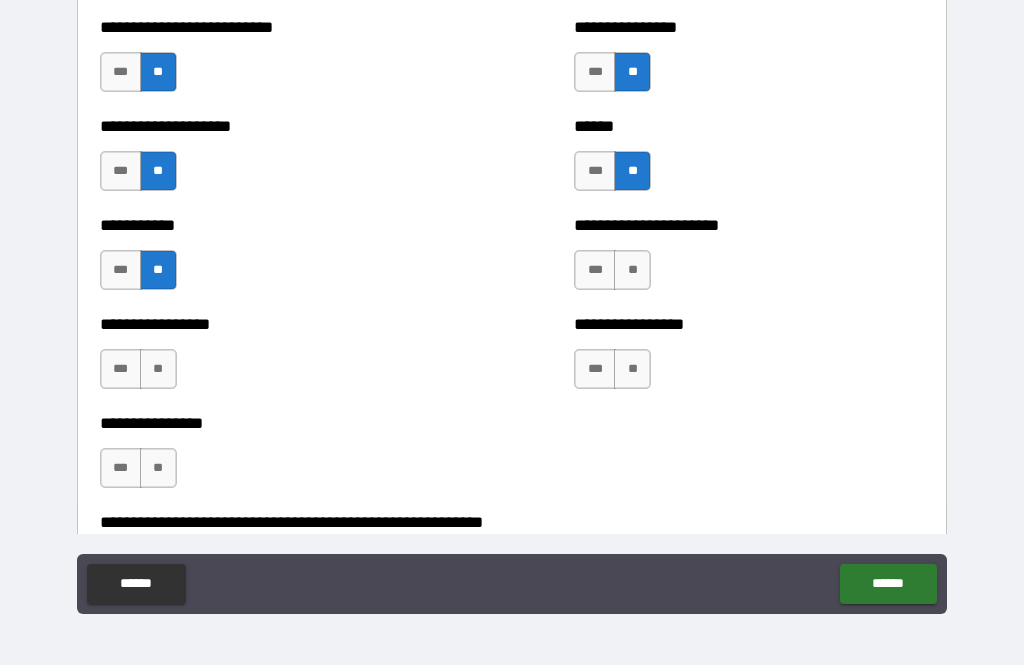 click on "**" at bounding box center [158, 369] 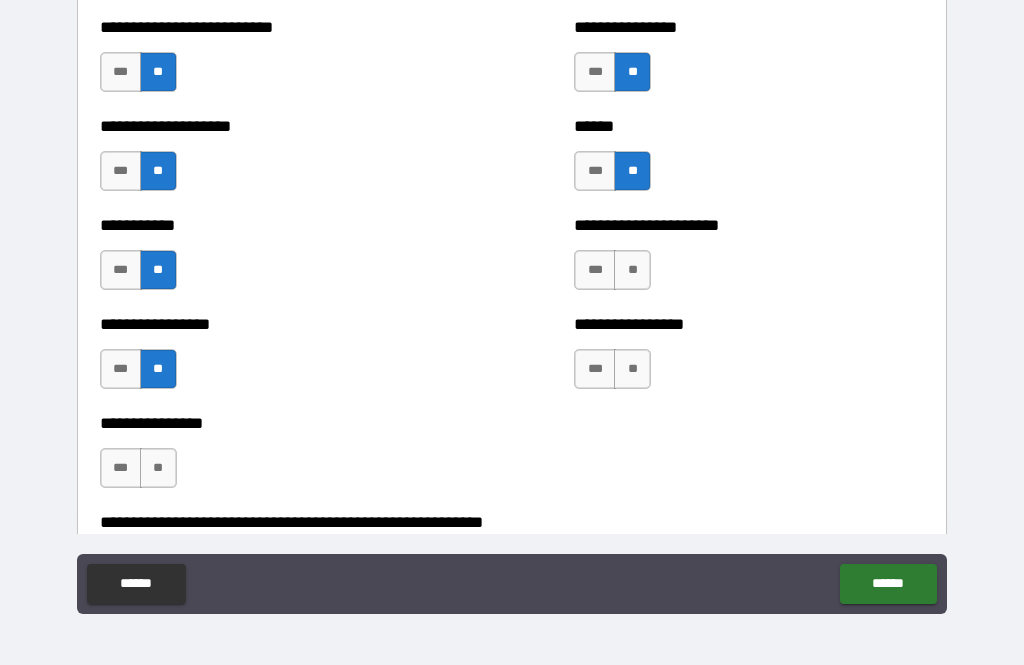 click on "**" at bounding box center [158, 468] 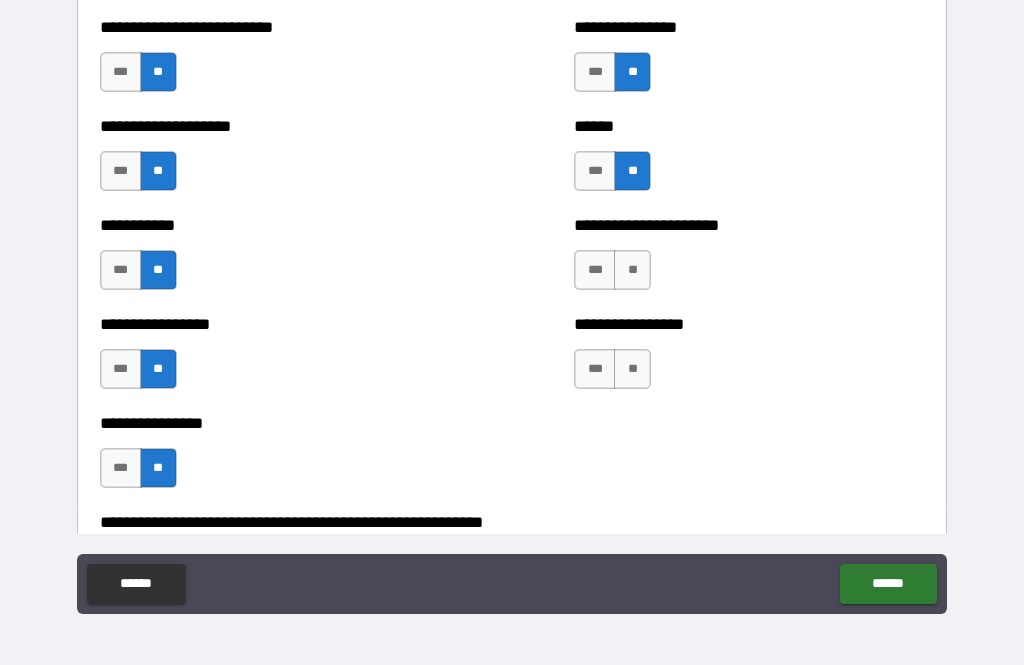 click on "***" at bounding box center [121, 468] 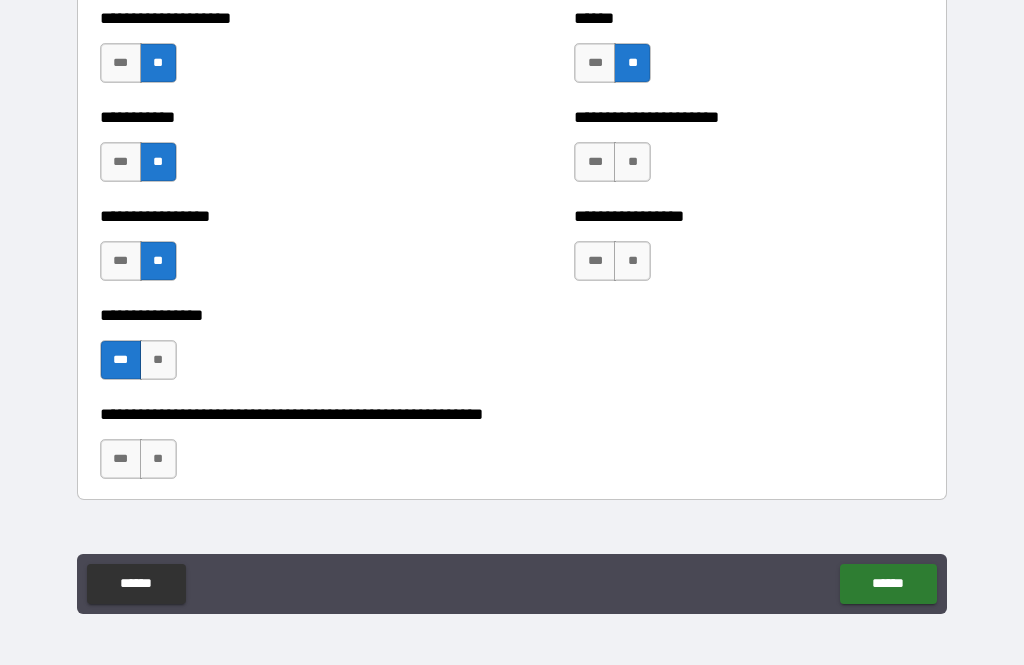 scroll, scrollTop: 5972, scrollLeft: 0, axis: vertical 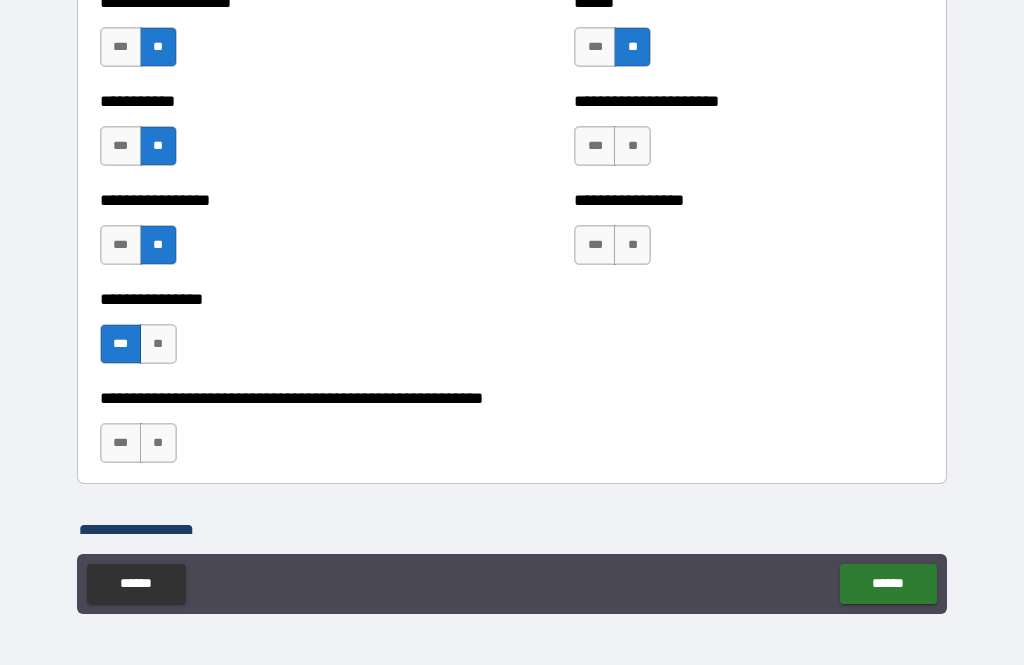 click on "**" at bounding box center (632, 146) 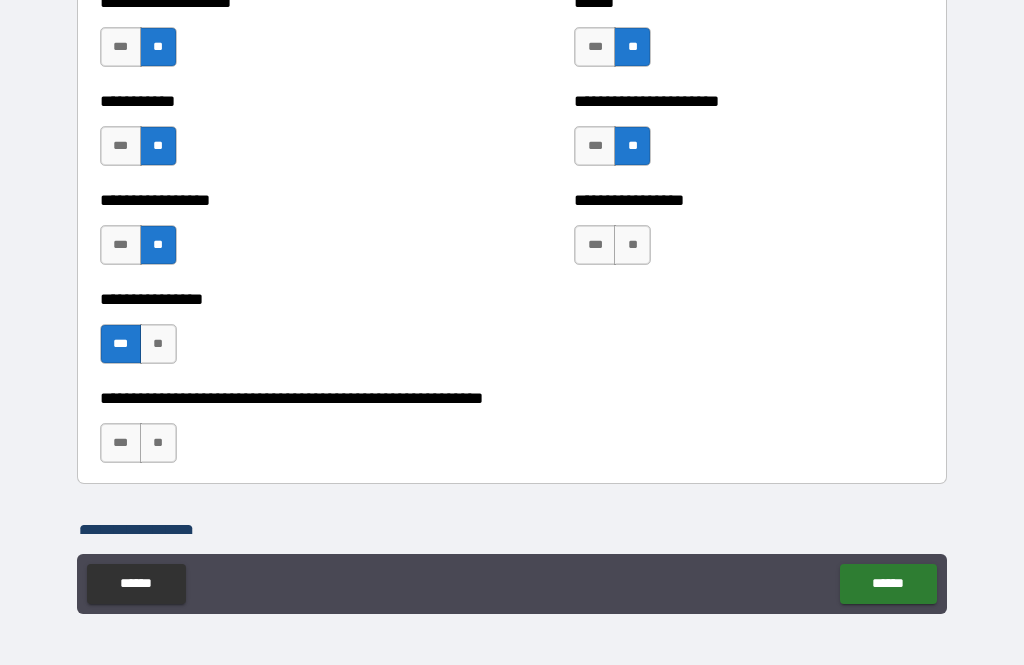 click on "**" at bounding box center (632, 245) 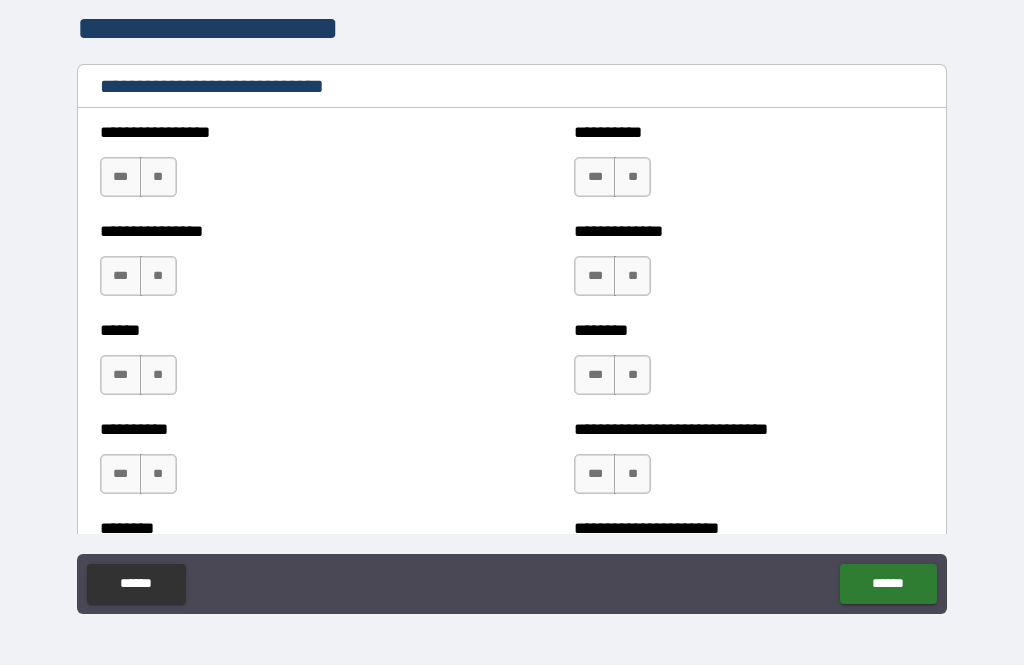scroll, scrollTop: 6660, scrollLeft: 0, axis: vertical 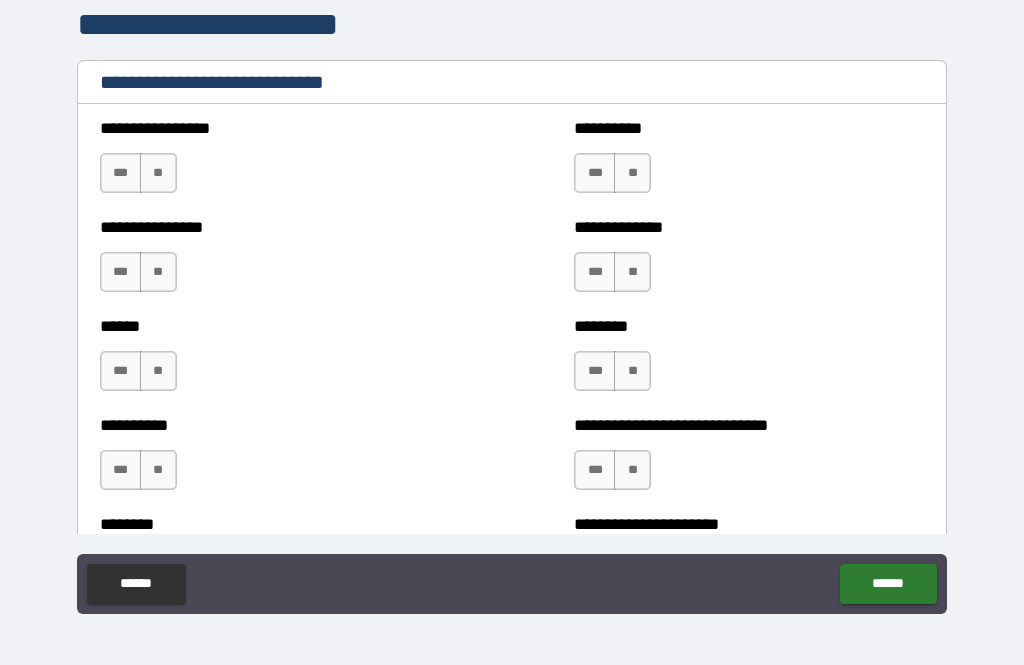 click on "**" at bounding box center (158, 173) 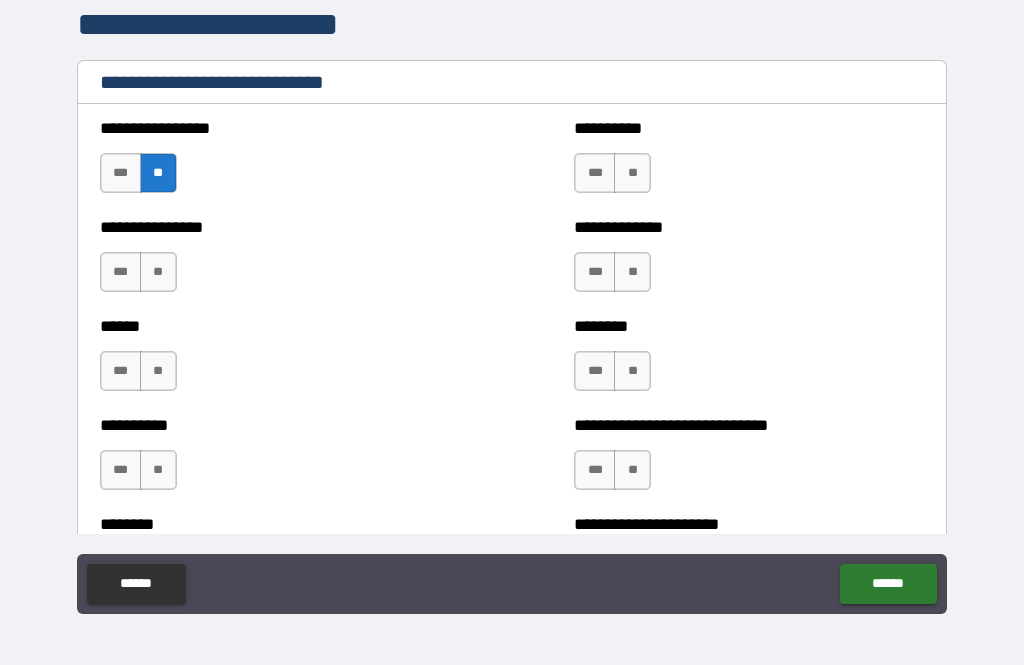 click on "**" at bounding box center (158, 272) 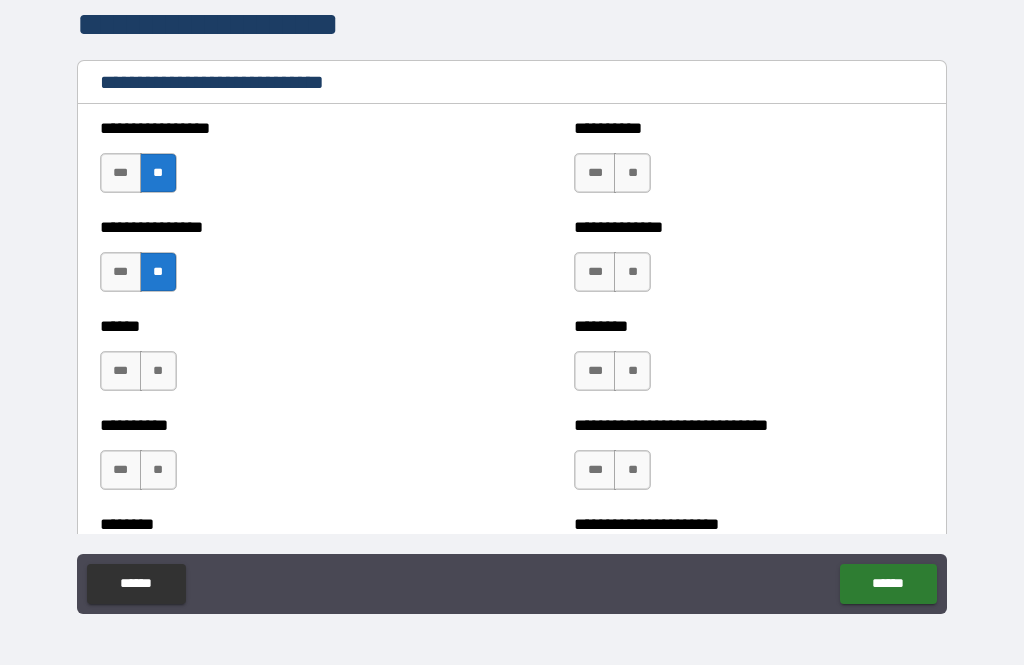 click on "**" at bounding box center [158, 371] 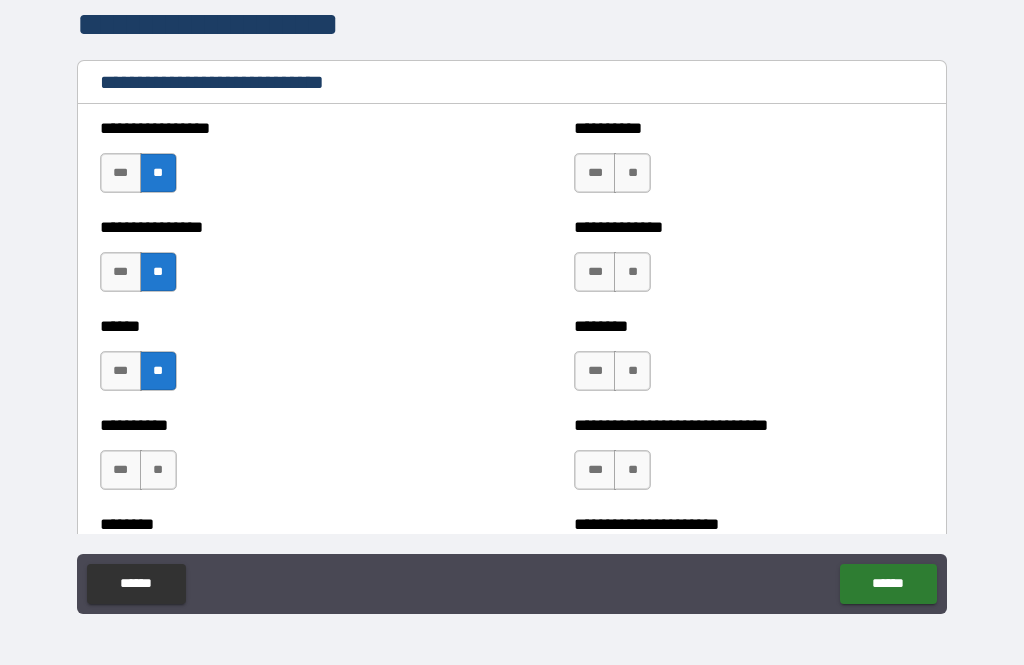 scroll, scrollTop: 6786, scrollLeft: 0, axis: vertical 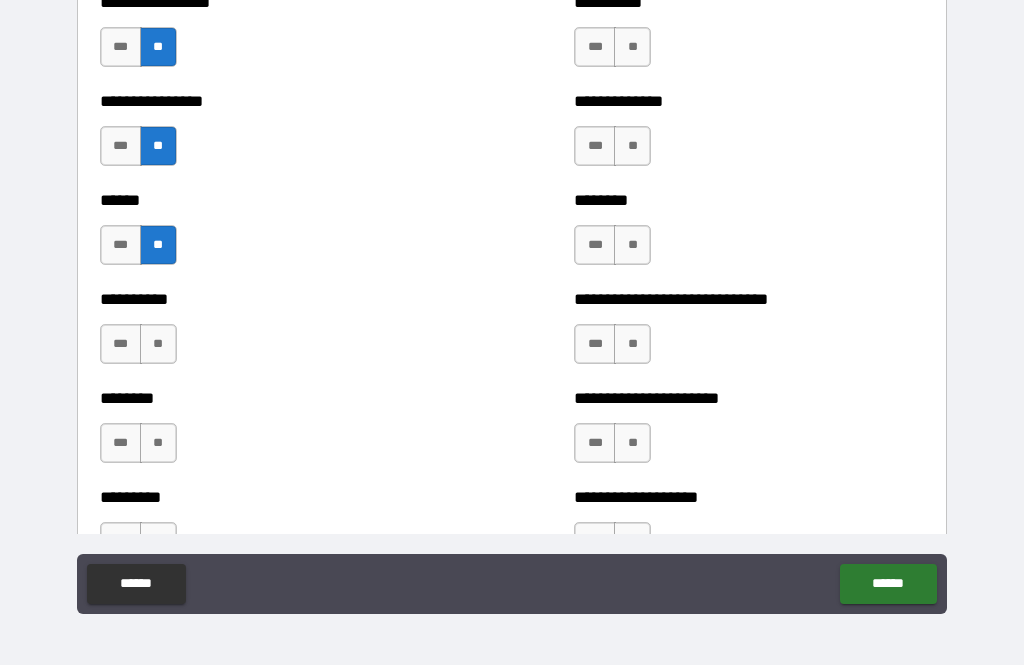 click on "**" at bounding box center (158, 344) 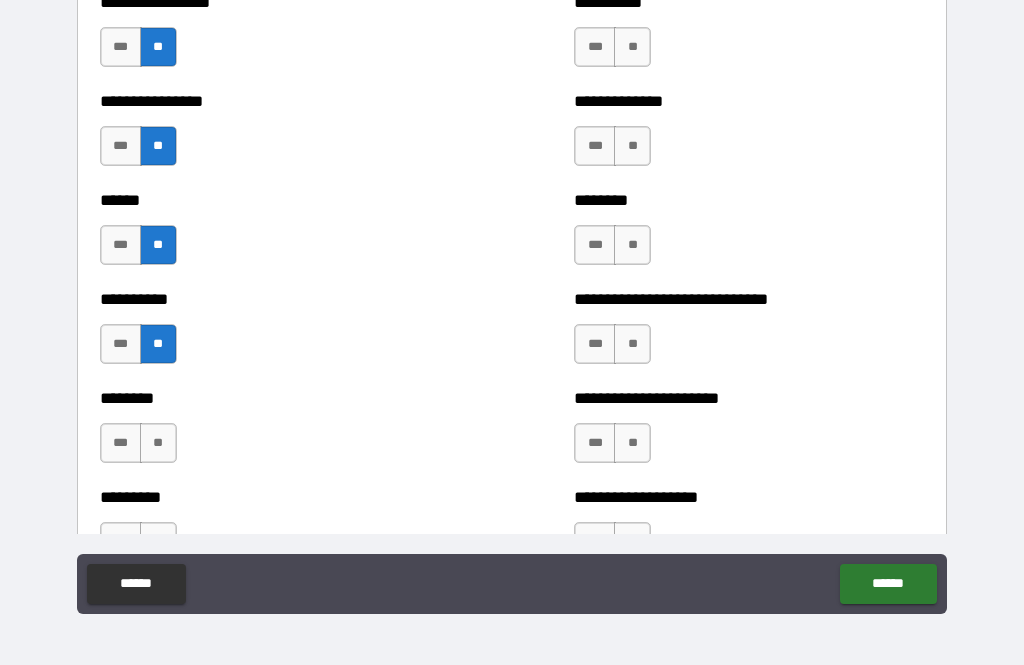 click on "**" at bounding box center [158, 443] 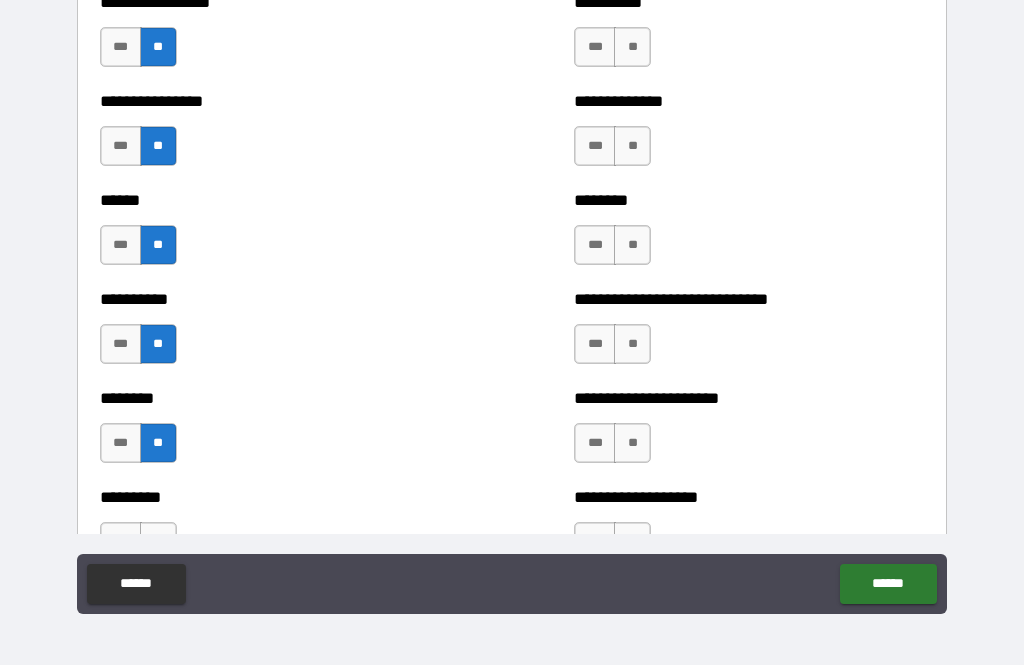 click on "**" at bounding box center (632, 47) 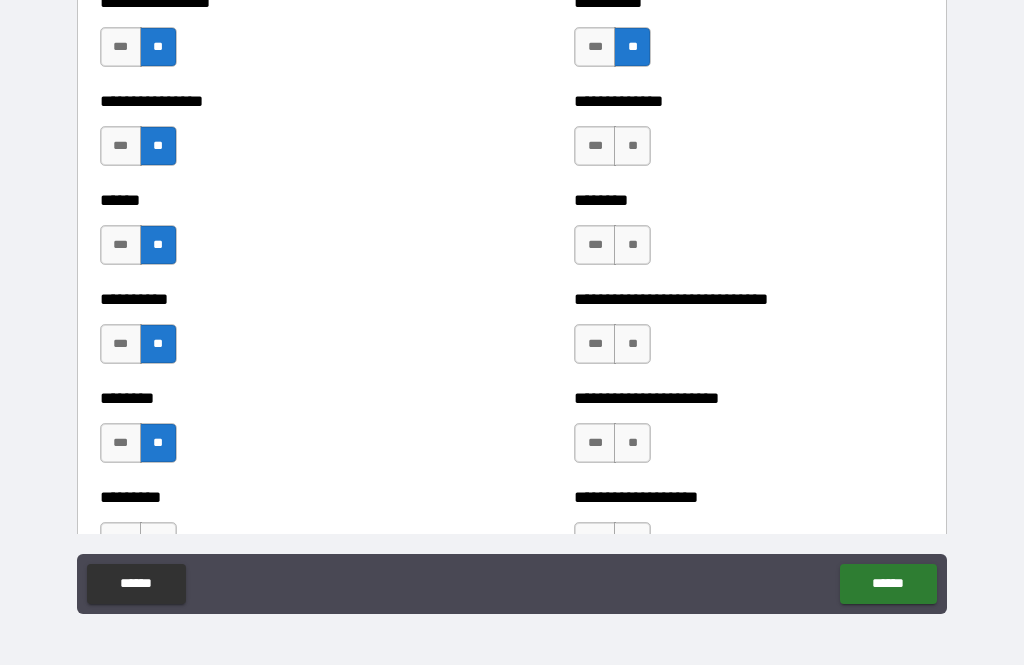 click on "**" at bounding box center (632, 146) 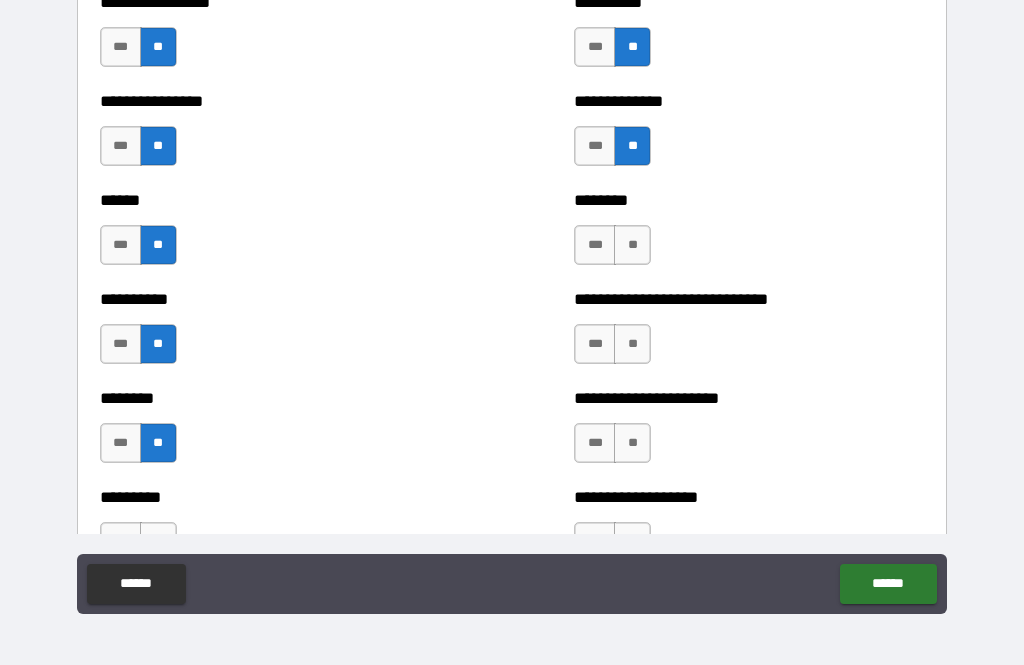 click on "**" at bounding box center (632, 245) 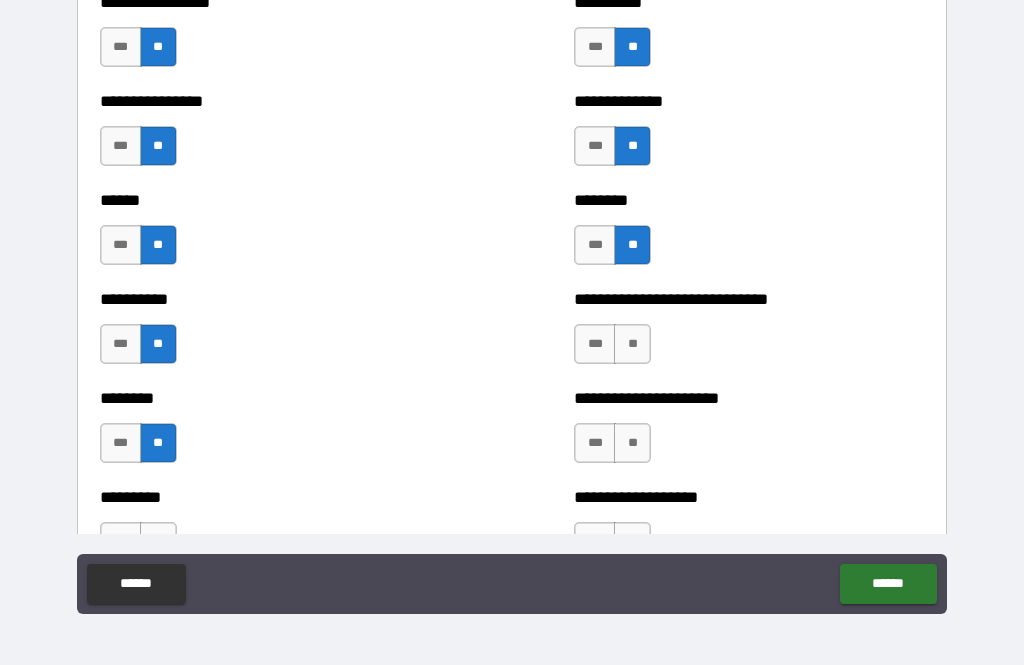 click on "**" at bounding box center (632, 344) 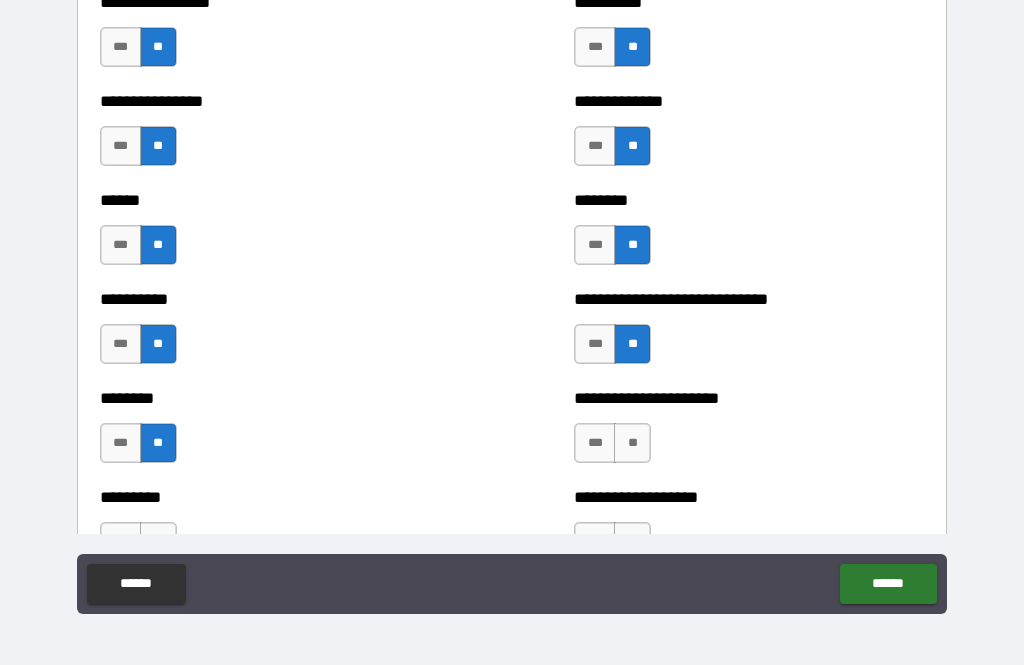 click on "***" at bounding box center (121, 245) 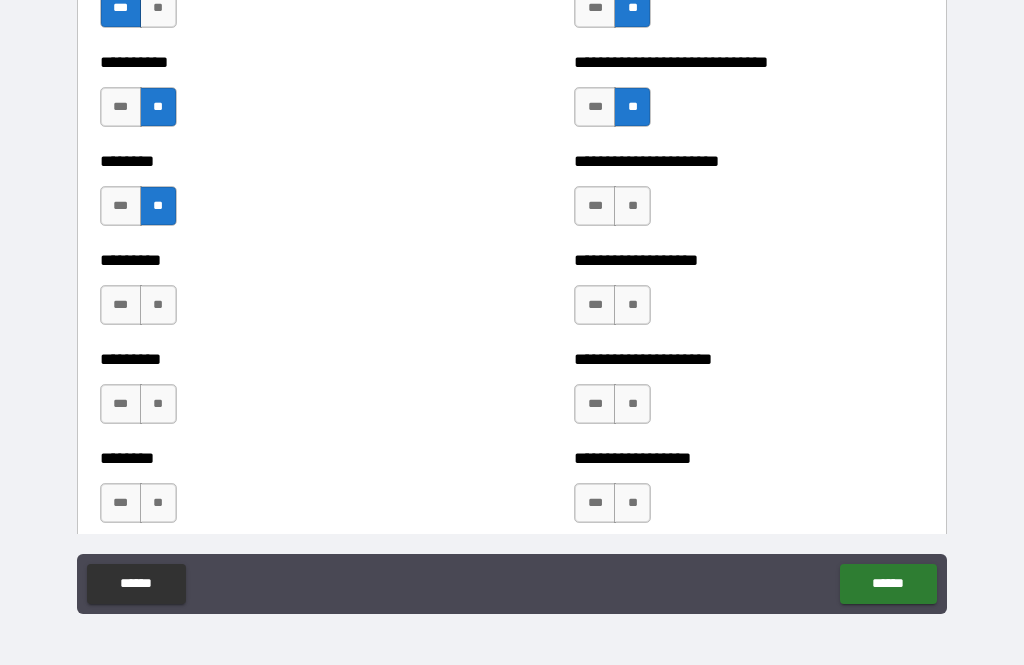 scroll, scrollTop: 7023, scrollLeft: 0, axis: vertical 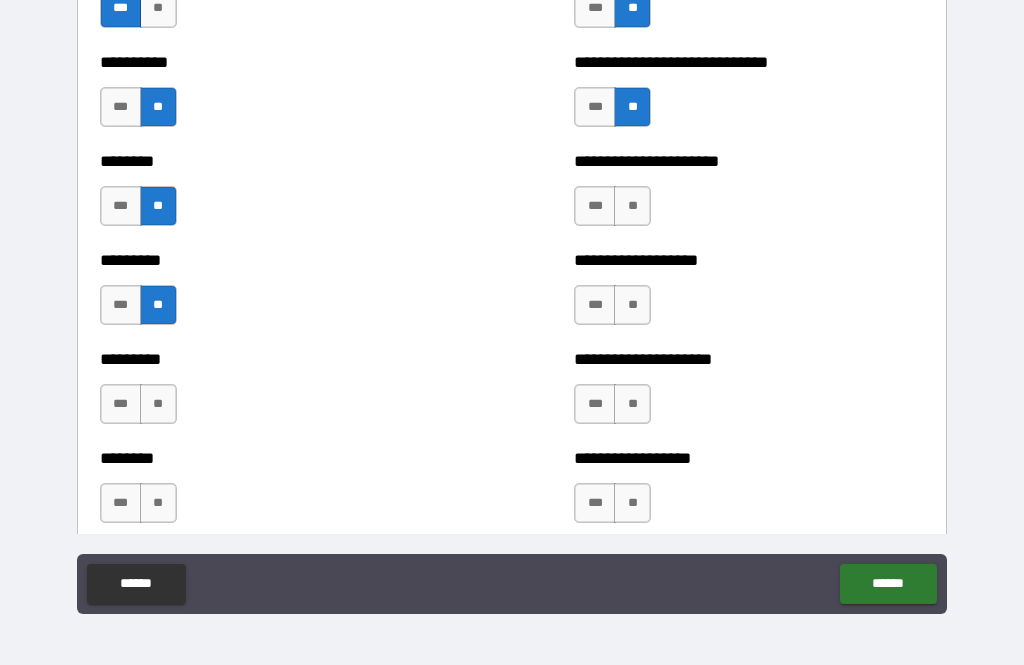 click on "**" at bounding box center (158, 404) 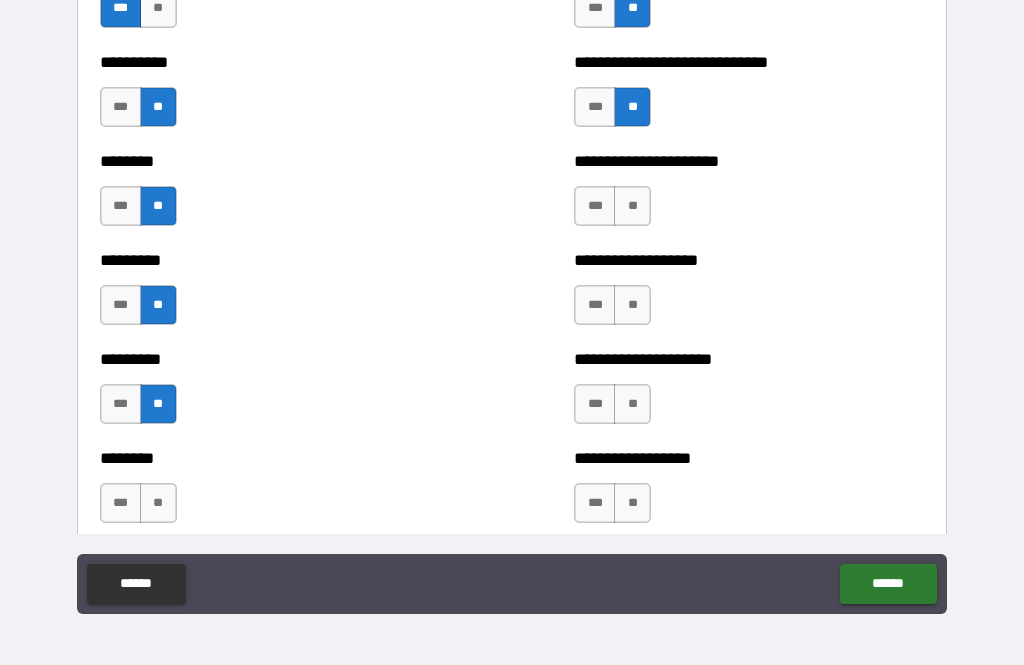 click on "**" at bounding box center [632, 206] 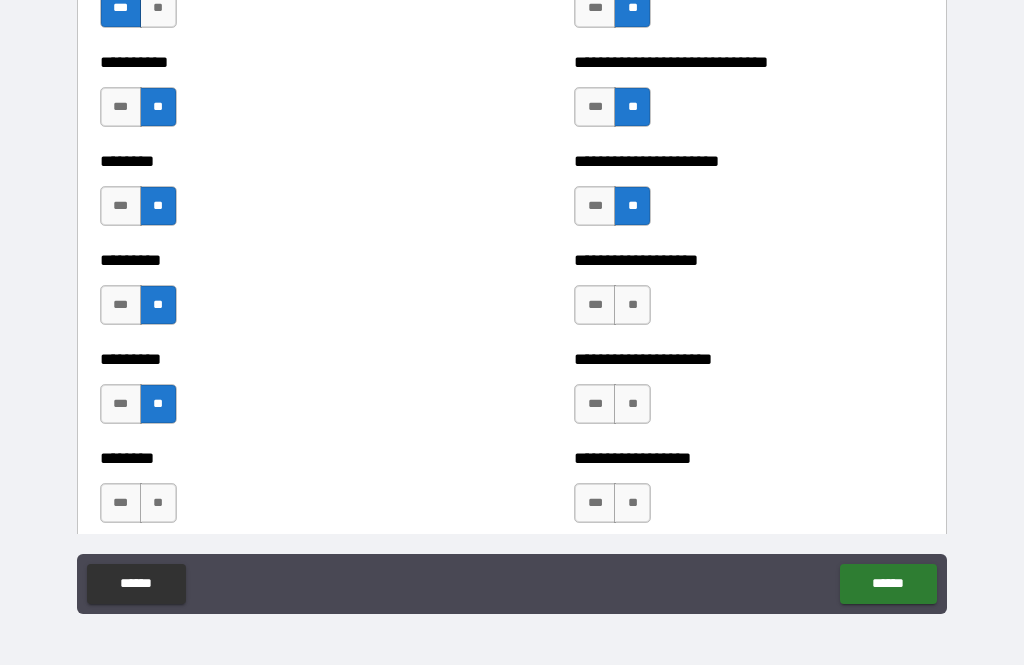 click on "**" at bounding box center (632, 305) 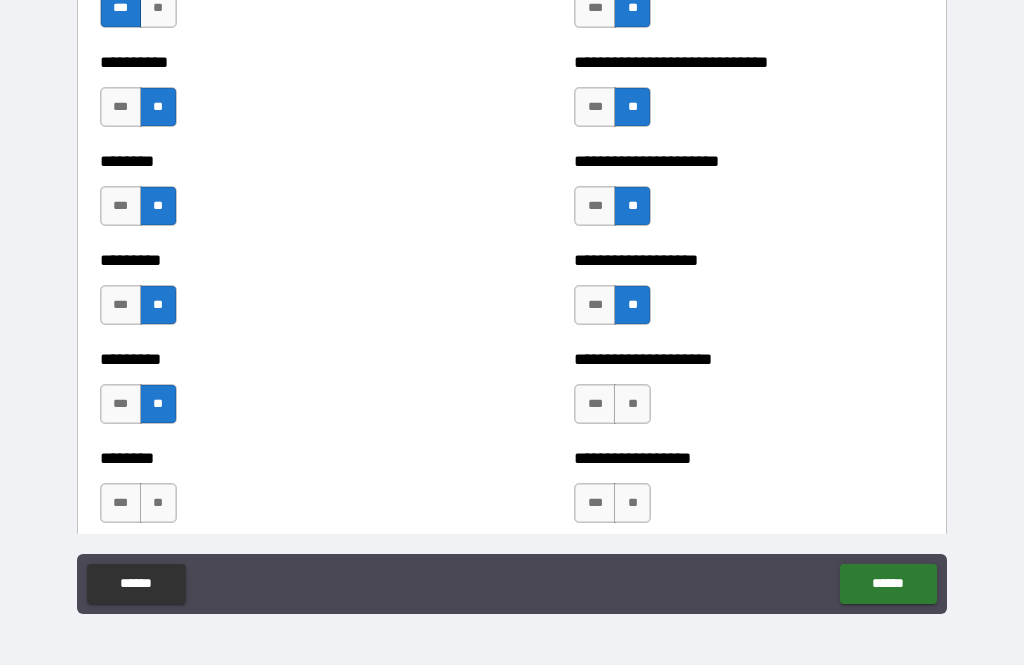 click on "**" at bounding box center [632, 404] 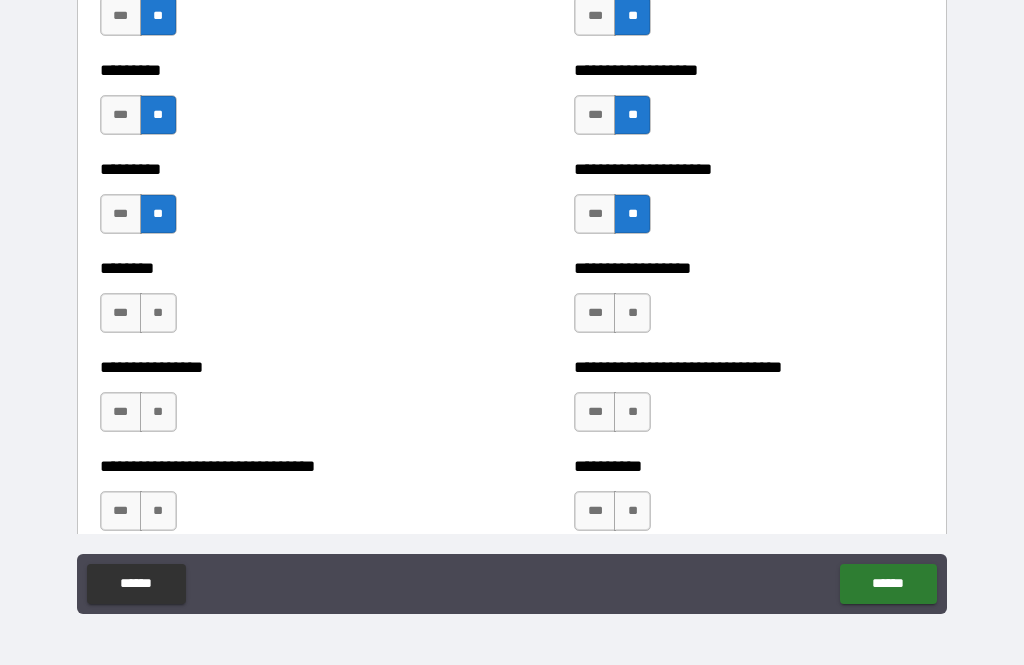 scroll, scrollTop: 7266, scrollLeft: 0, axis: vertical 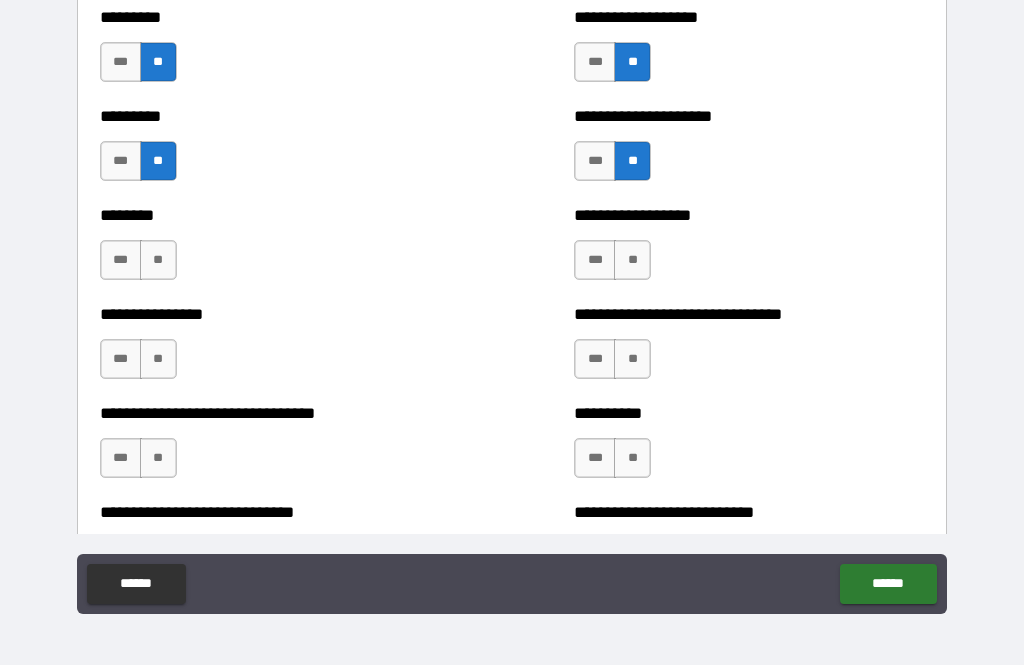 click on "**" at bounding box center (632, 260) 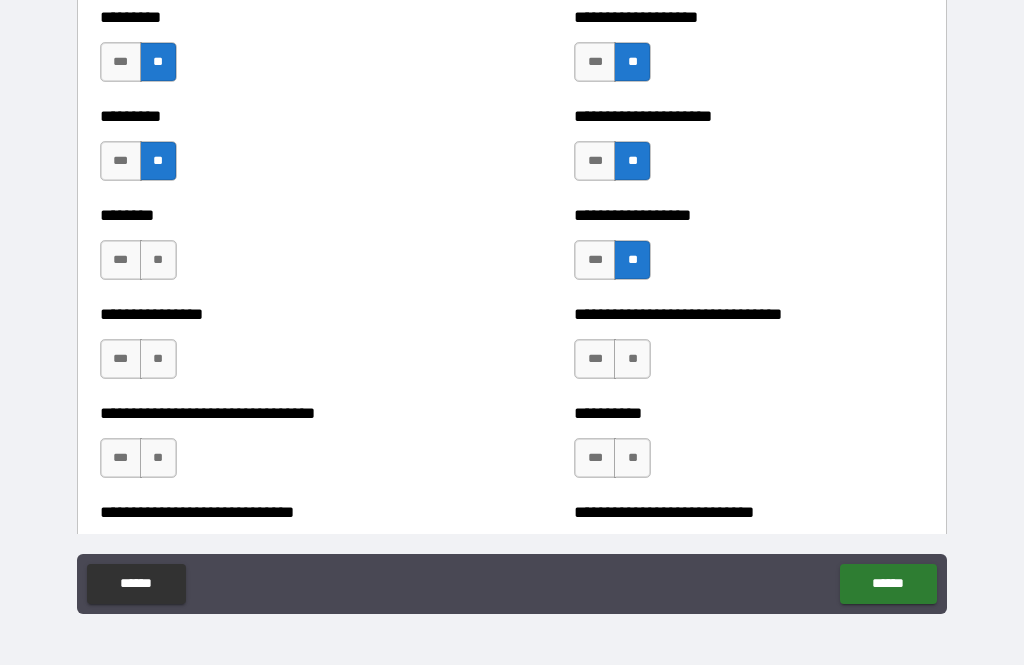 click on "**" at bounding box center (158, 260) 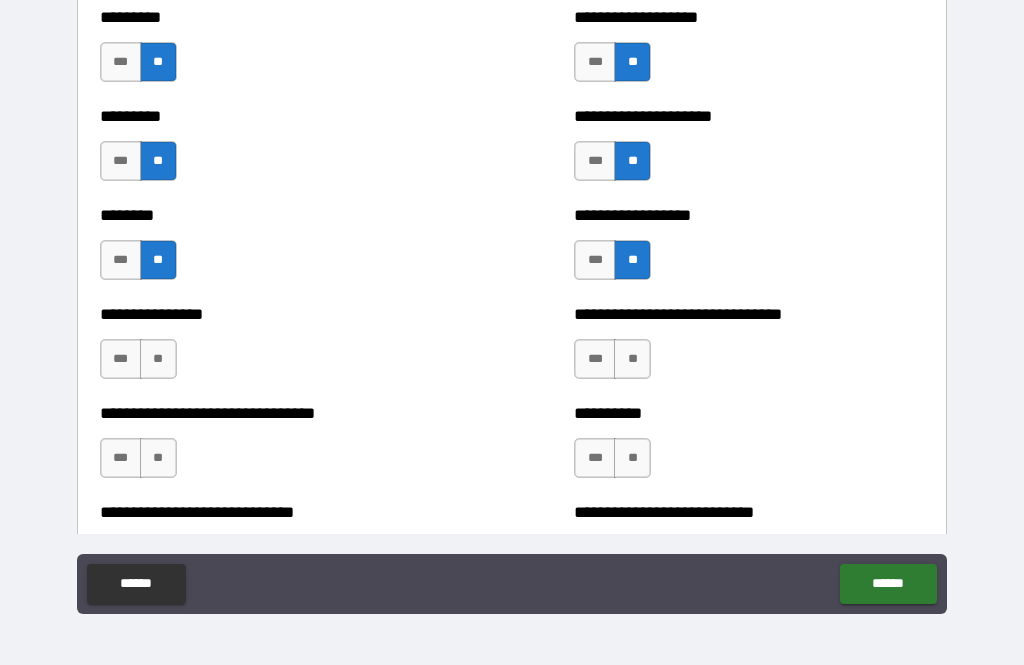 click on "**" at bounding box center [158, 359] 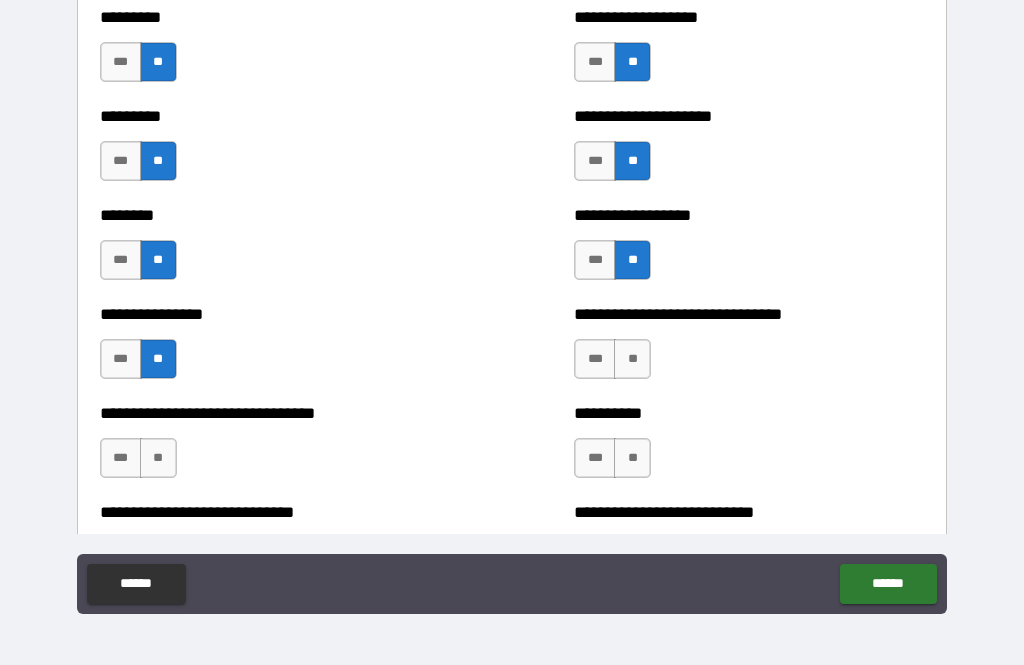 click on "**" at bounding box center (158, 458) 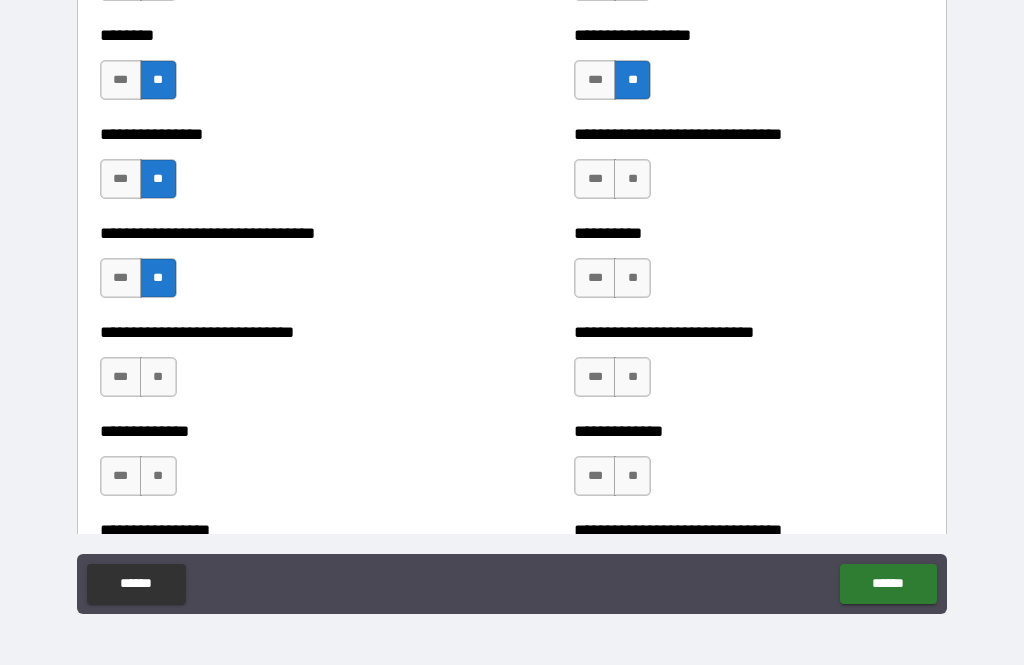 scroll, scrollTop: 7465, scrollLeft: 0, axis: vertical 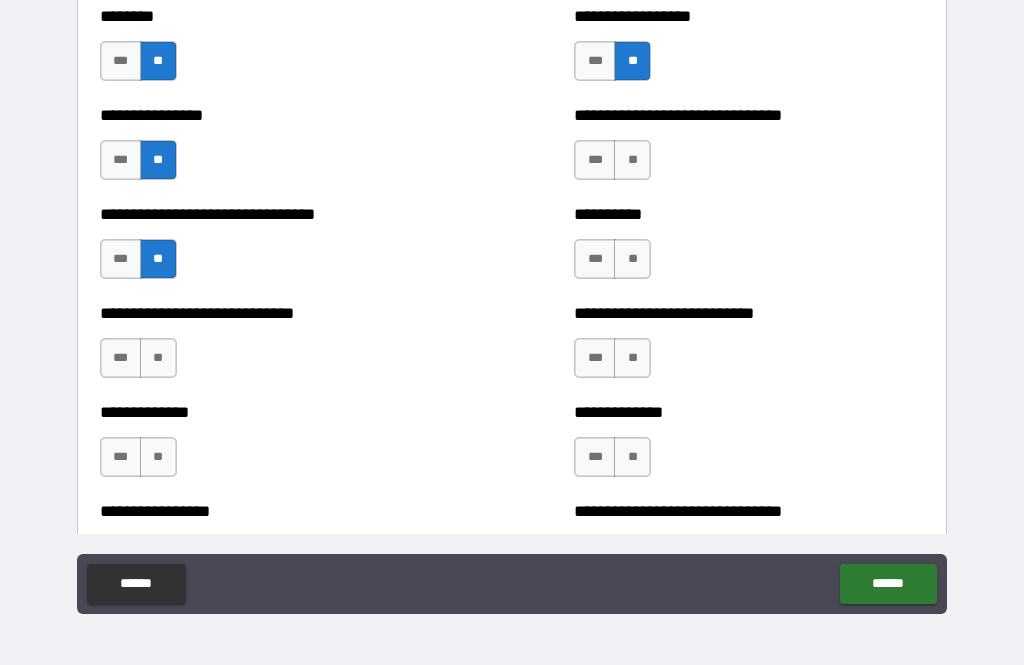 click on "**" at bounding box center (632, 160) 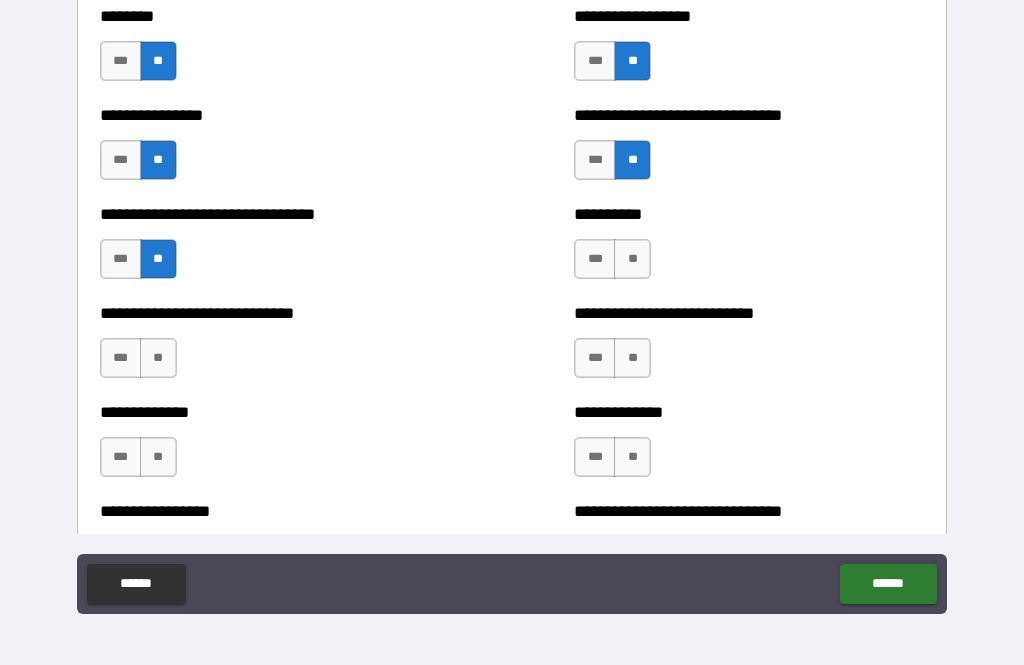 click on "**" at bounding box center (632, 259) 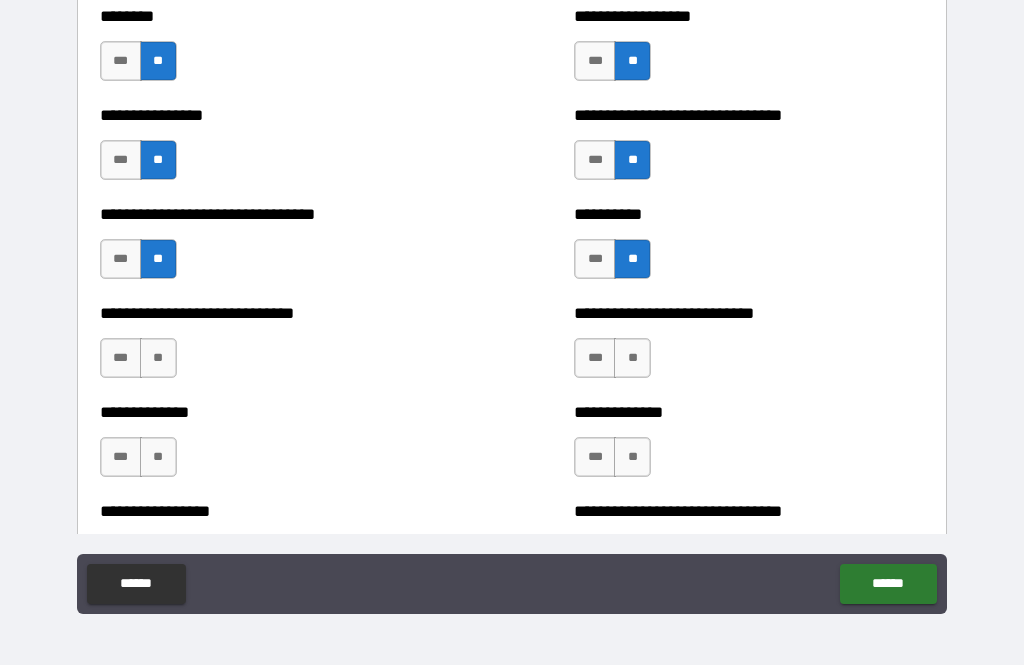 click on "**" at bounding box center [632, 358] 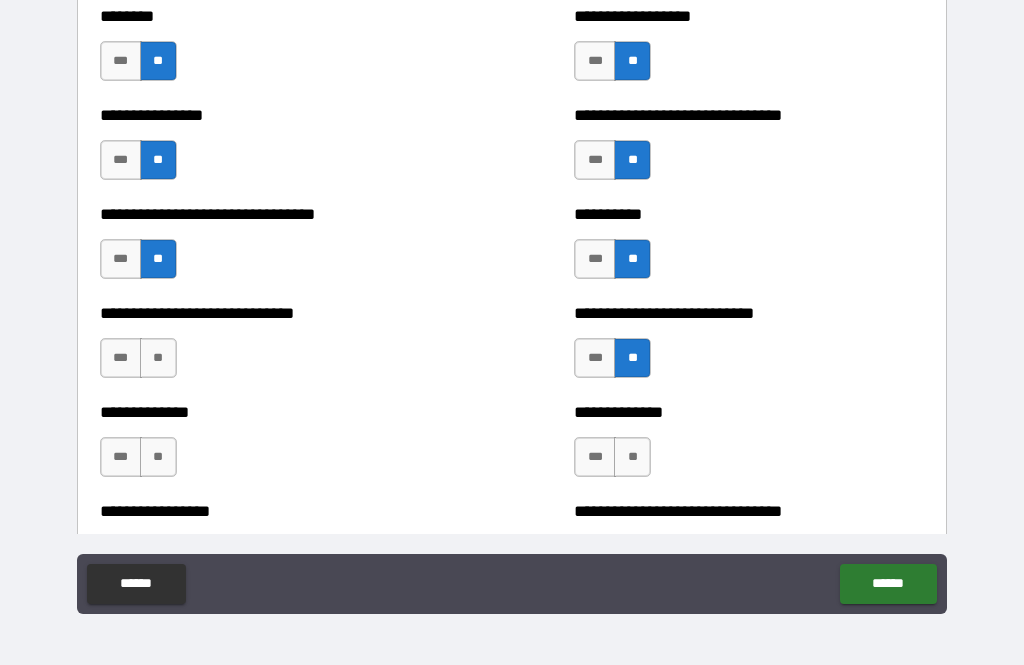 click on "**" at bounding box center [632, 457] 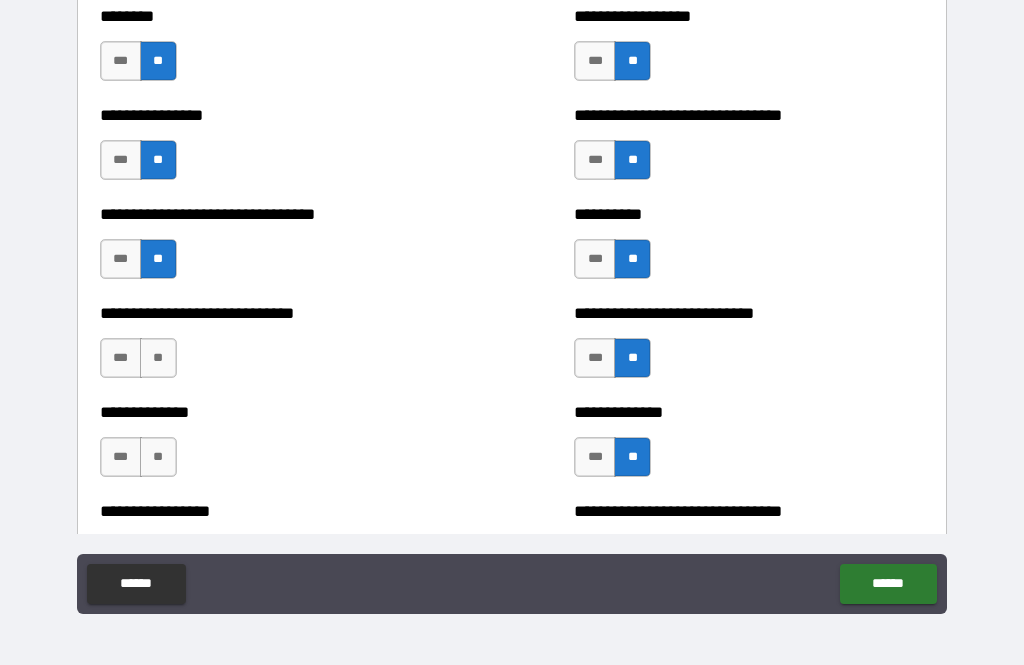 click on "**" at bounding box center [158, 358] 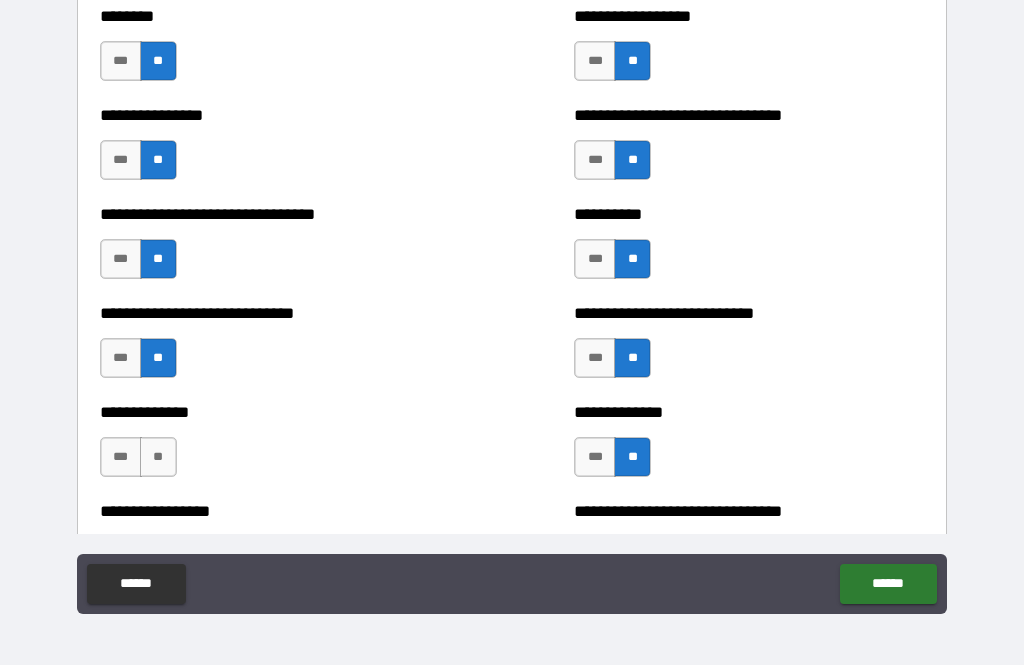 click on "**" at bounding box center [158, 457] 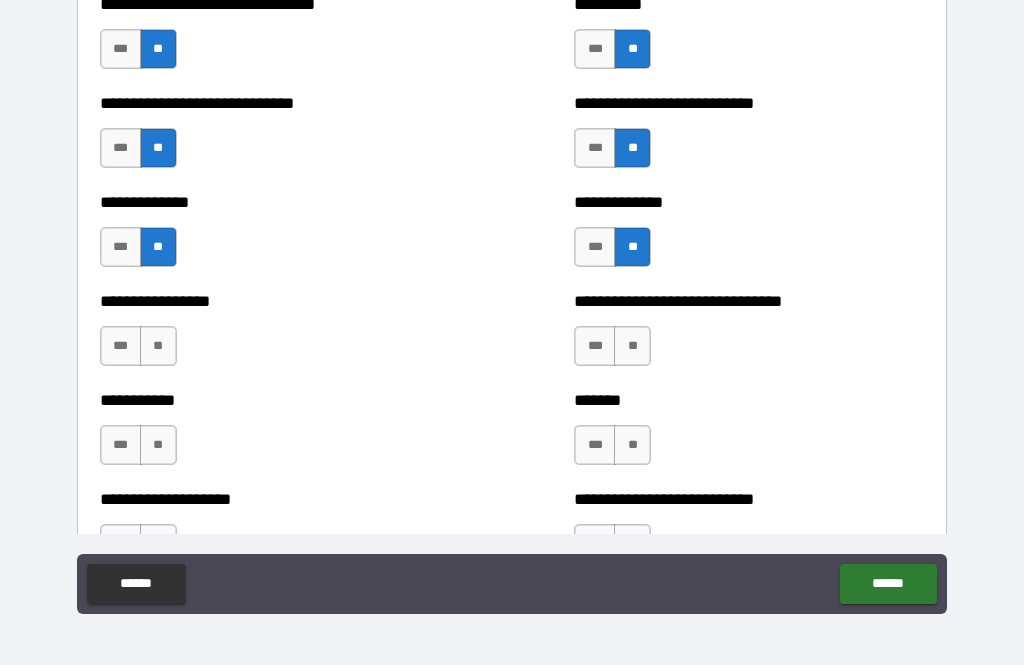 scroll, scrollTop: 7692, scrollLeft: 0, axis: vertical 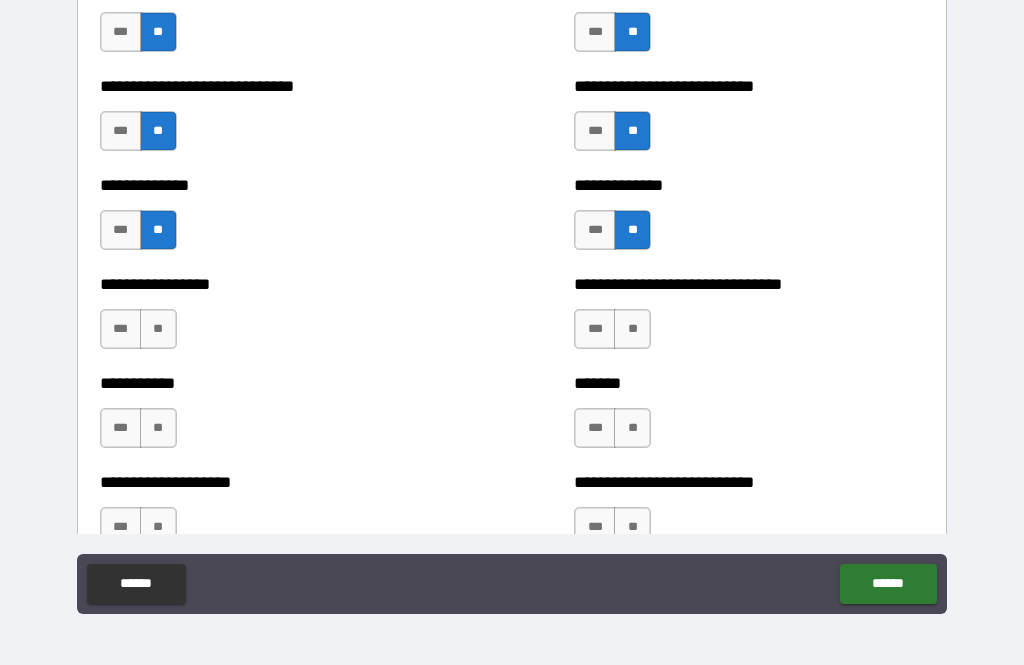 click on "**" at bounding box center (632, 329) 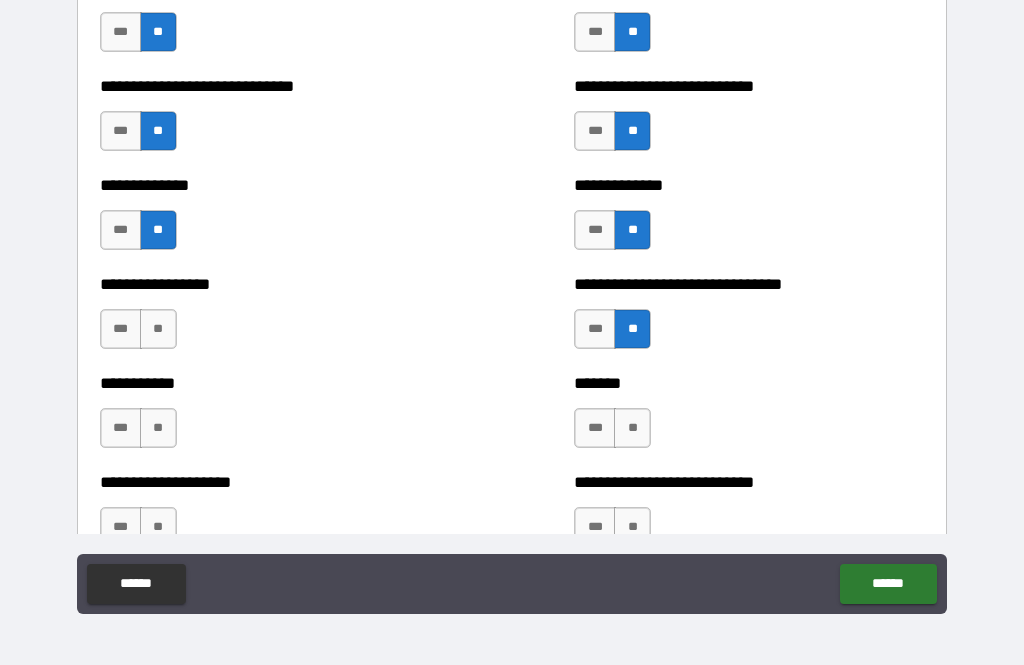 click on "**" at bounding box center (632, 428) 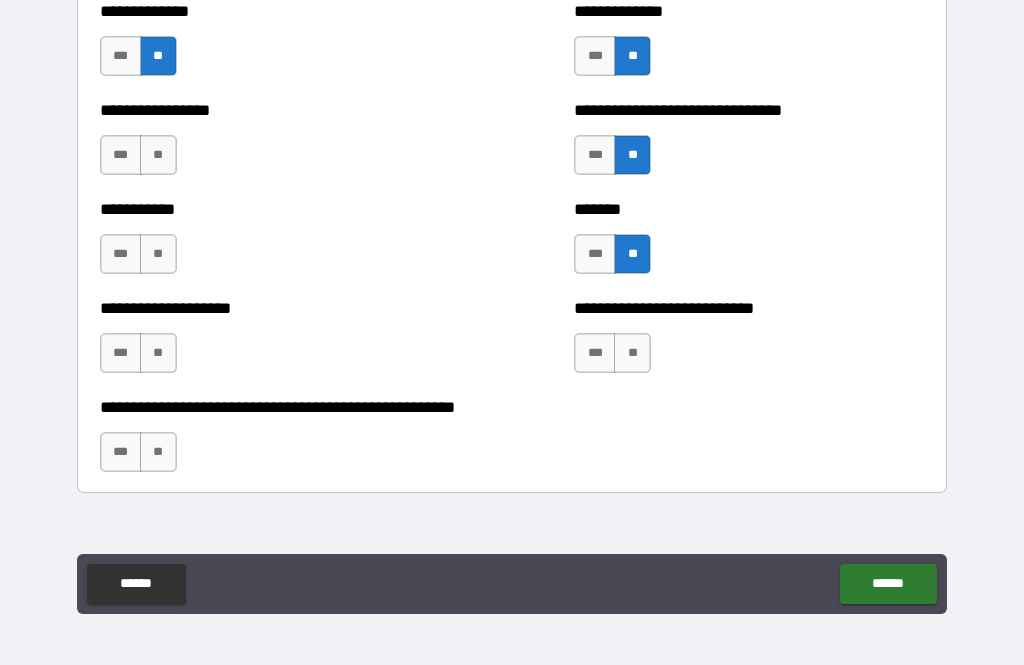scroll, scrollTop: 7864, scrollLeft: 0, axis: vertical 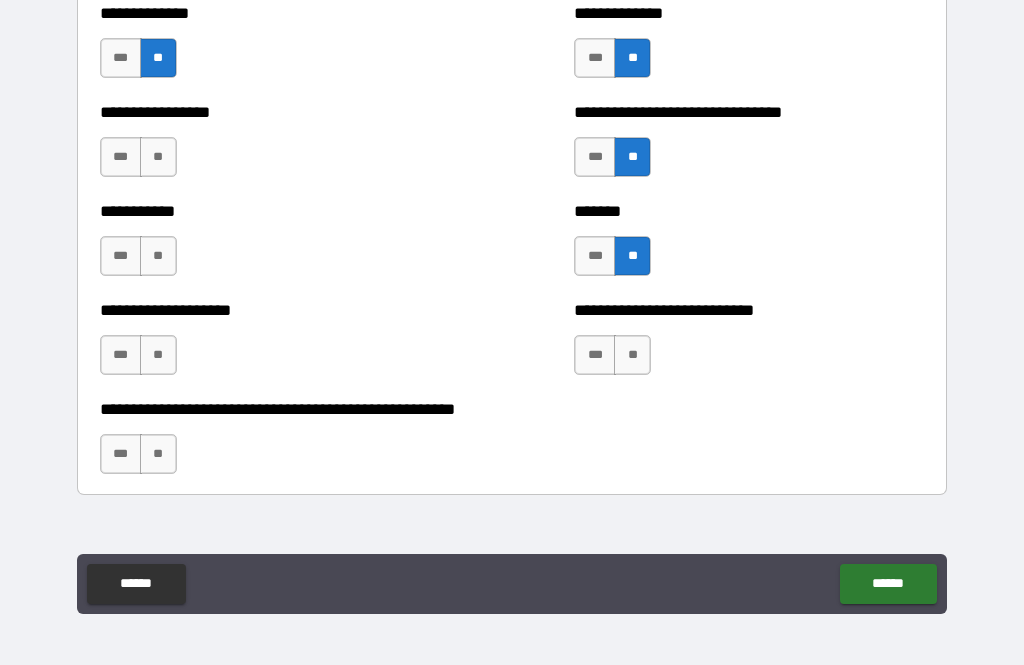 click on "**" at bounding box center (632, 355) 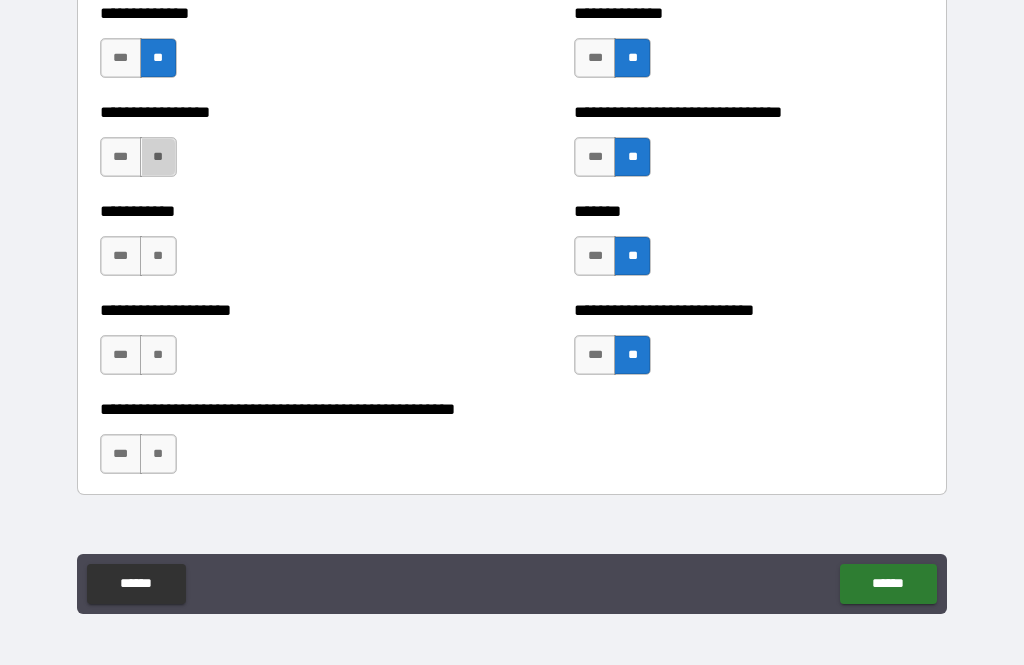 click on "**" at bounding box center [158, 157] 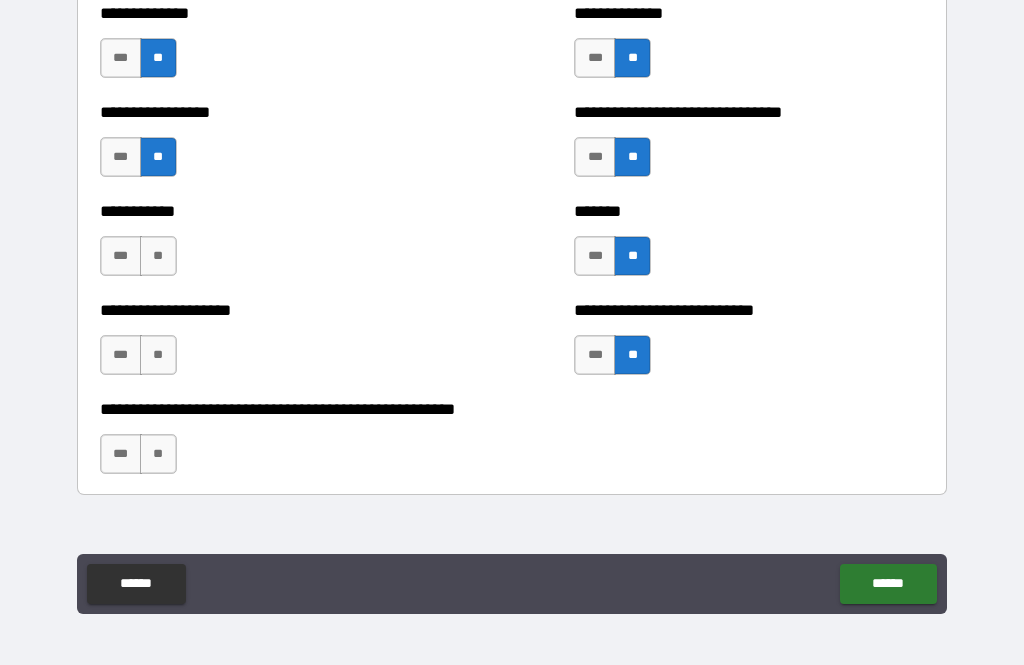 click on "**" at bounding box center [158, 256] 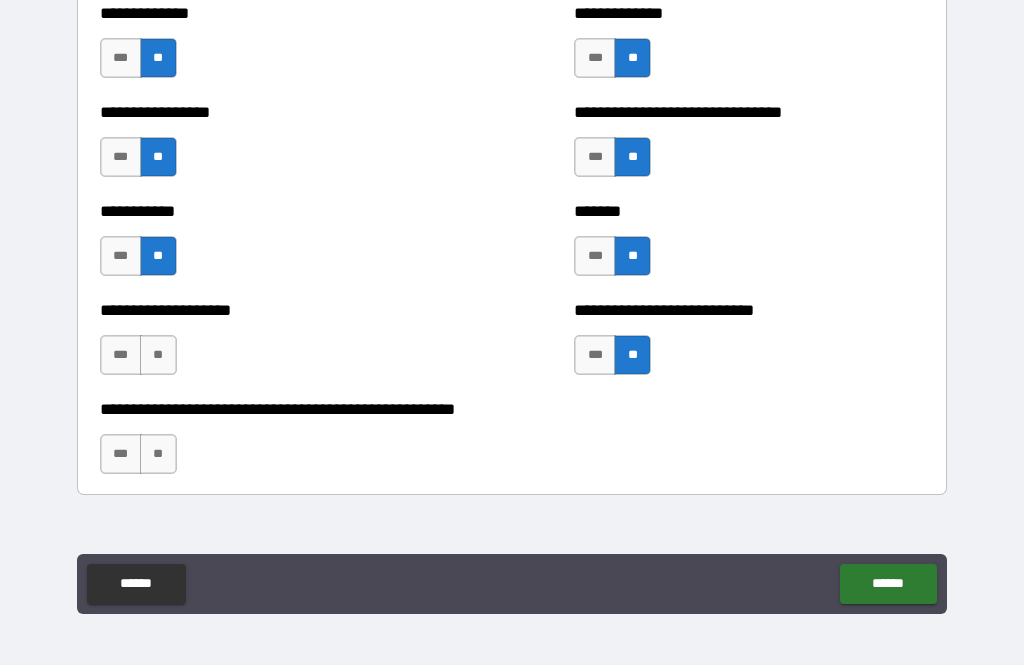 click on "**" at bounding box center [158, 355] 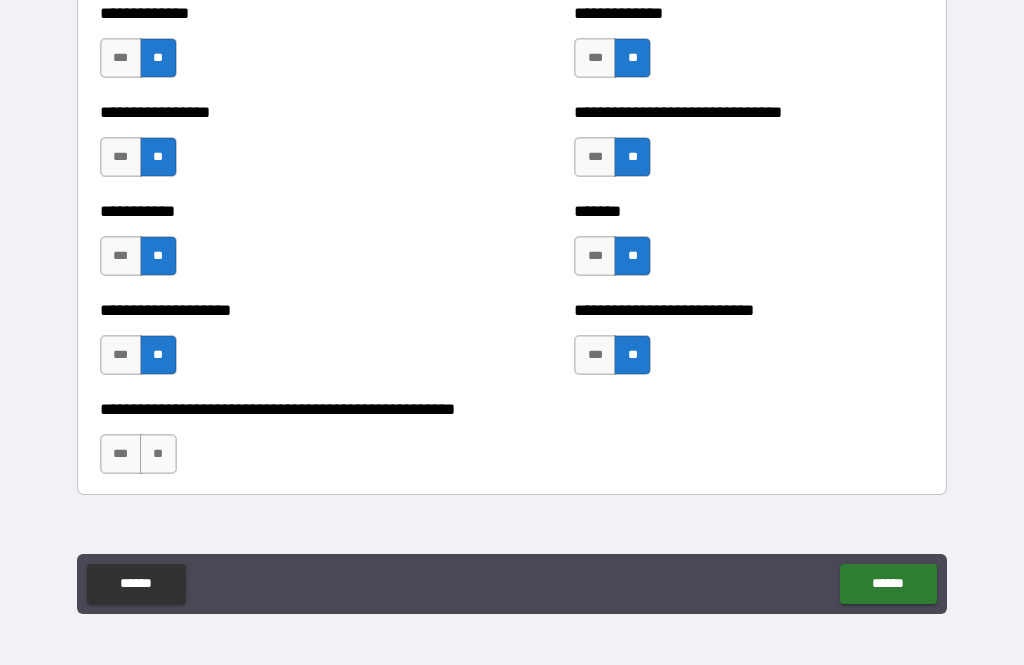 click on "**" at bounding box center (158, 454) 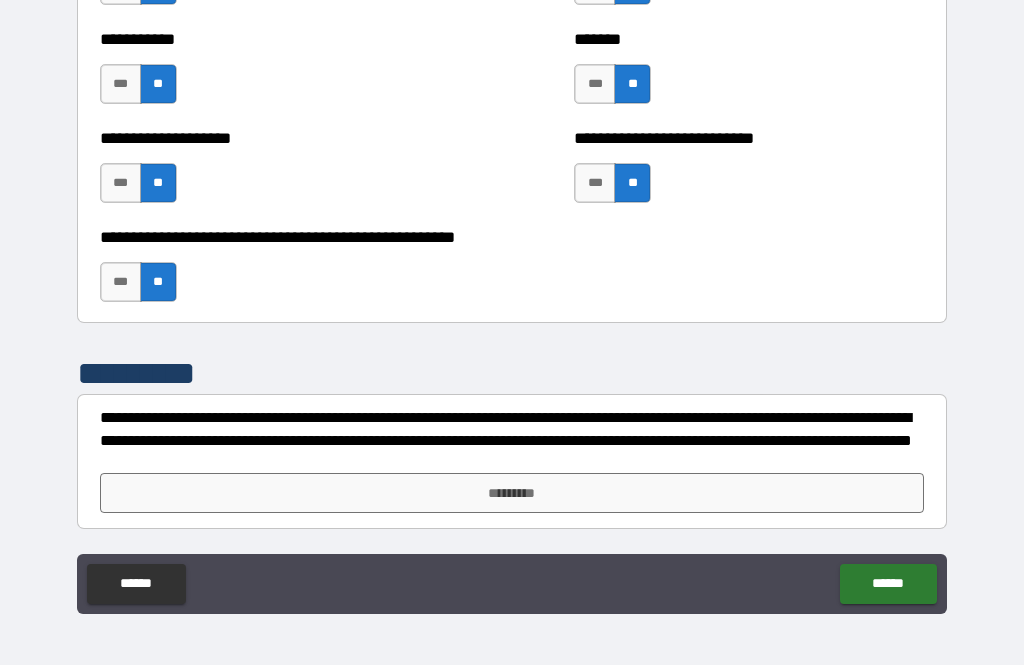 scroll, scrollTop: 8036, scrollLeft: 0, axis: vertical 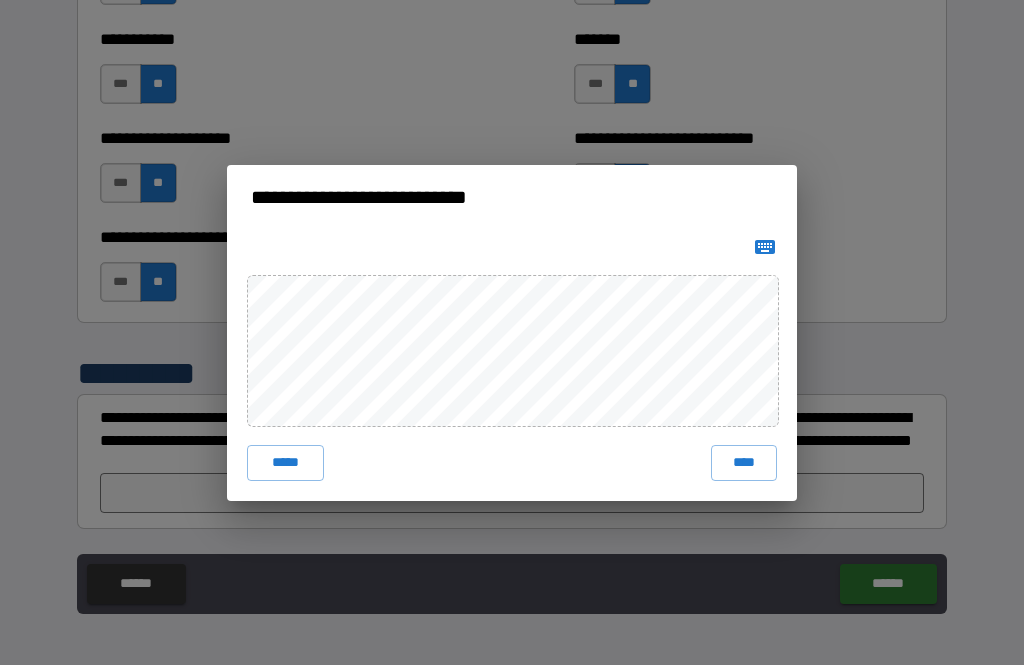 click on "****" at bounding box center (744, 463) 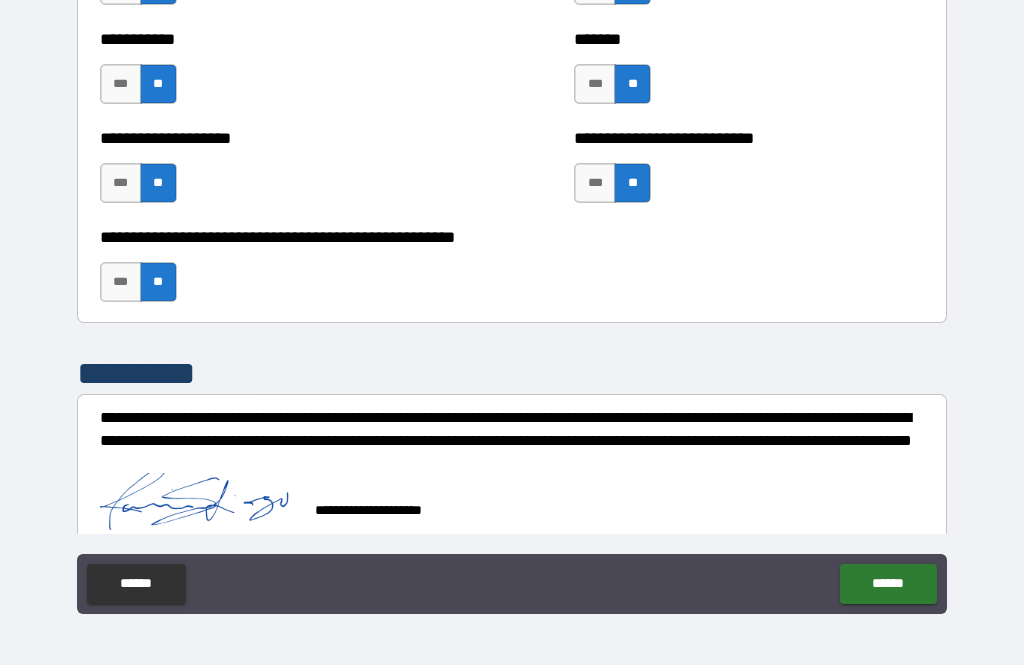 click on "******" at bounding box center [888, 584] 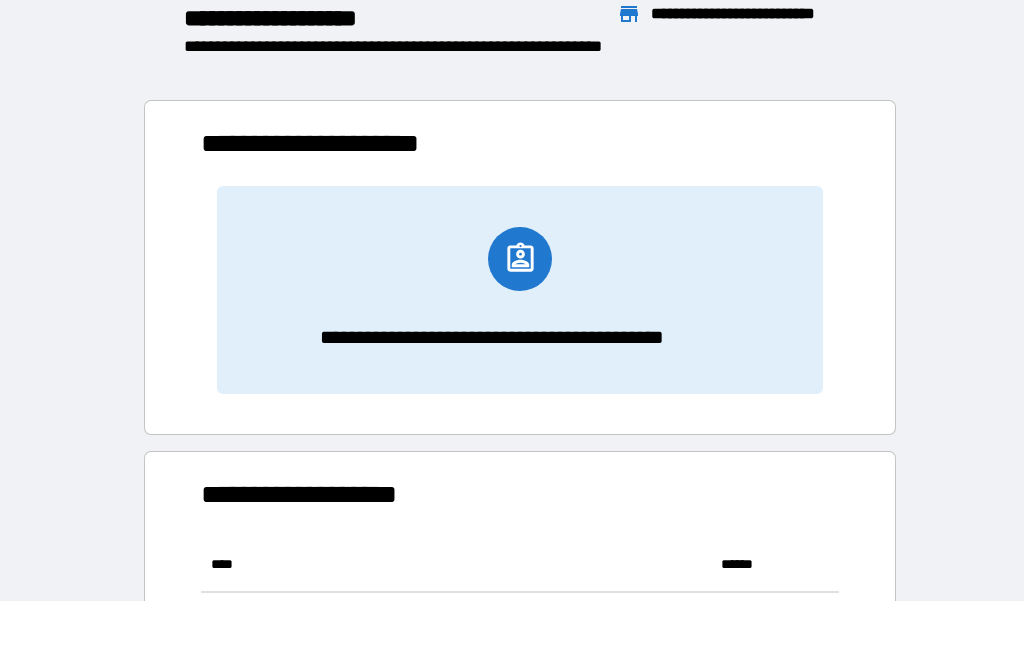 scroll, scrollTop: 1, scrollLeft: 1, axis: both 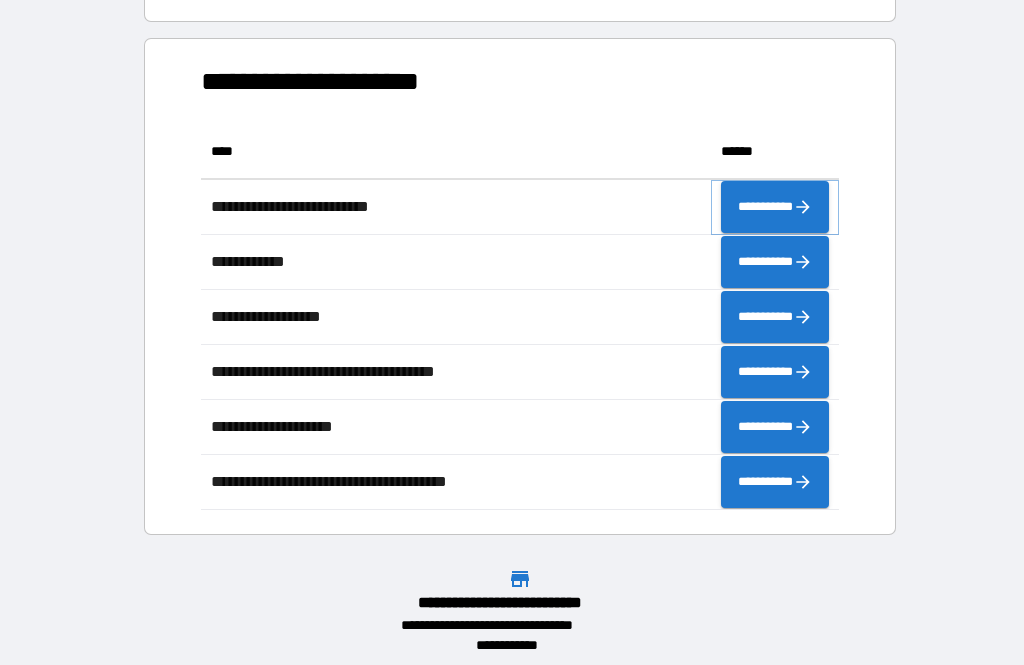 click on "**********" at bounding box center (775, 207) 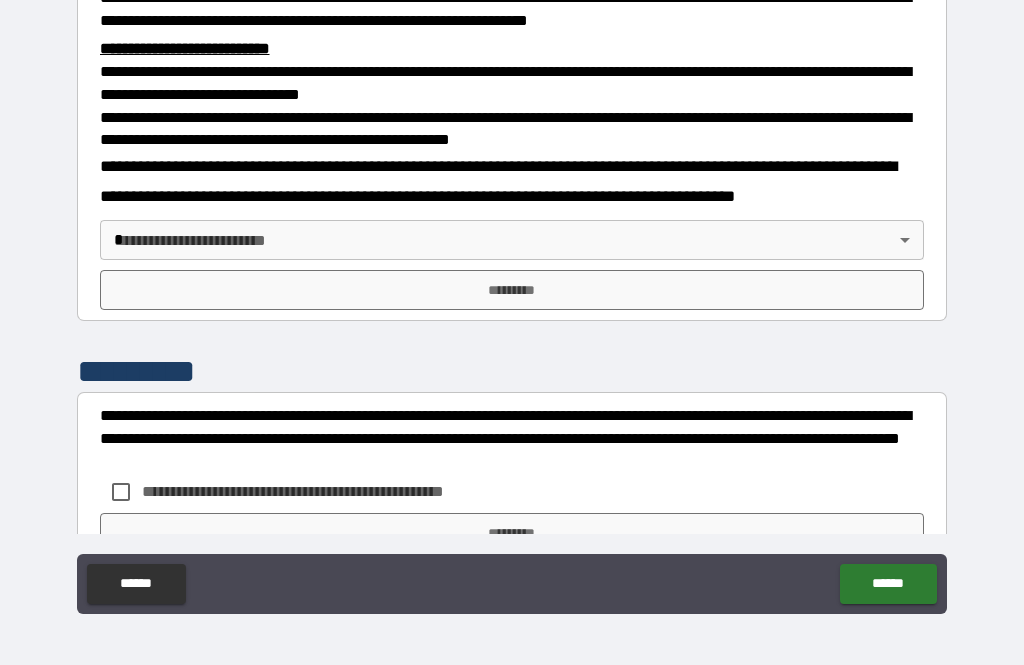 scroll, scrollTop: 631, scrollLeft: 0, axis: vertical 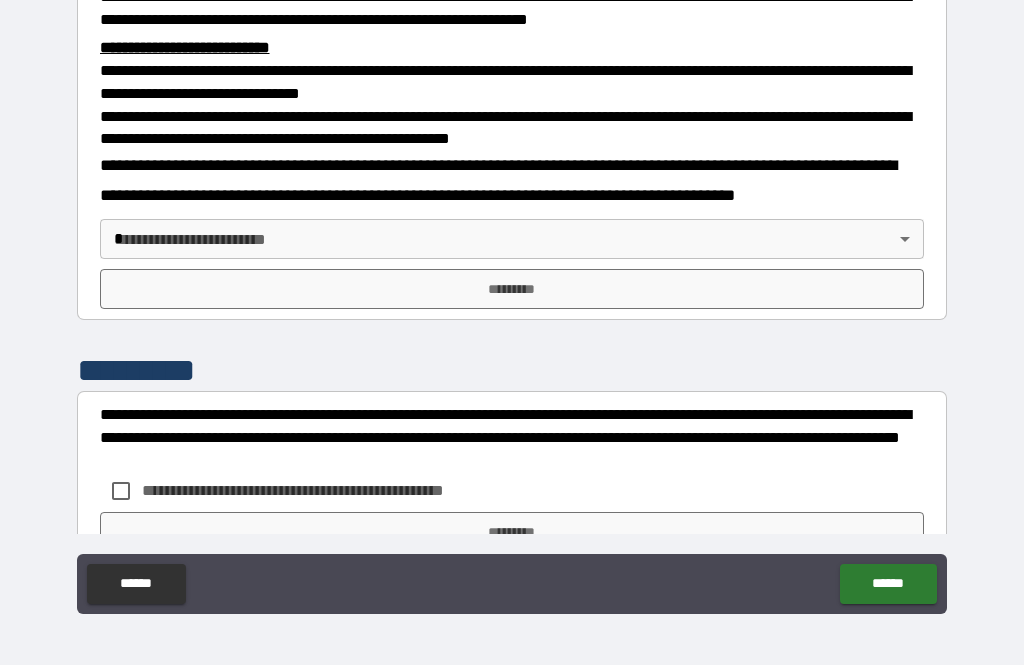 click on "**********" at bounding box center (512, 300) 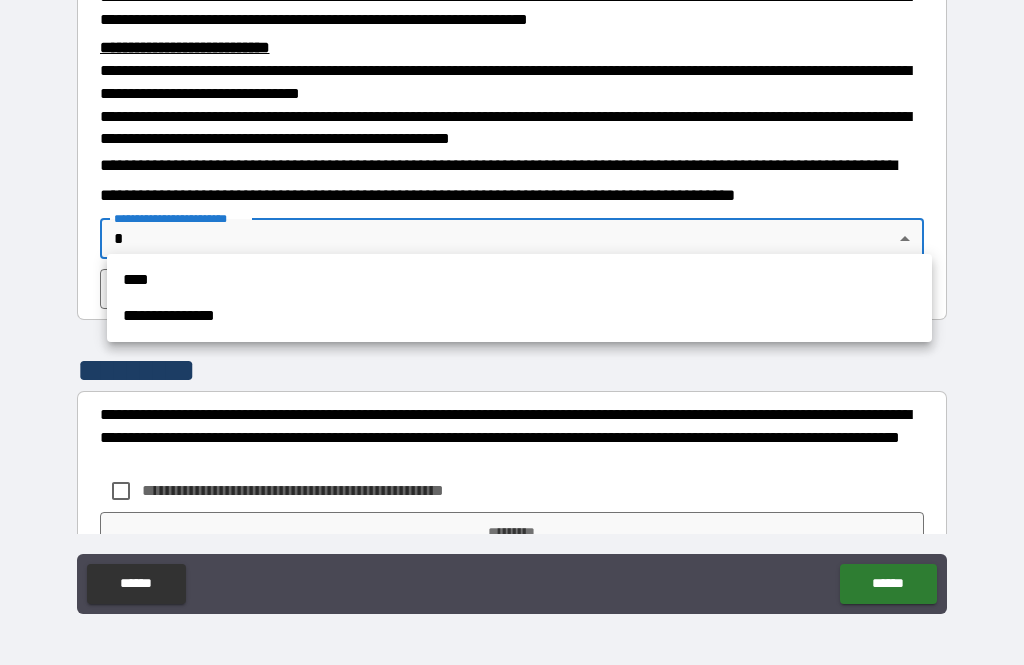 click on "**********" at bounding box center (519, 316) 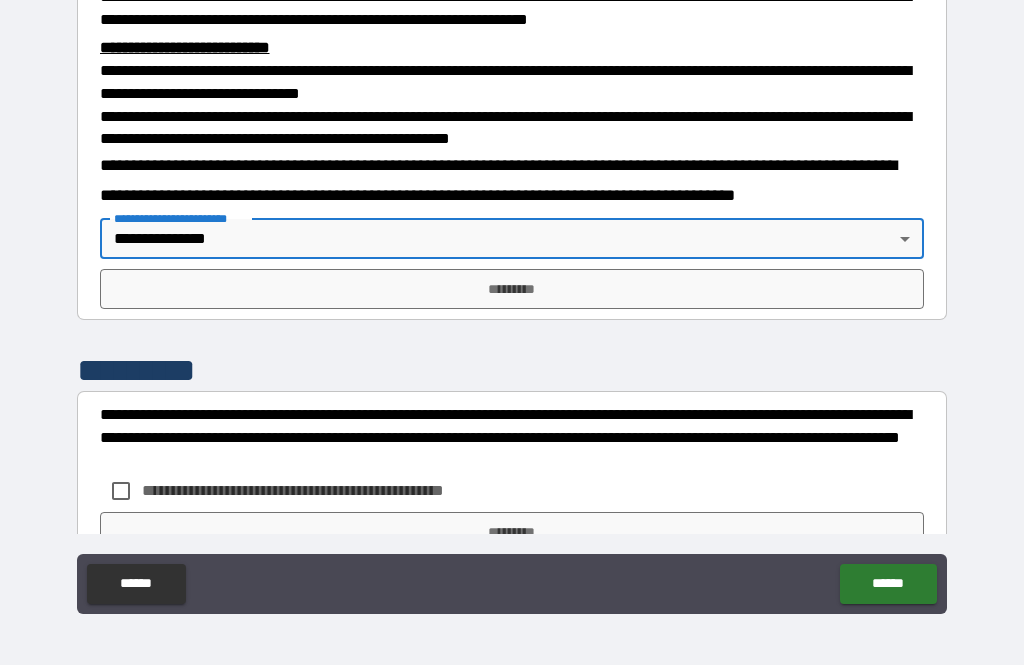 click on "*********" at bounding box center [512, 289] 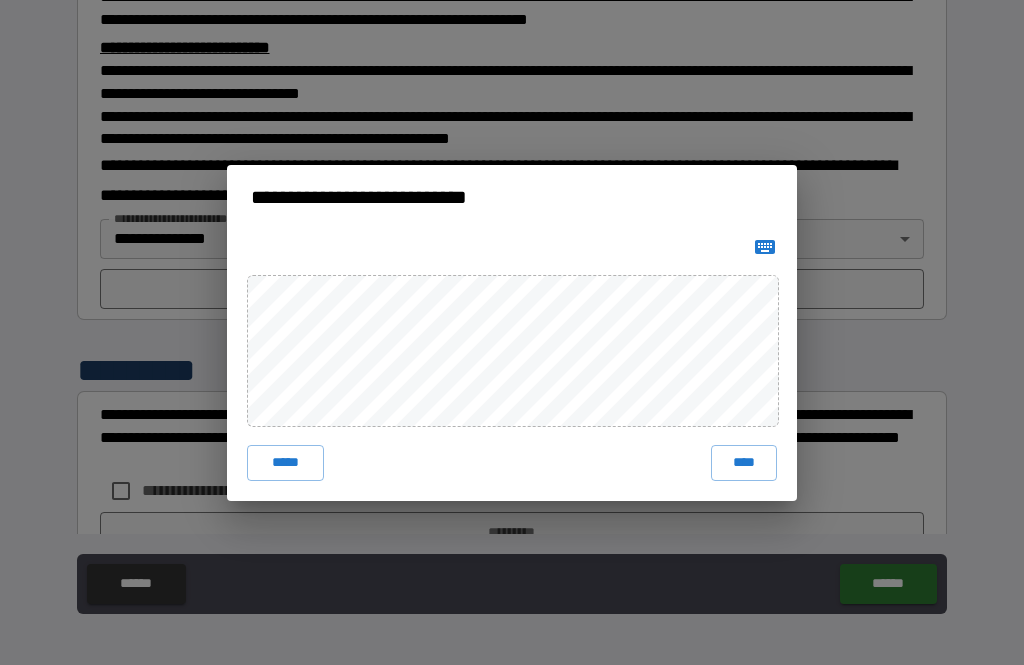 click on "*****" at bounding box center [285, 463] 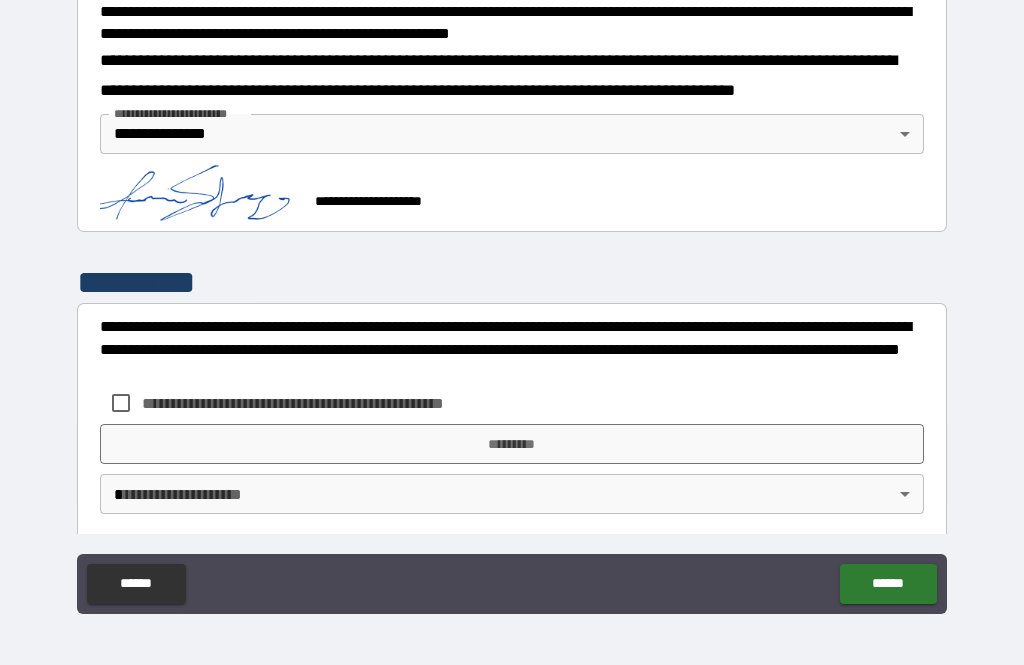 scroll, scrollTop: 734, scrollLeft: 0, axis: vertical 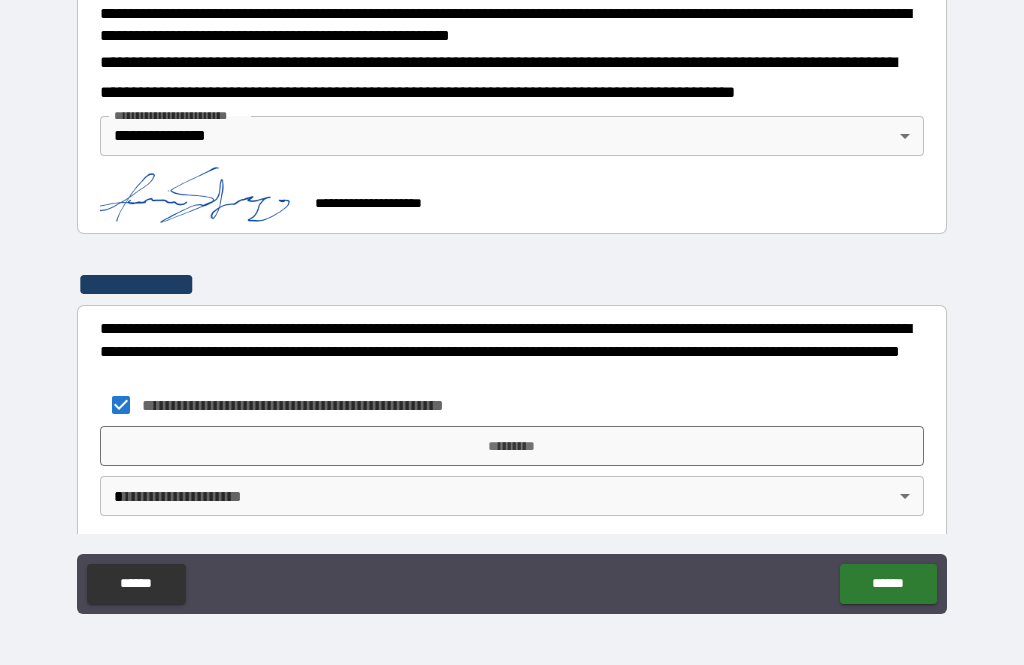 click on "**********" at bounding box center [512, 300] 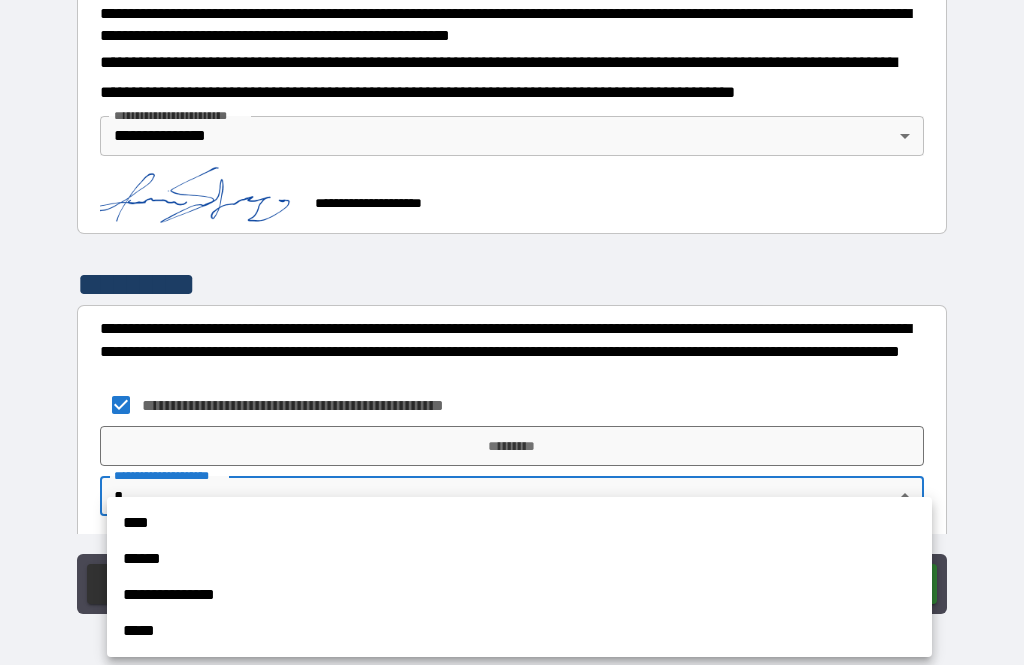 click on "**********" at bounding box center [519, 595] 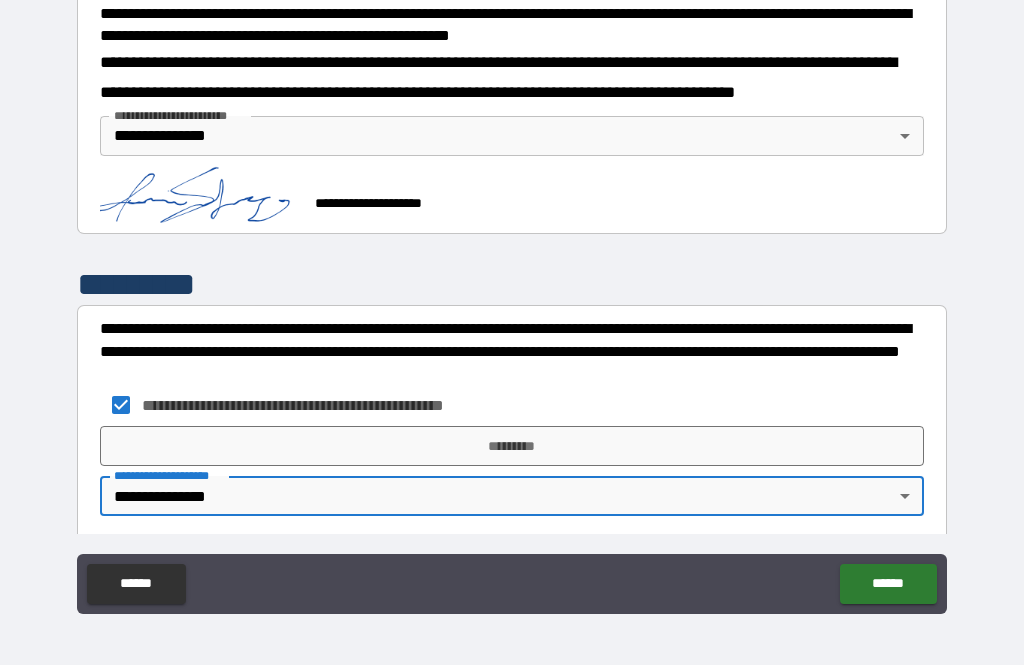 click on "*********" at bounding box center (512, 446) 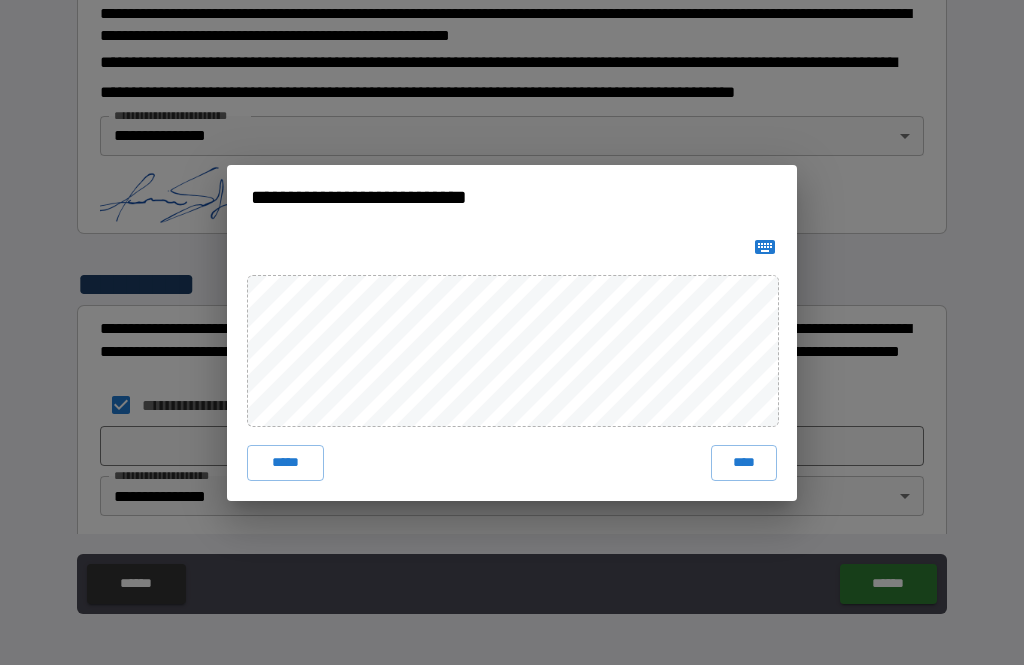 click on "****" at bounding box center [744, 463] 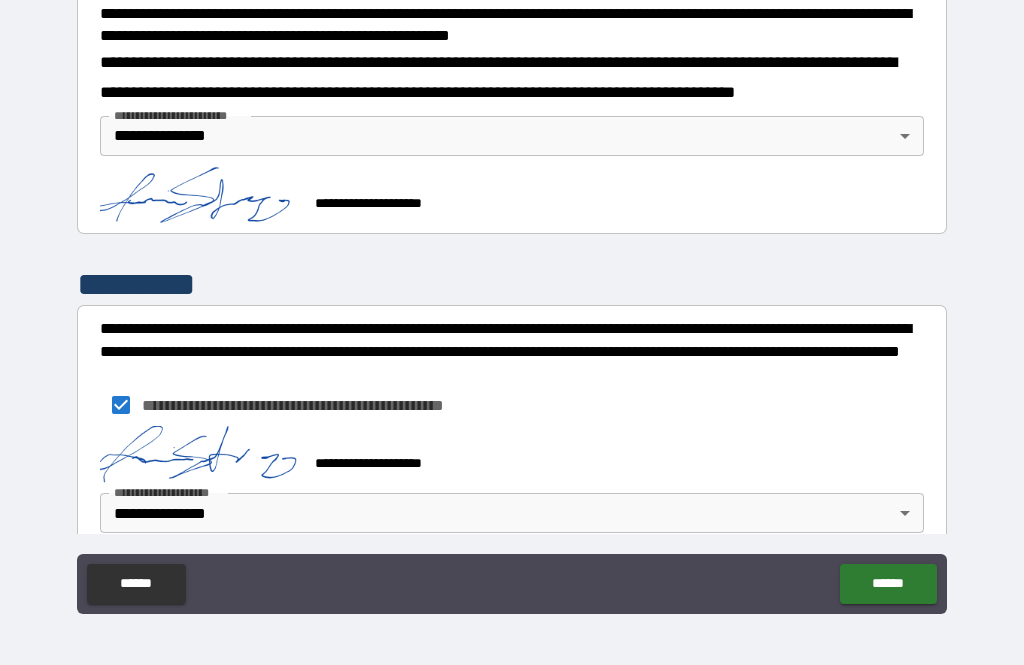 scroll, scrollTop: 724, scrollLeft: 0, axis: vertical 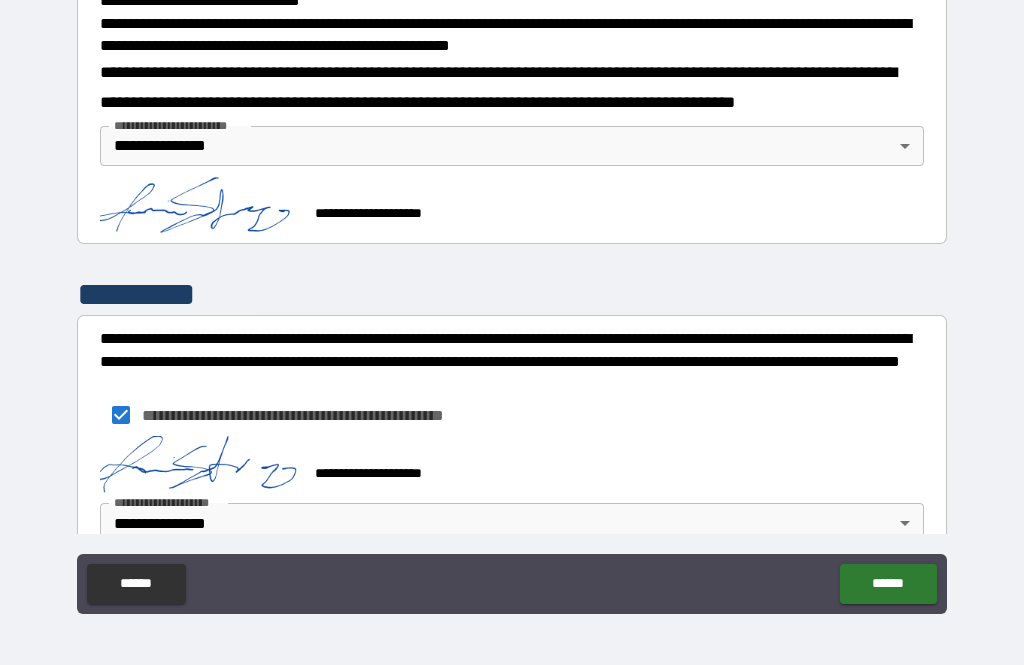 click on "******" at bounding box center [888, 584] 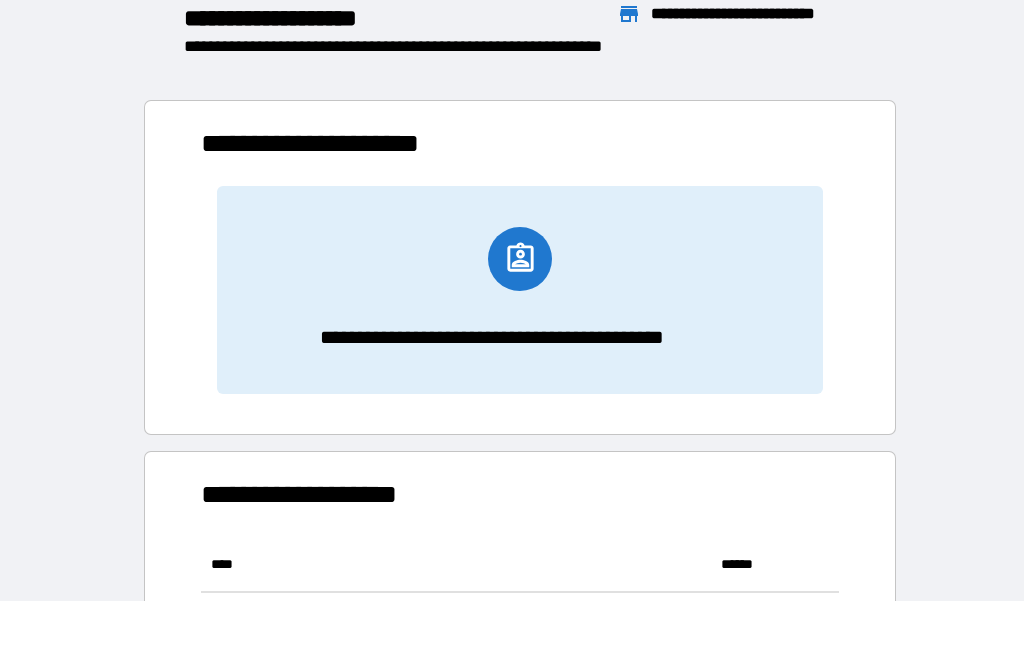 scroll, scrollTop: 386, scrollLeft: 638, axis: both 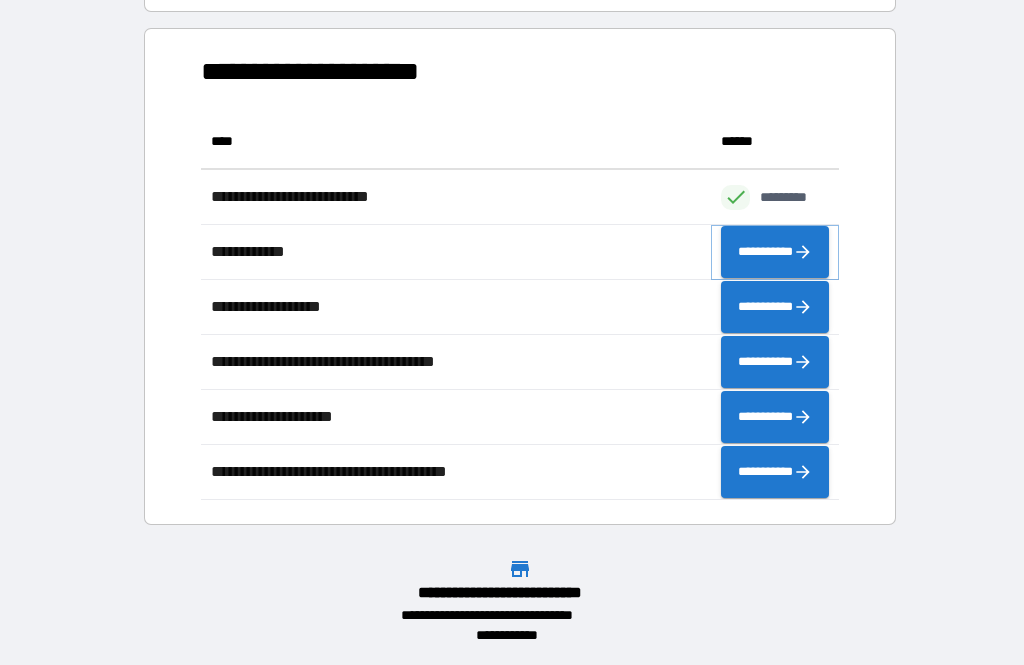 click on "**********" at bounding box center (775, 252) 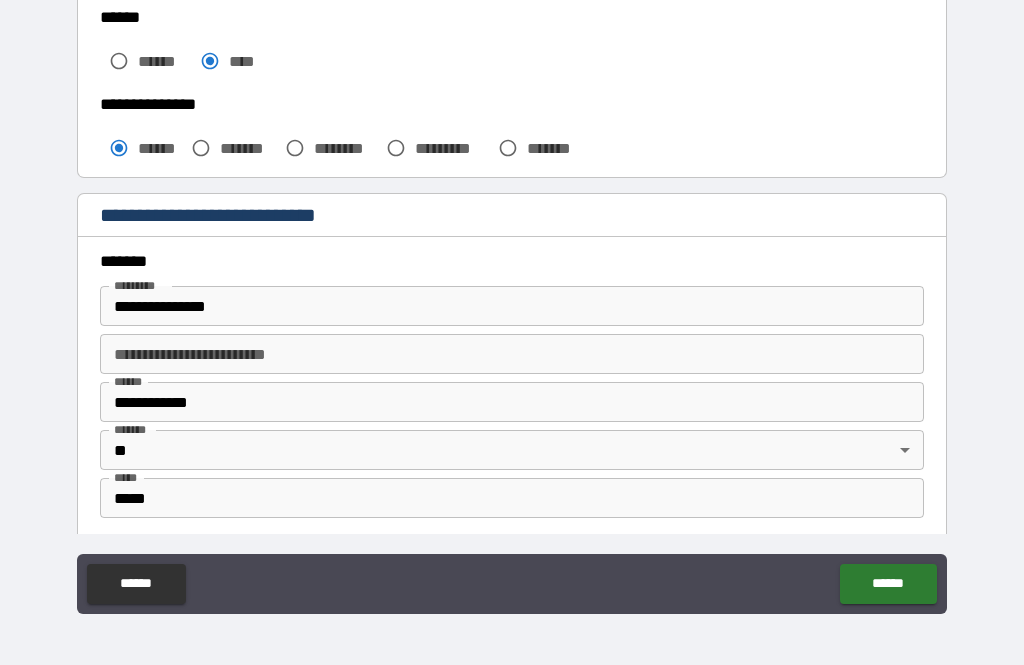 scroll, scrollTop: 533, scrollLeft: 0, axis: vertical 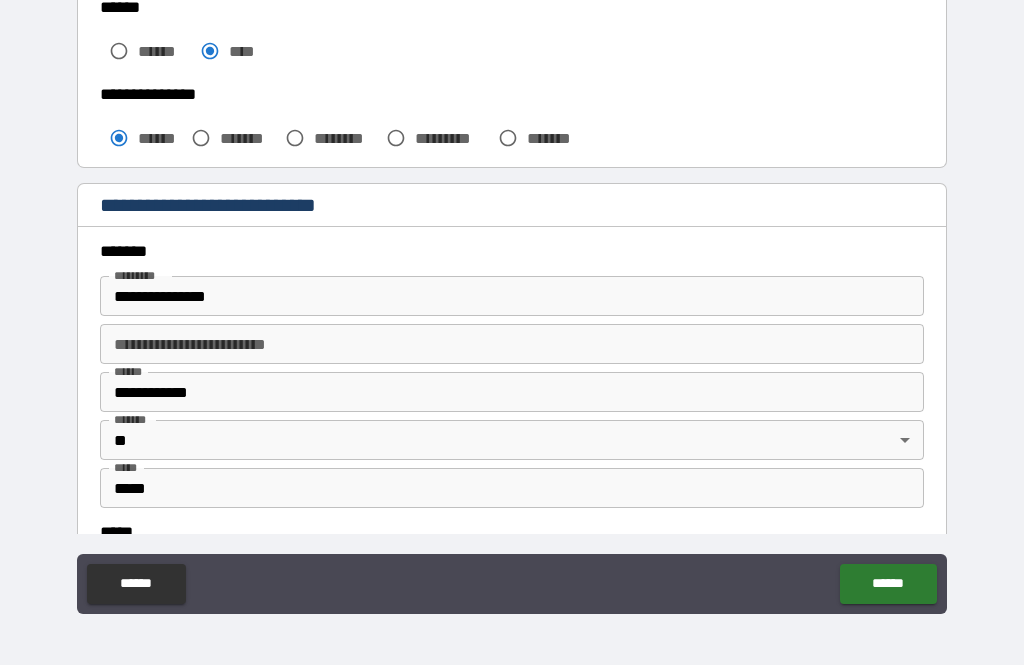 click on "**********" at bounding box center (512, 296) 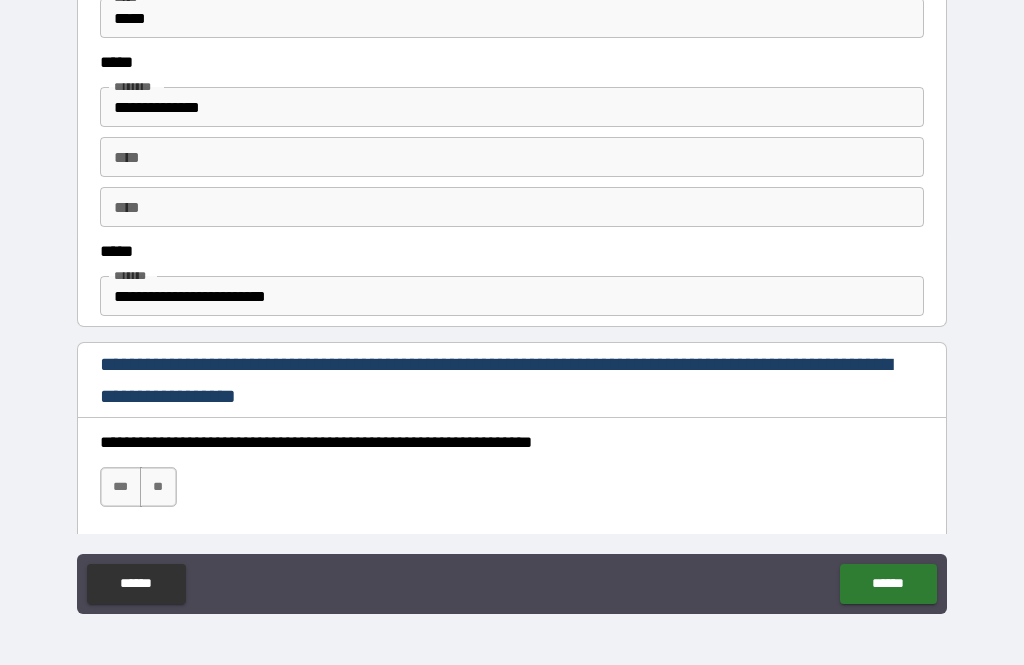 scroll, scrollTop: 1038, scrollLeft: 0, axis: vertical 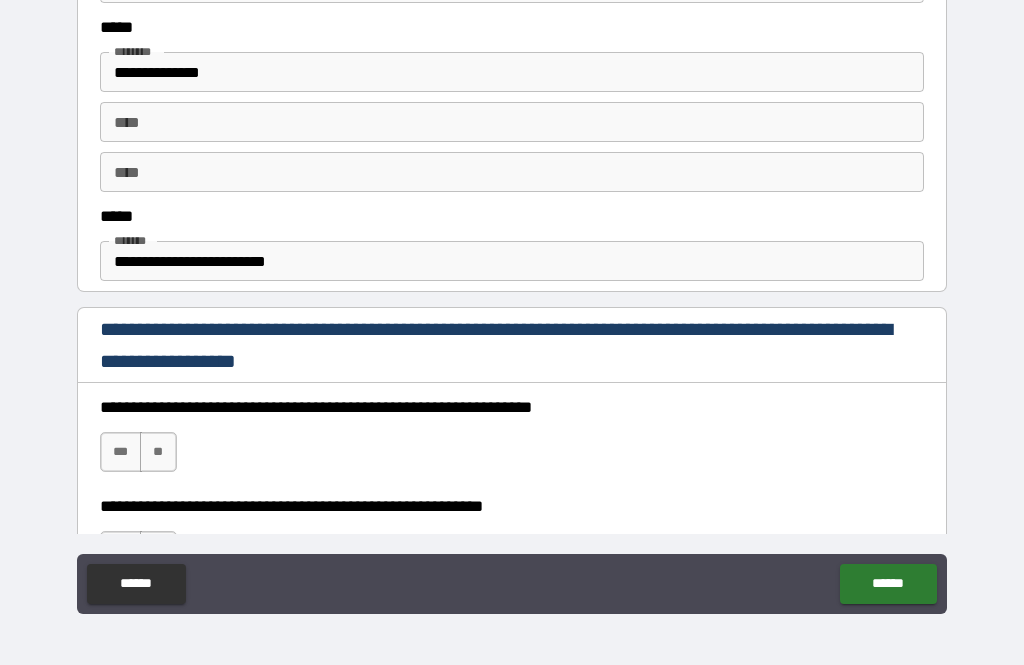 click on "**********" at bounding box center [512, 261] 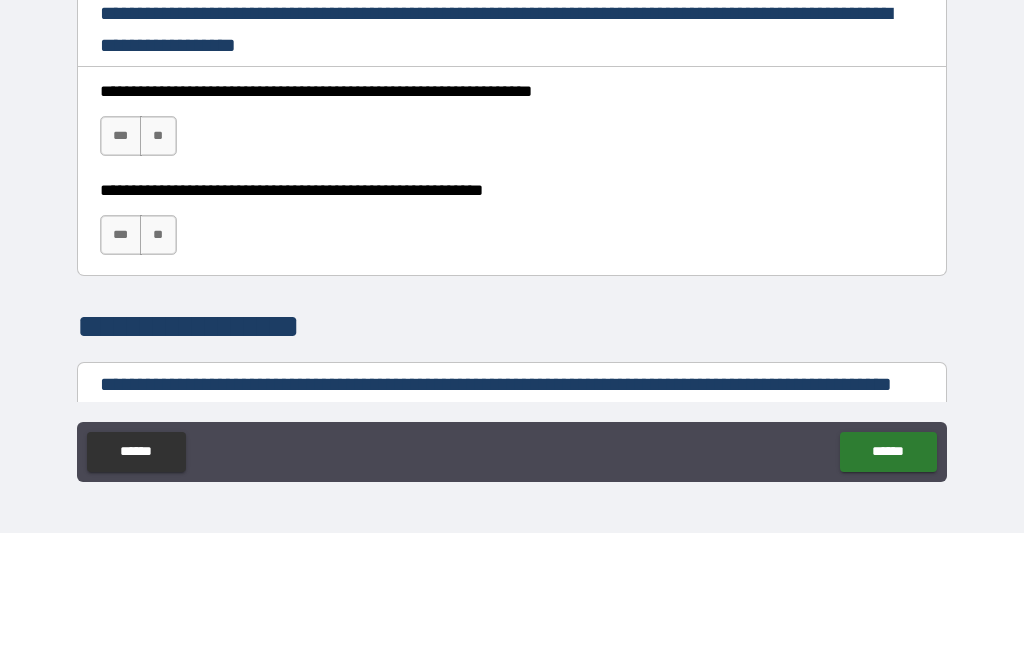 scroll, scrollTop: 1232, scrollLeft: 0, axis: vertical 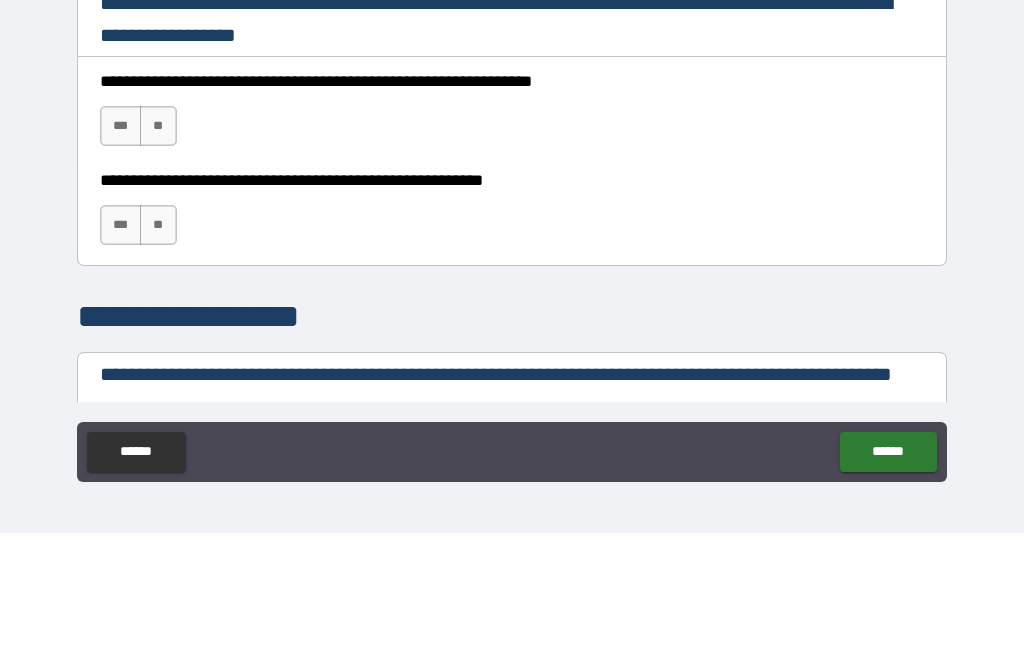 click on "***" at bounding box center [121, 258] 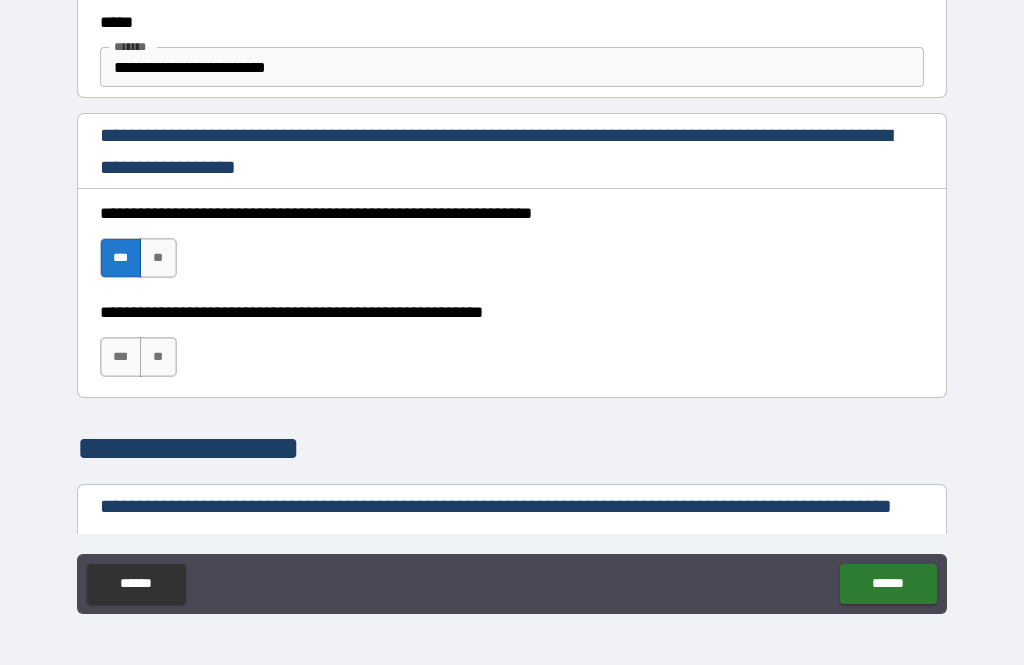 click on "***" at bounding box center (121, 357) 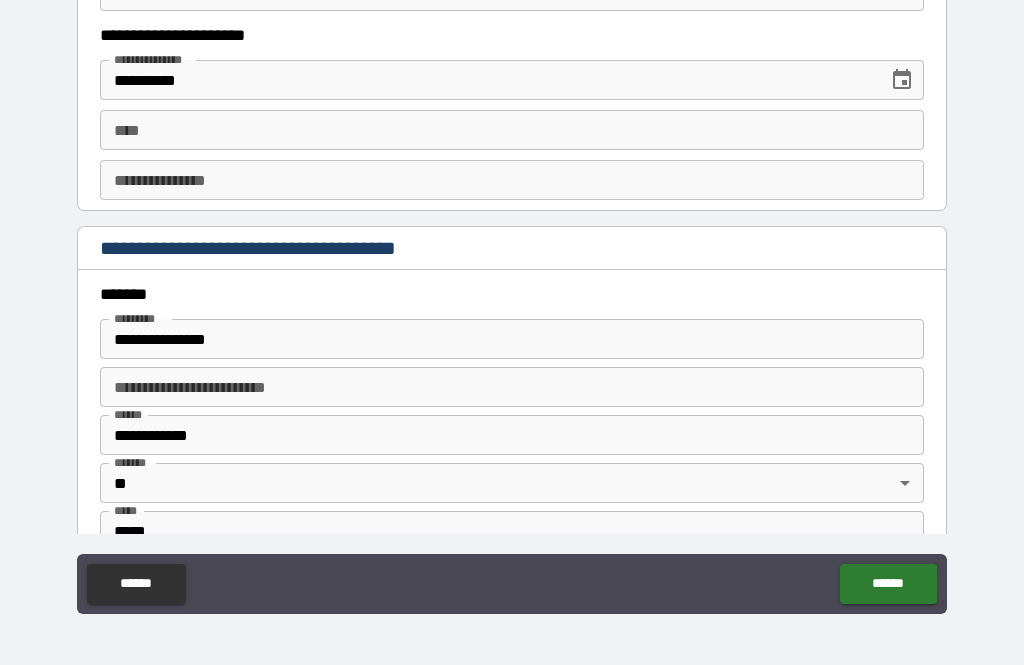 scroll, scrollTop: 2126, scrollLeft: 0, axis: vertical 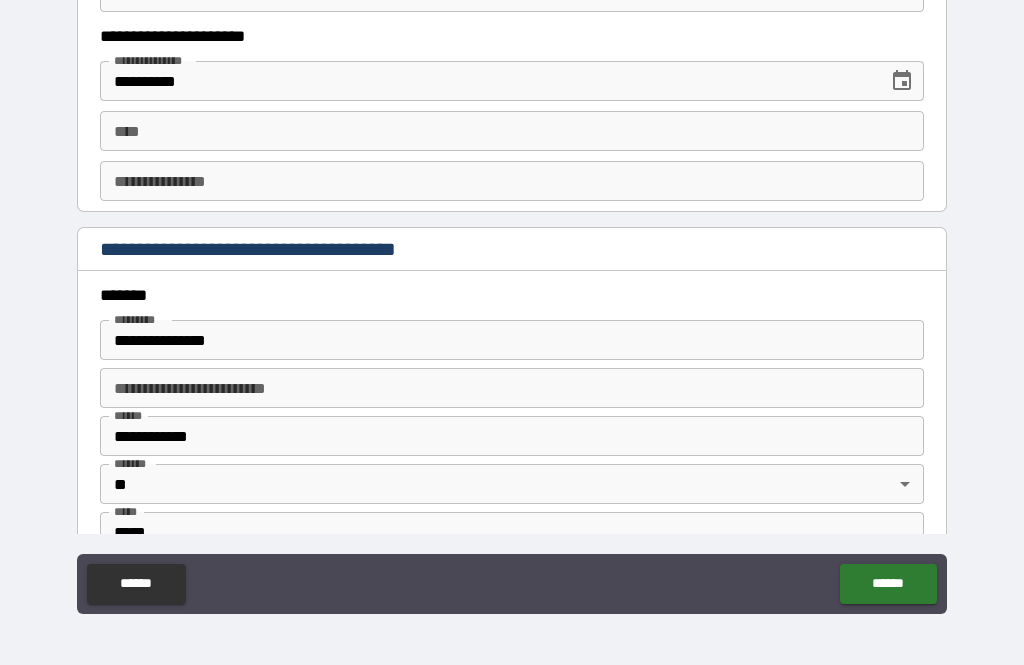 click on "**********" at bounding box center [512, 340] 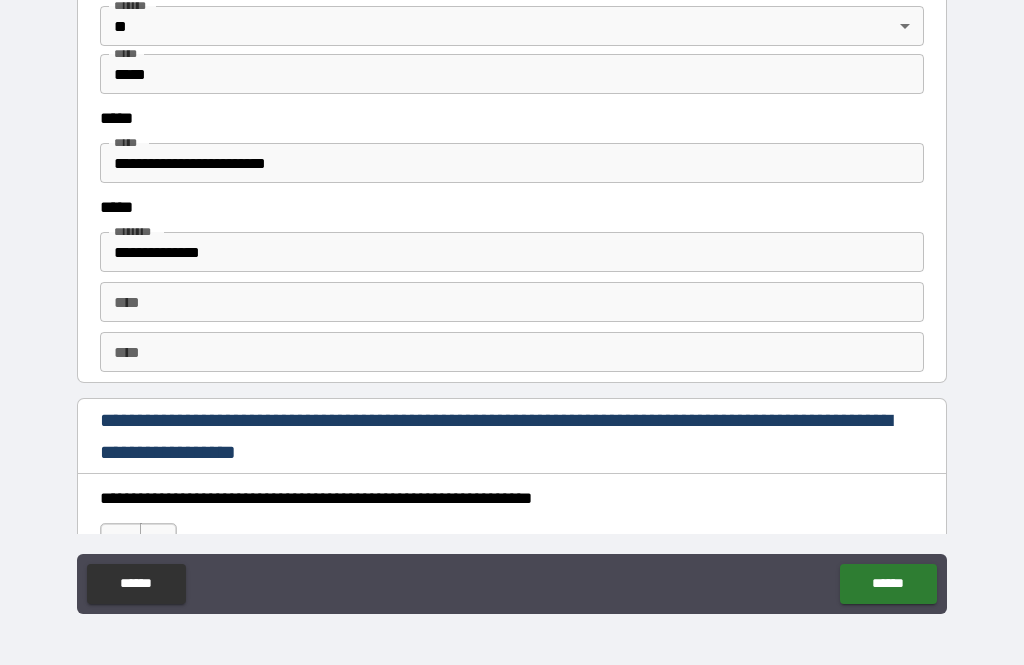 scroll, scrollTop: 2576, scrollLeft: 0, axis: vertical 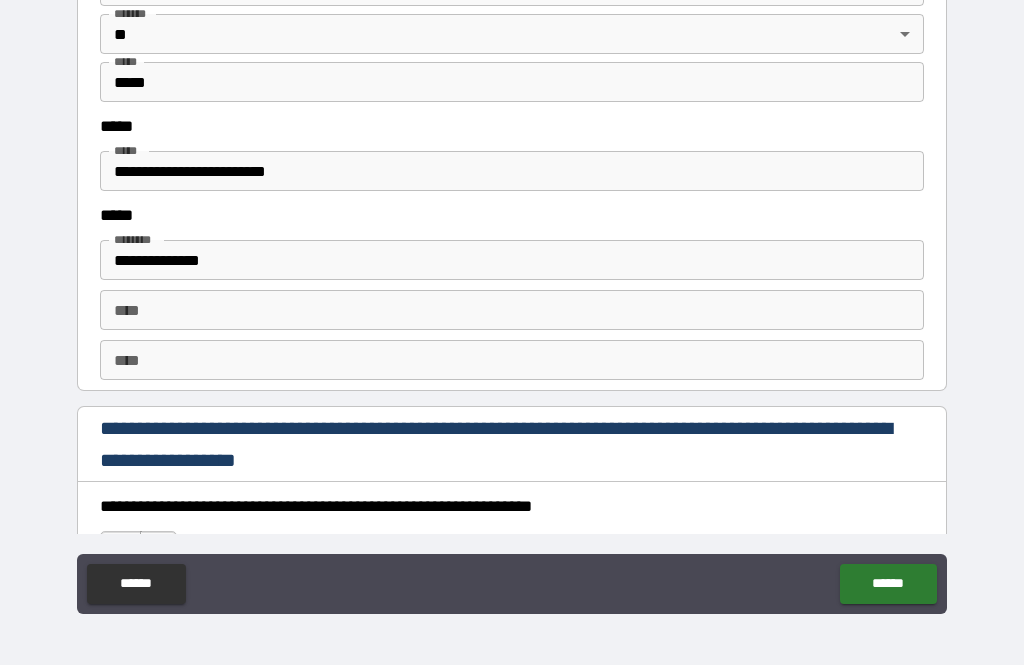 click on "**********" at bounding box center [512, 171] 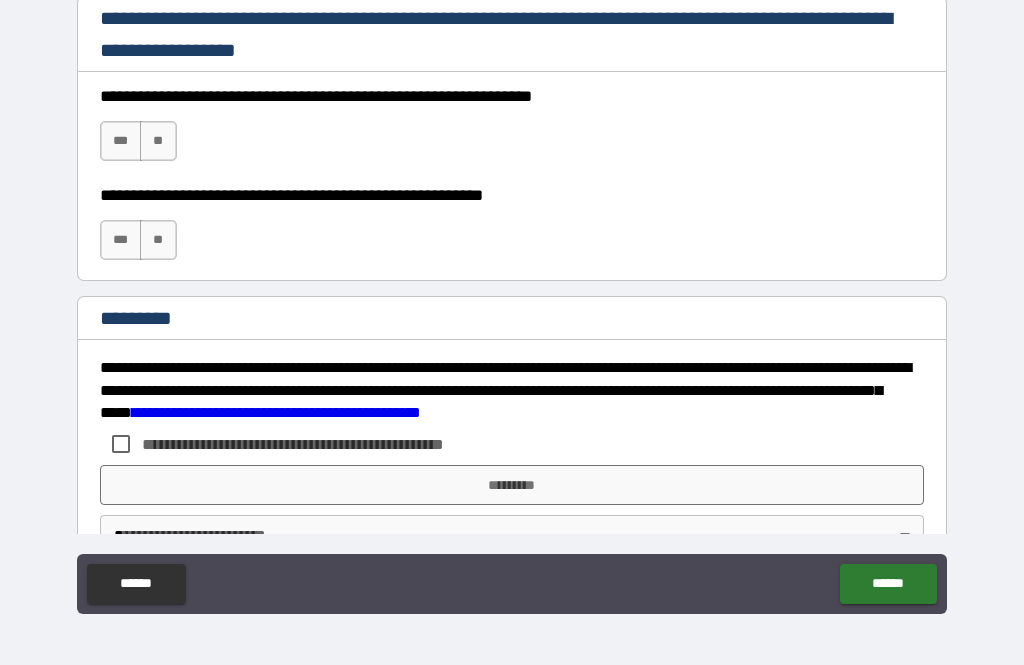 scroll, scrollTop: 3004, scrollLeft: 0, axis: vertical 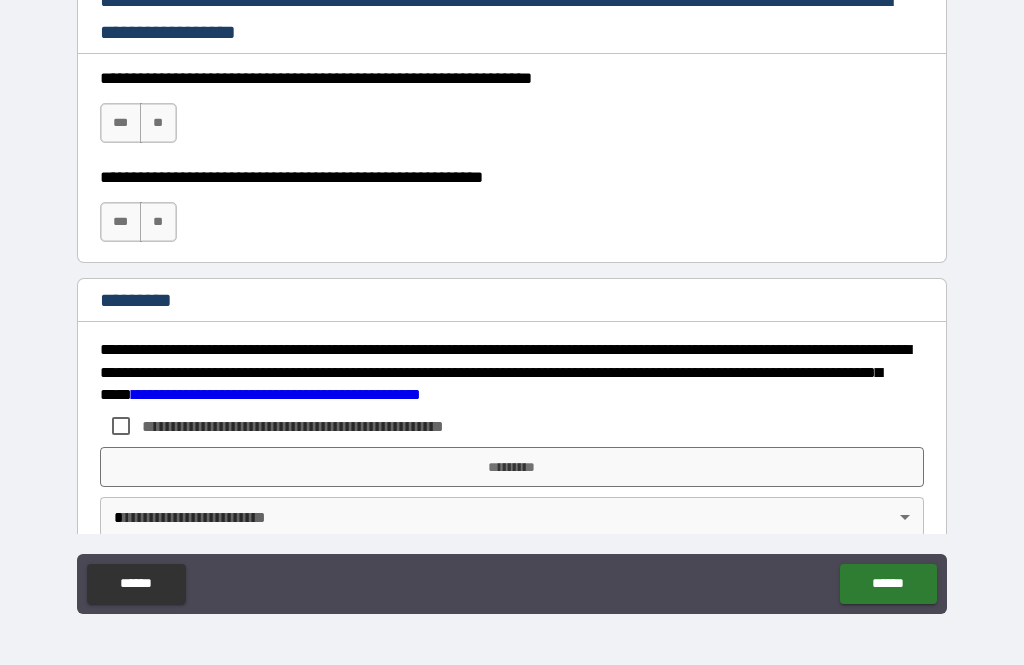 click on "***" at bounding box center [121, 123] 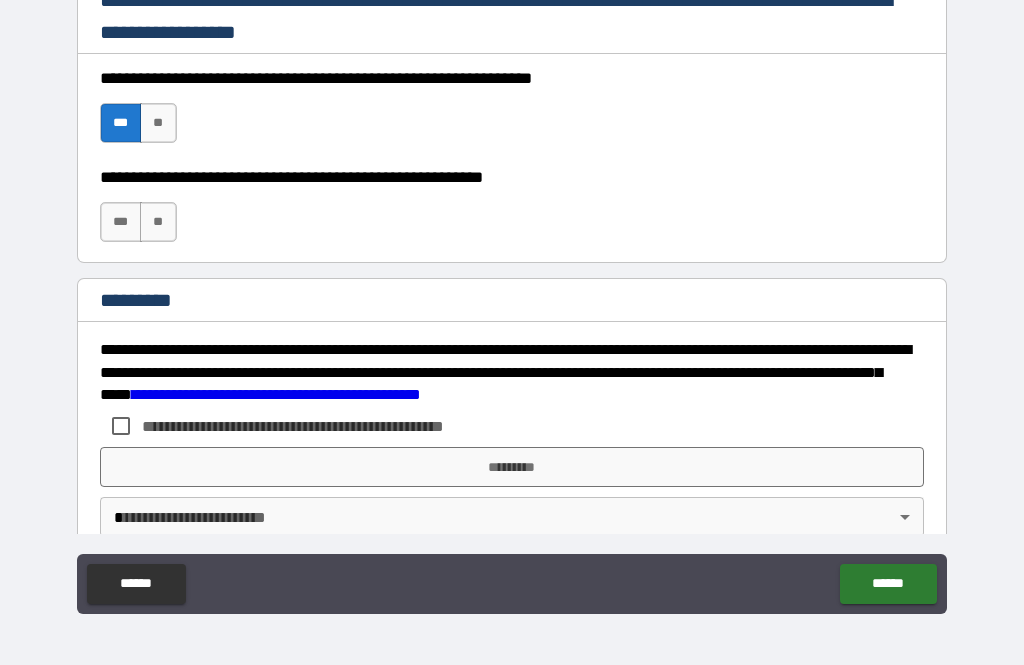 click on "***" at bounding box center [121, 222] 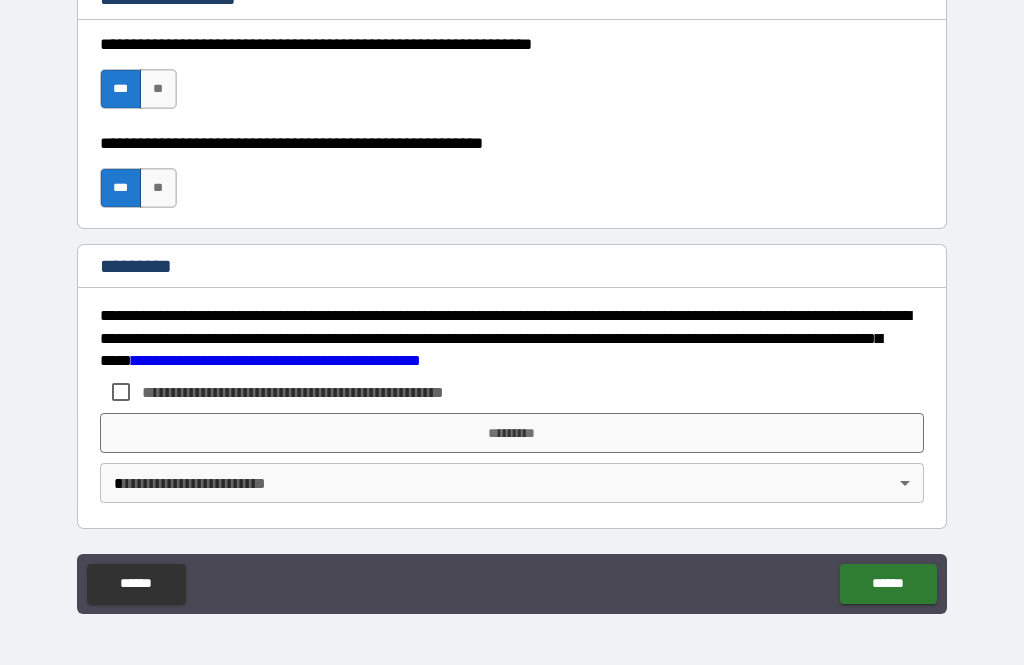scroll, scrollTop: 3038, scrollLeft: 0, axis: vertical 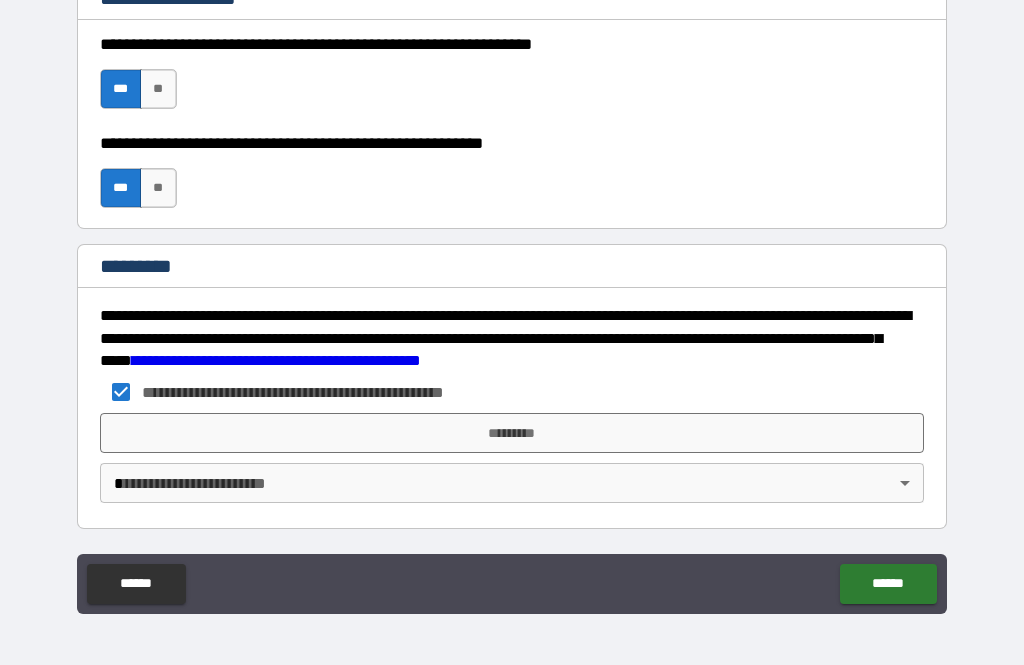 click on "**********" at bounding box center [512, 300] 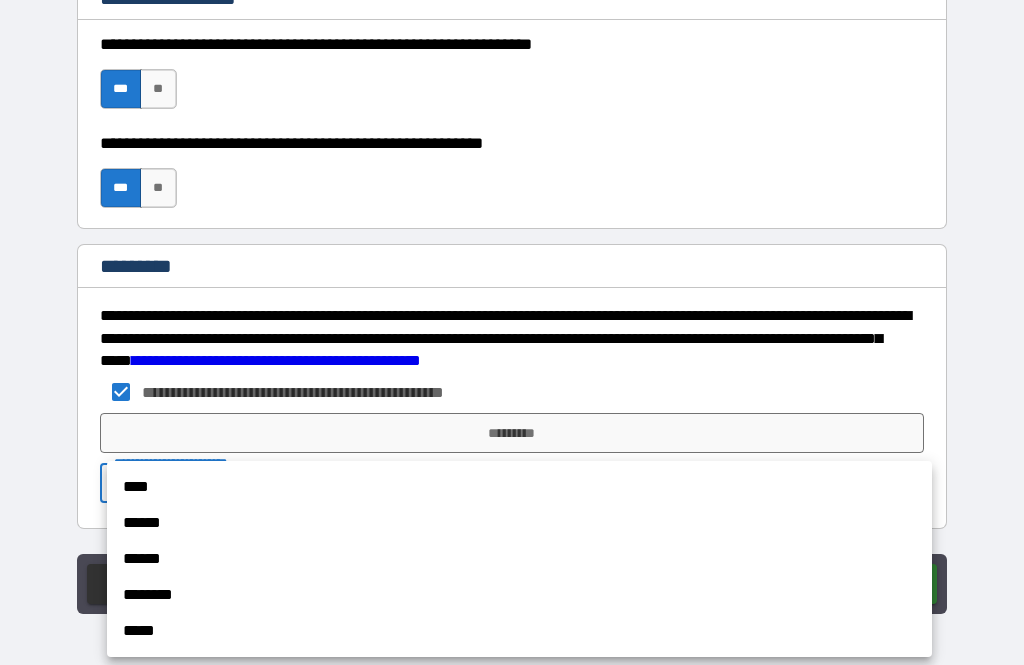 click on "******" at bounding box center [519, 523] 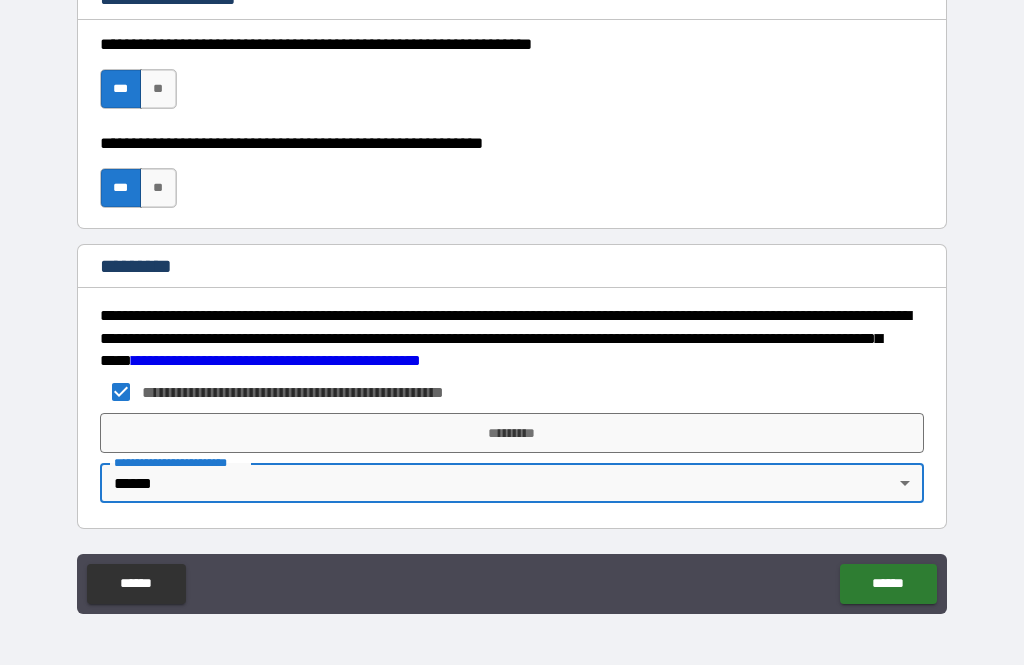 click on "*********" at bounding box center [512, 433] 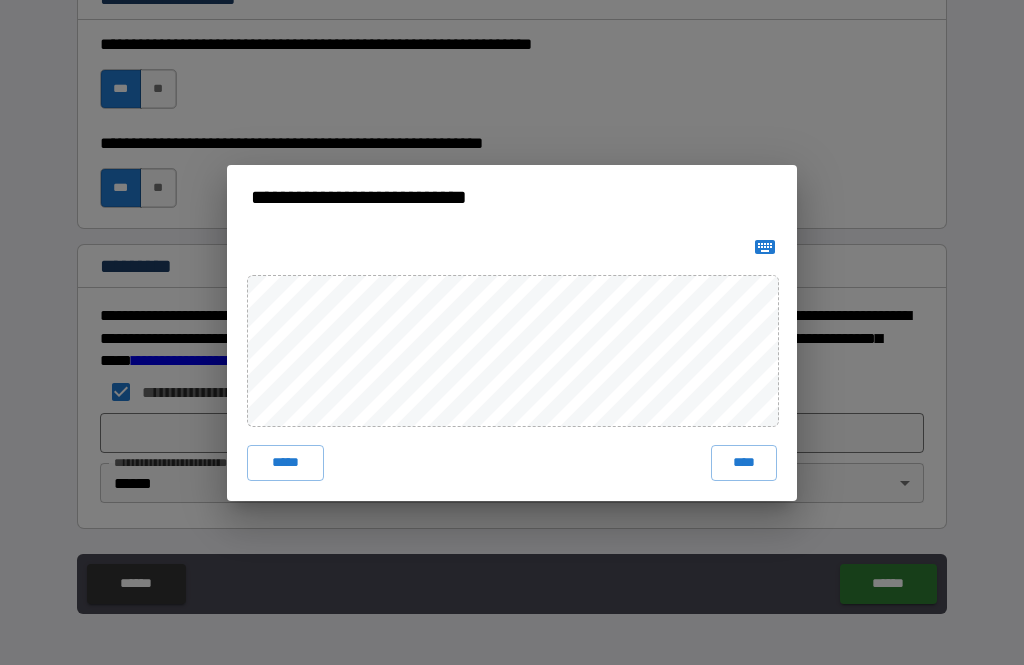 click on "****" at bounding box center [744, 463] 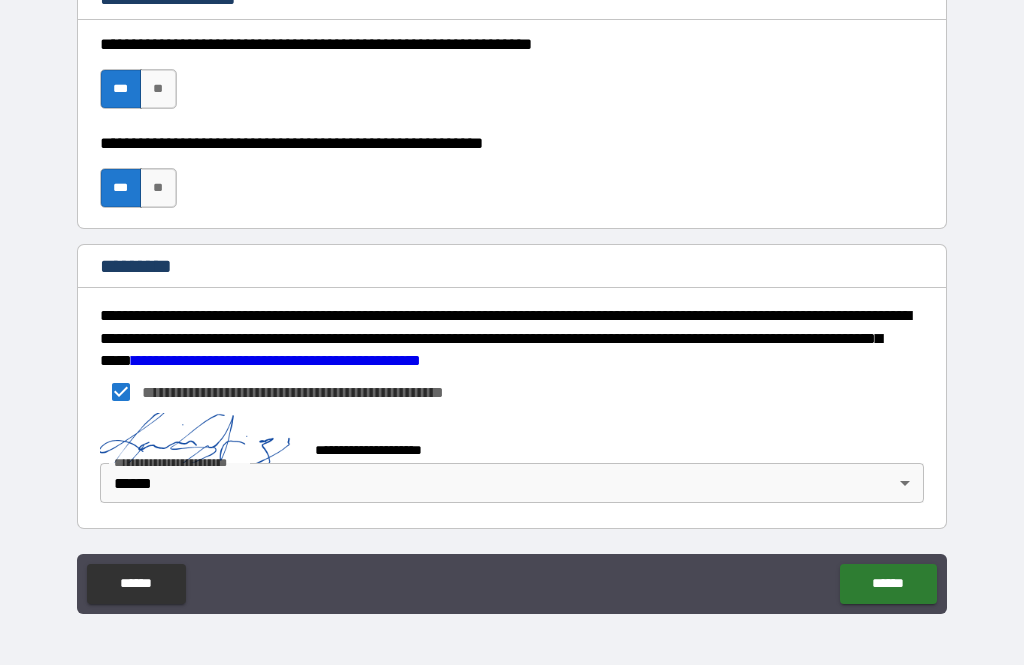 scroll, scrollTop: 3028, scrollLeft: 0, axis: vertical 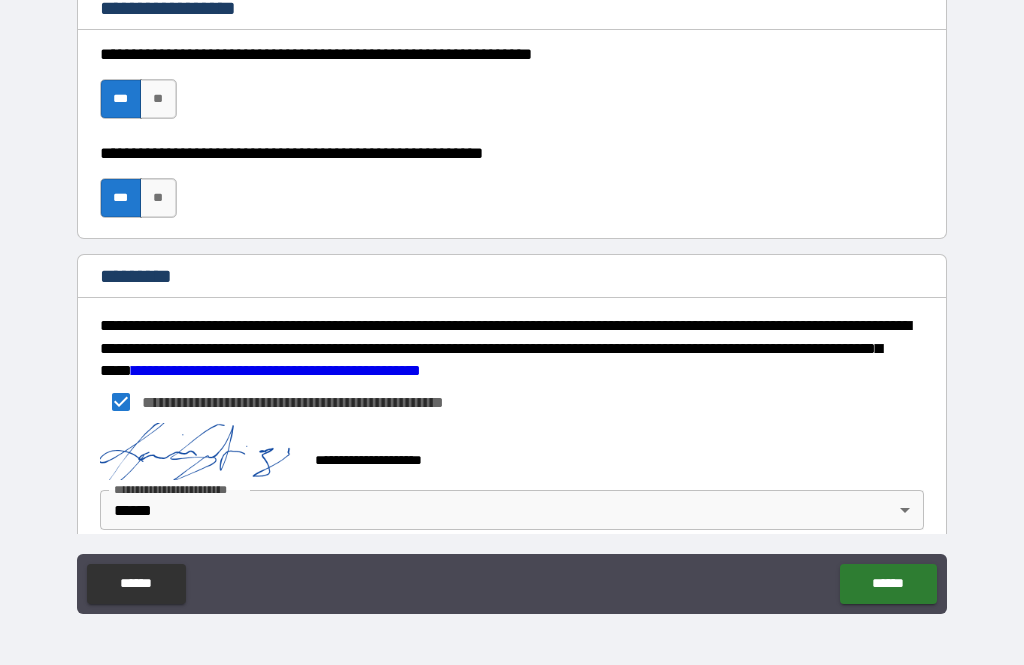 click on "******" at bounding box center [888, 584] 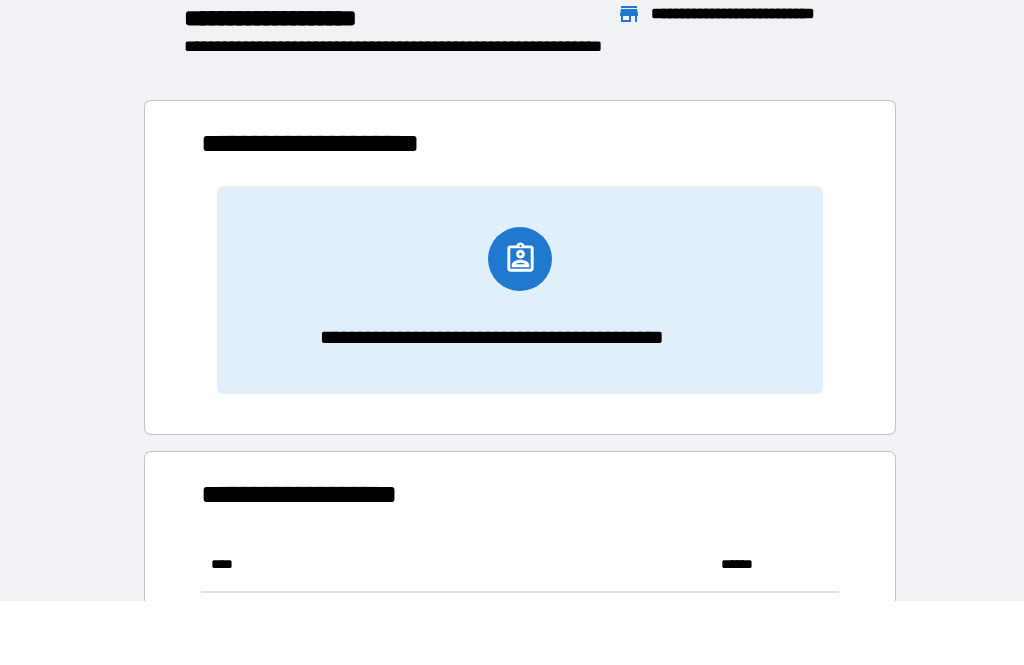 scroll, scrollTop: 1, scrollLeft: 1, axis: both 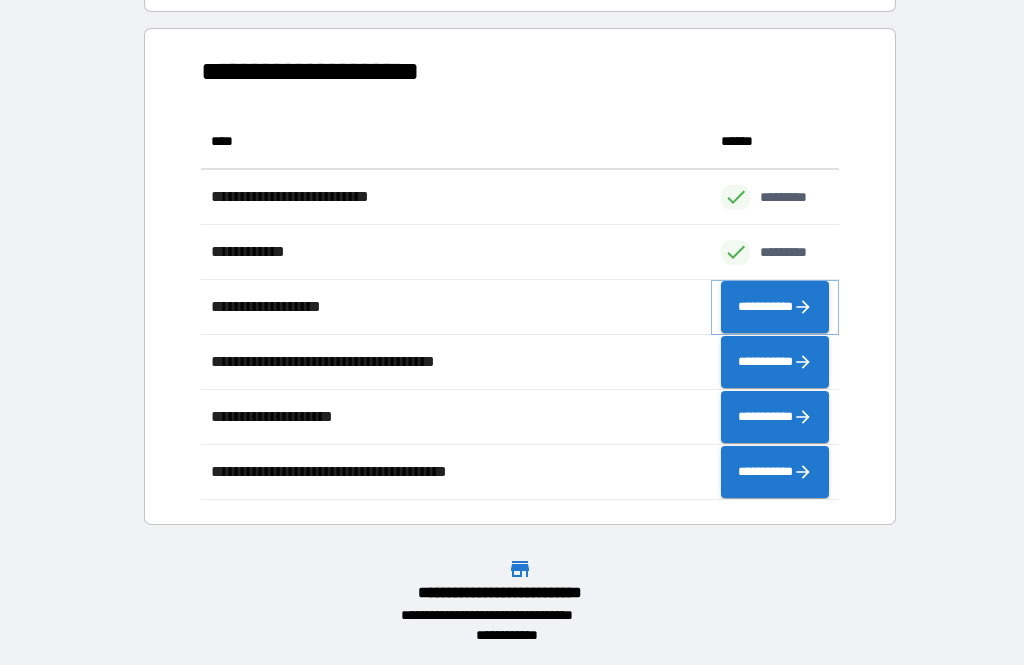 click on "**********" at bounding box center [775, 307] 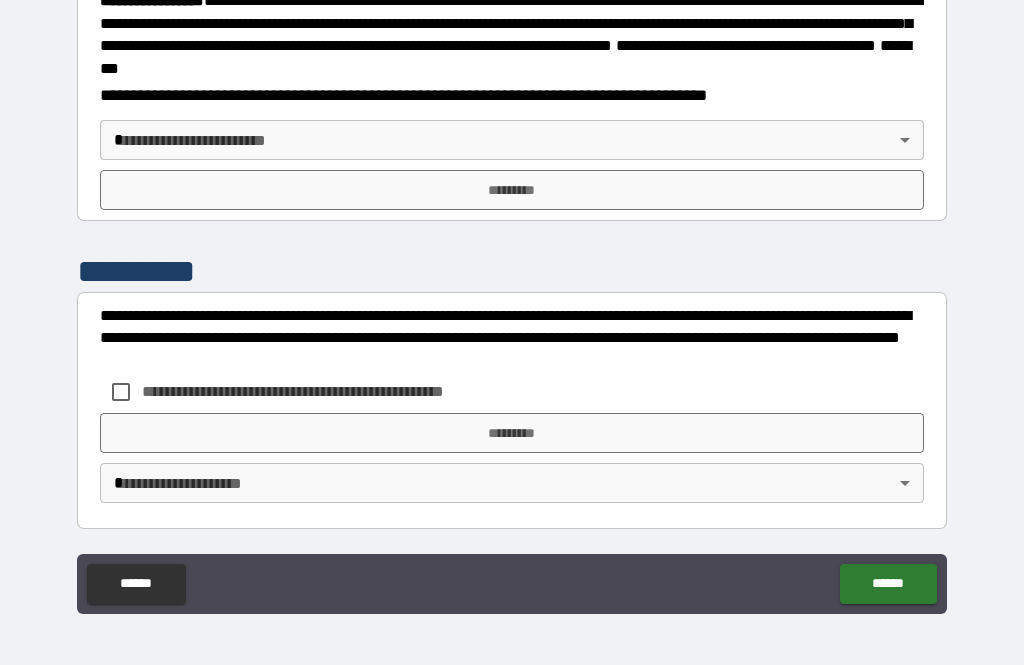 scroll, scrollTop: 2299, scrollLeft: 0, axis: vertical 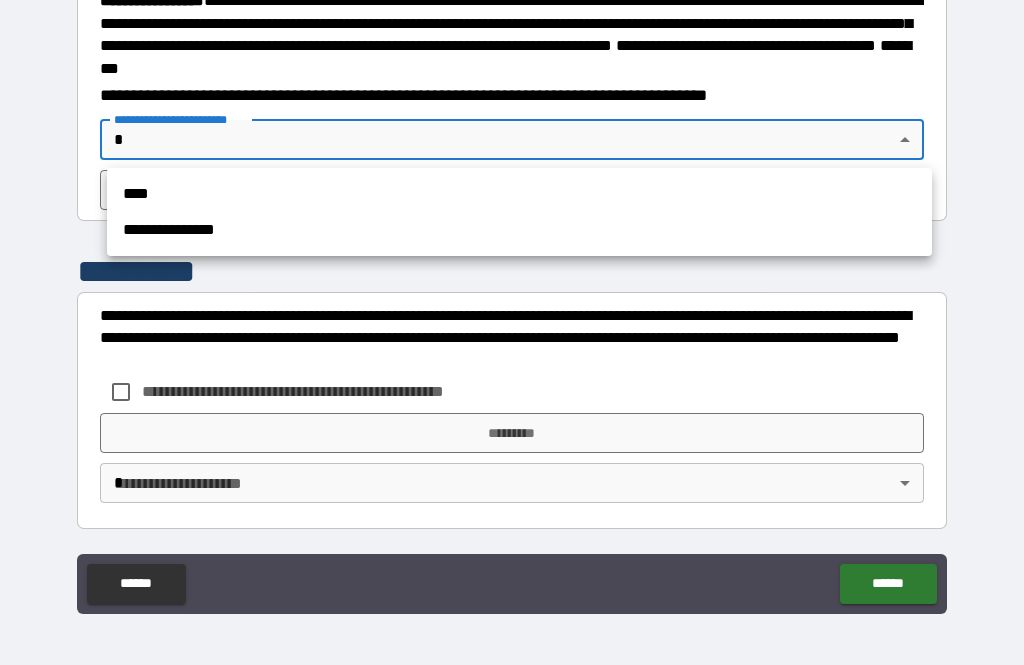 click on "**********" at bounding box center [519, 230] 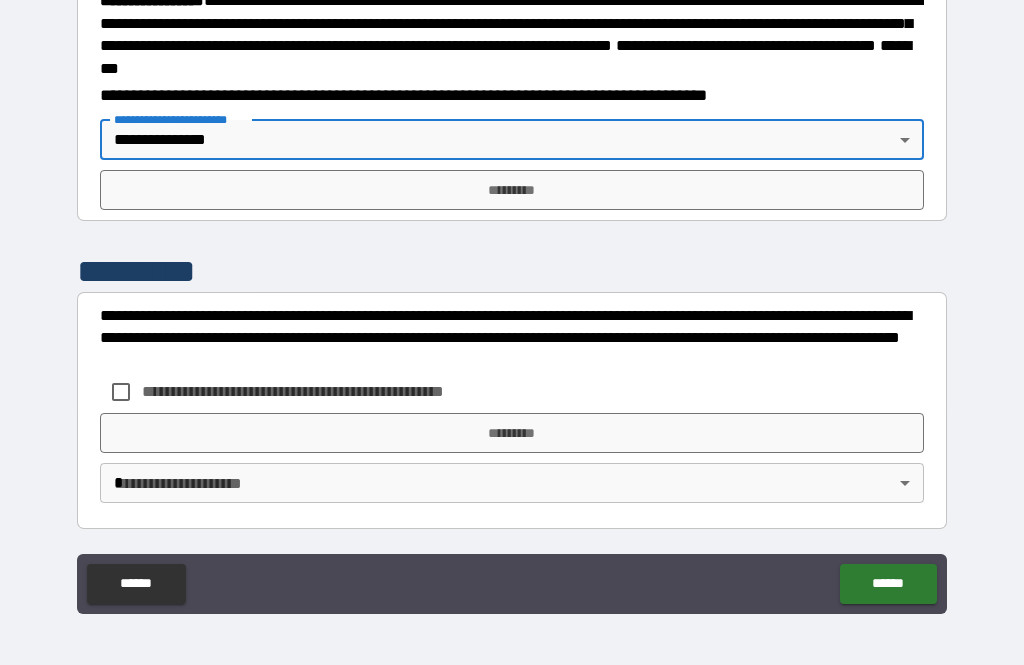 click on "*********" at bounding box center [512, 190] 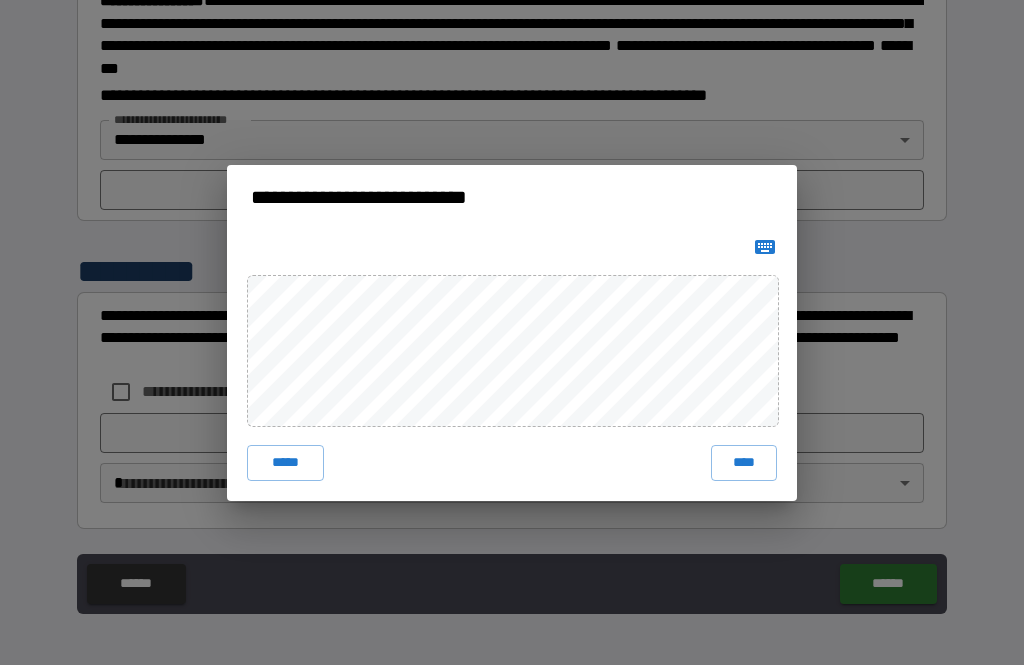click on "****" at bounding box center (744, 463) 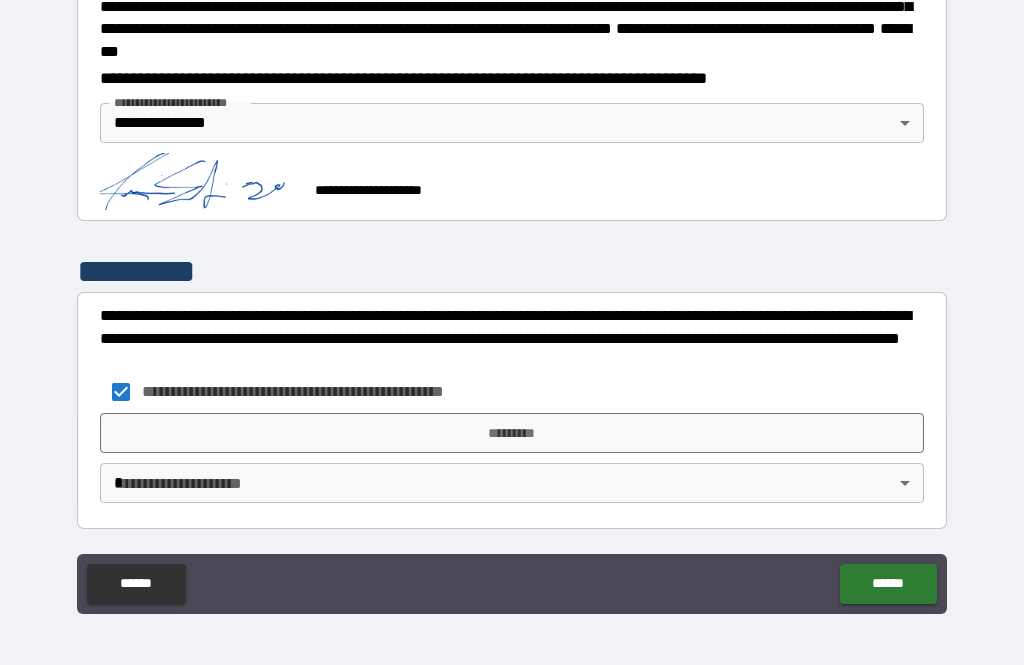 click on "**********" at bounding box center (512, 300) 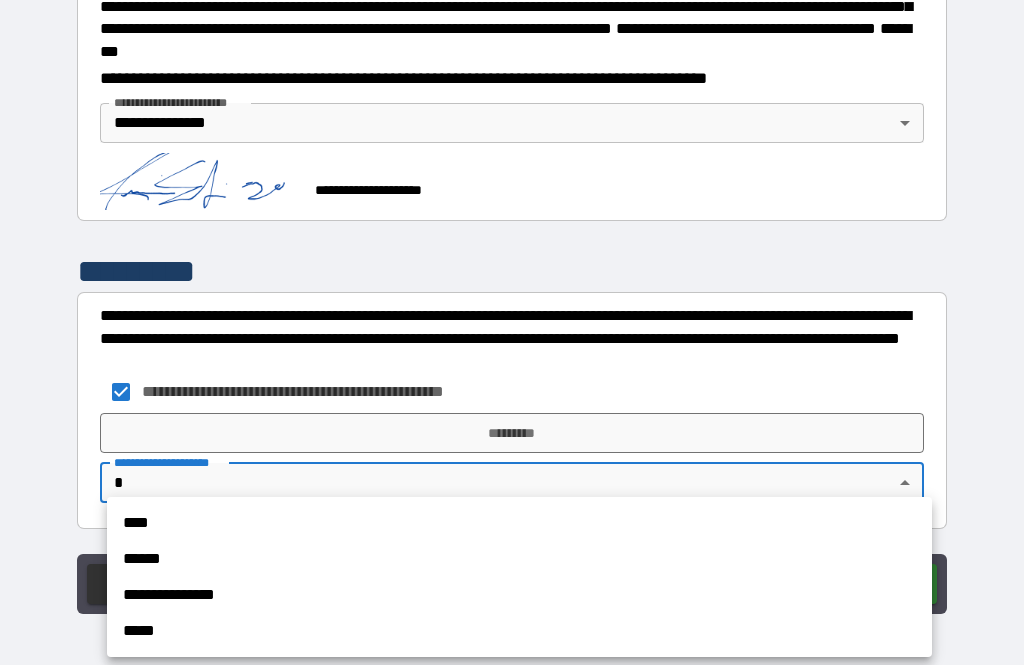 click on "**********" at bounding box center [519, 595] 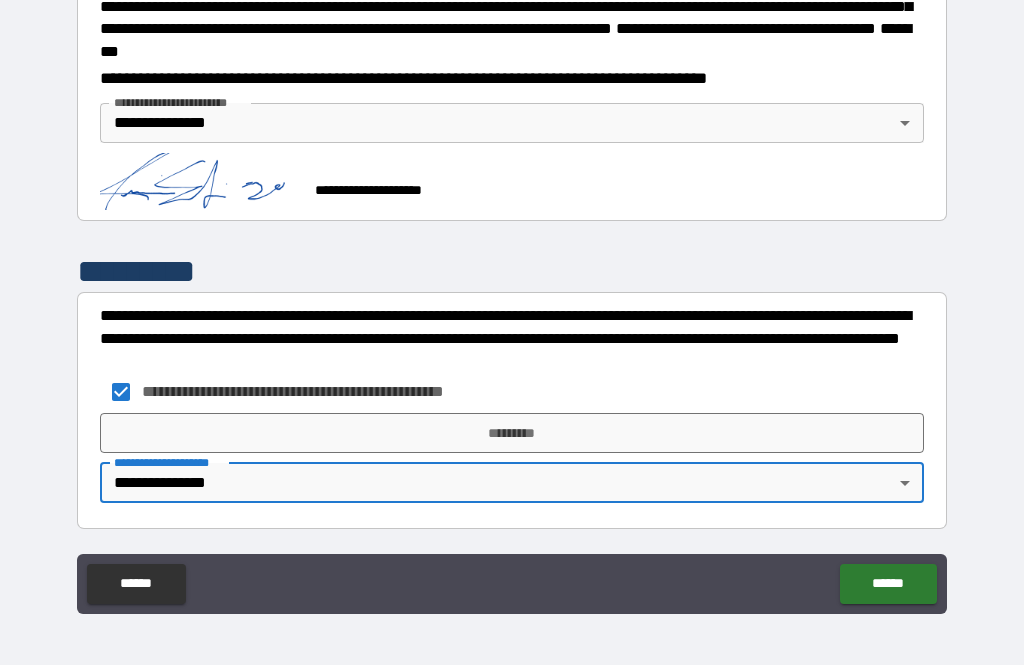 click on "*********" at bounding box center (512, 433) 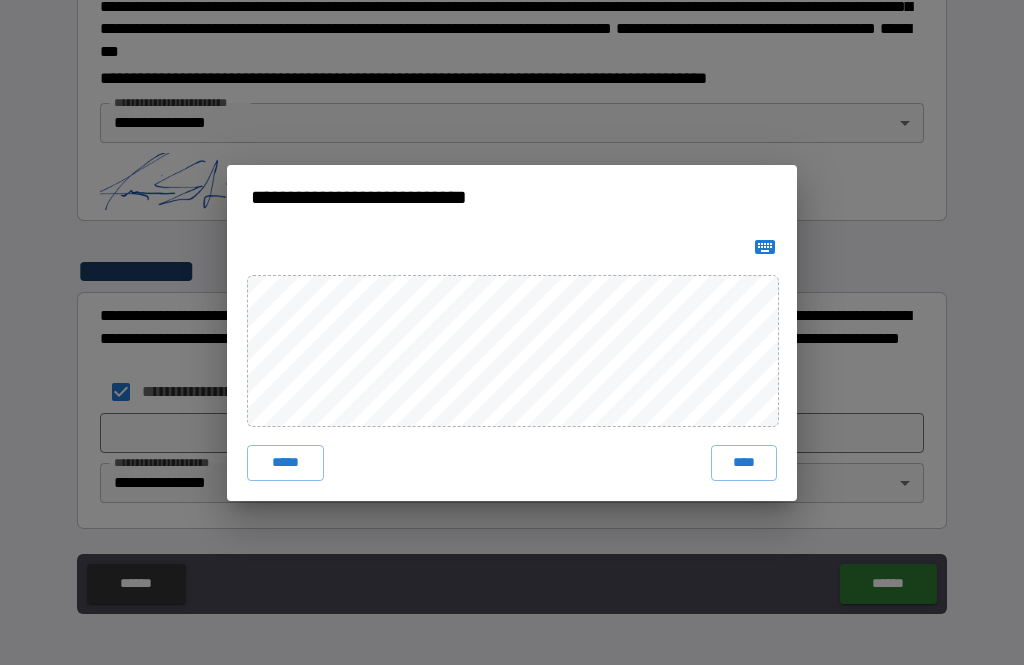 click on "****" at bounding box center (744, 463) 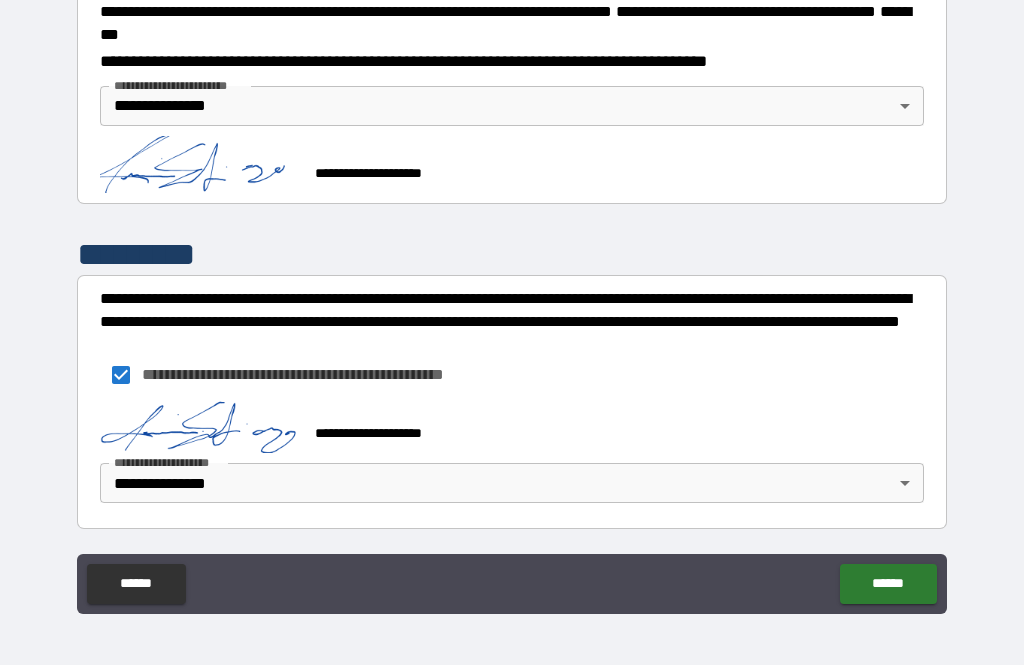 scroll, scrollTop: 2334, scrollLeft: 0, axis: vertical 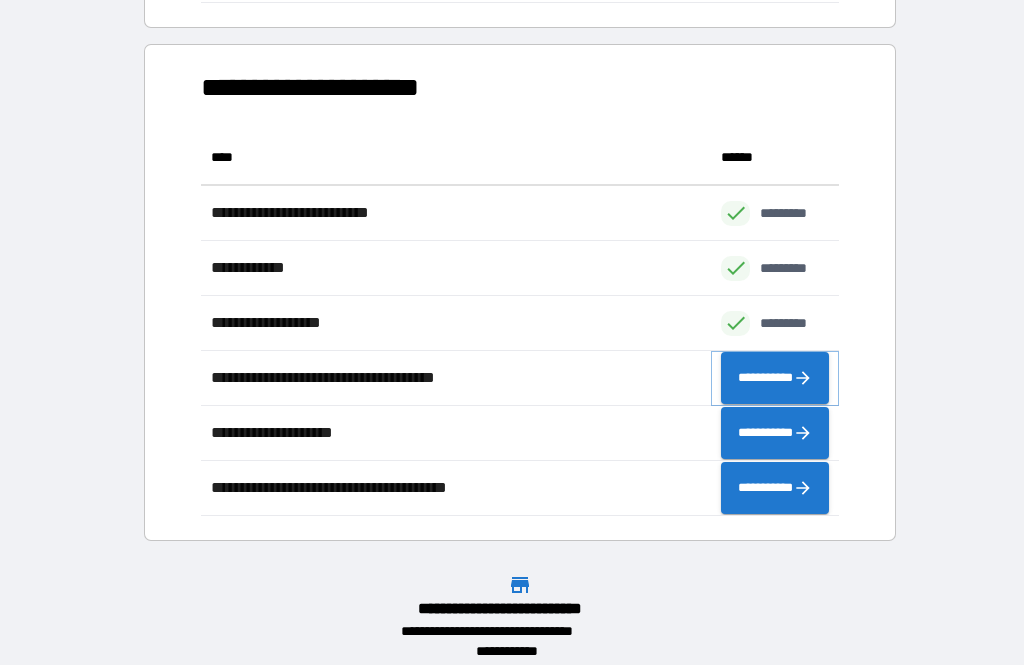 click 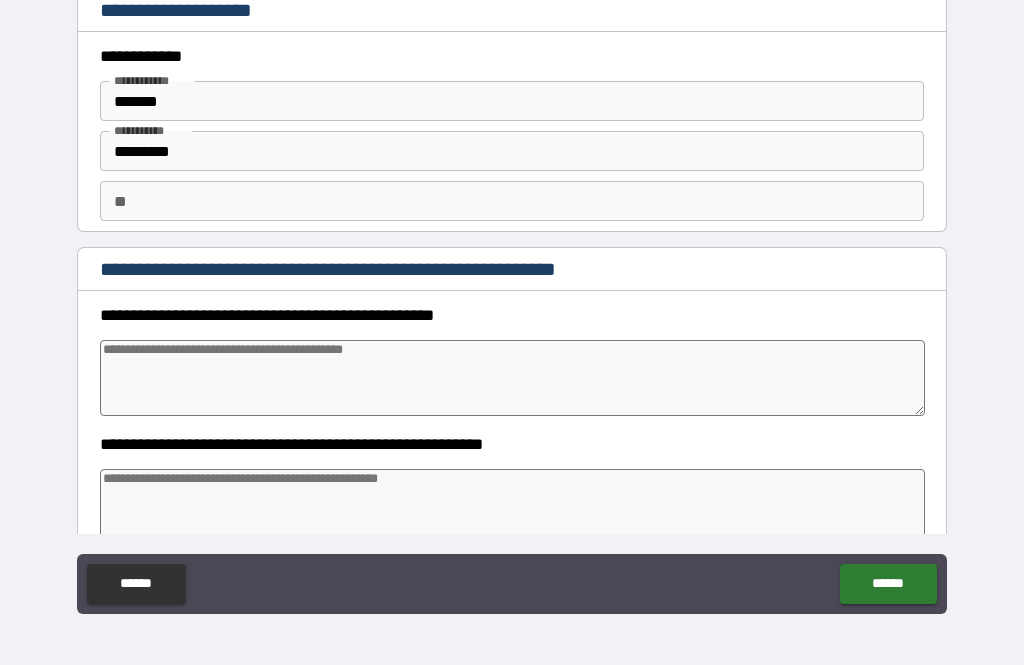 click at bounding box center [513, 378] 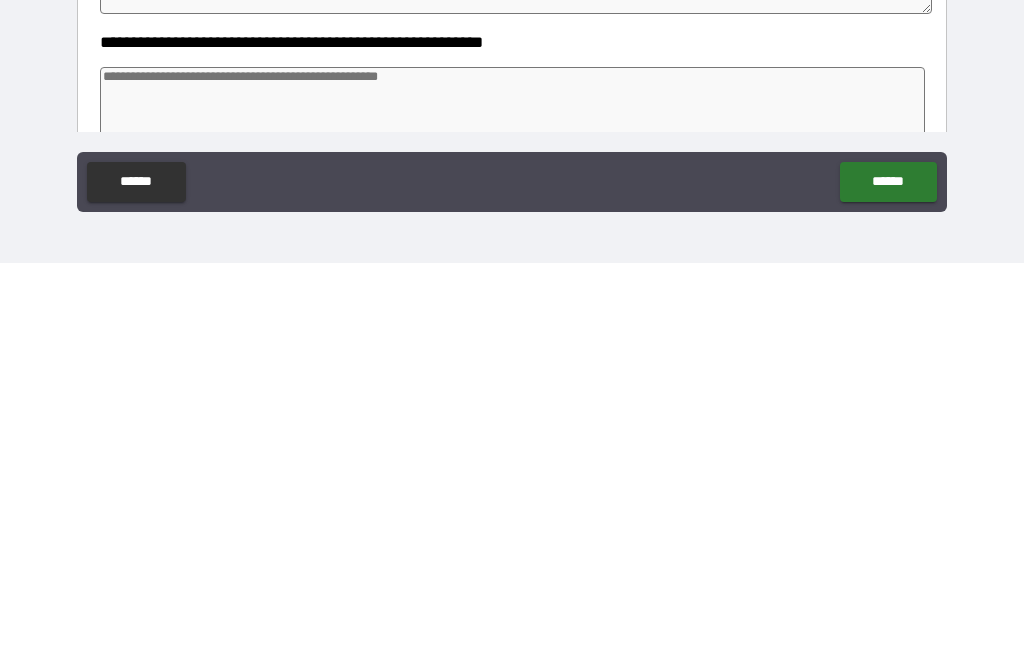 click at bounding box center [513, 507] 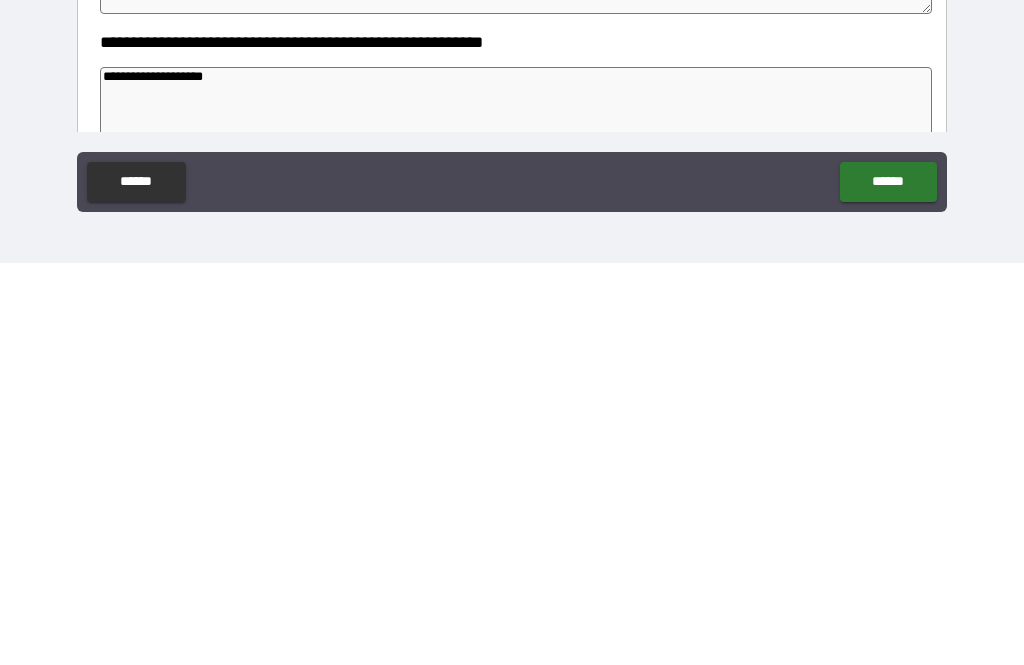 click on "******" at bounding box center [888, 584] 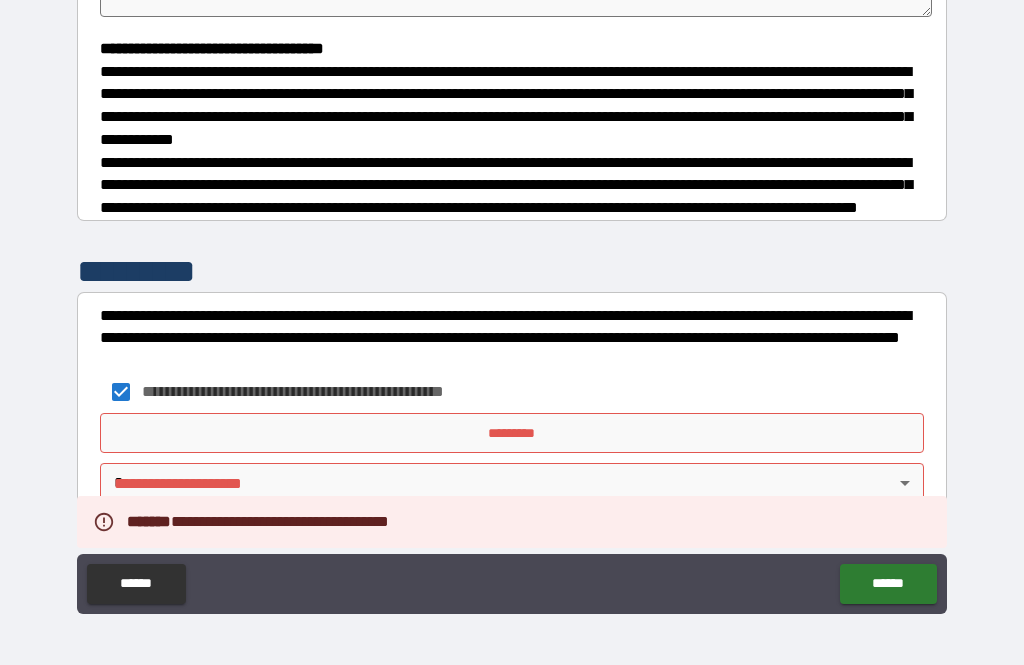 scroll, scrollTop: 544, scrollLeft: 0, axis: vertical 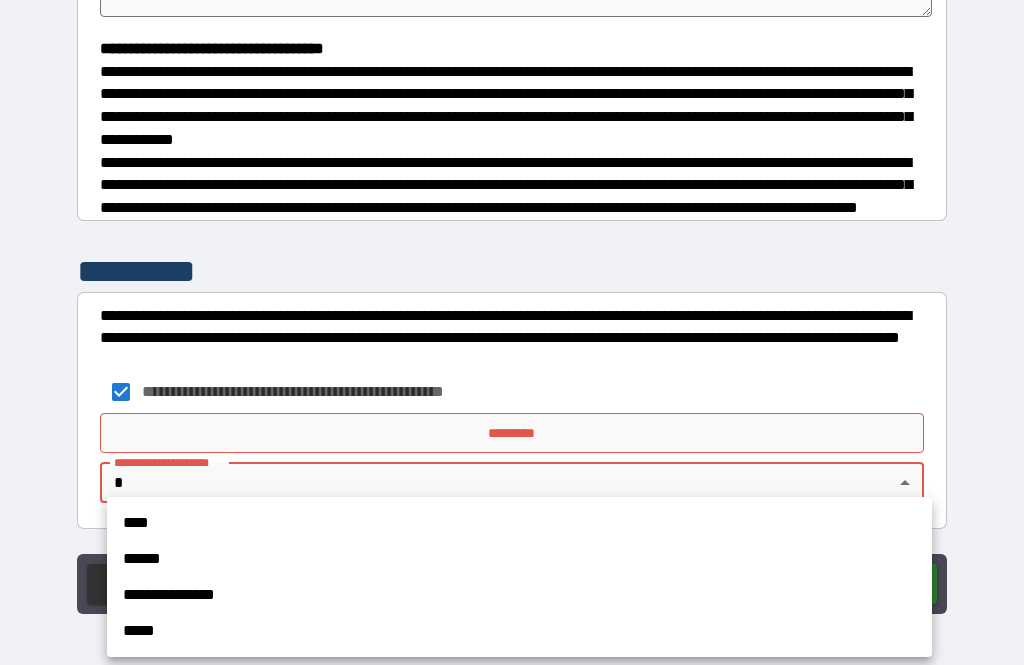 click on "**********" at bounding box center [519, 595] 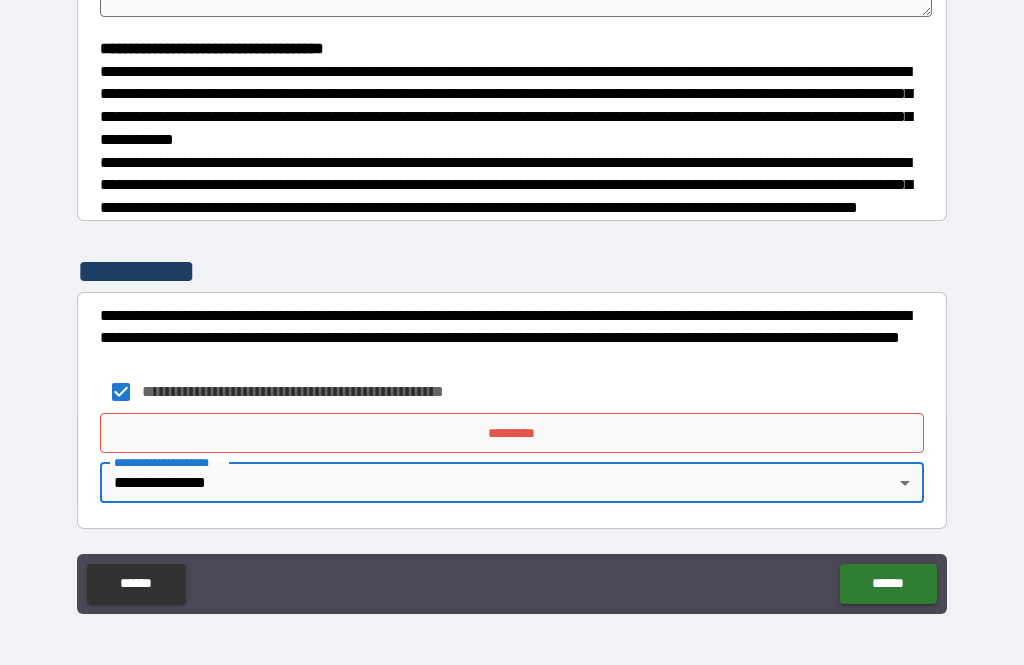 click on "*********" at bounding box center [512, 433] 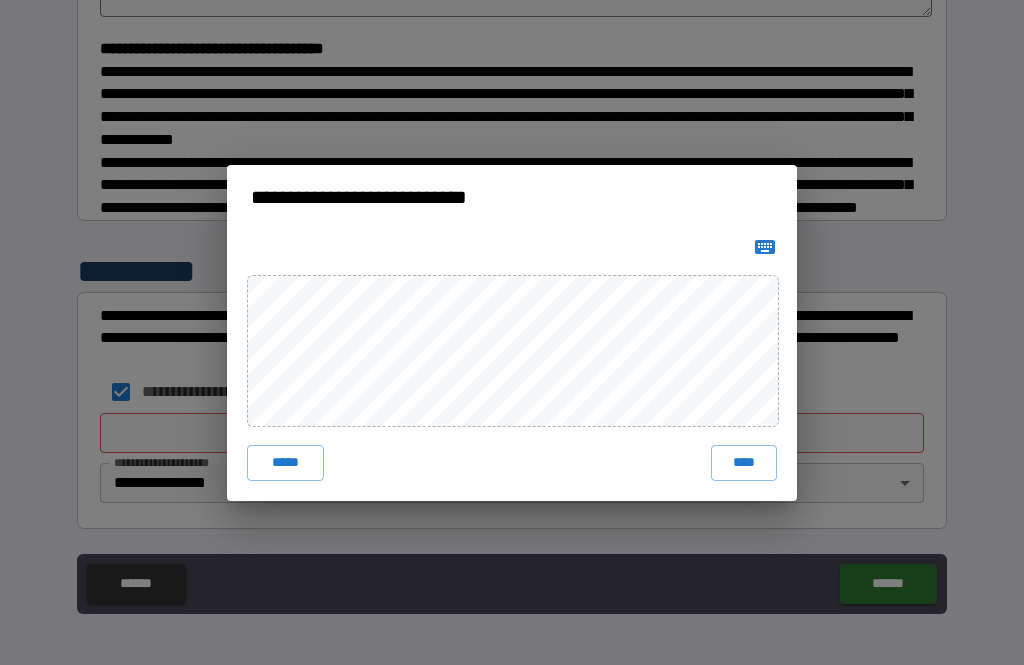 click on "****" at bounding box center (744, 463) 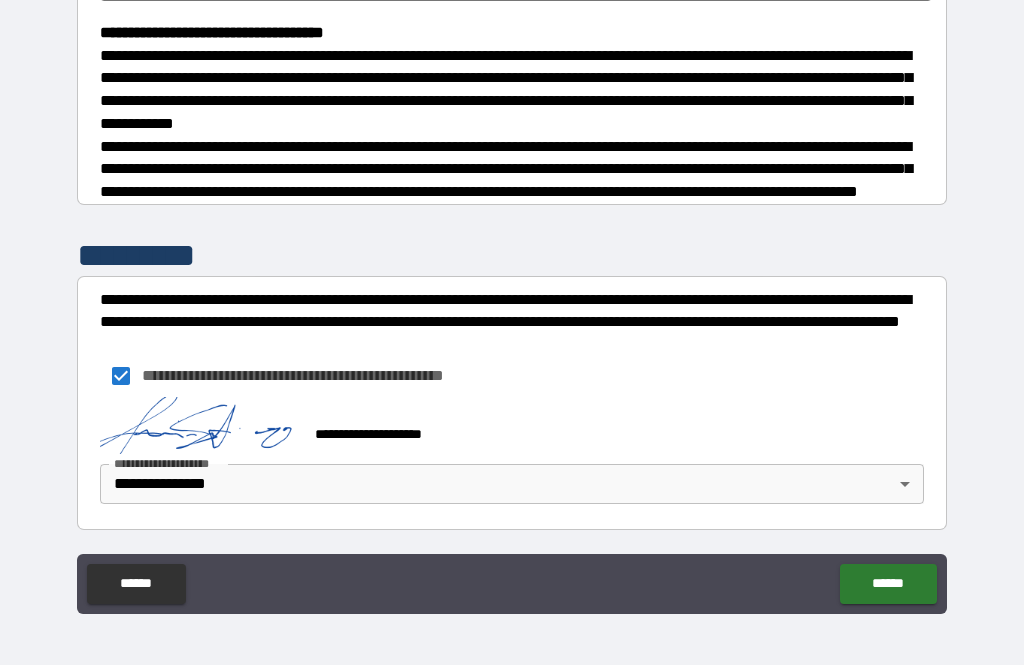 scroll, scrollTop: 534, scrollLeft: 0, axis: vertical 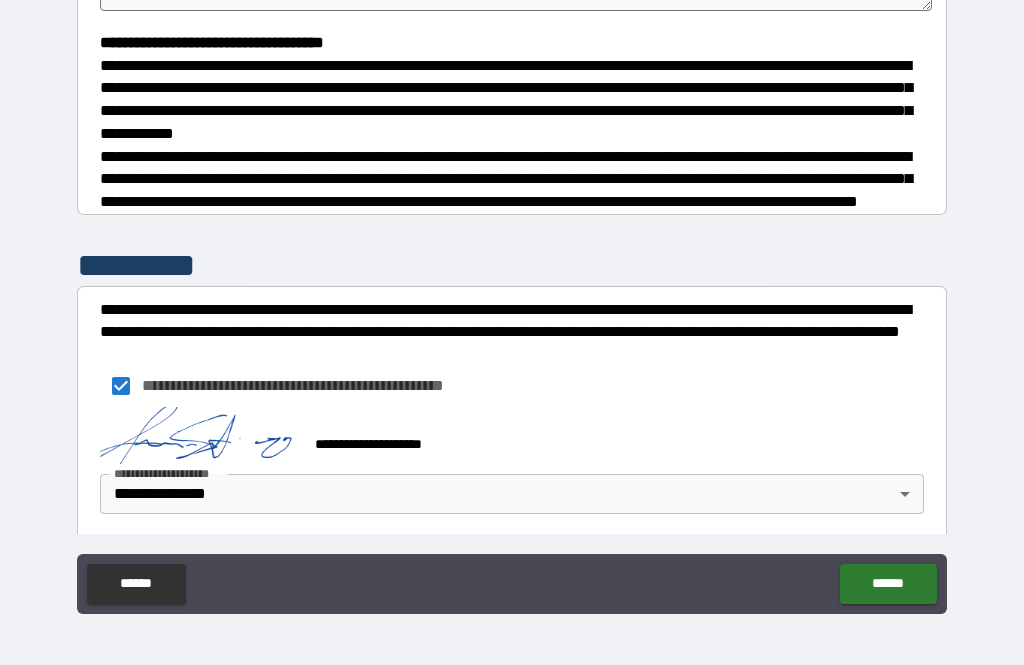 click on "******" at bounding box center (888, 584) 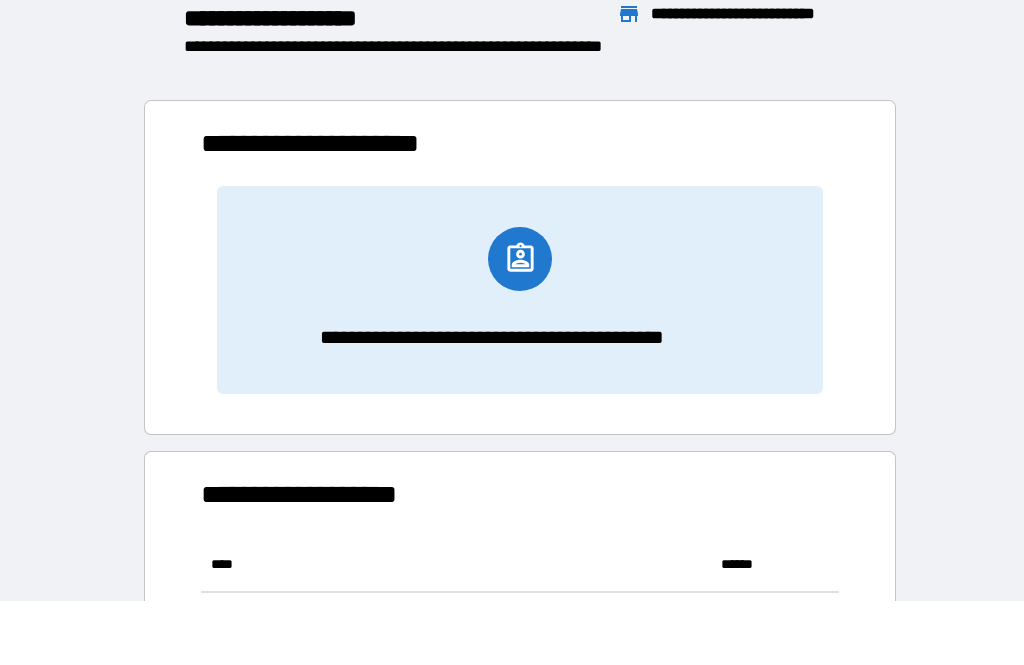 scroll, scrollTop: 386, scrollLeft: 638, axis: both 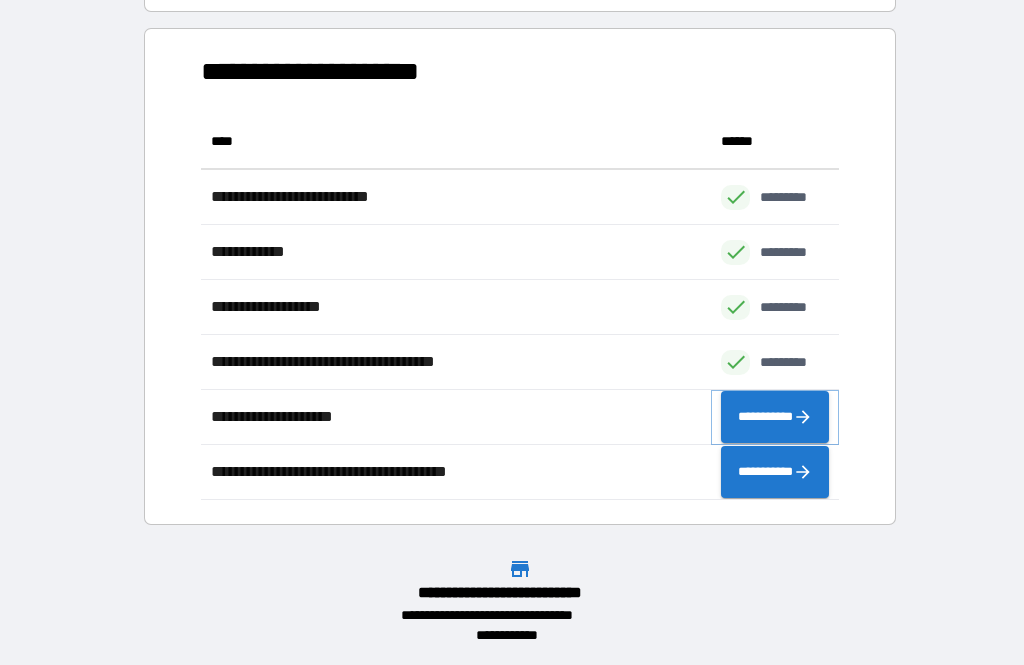click 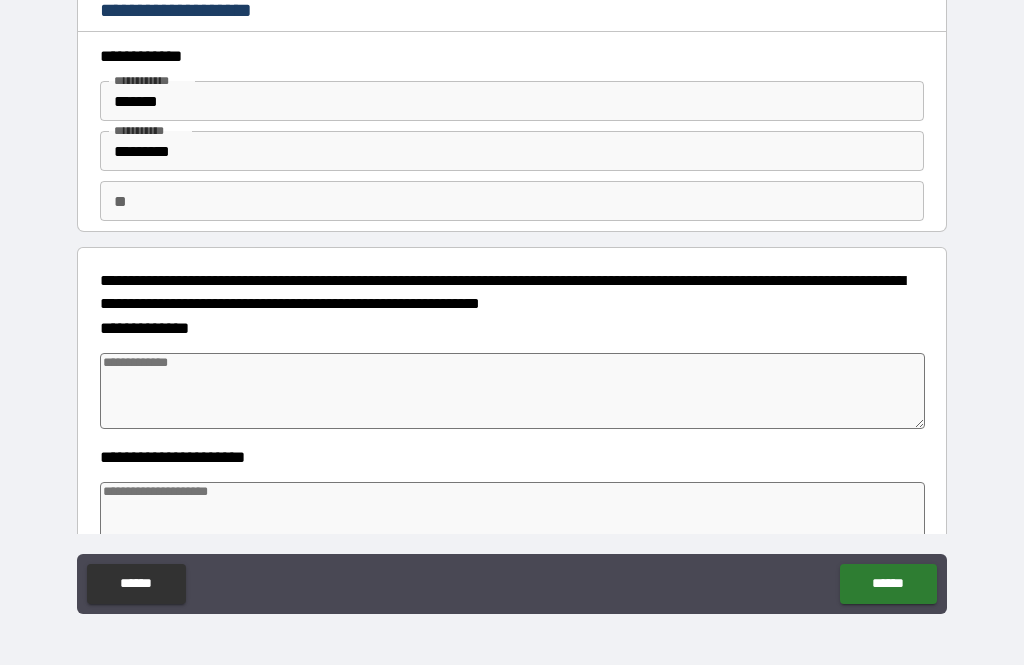 click at bounding box center [513, 391] 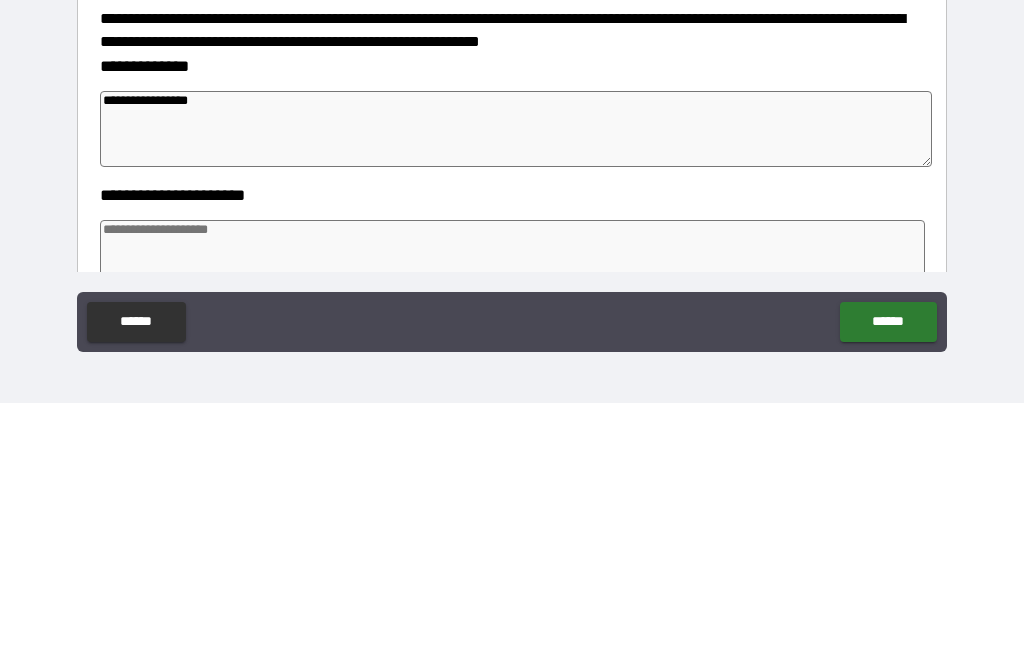 click at bounding box center (513, 520) 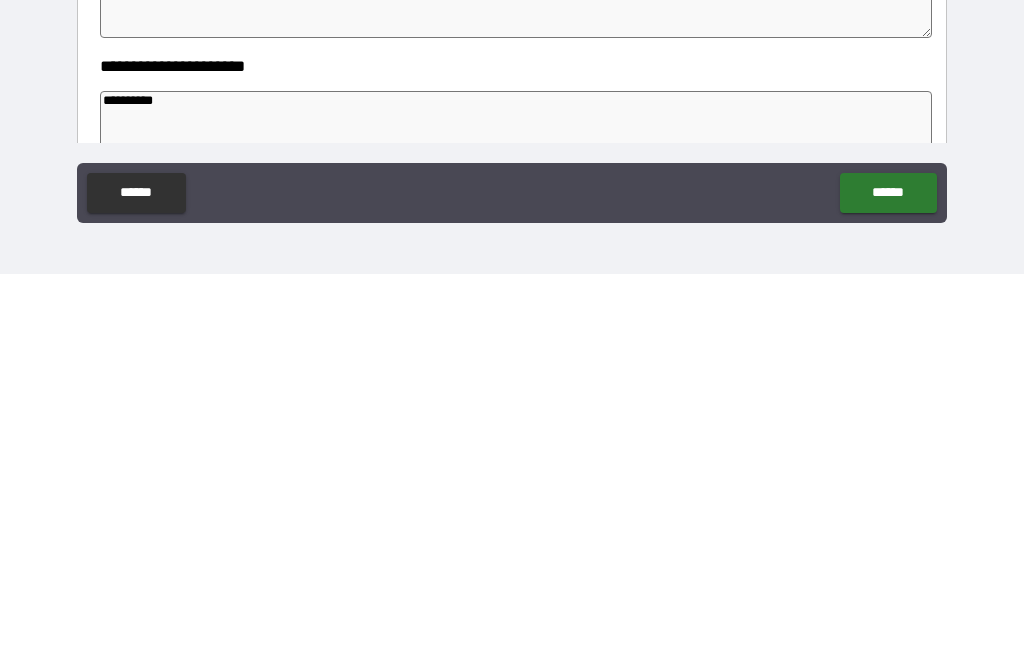 click on "**********" at bounding box center (512, 303) 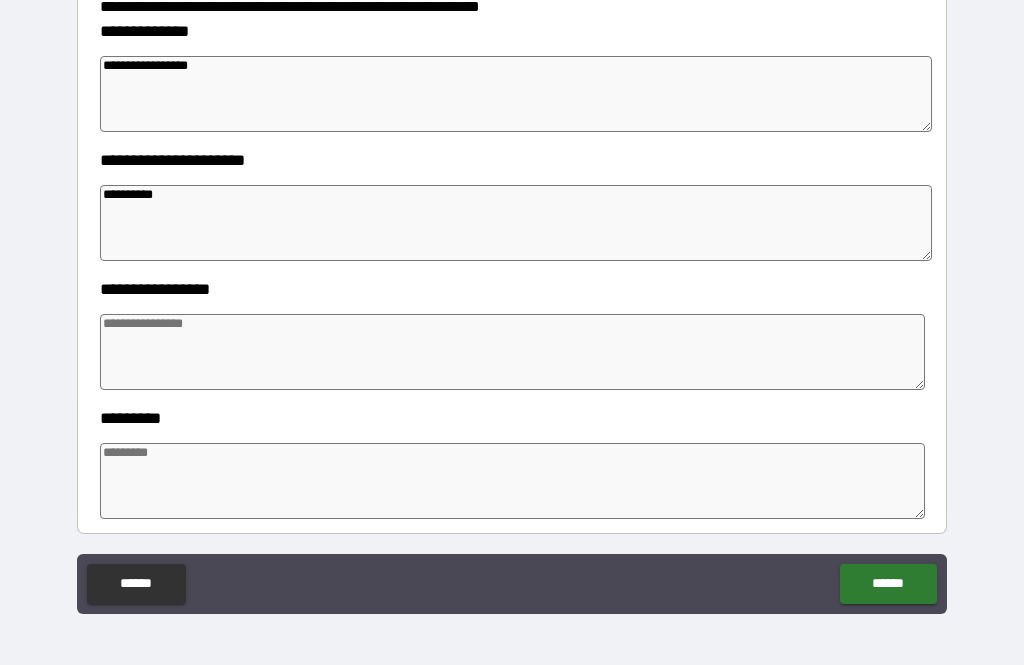 scroll, scrollTop: 302, scrollLeft: 0, axis: vertical 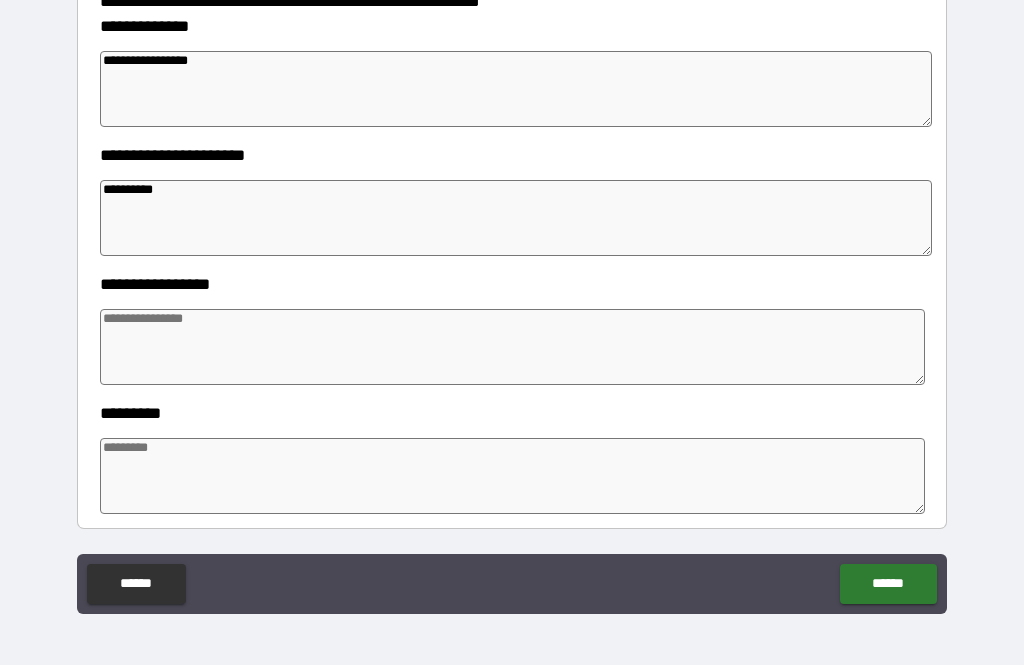 click at bounding box center [513, 347] 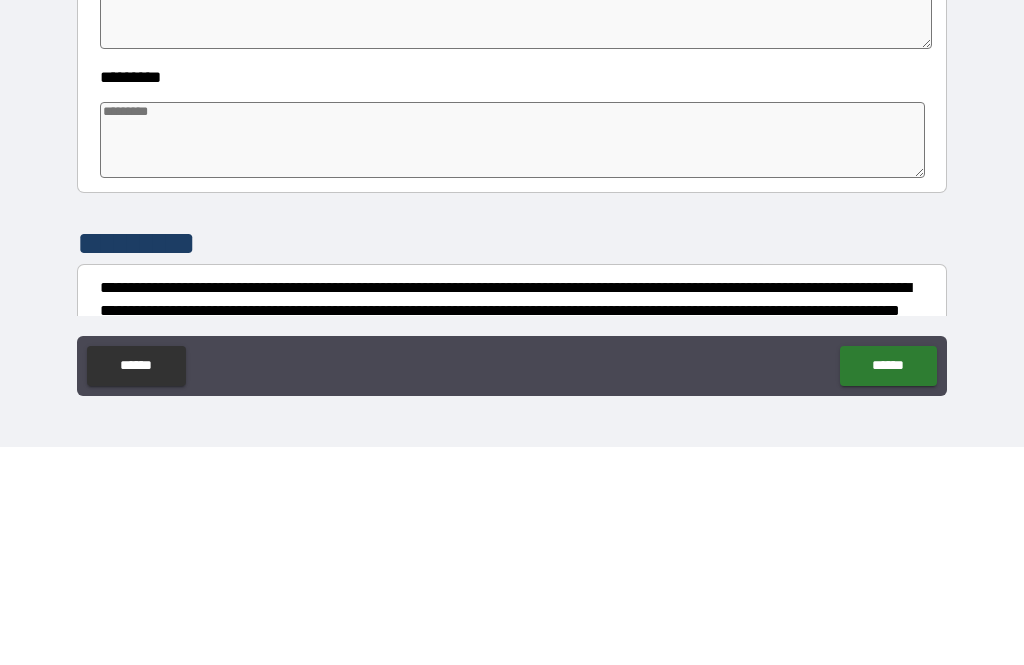 scroll, scrollTop: 420, scrollLeft: 0, axis: vertical 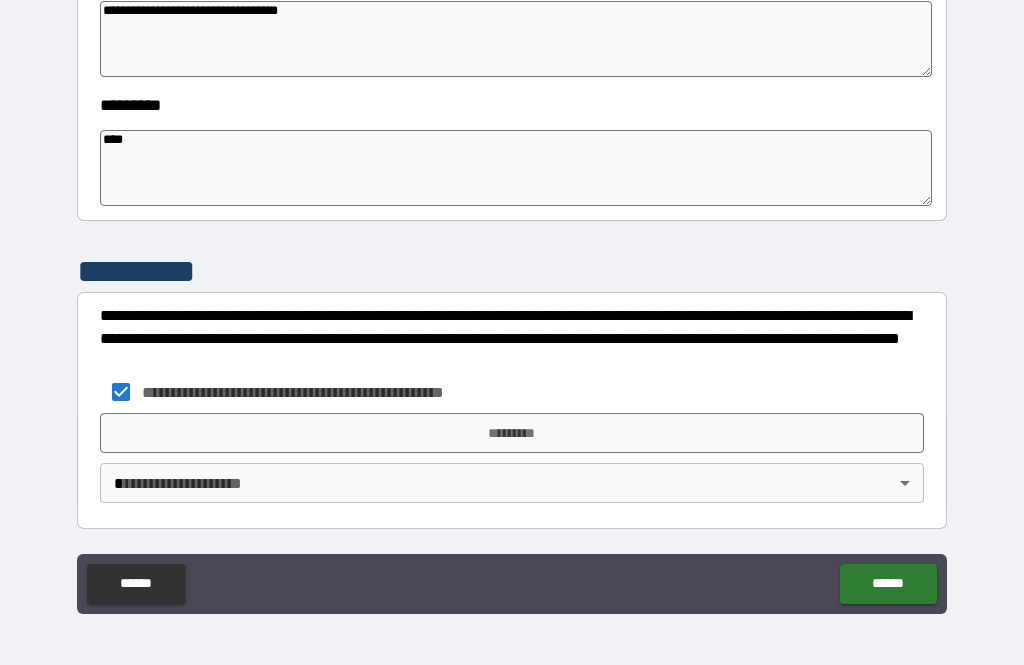 click on "**********" at bounding box center [512, 300] 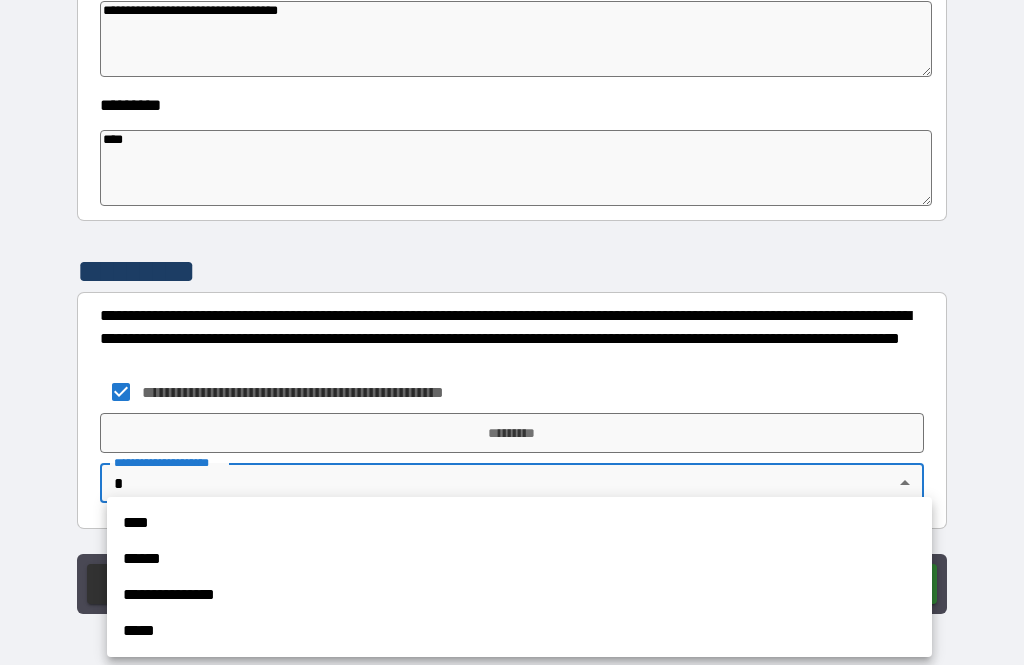 click on "**********" at bounding box center (519, 595) 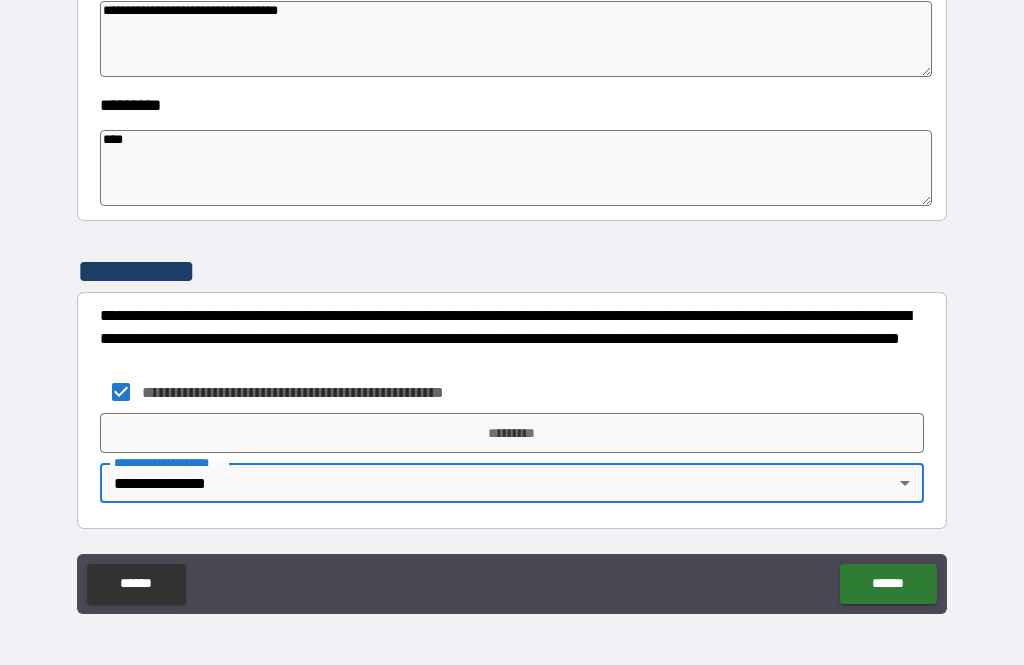 click on "*********" at bounding box center [512, 433] 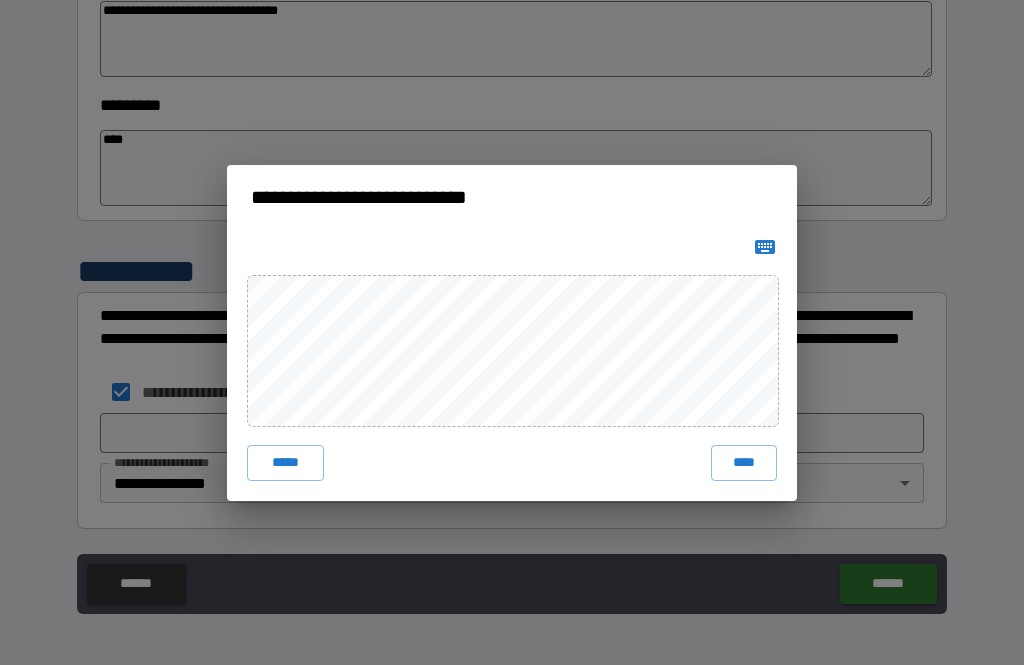 click on "****" at bounding box center [744, 463] 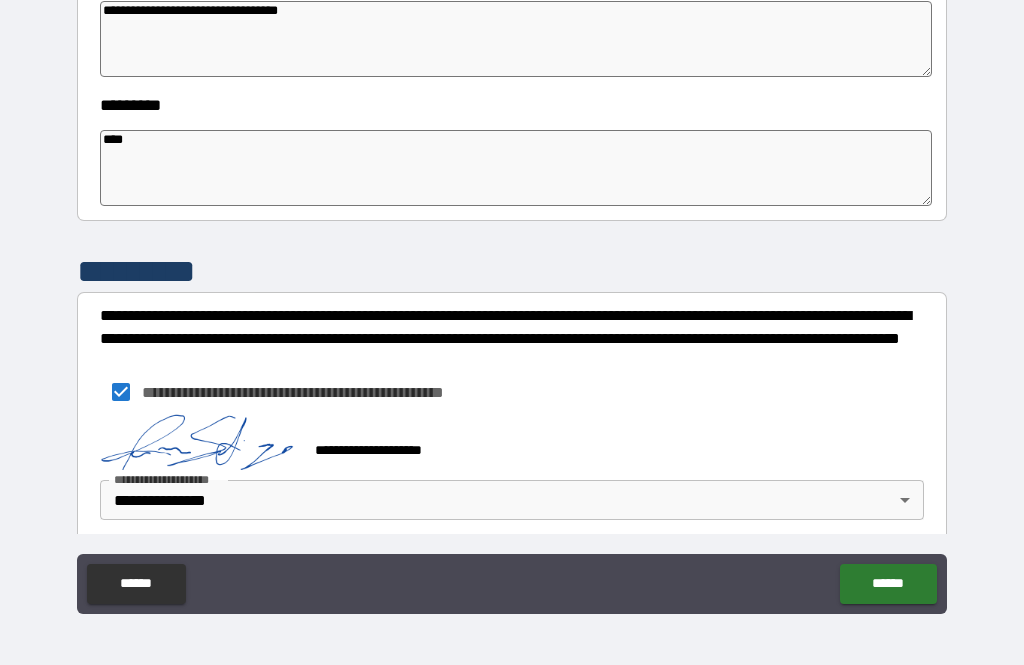 scroll, scrollTop: 600, scrollLeft: 0, axis: vertical 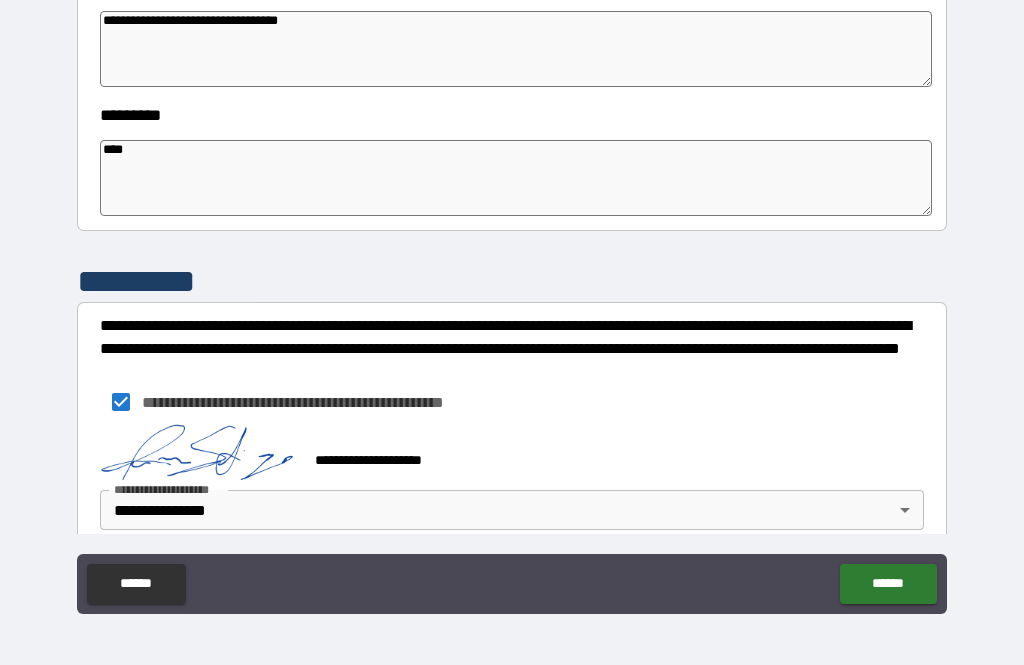 click on "******" at bounding box center [888, 584] 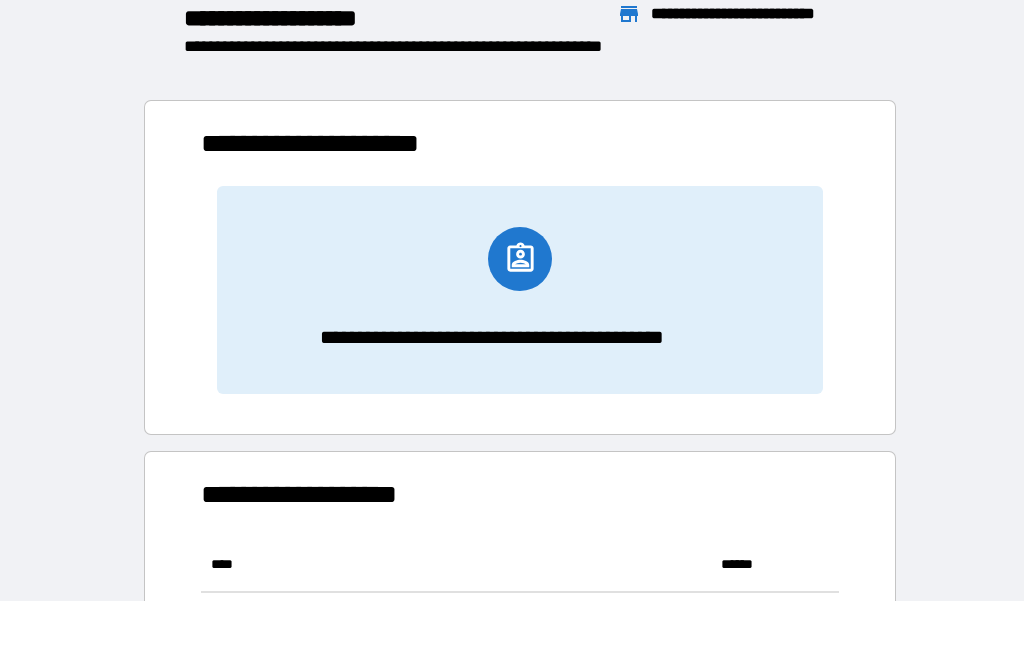 scroll, scrollTop: 386, scrollLeft: 638, axis: both 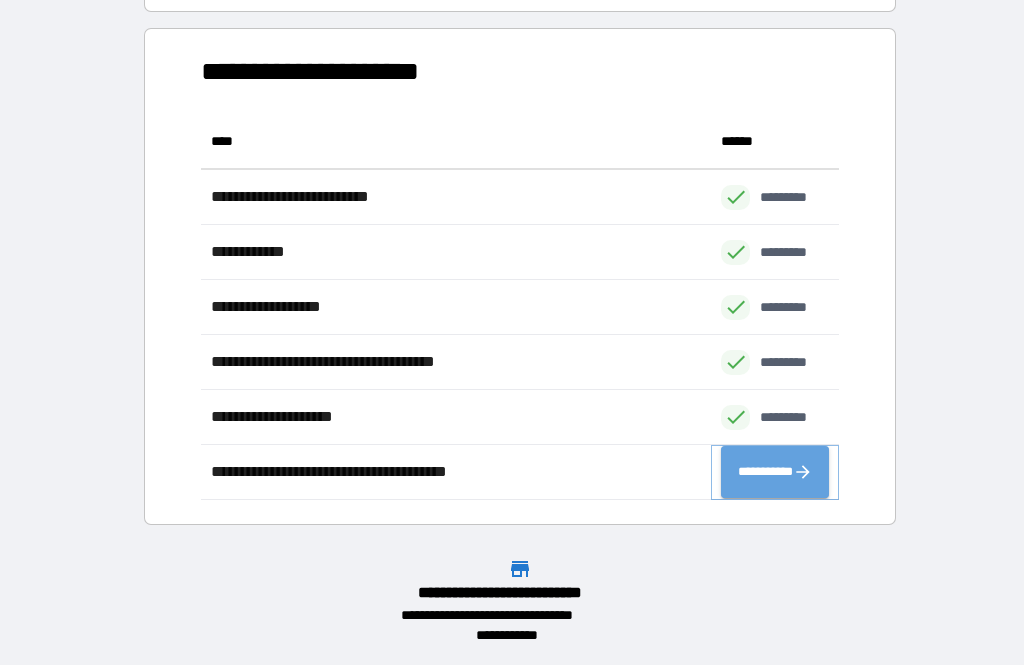 click on "**********" at bounding box center [775, 472] 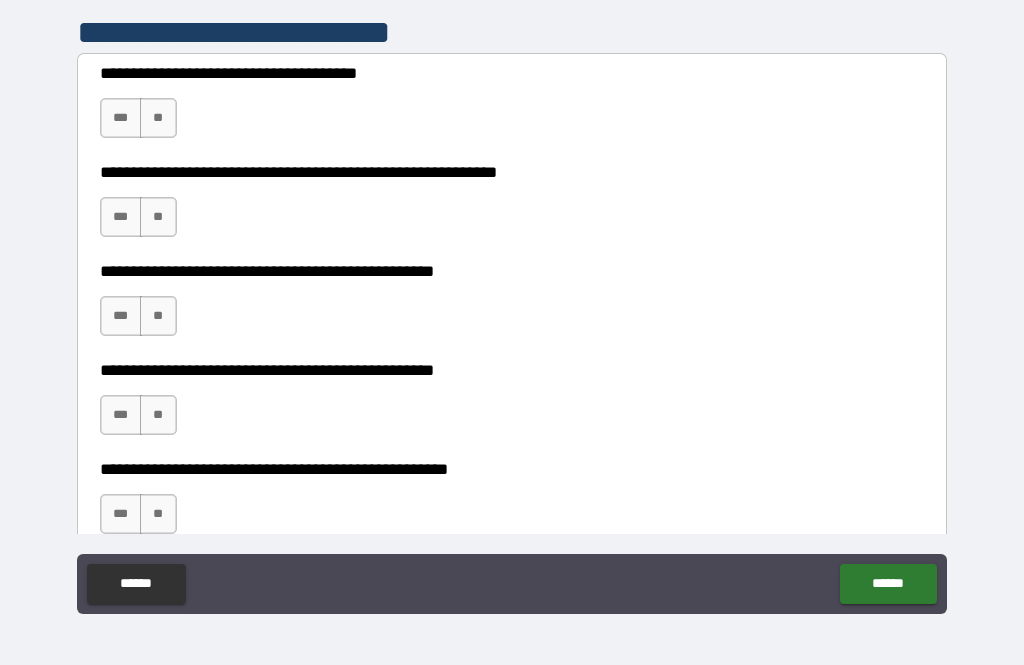 scroll, scrollTop: 406, scrollLeft: 0, axis: vertical 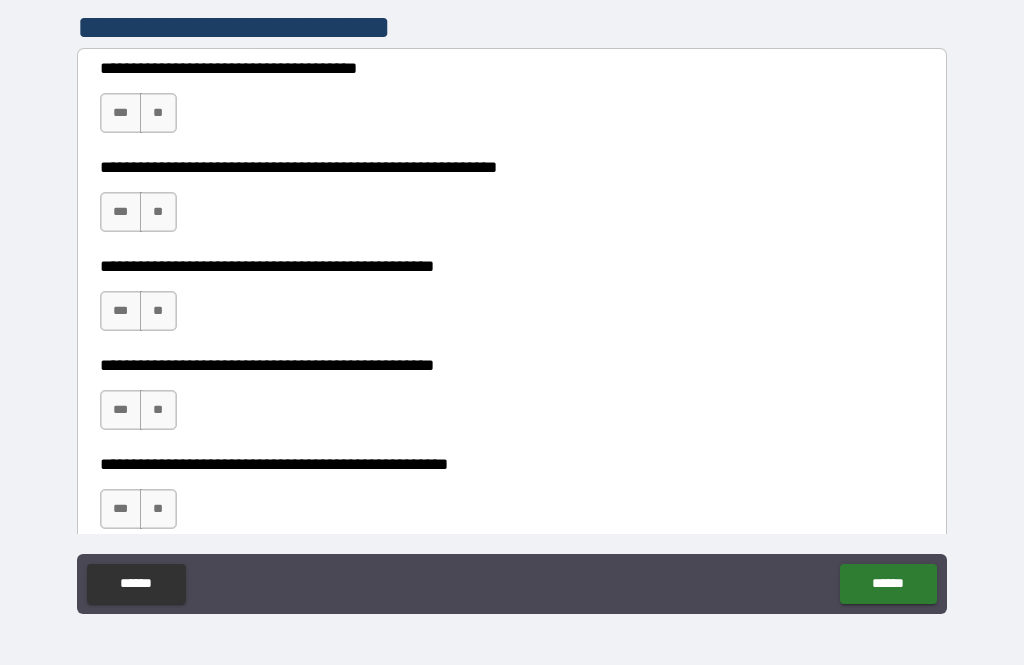 click on "**" at bounding box center (158, 113) 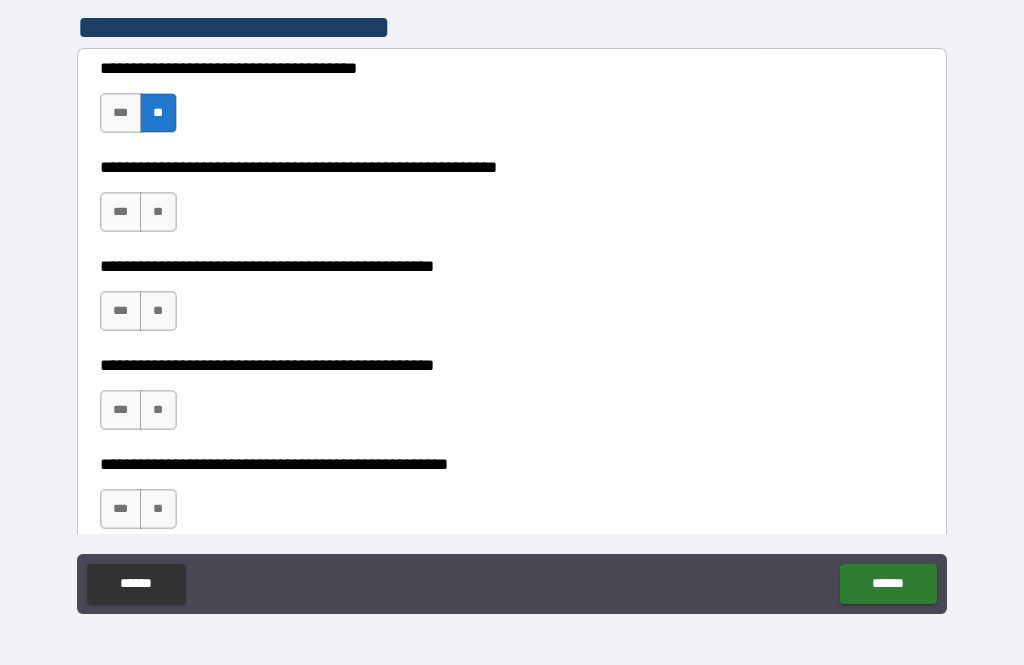click on "**" at bounding box center [158, 212] 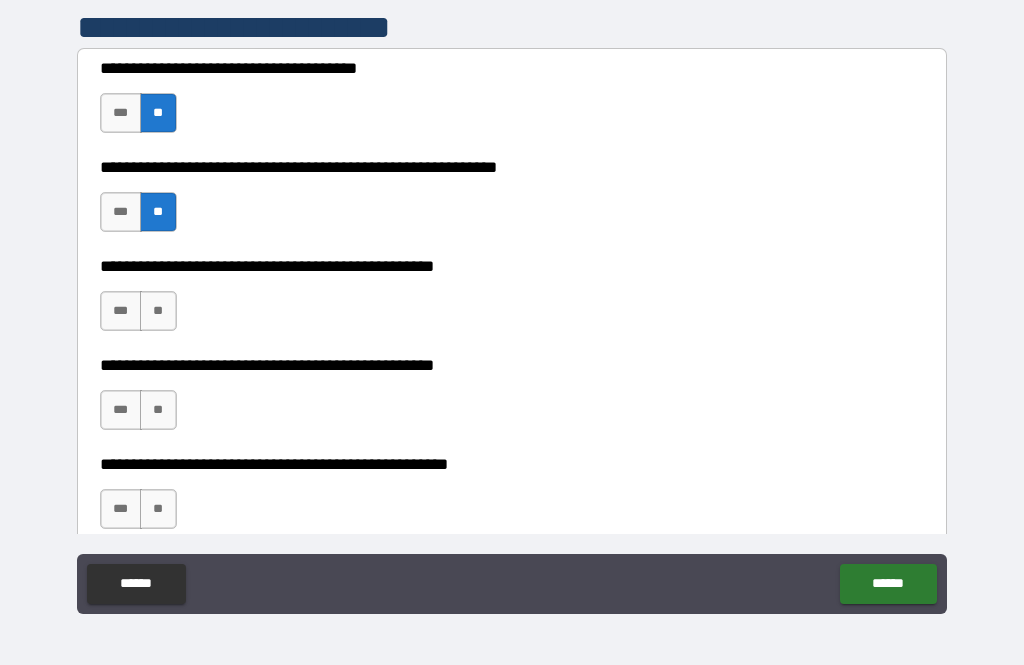 click on "**" at bounding box center [158, 311] 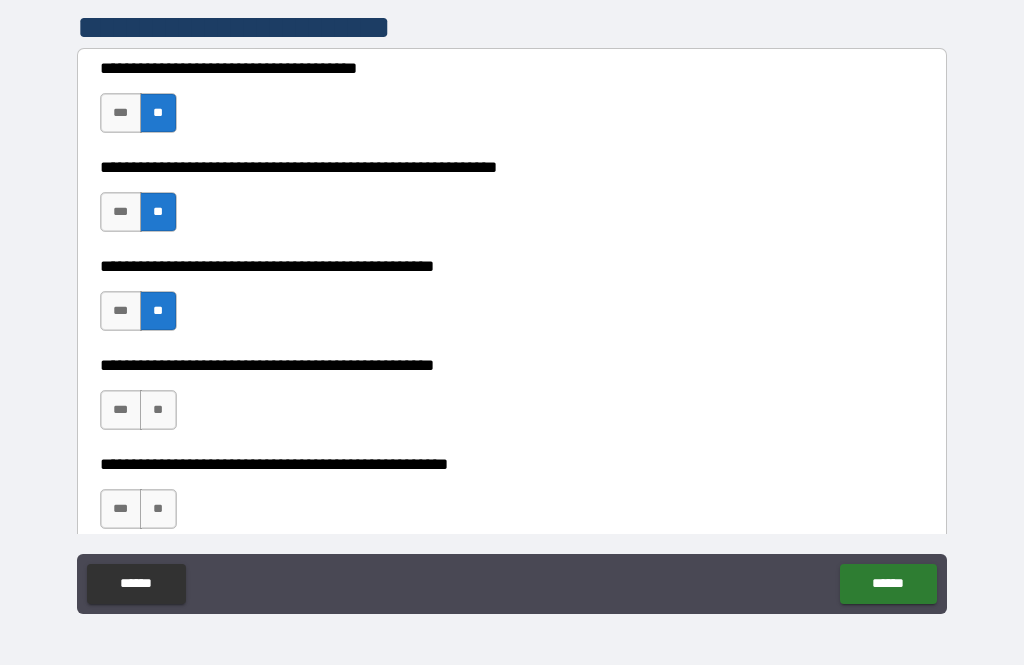 click on "**" at bounding box center [158, 410] 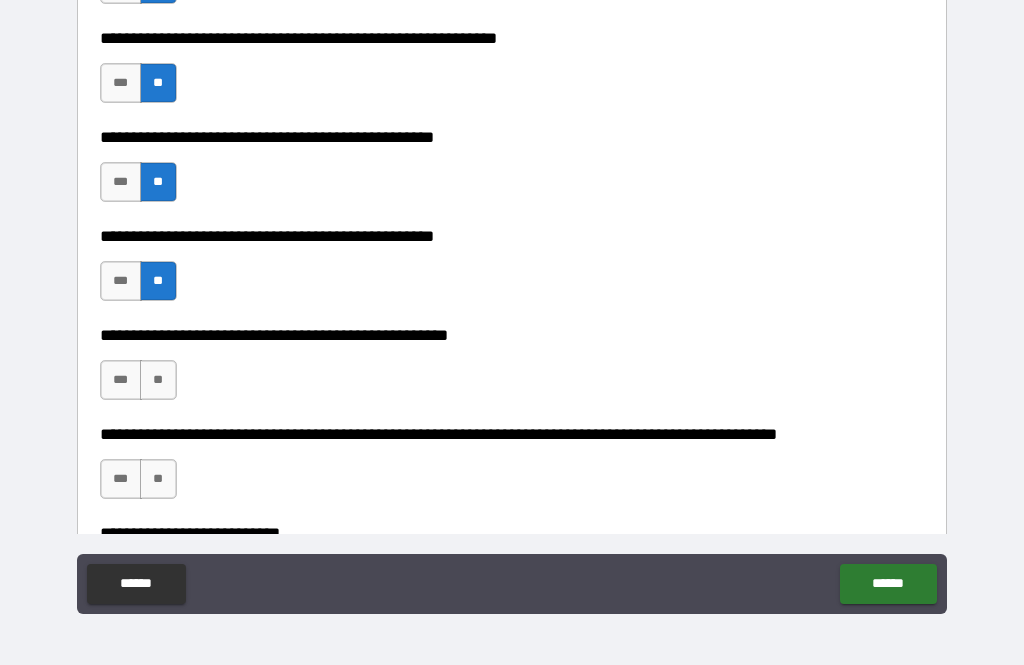 scroll, scrollTop: 570, scrollLeft: 0, axis: vertical 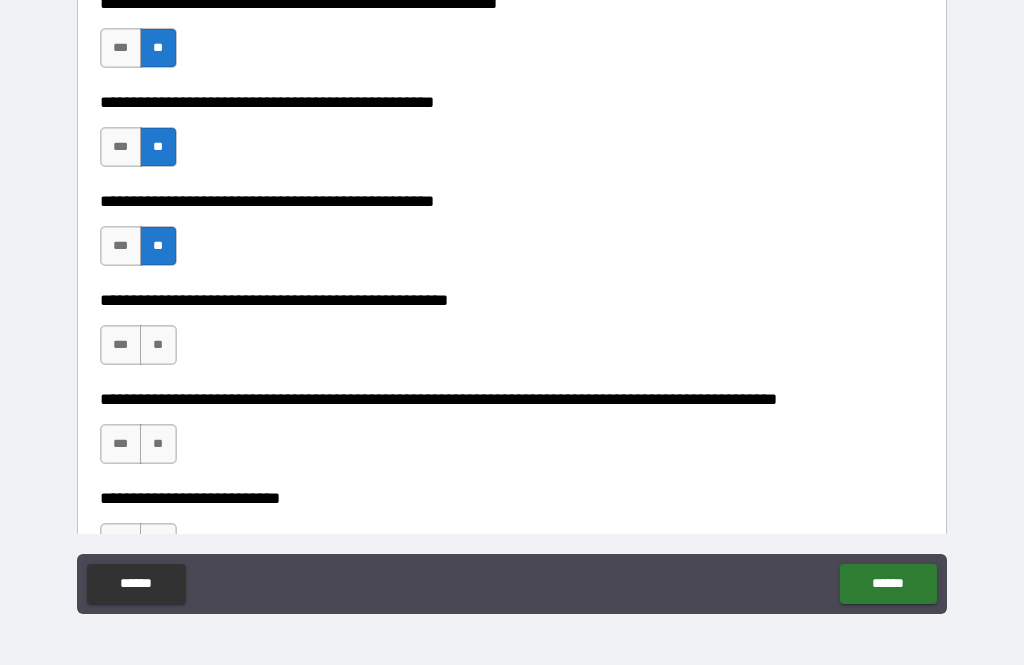 click on "**" at bounding box center (158, 345) 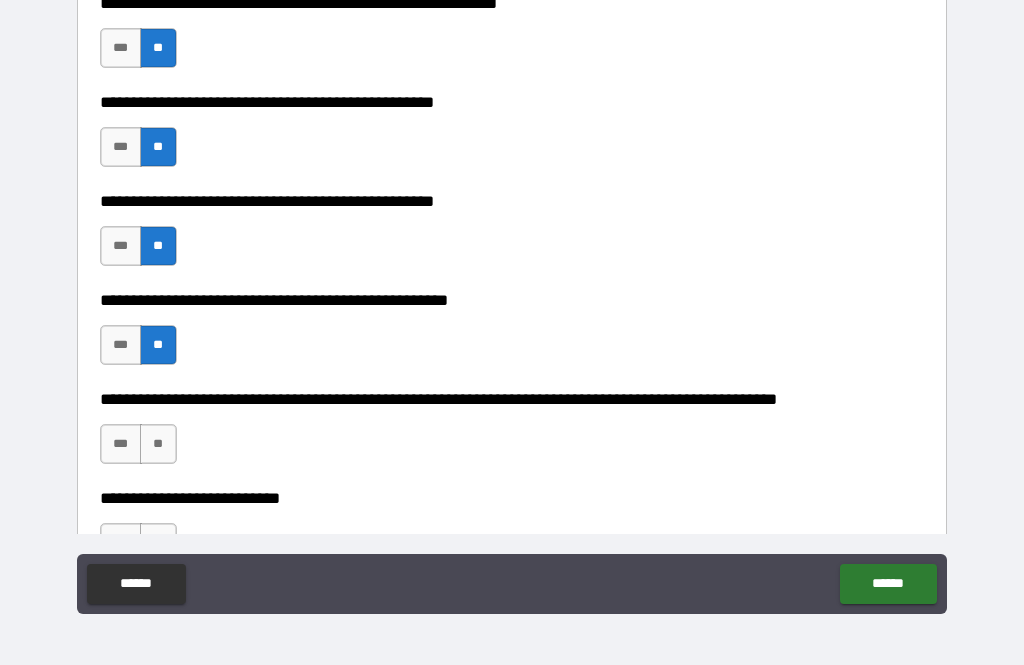 click on "**" at bounding box center [158, 444] 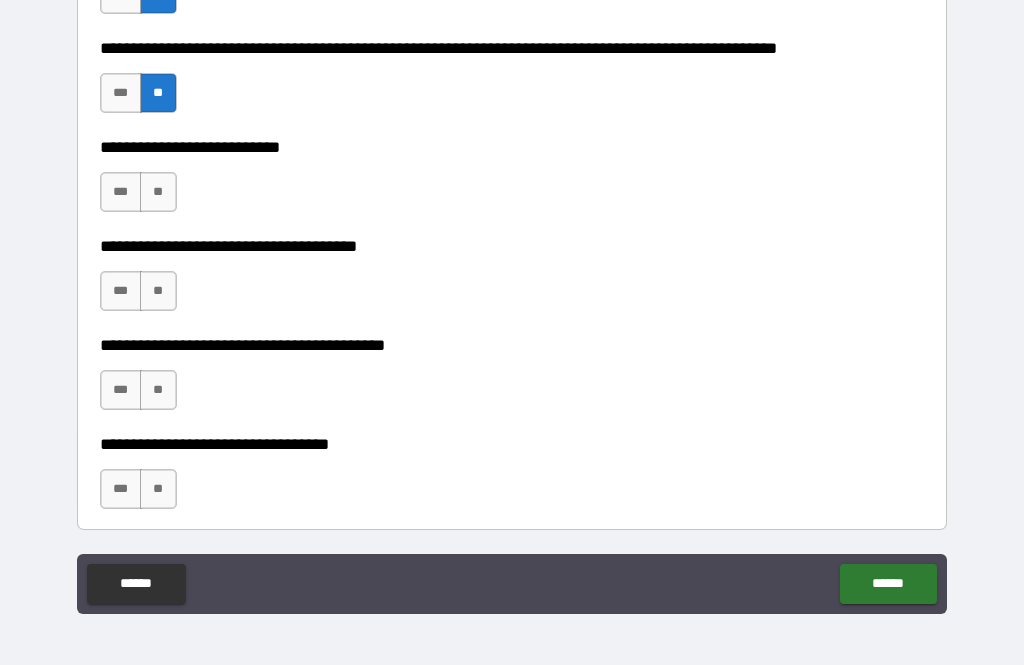 scroll, scrollTop: 940, scrollLeft: 0, axis: vertical 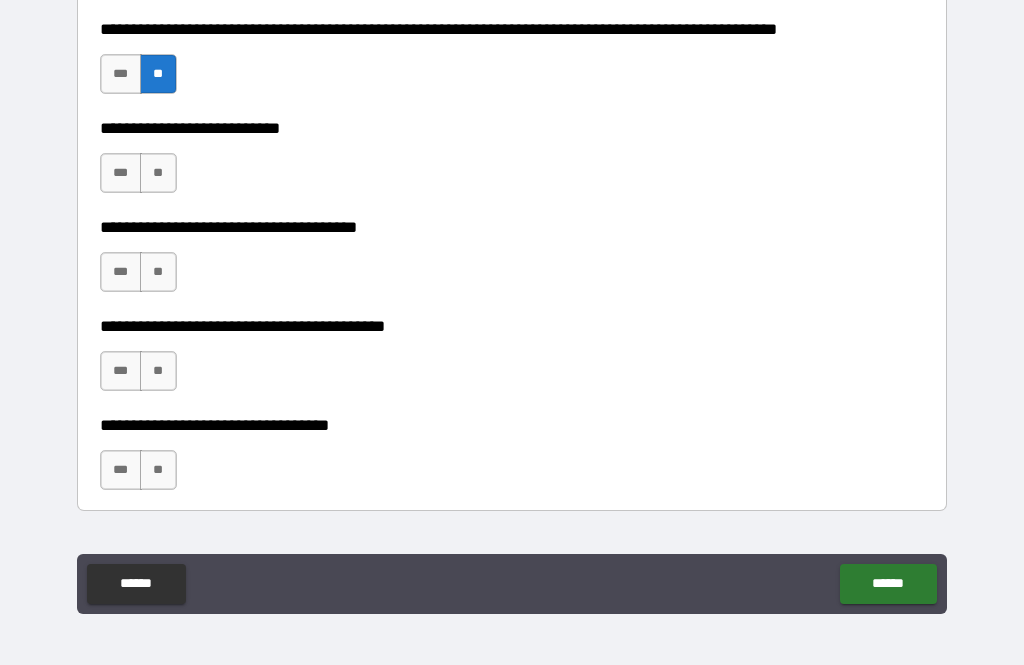 click on "**" at bounding box center [158, 173] 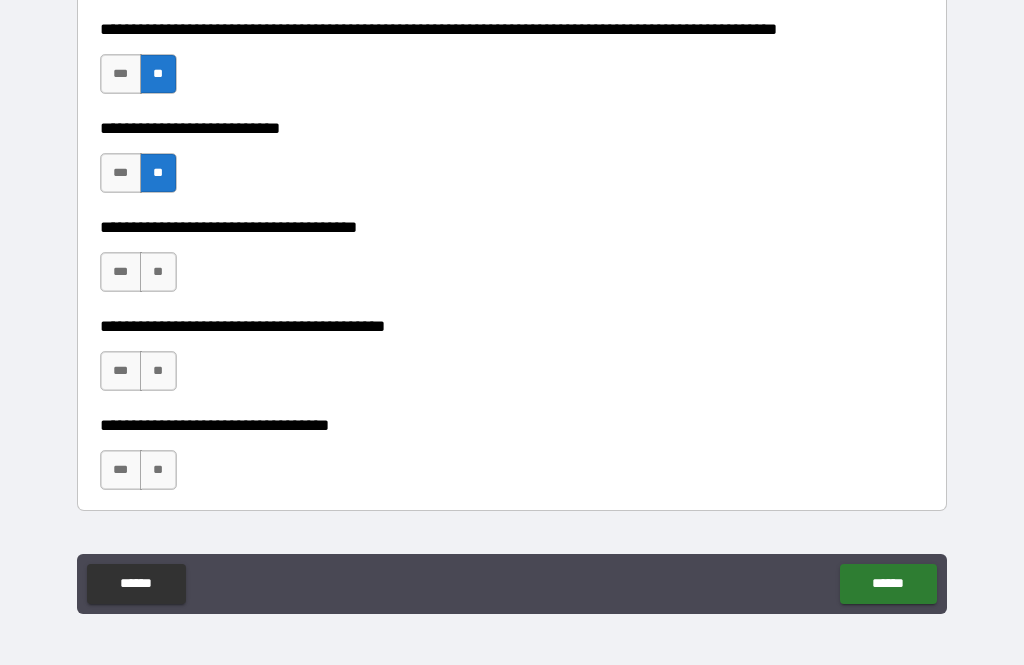 click on "**" at bounding box center (158, 272) 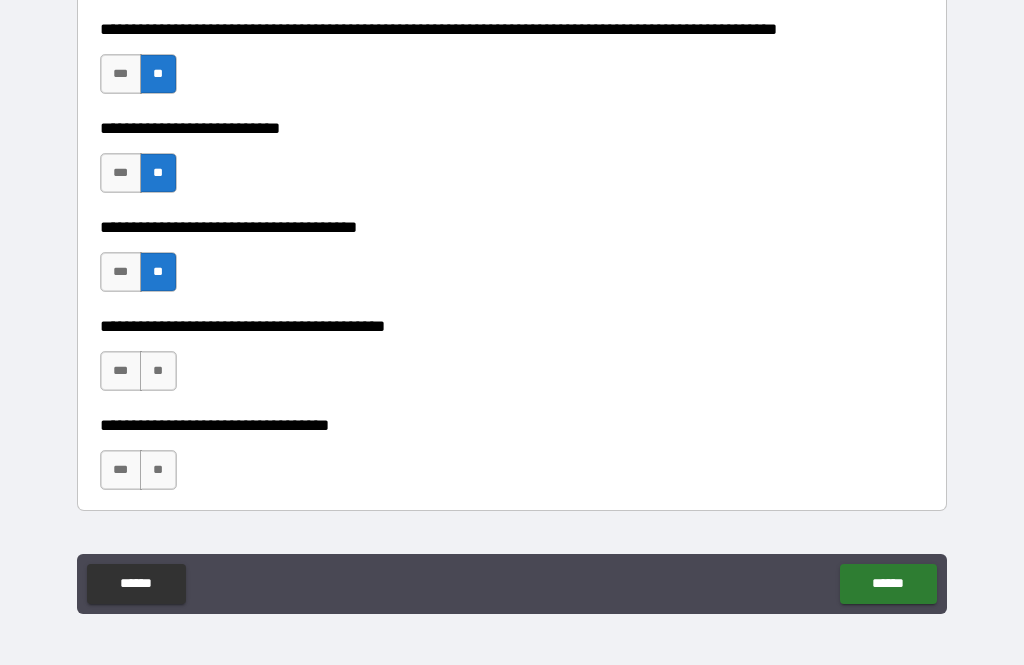 click on "**" at bounding box center (158, 371) 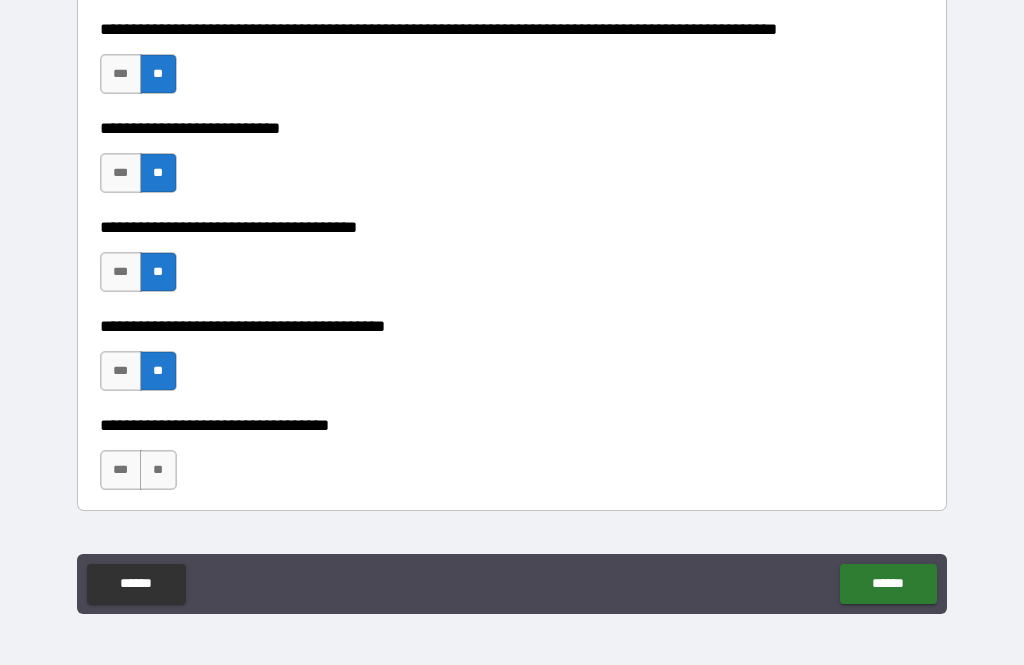 click on "**" at bounding box center [158, 470] 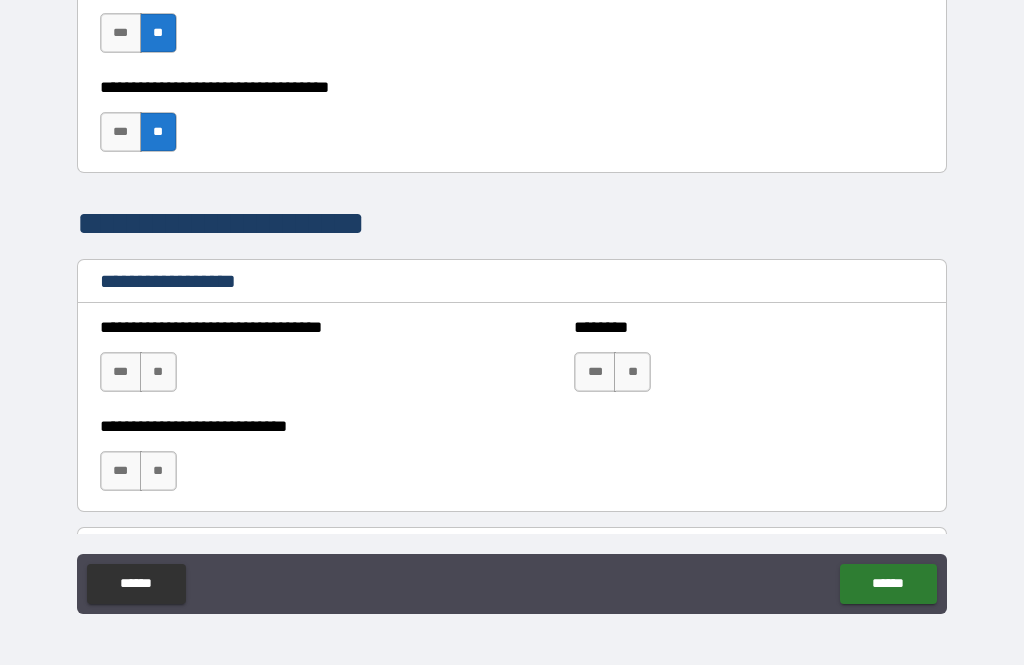 scroll, scrollTop: 1294, scrollLeft: 0, axis: vertical 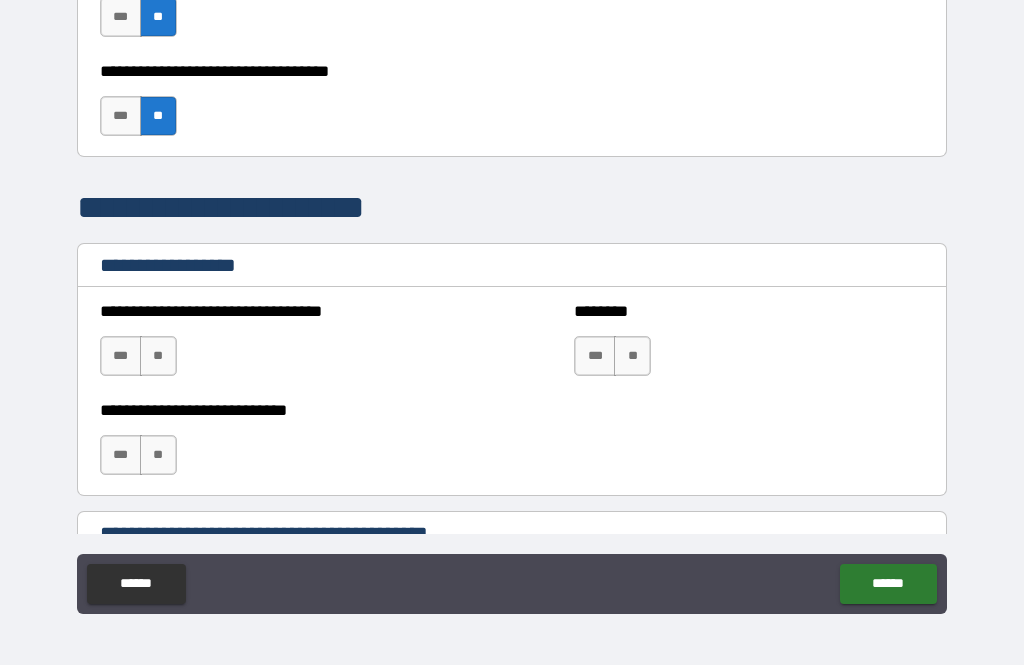 click on "**" at bounding box center [158, 356] 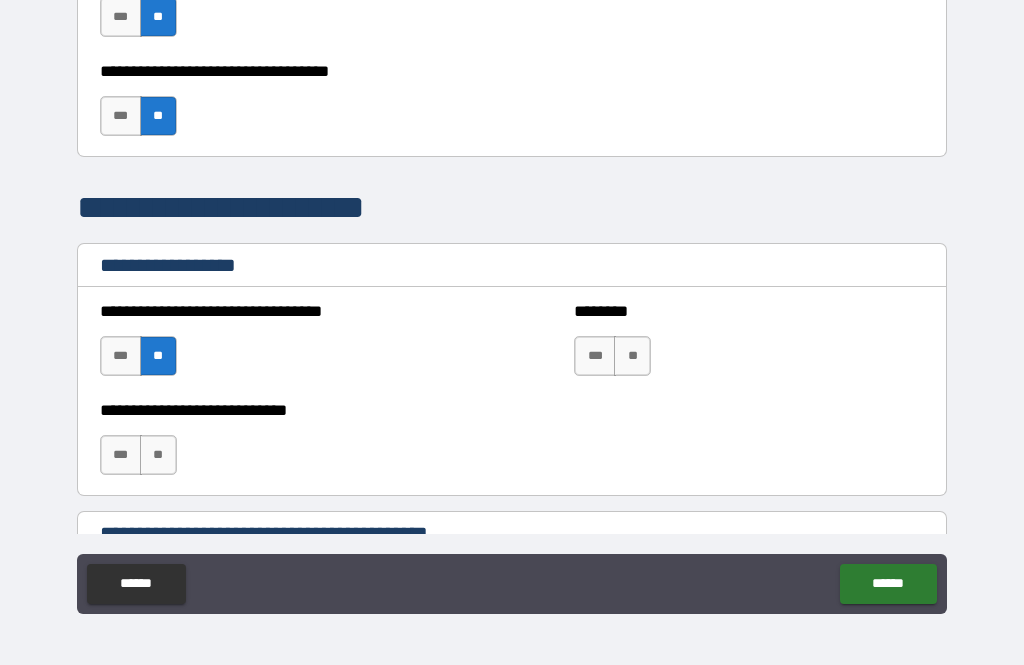 click on "**" at bounding box center [158, 455] 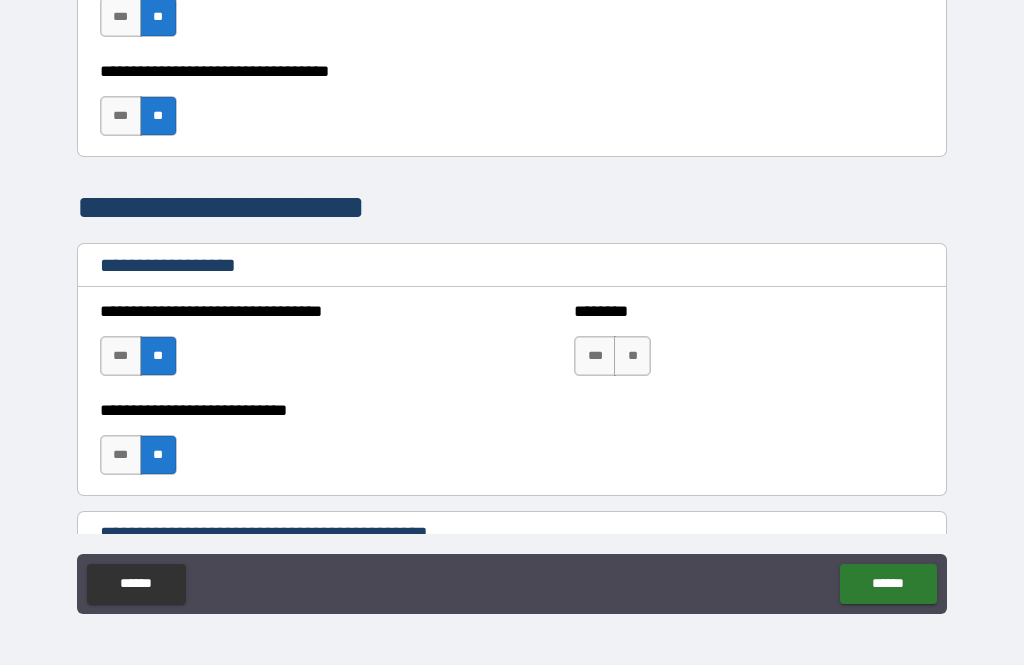 click on "**" at bounding box center [632, 356] 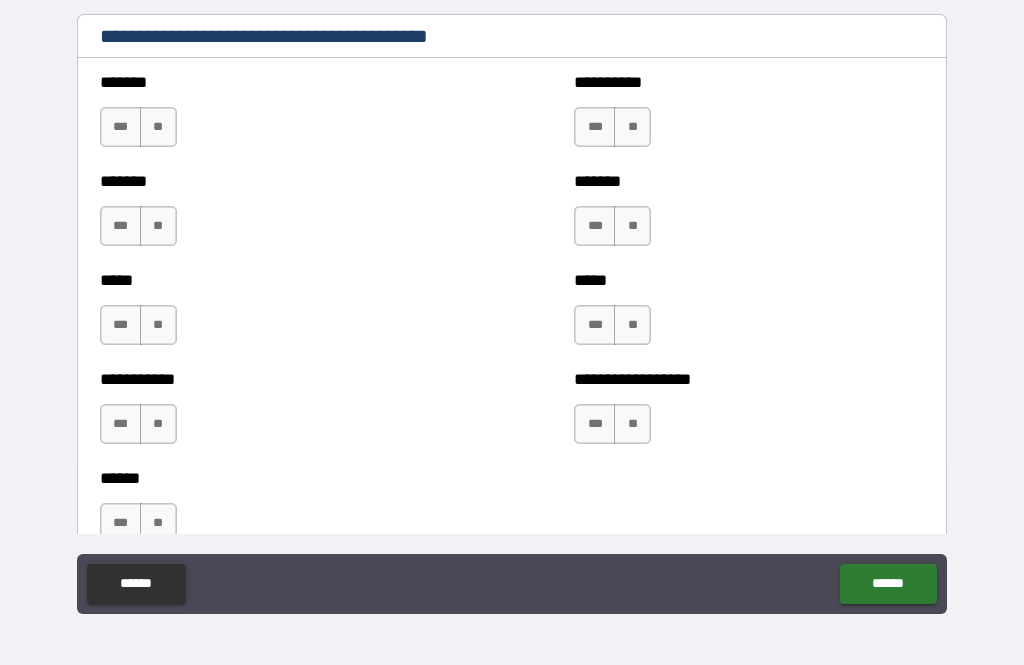 scroll, scrollTop: 1771, scrollLeft: 0, axis: vertical 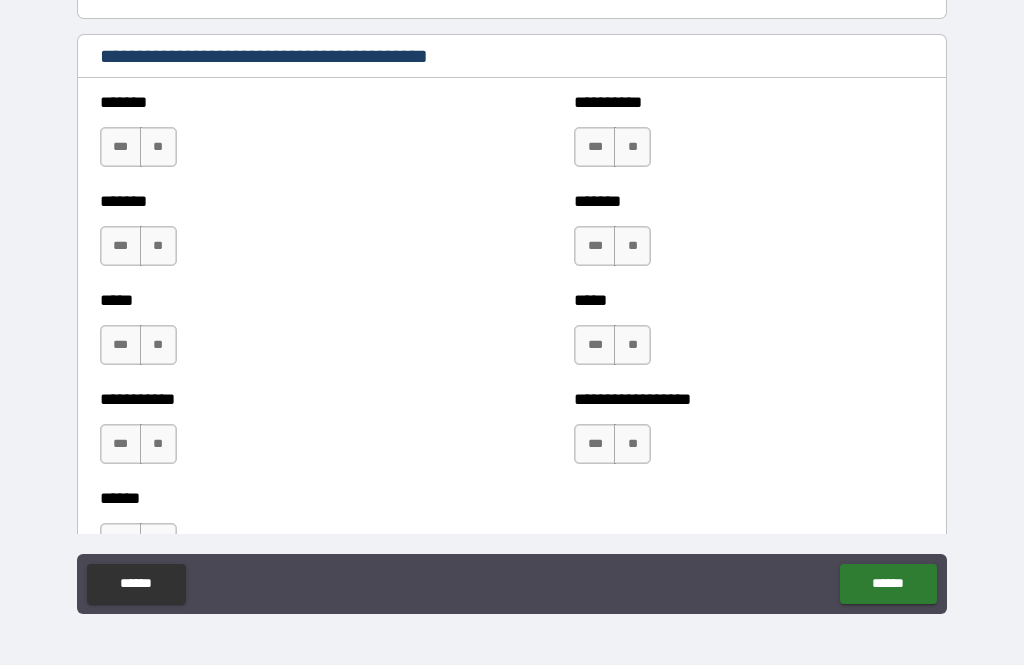 click on "**" at bounding box center [158, 147] 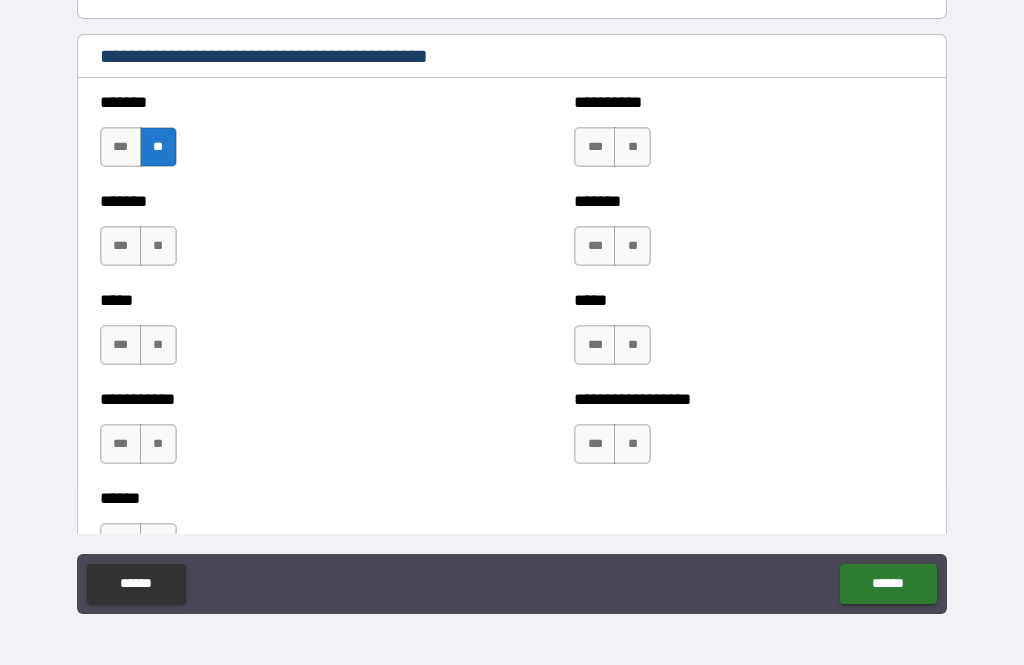 click on "**" at bounding box center [158, 246] 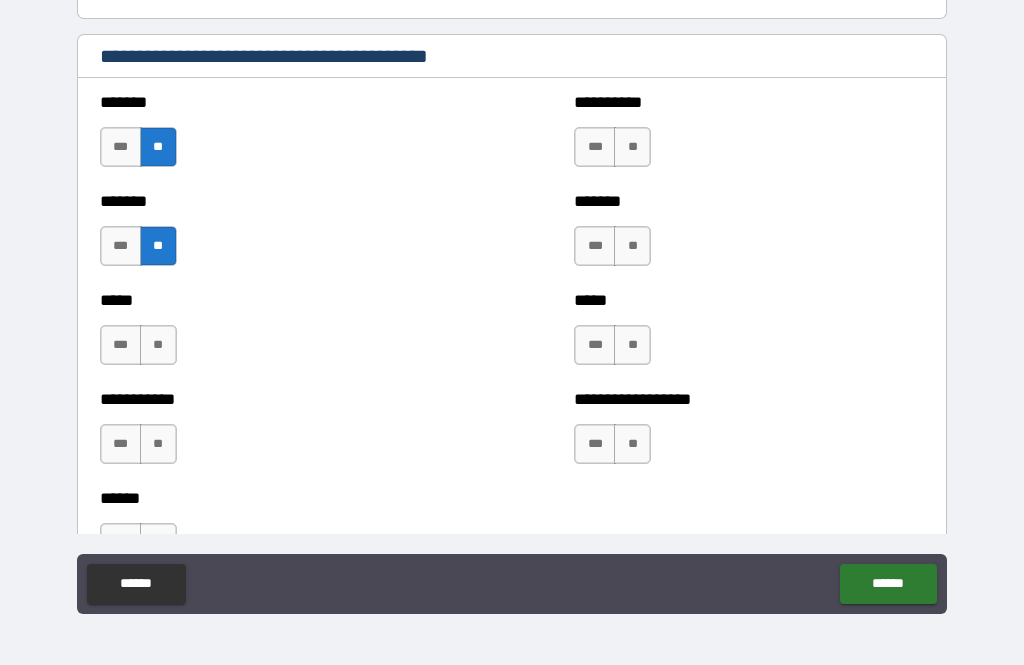 click on "***** *** **" at bounding box center [275, 335] 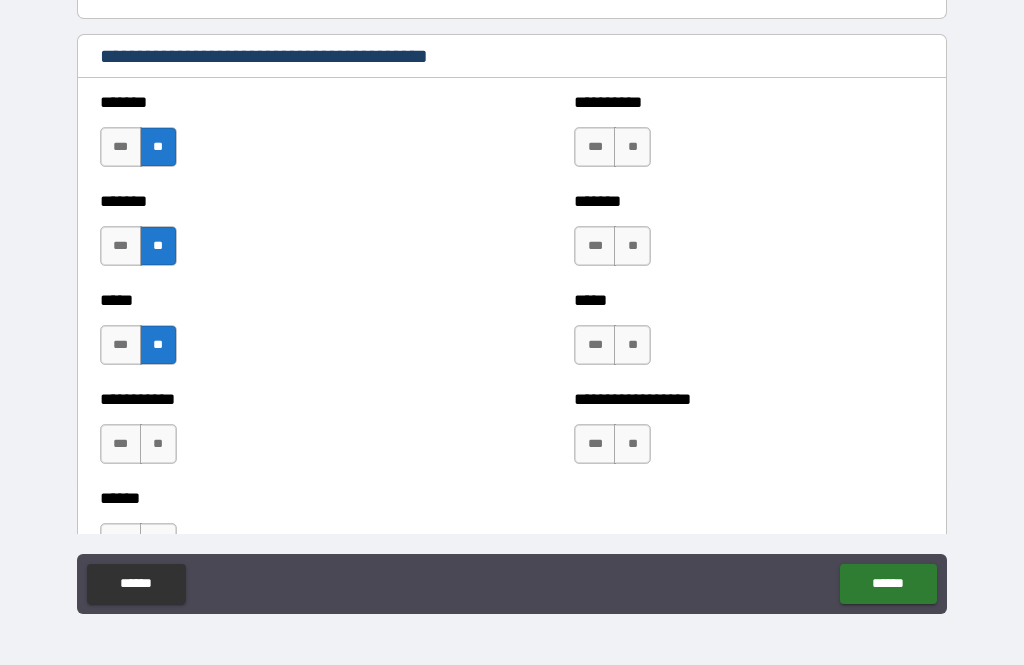 click on "**" at bounding box center [158, 444] 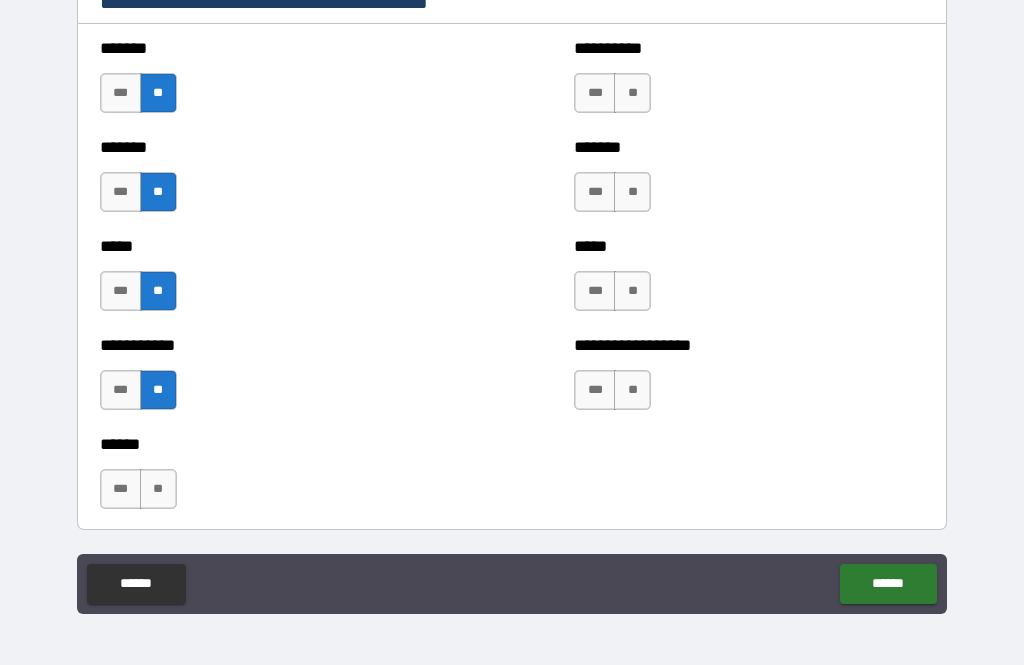 scroll, scrollTop: 1824, scrollLeft: 0, axis: vertical 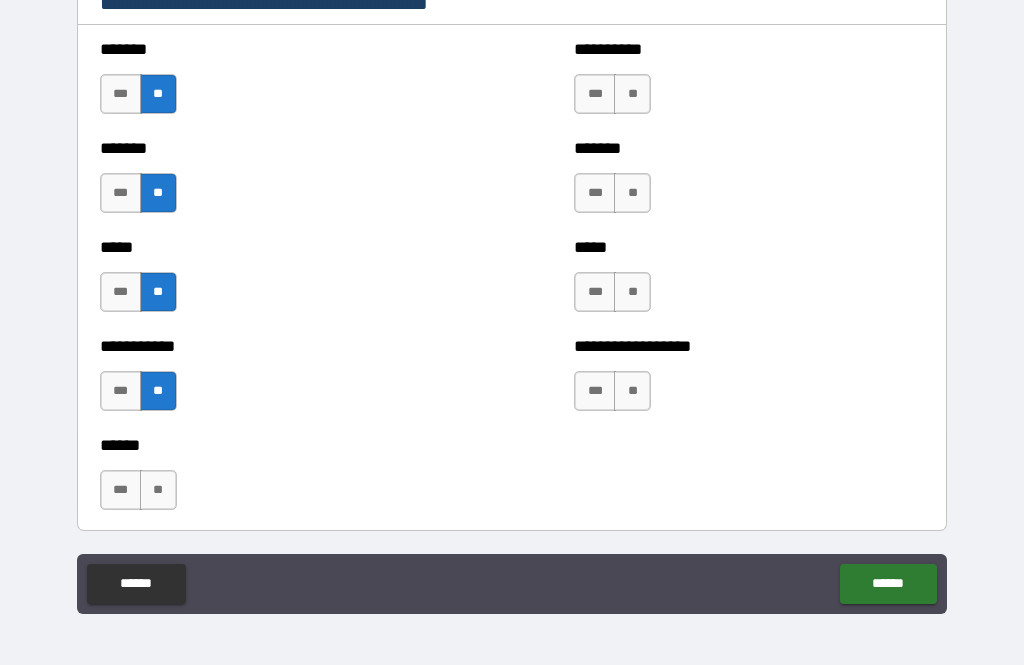 click on "**" at bounding box center [632, 94] 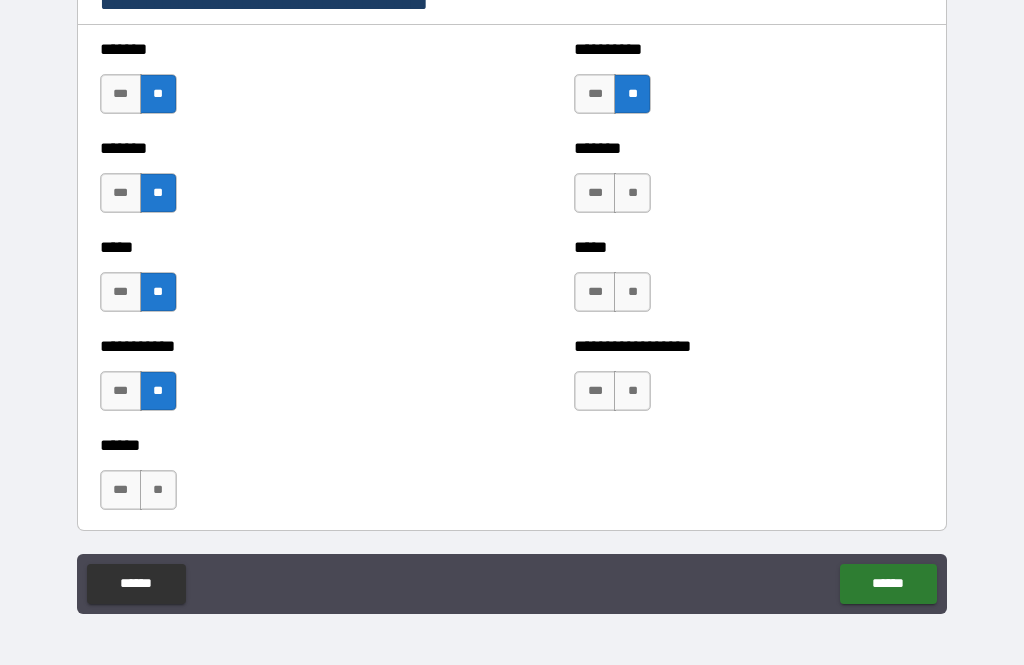 click on "**" at bounding box center (632, 193) 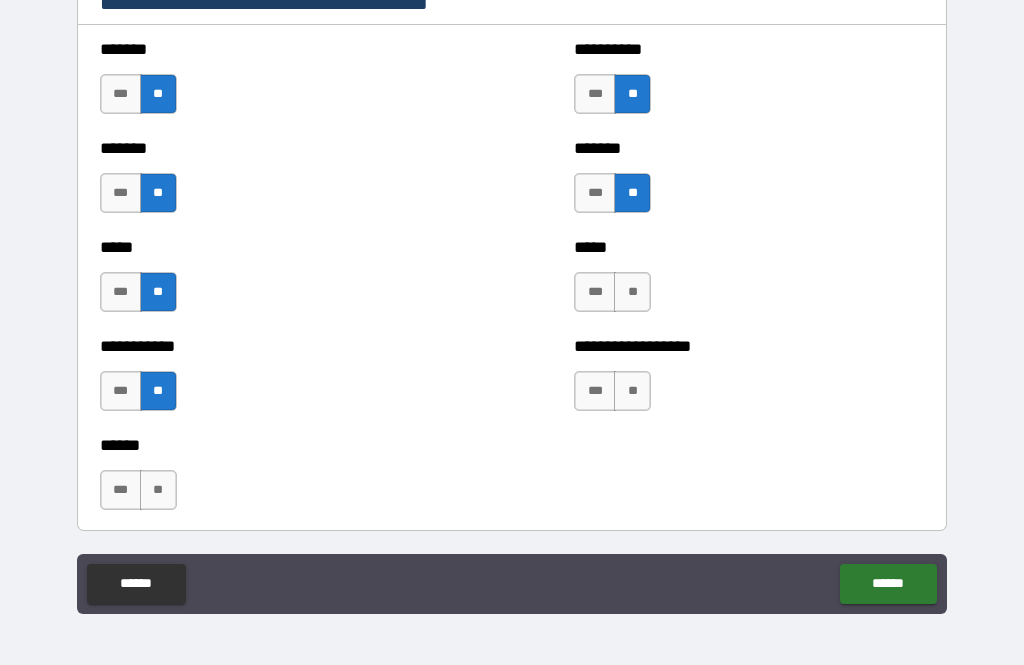 click on "**" at bounding box center [632, 292] 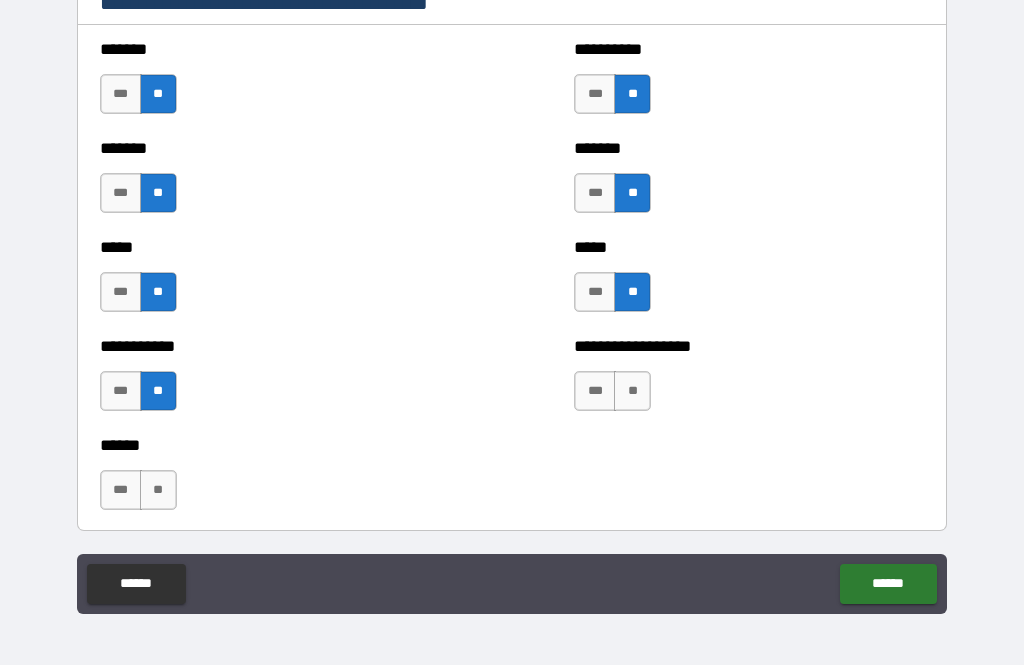 click on "**" at bounding box center (632, 391) 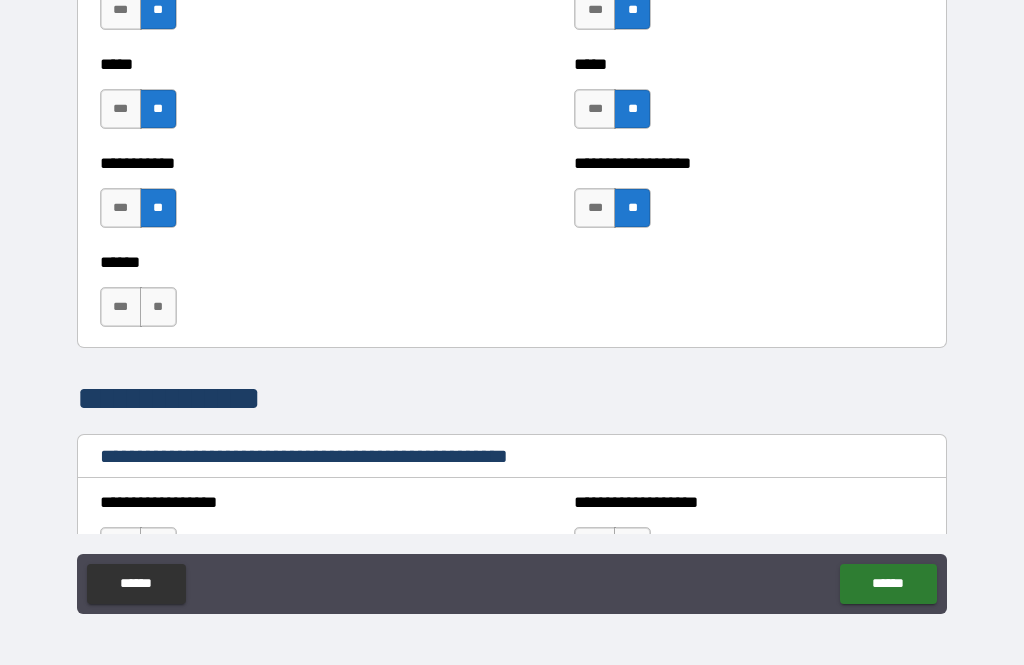 click on "**" at bounding box center (158, 307) 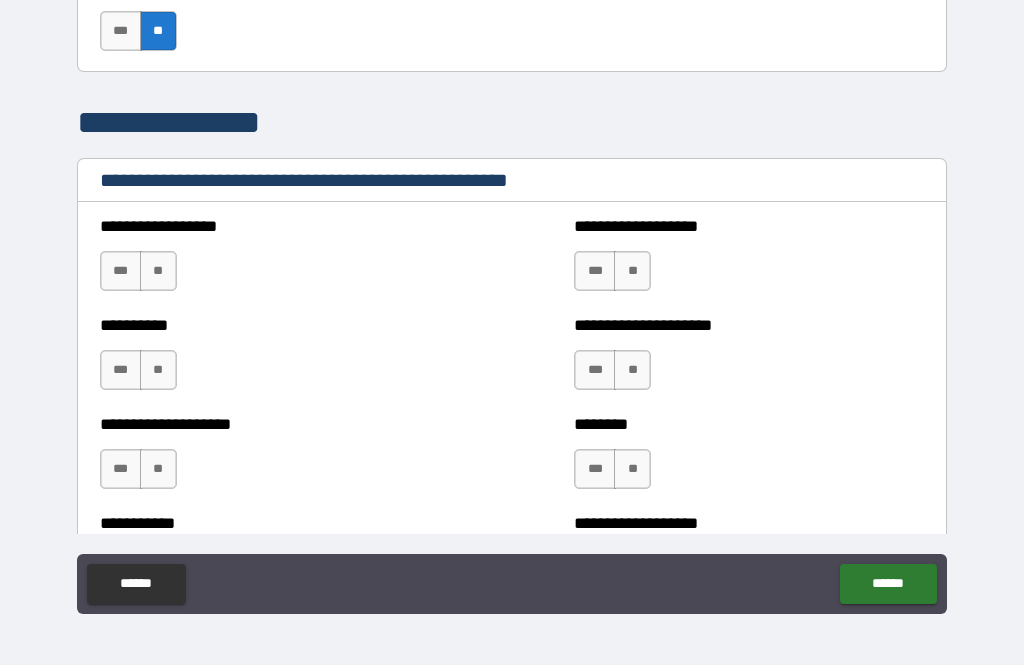scroll, scrollTop: 2310, scrollLeft: 0, axis: vertical 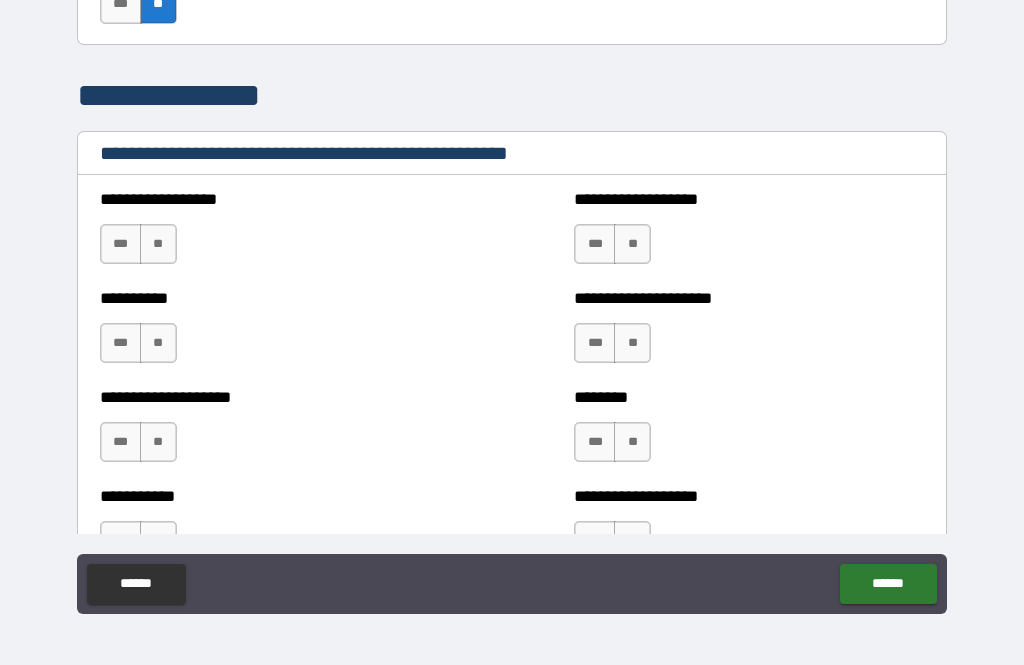 click on "**" at bounding box center (158, 244) 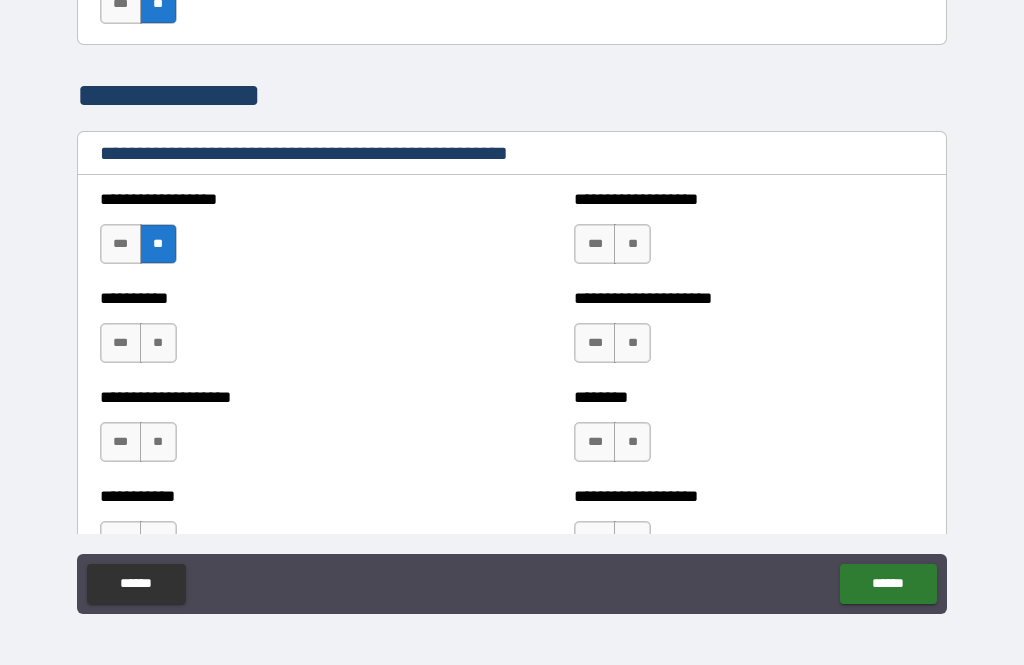 click on "**" at bounding box center [158, 343] 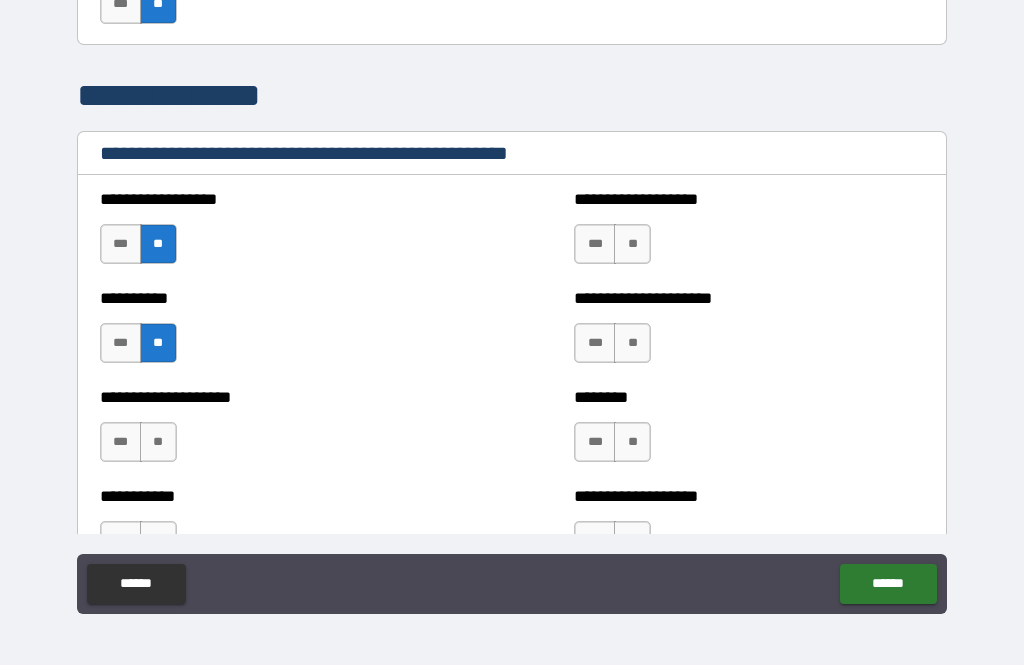 click on "**" at bounding box center [158, 442] 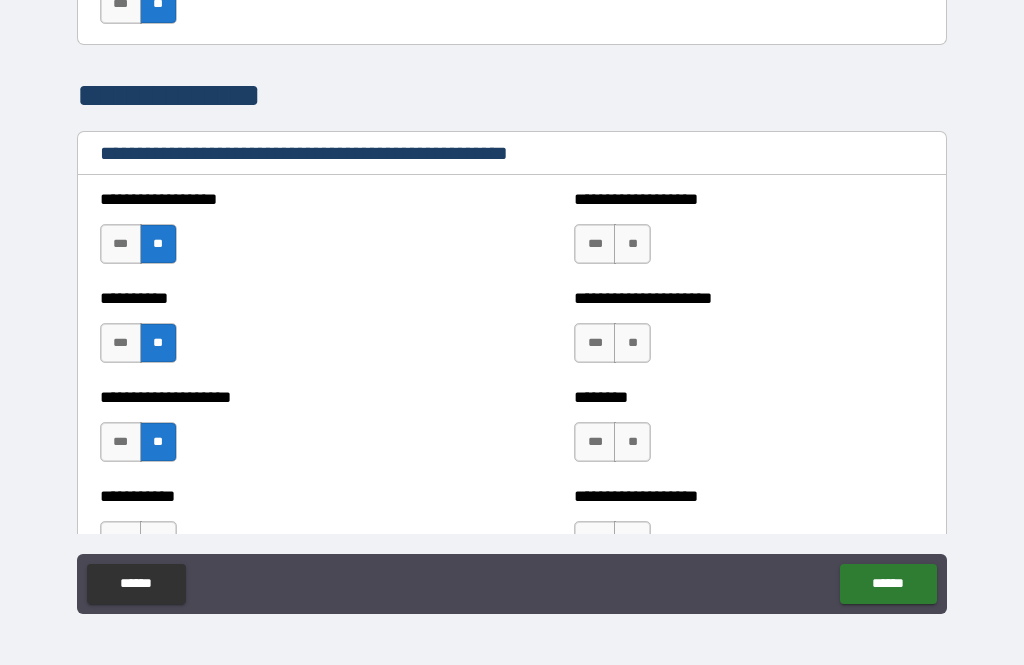 click on "**" at bounding box center (632, 244) 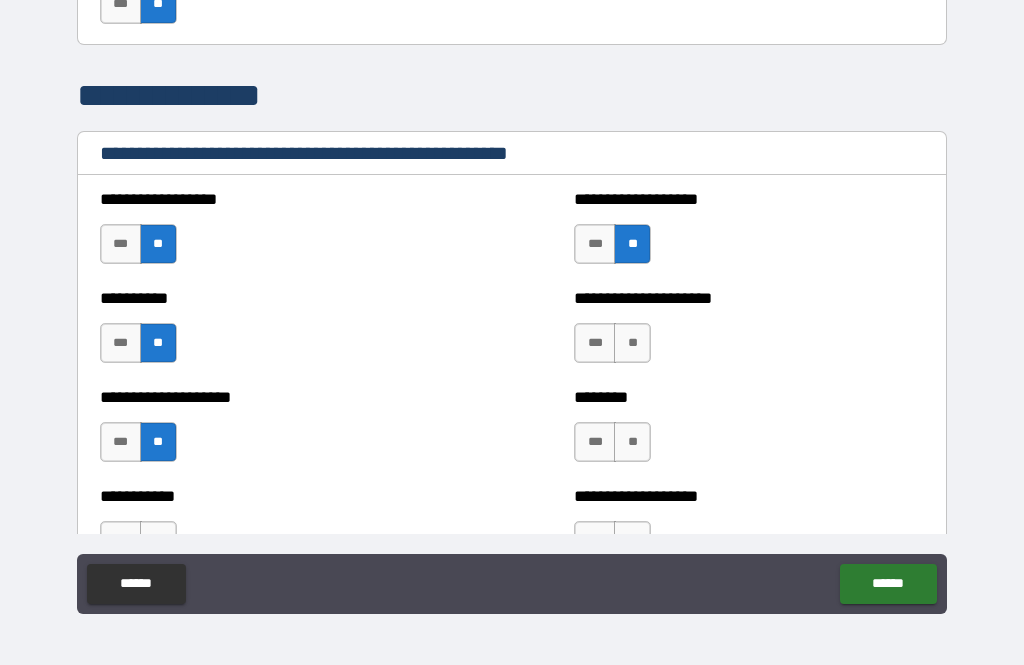 click on "**" at bounding box center [632, 343] 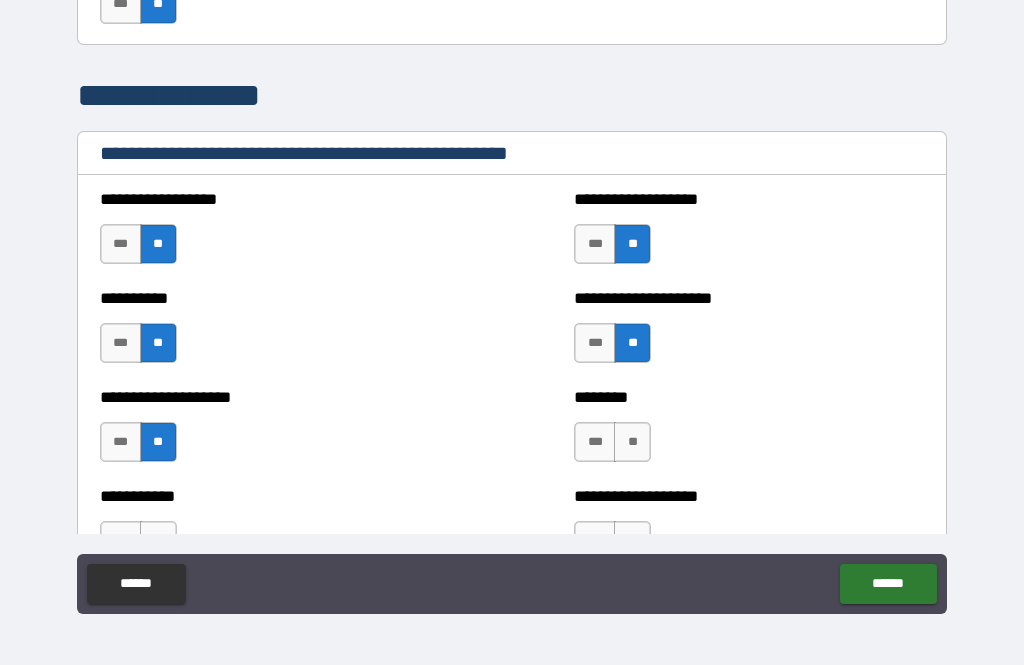 click on "**" at bounding box center (632, 343) 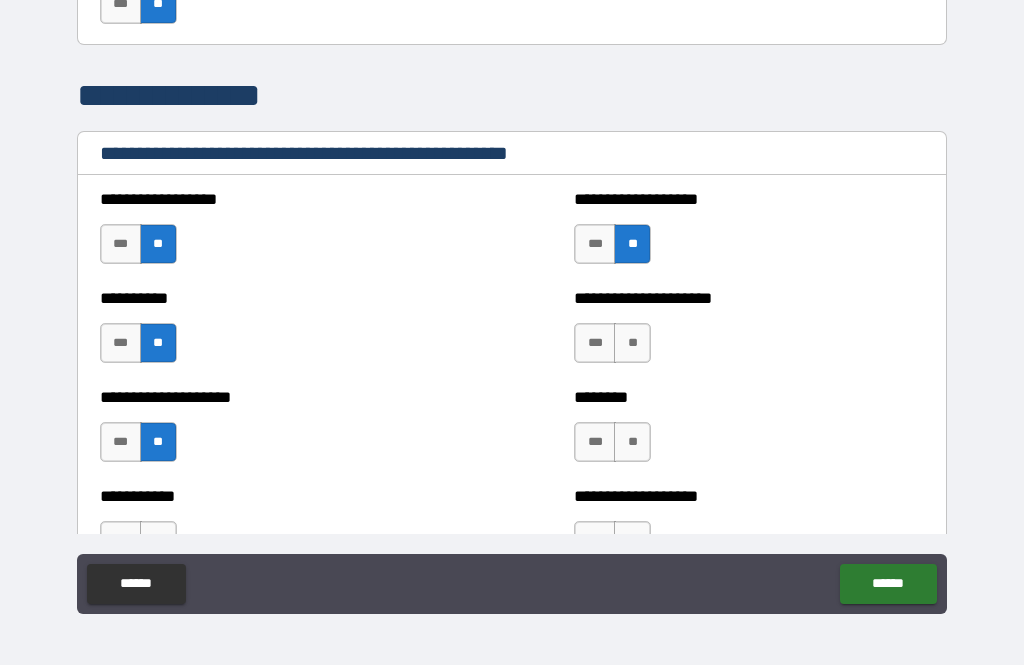 click on "**" at bounding box center [632, 343] 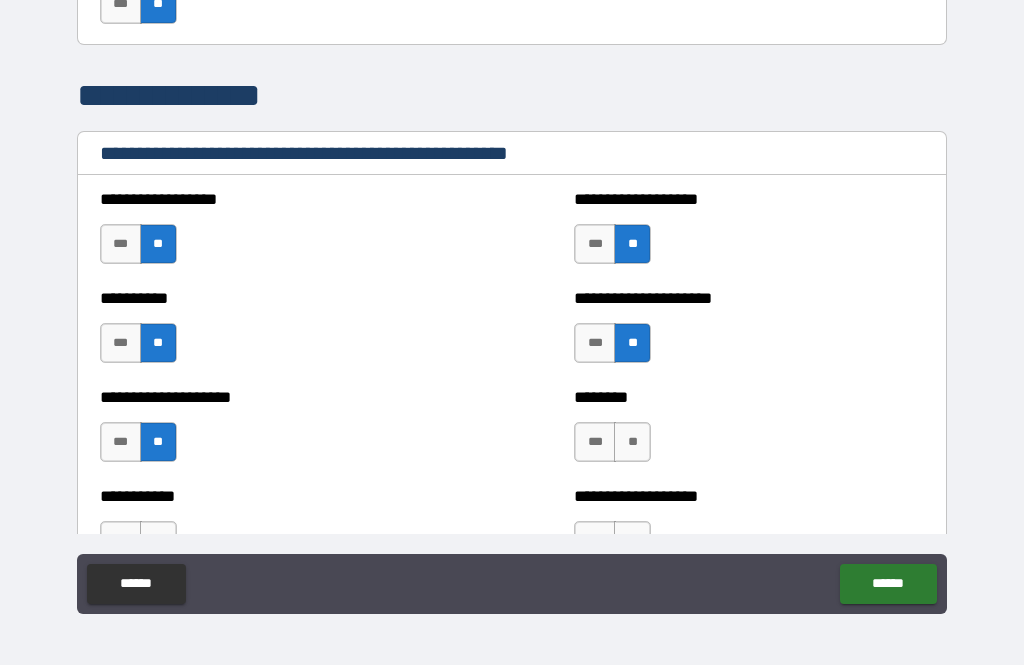 click on "**" at bounding box center (632, 442) 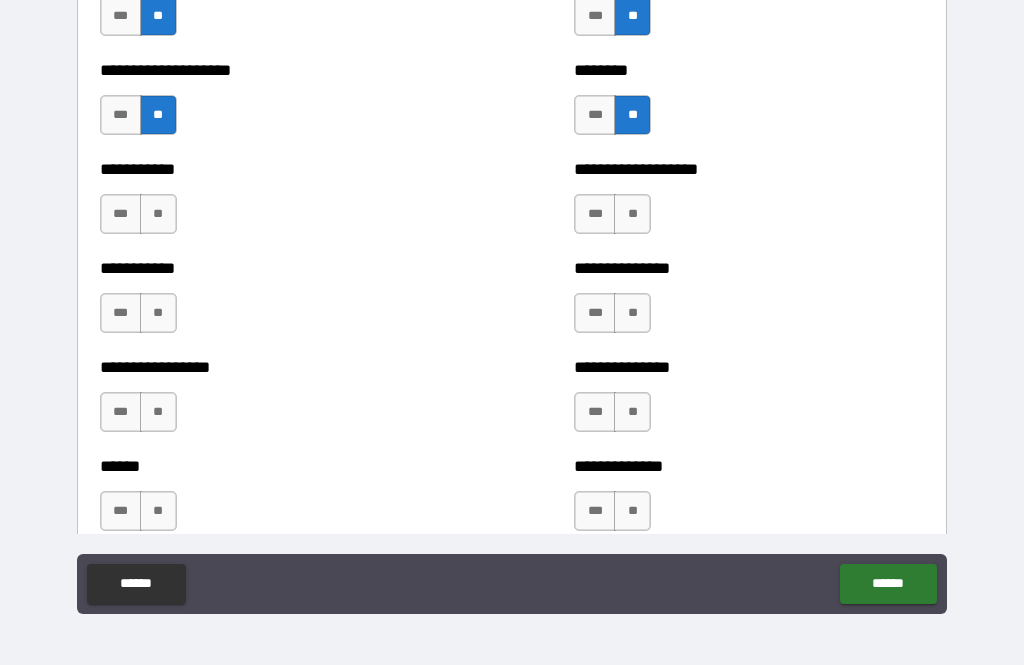 scroll, scrollTop: 2633, scrollLeft: 0, axis: vertical 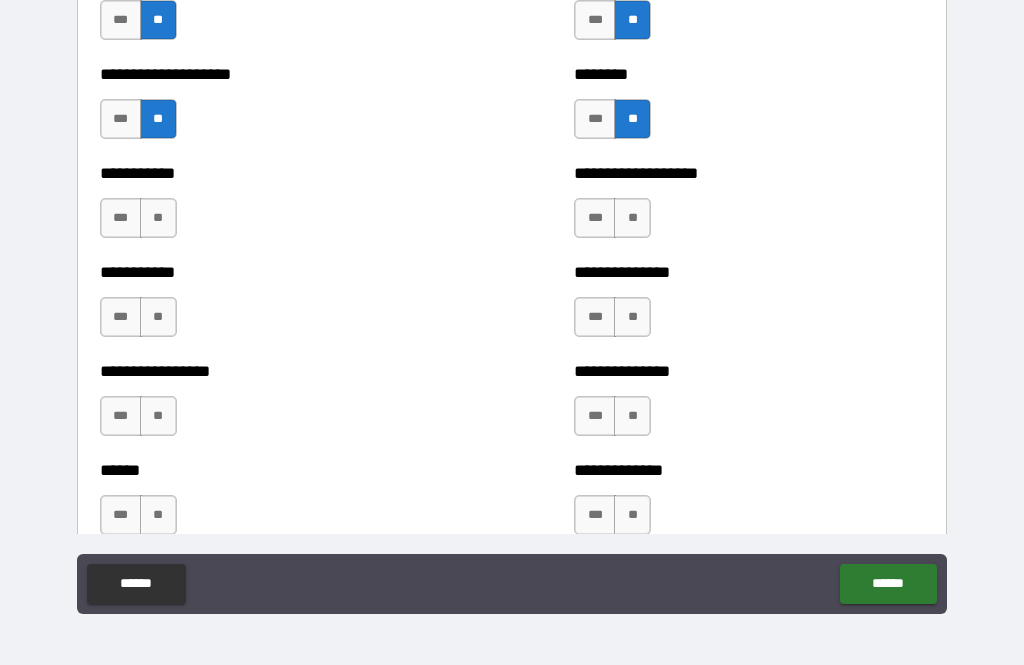 click on "**" at bounding box center (632, 218) 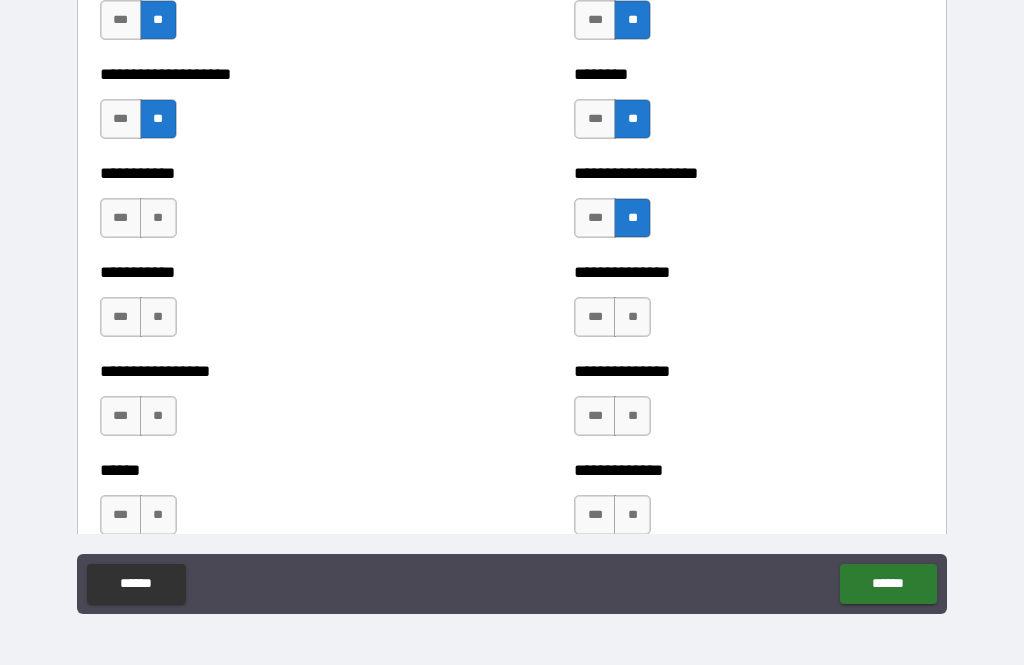 click on "**" at bounding box center (632, 317) 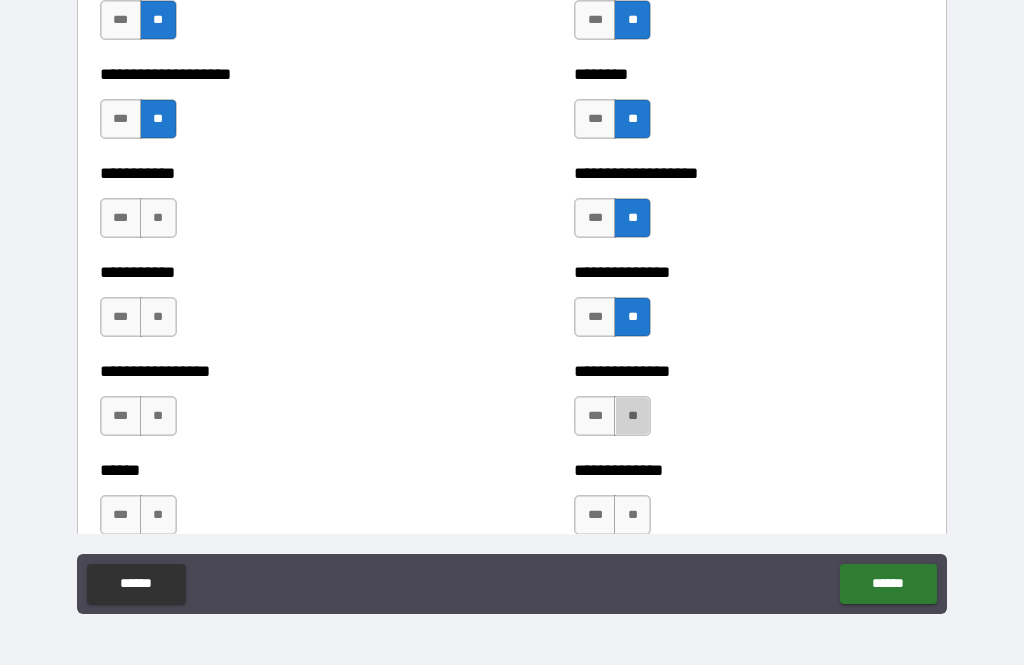 click on "**" at bounding box center [632, 416] 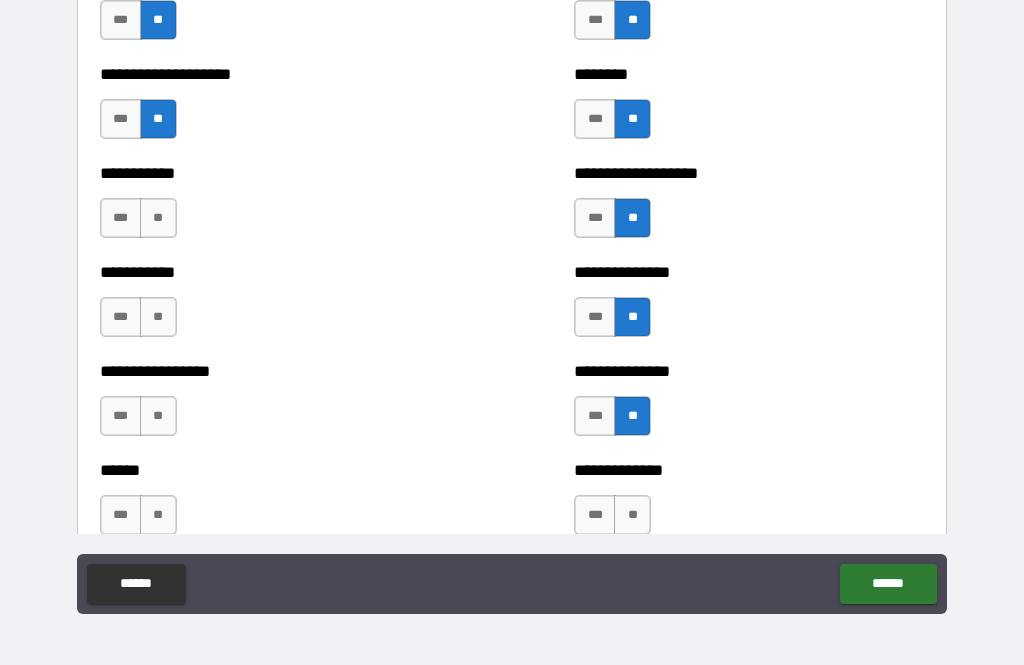 click on "**" at bounding box center [632, 515] 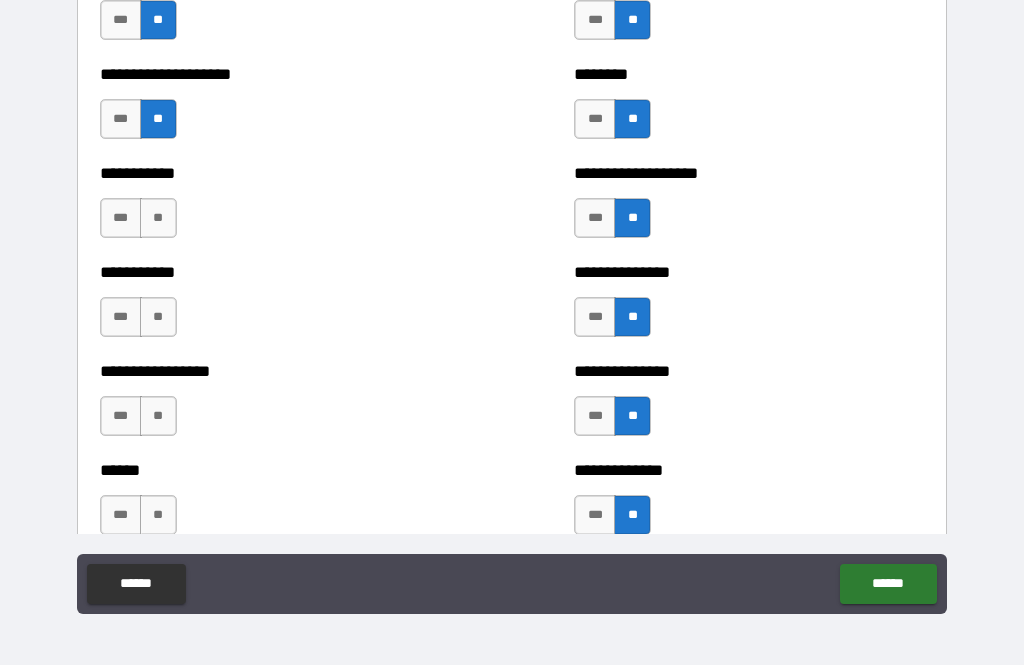 click on "**" at bounding box center (158, 218) 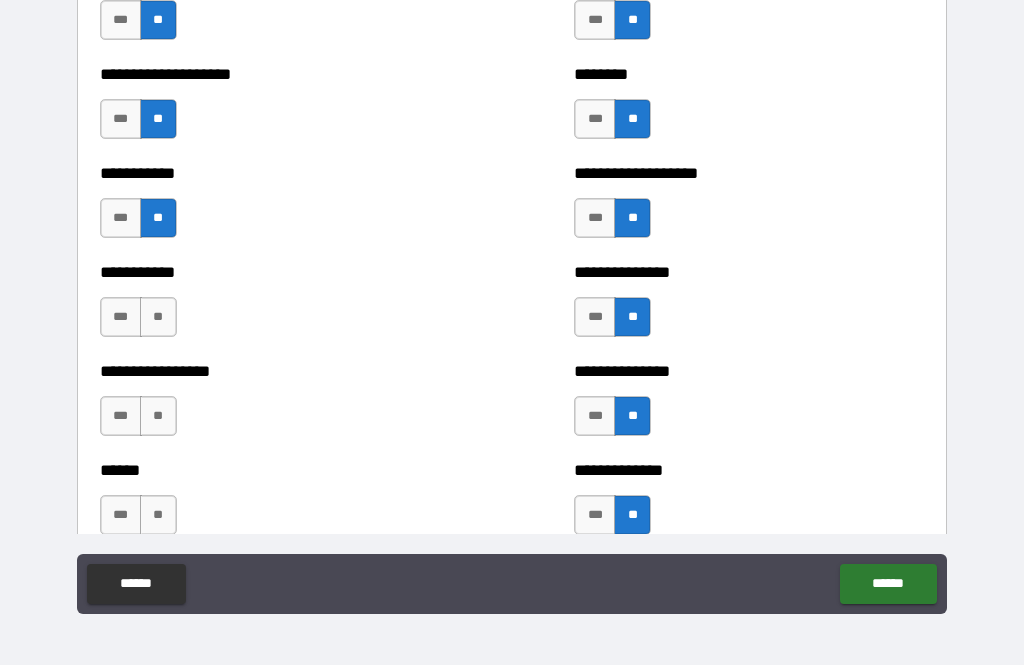 click on "**" at bounding box center (158, 317) 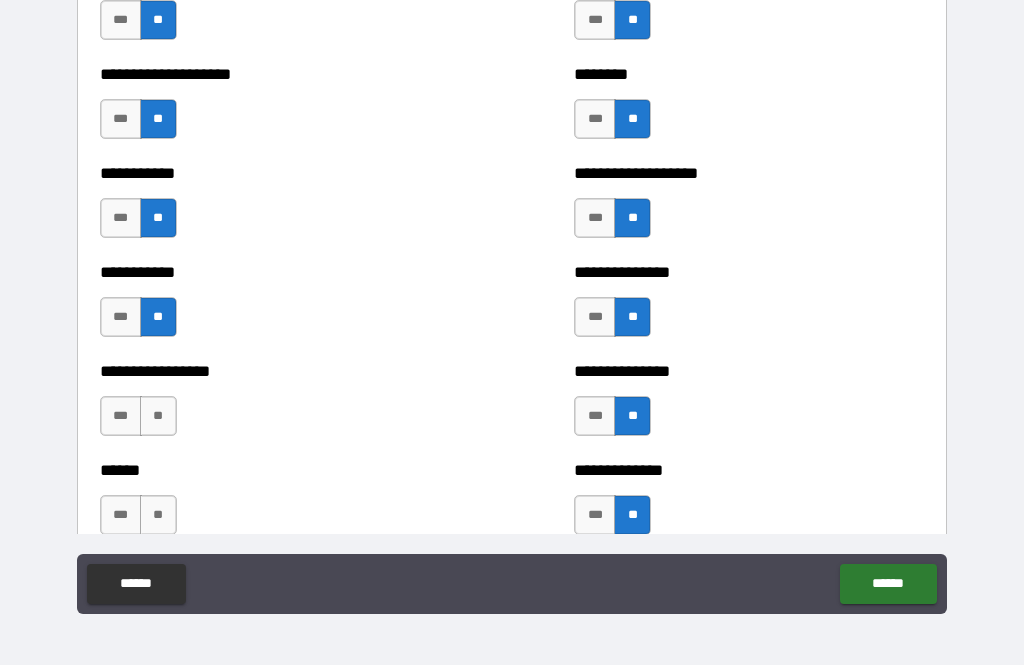click on "**" at bounding box center (158, 416) 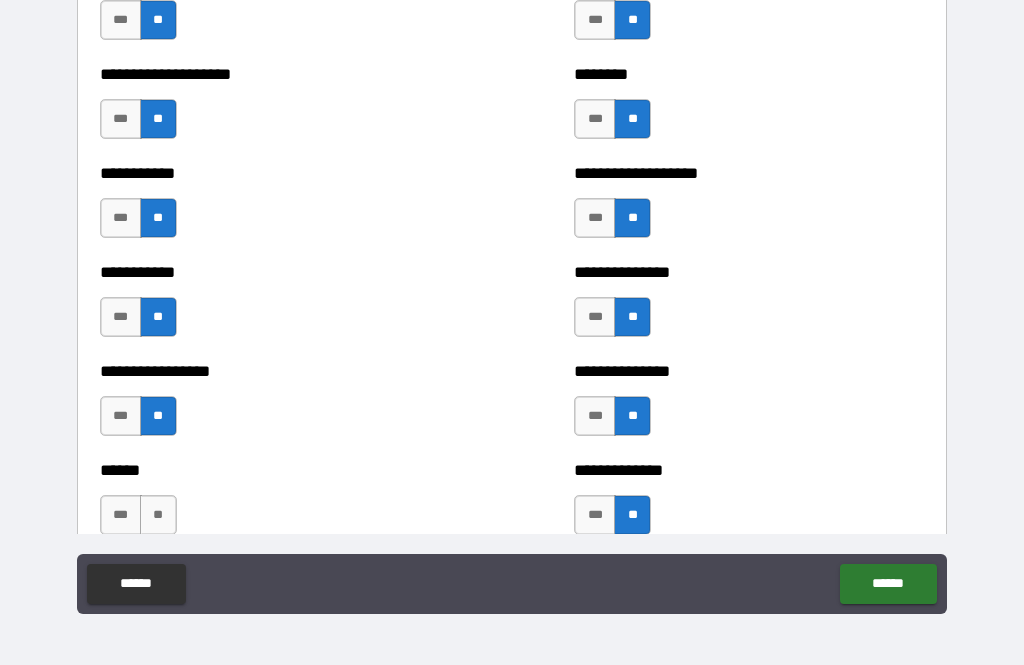click on "**" at bounding box center [158, 515] 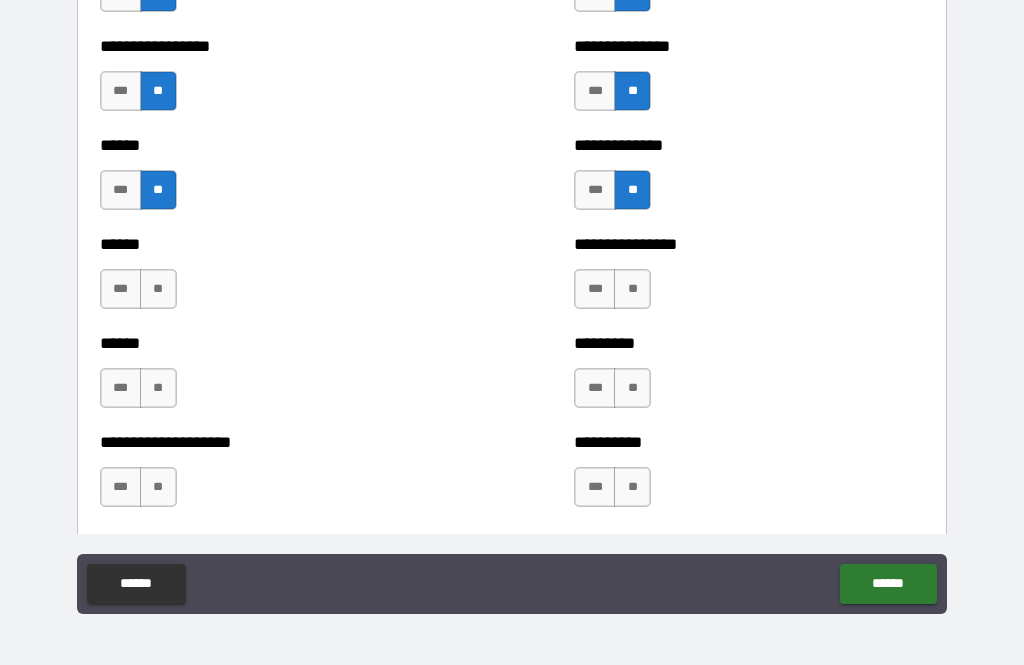 scroll, scrollTop: 2958, scrollLeft: 0, axis: vertical 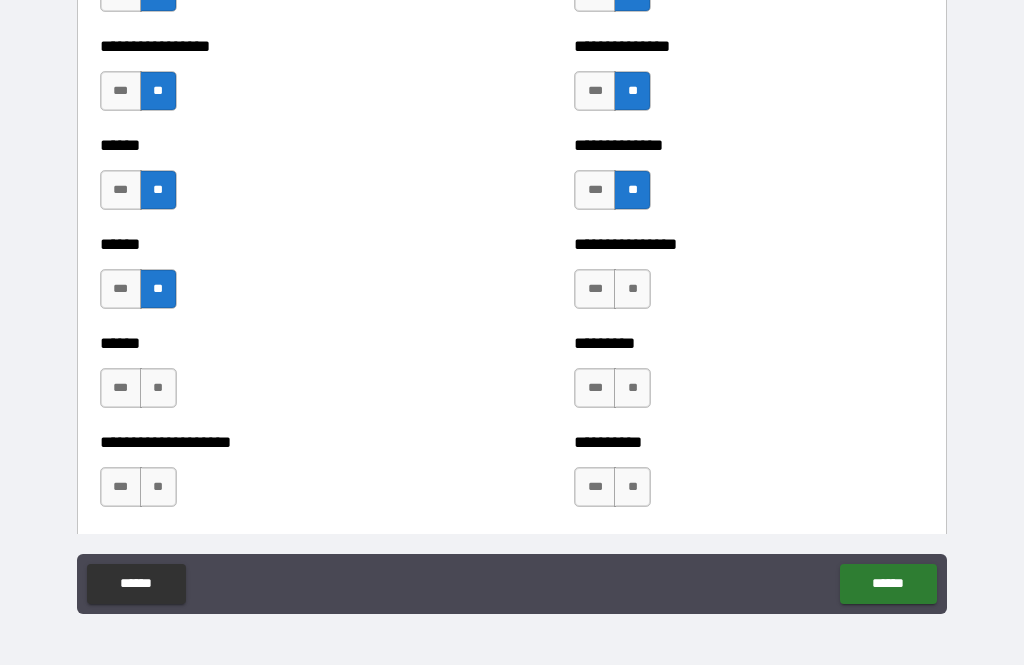 click on "**" at bounding box center [158, 388] 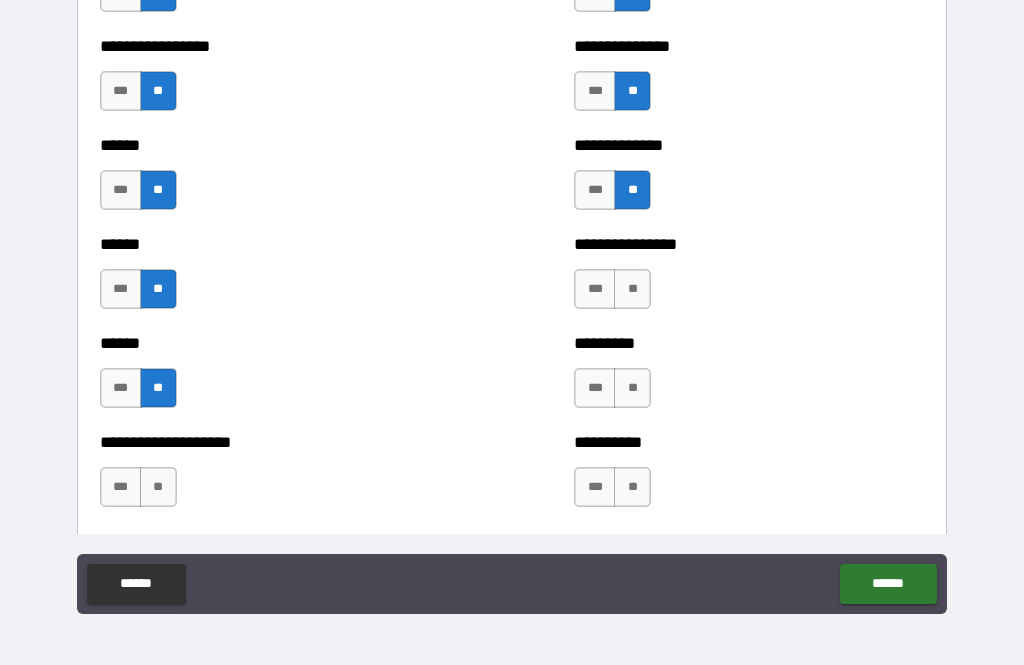 click on "**" at bounding box center [158, 487] 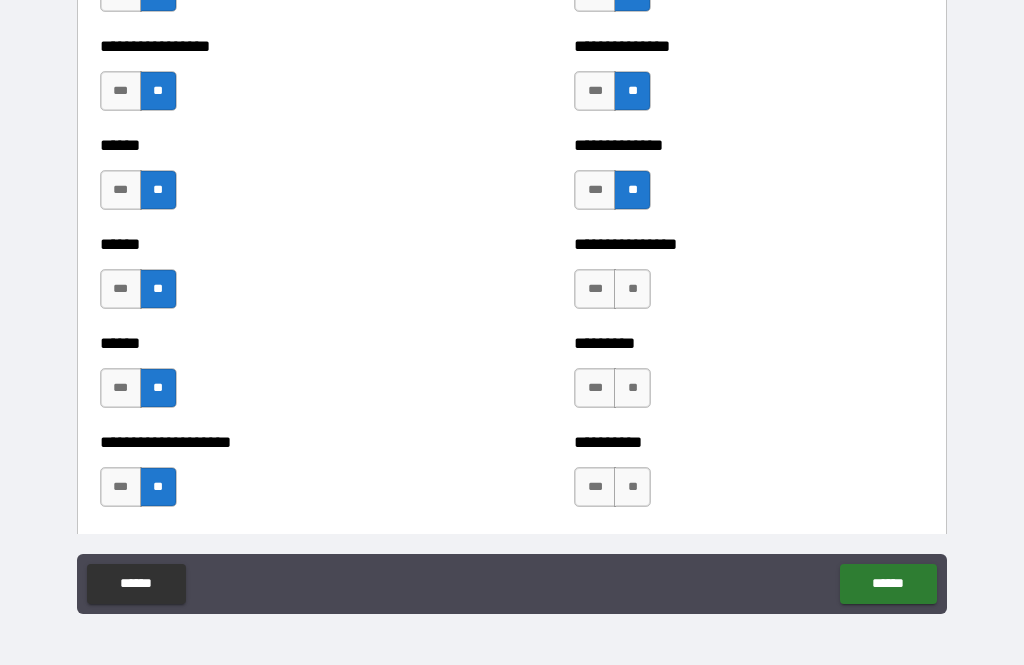 click on "**" at bounding box center (632, 289) 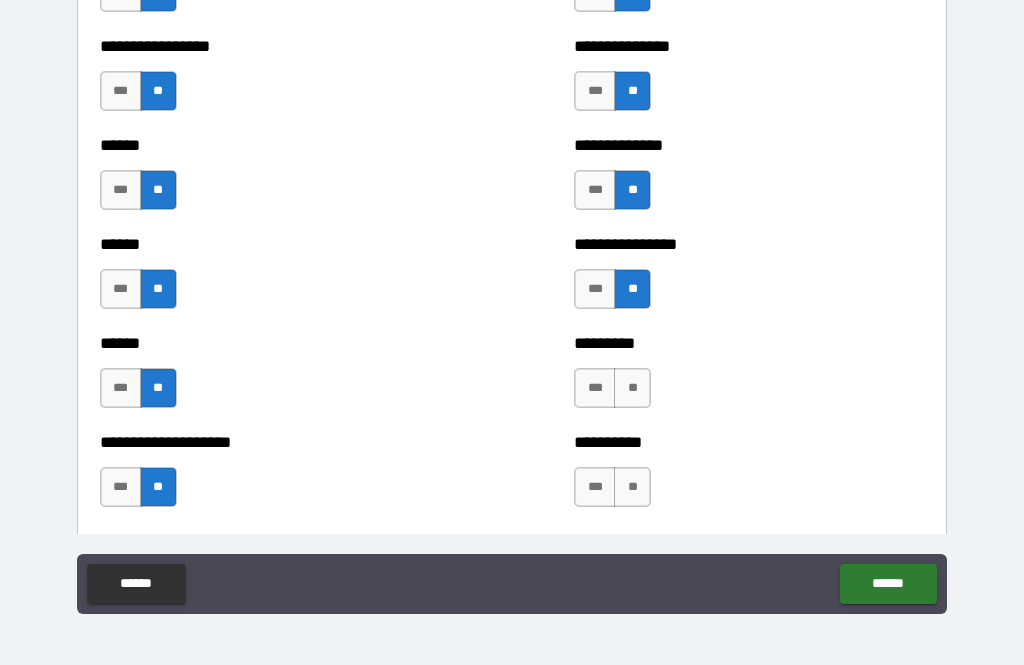 click on "**" at bounding box center (632, 388) 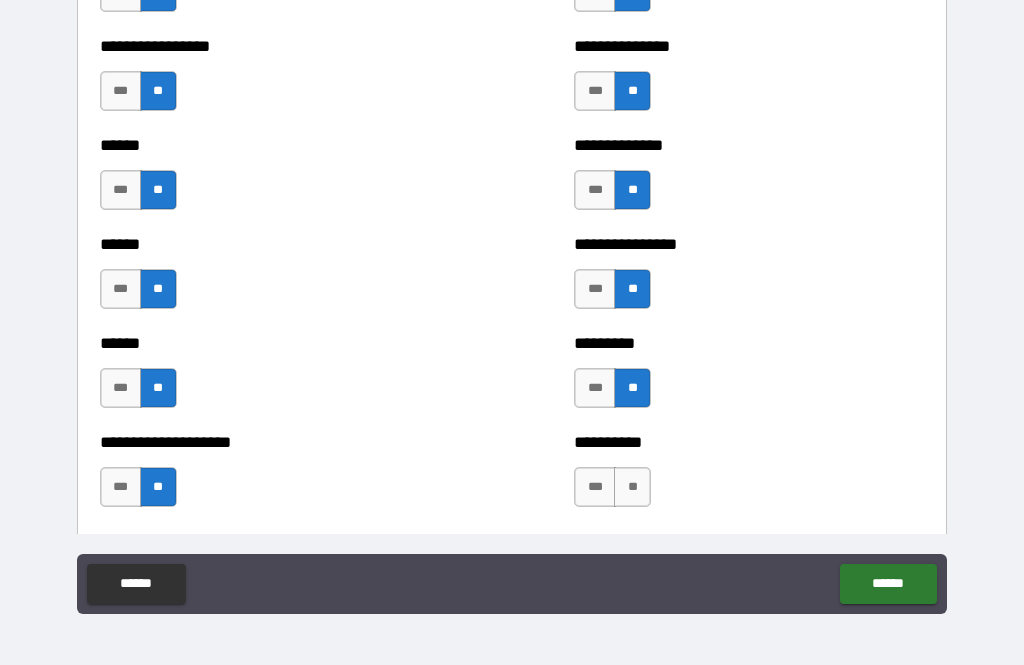click on "**" at bounding box center (632, 487) 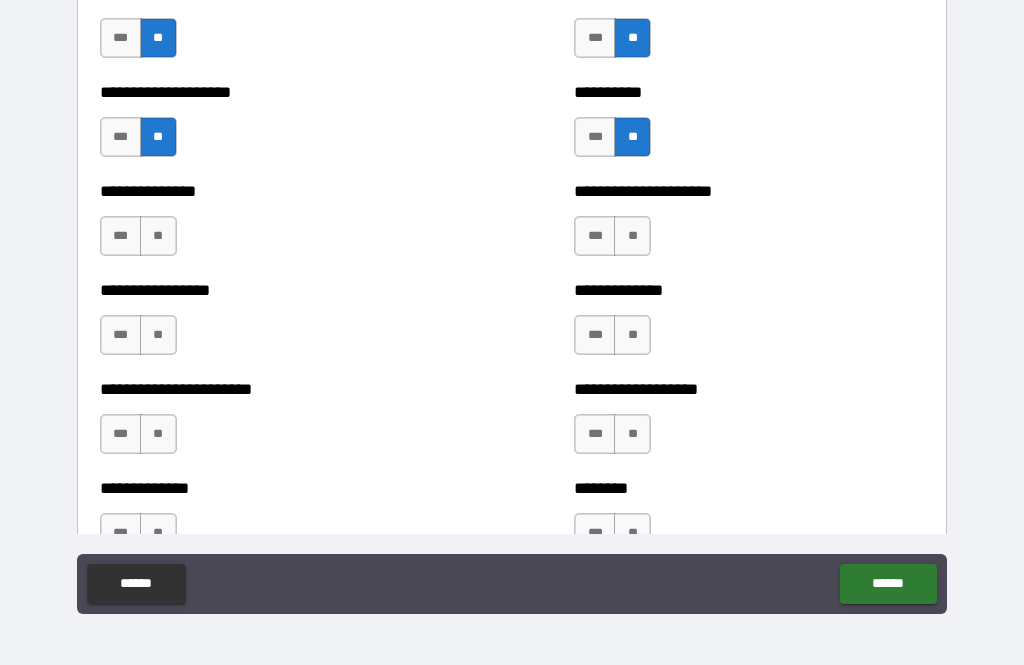 scroll, scrollTop: 3327, scrollLeft: 0, axis: vertical 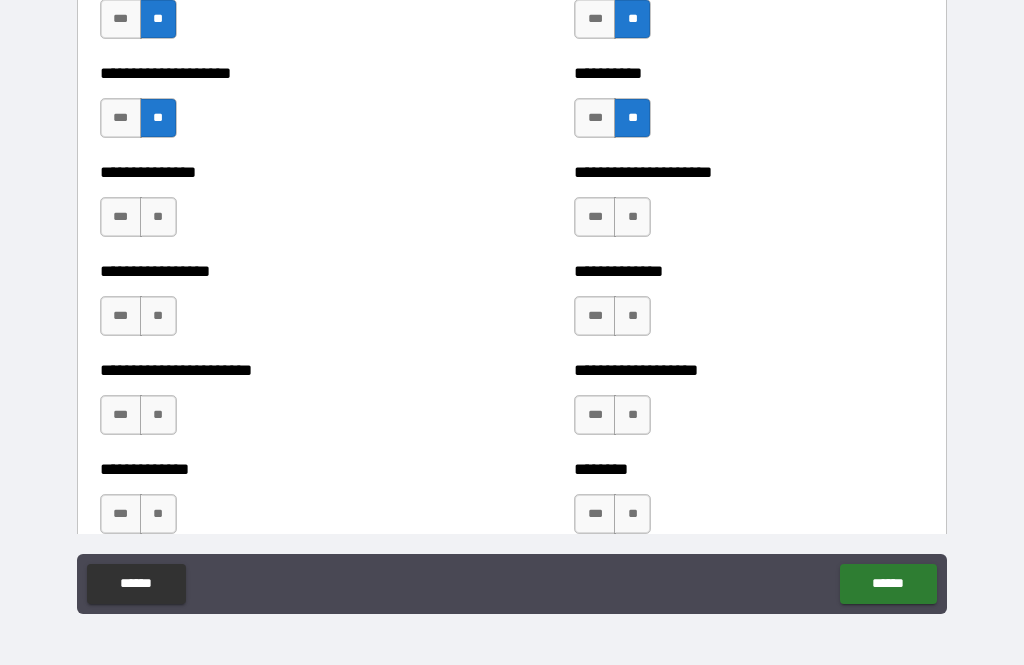 click on "**" at bounding box center (158, 217) 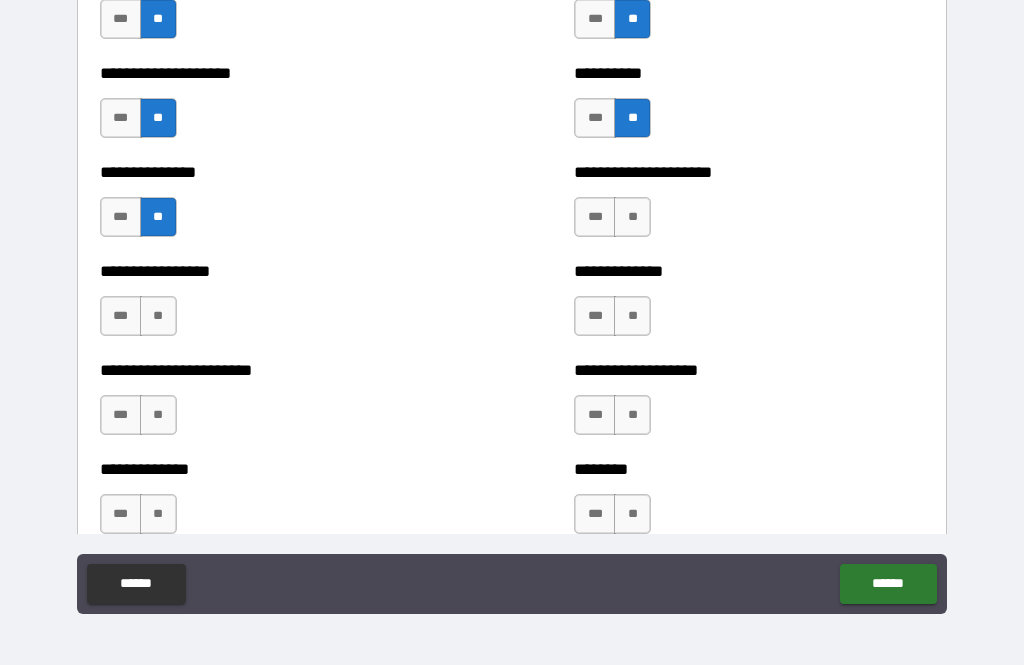 click on "**" at bounding box center (158, 316) 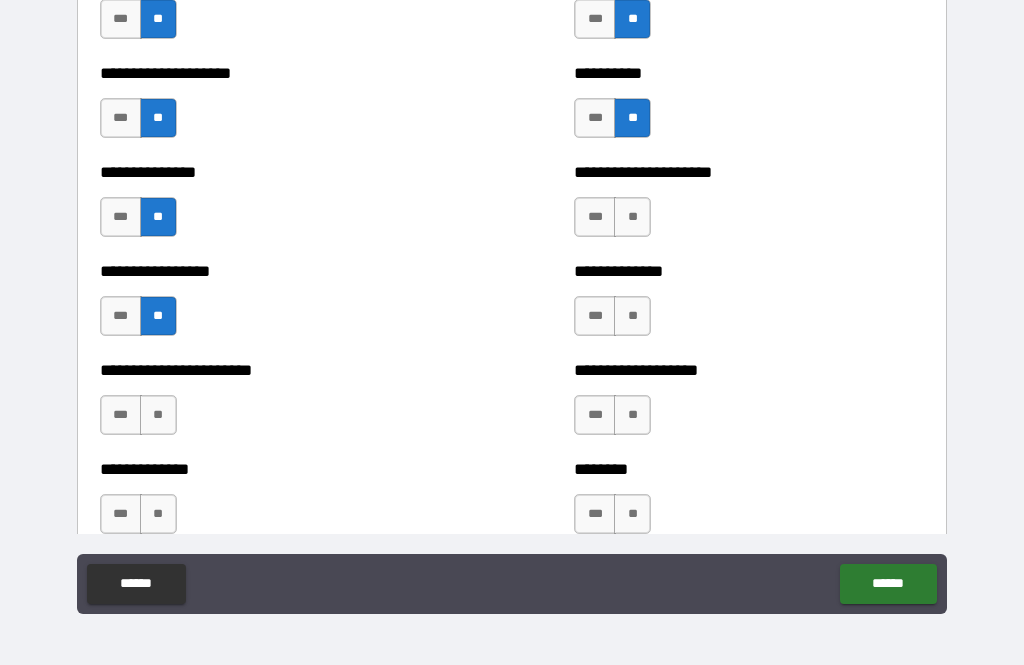 click on "**" at bounding box center [158, 415] 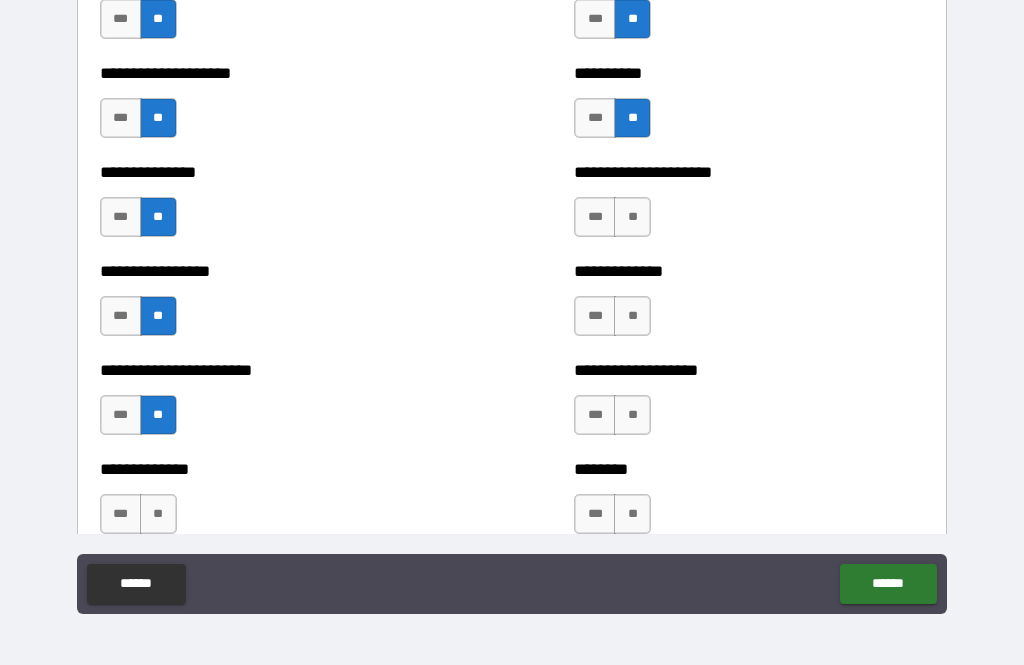click on "**" at bounding box center (158, 514) 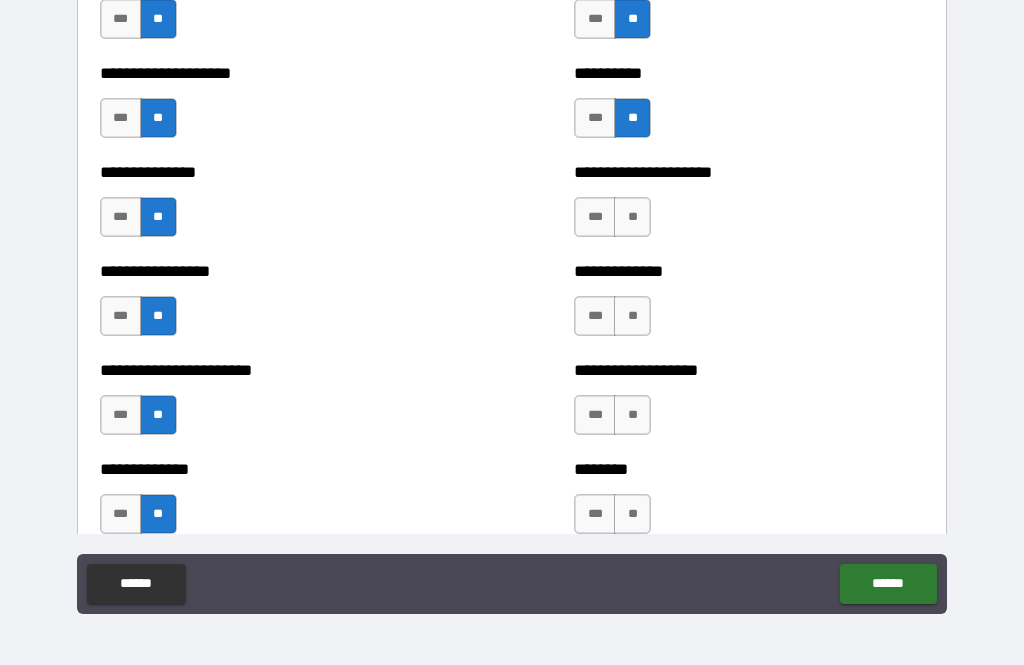 click on "**" at bounding box center (632, 217) 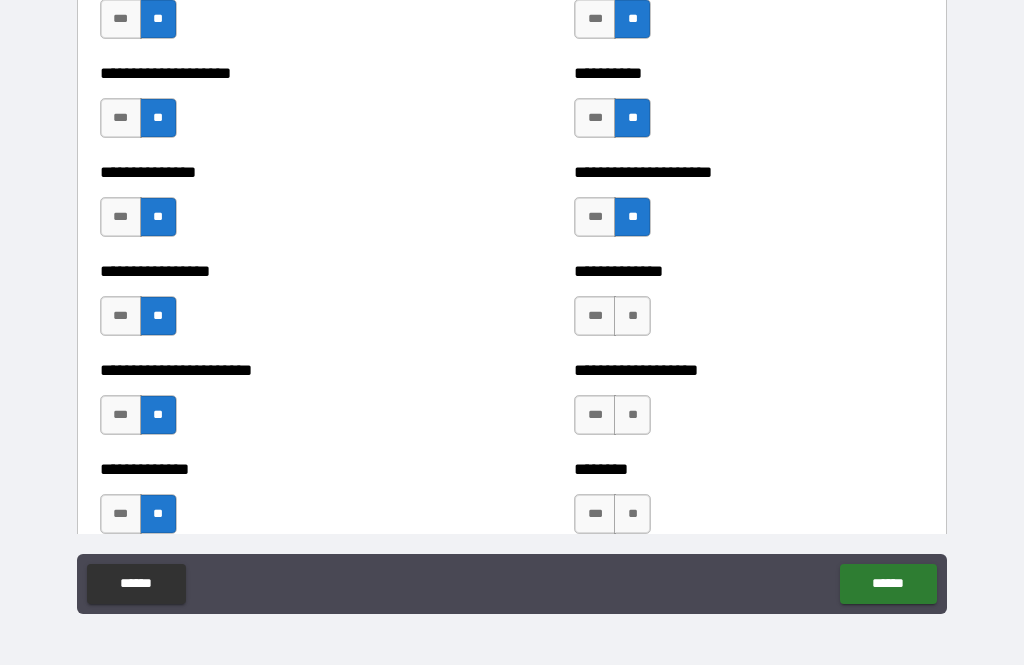click on "**" at bounding box center (632, 316) 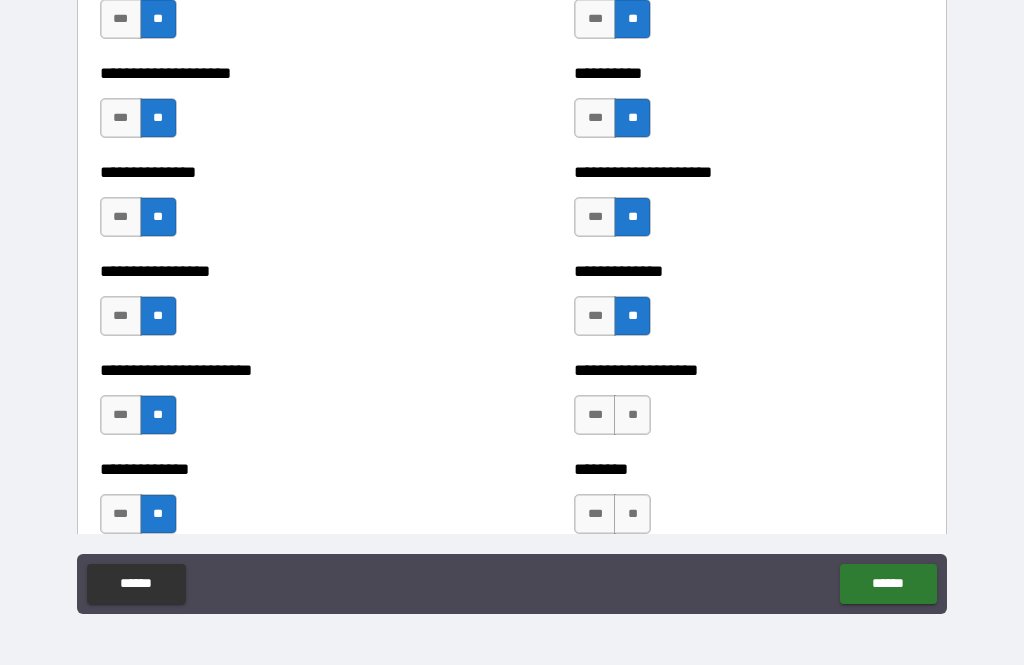 click on "**" at bounding box center (632, 415) 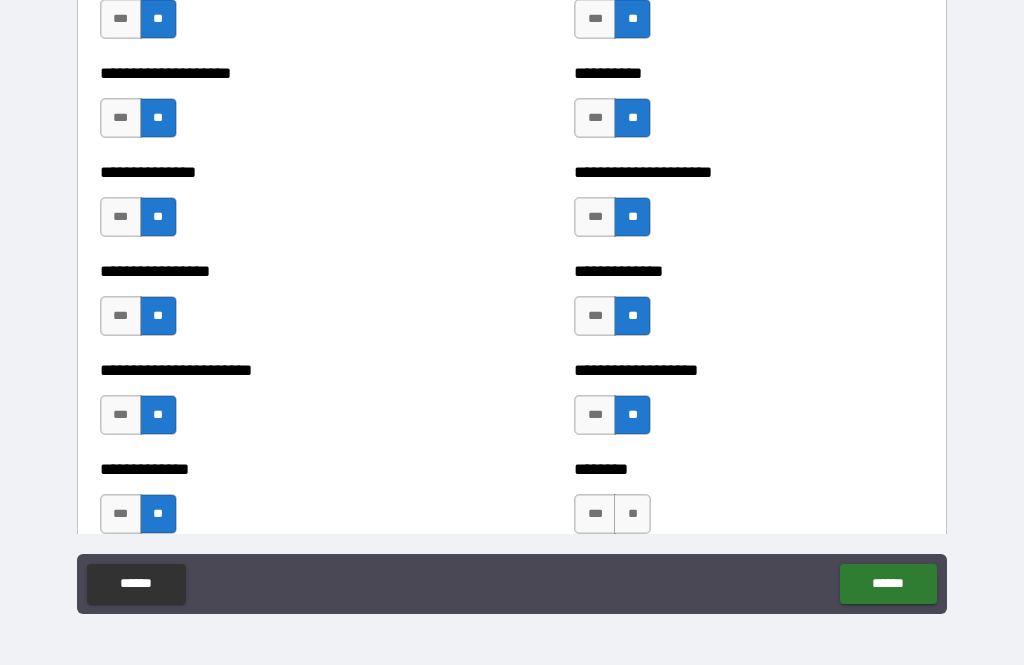 click on "**" at bounding box center (632, 514) 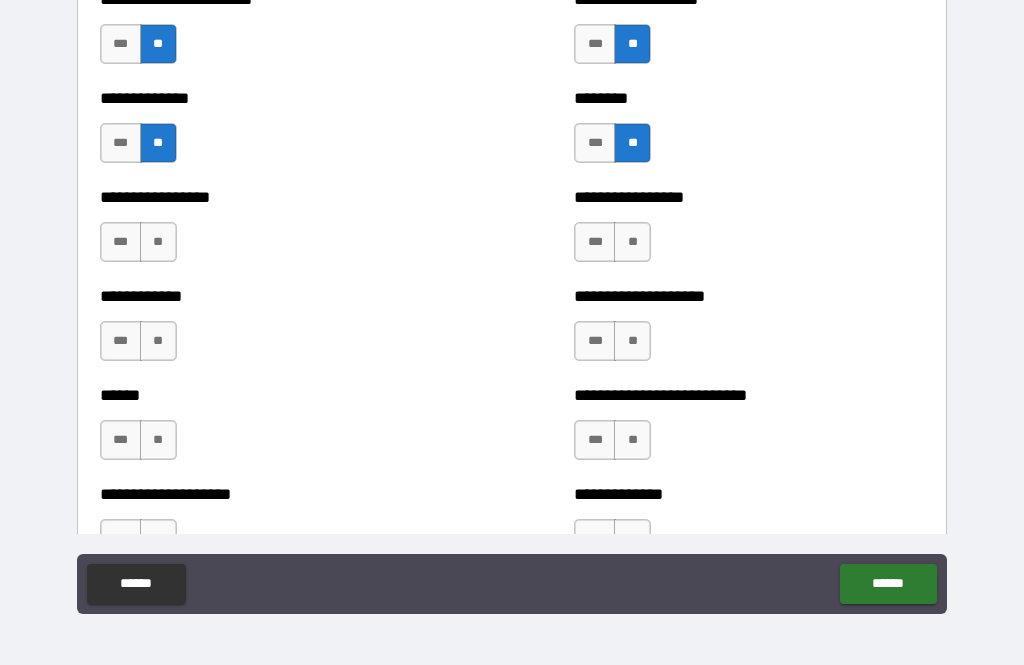 scroll, scrollTop: 3706, scrollLeft: 0, axis: vertical 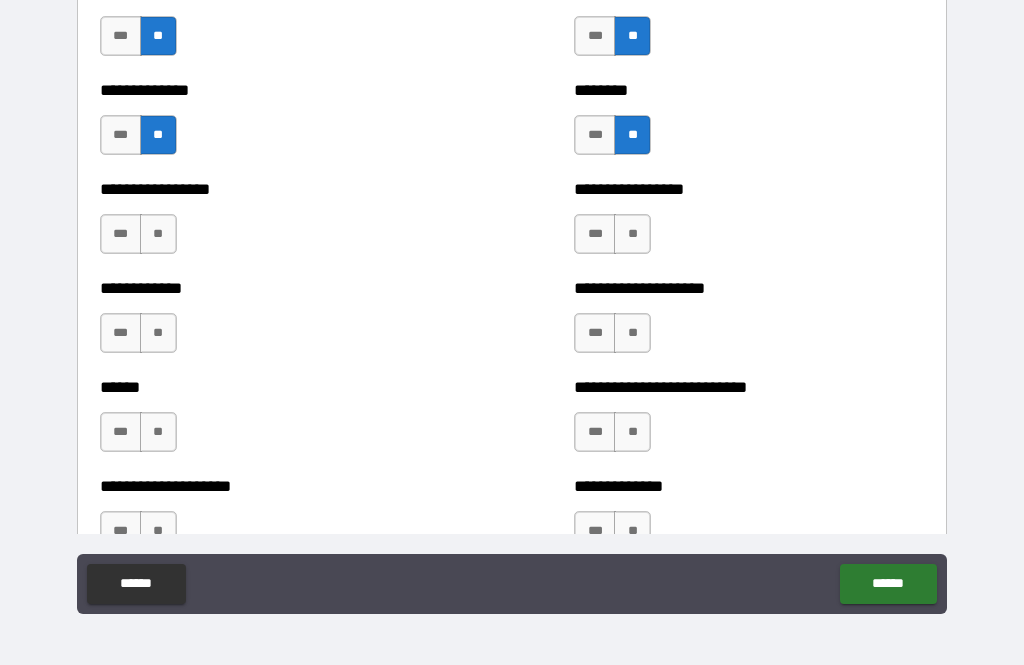 click on "**" at bounding box center (632, 234) 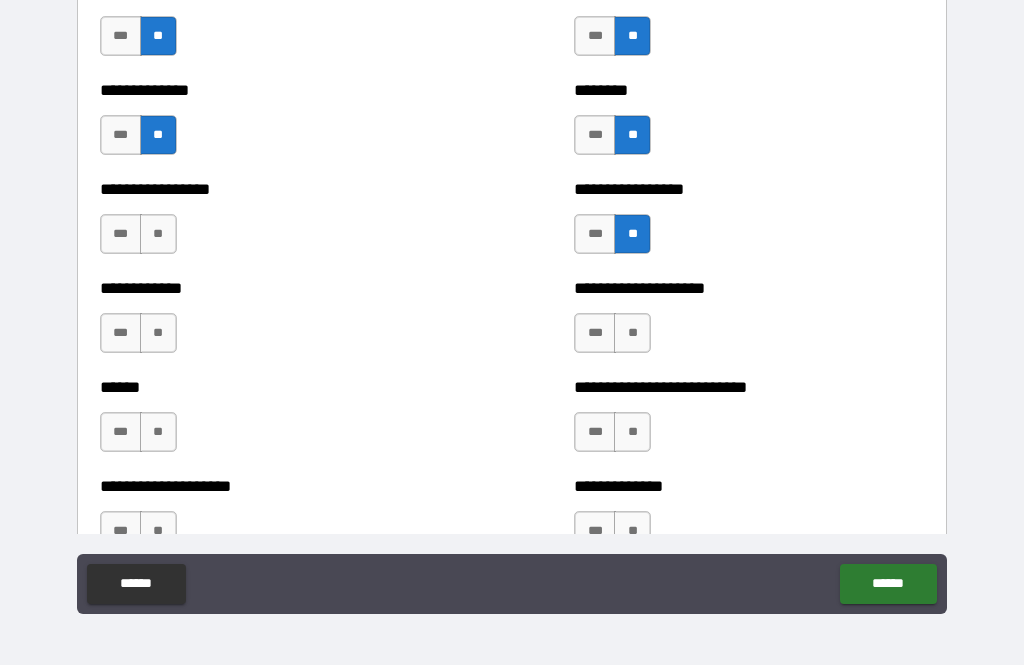 click on "**" at bounding box center [632, 333] 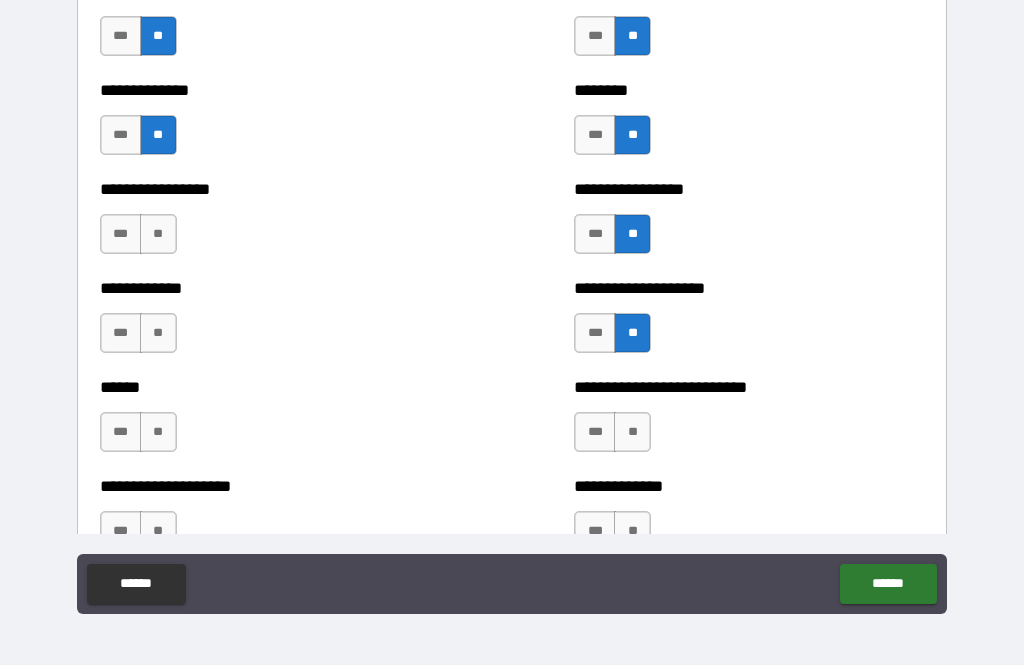 click on "**" at bounding box center (632, 432) 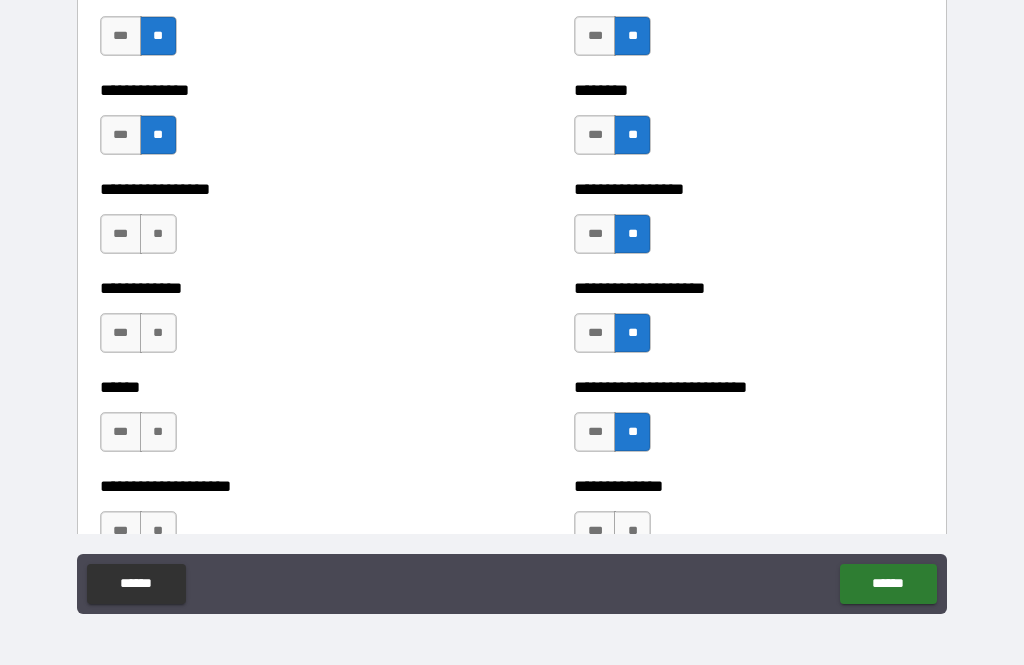 click on "**" at bounding box center (632, 531) 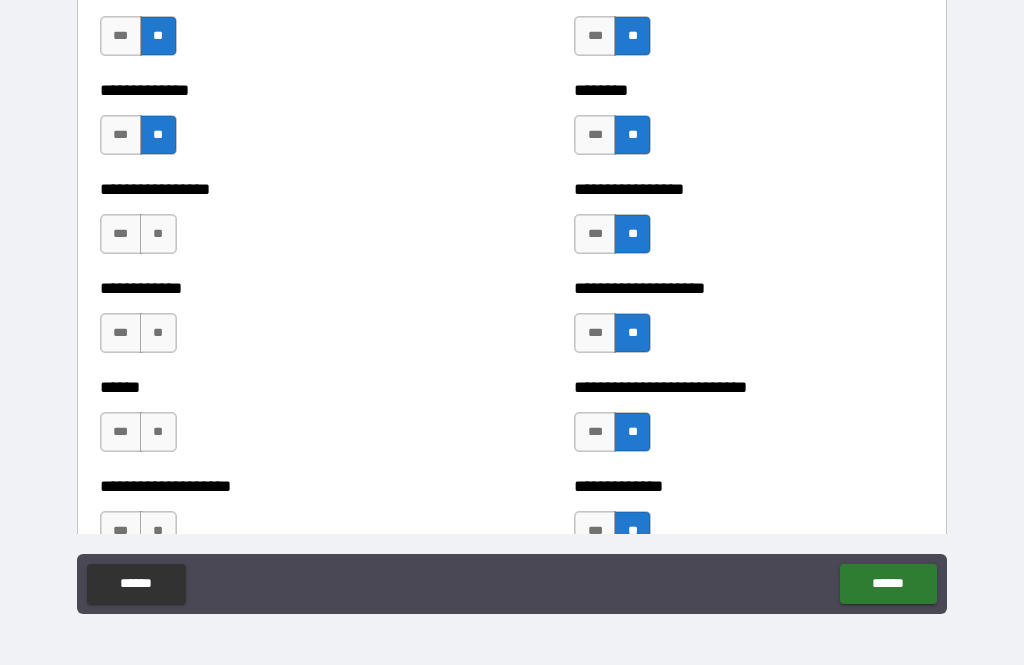 click on "**" at bounding box center (158, 234) 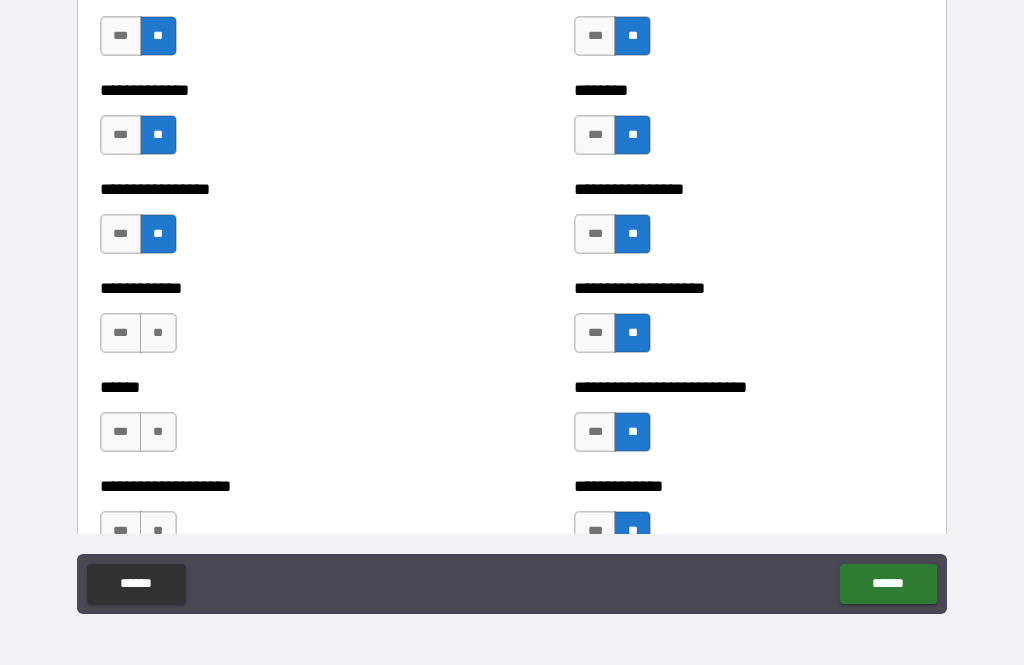 click on "**" at bounding box center [158, 333] 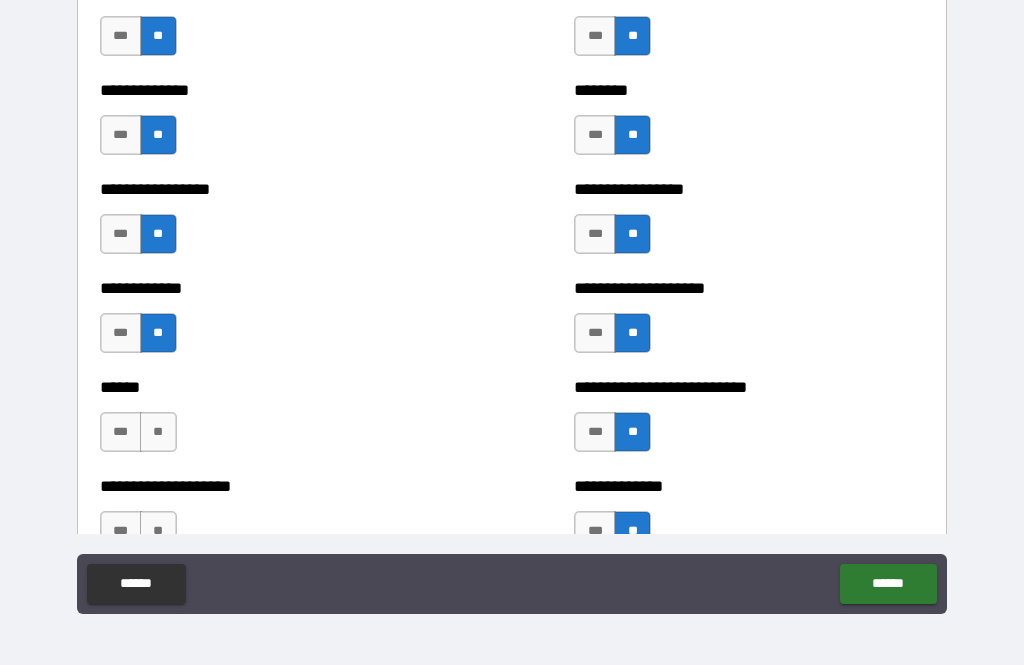 click on "**" at bounding box center [158, 432] 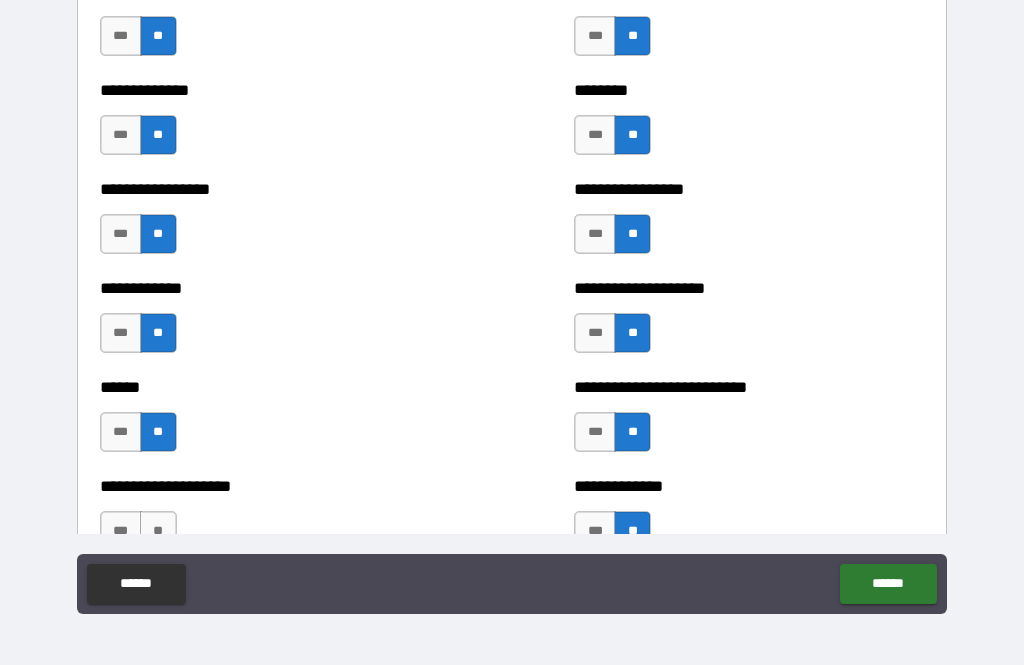 click on "**" at bounding box center (158, 531) 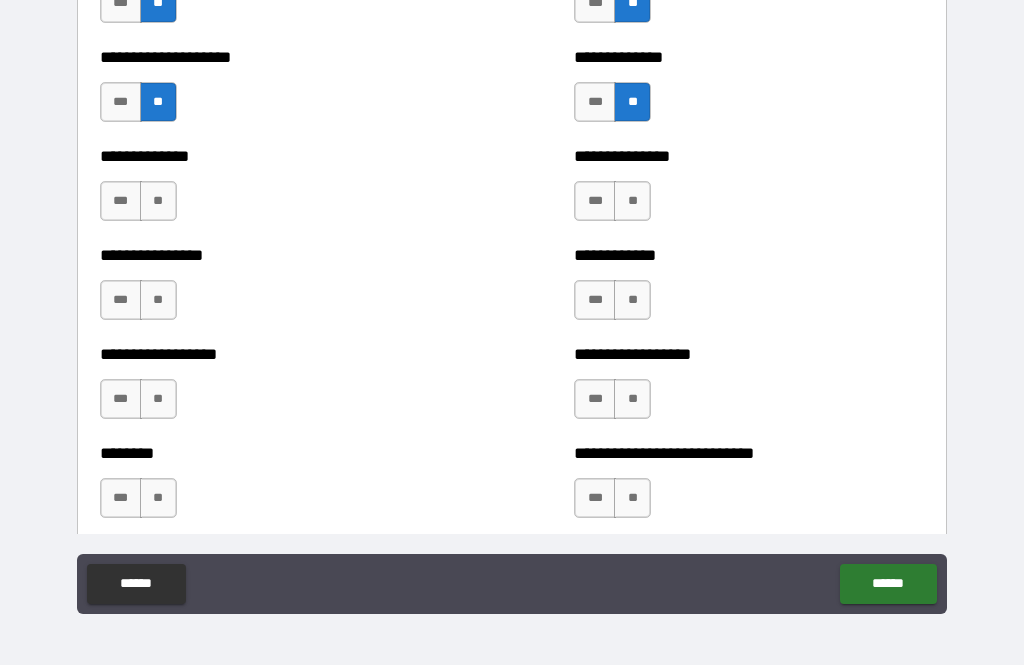 scroll, scrollTop: 4167, scrollLeft: 0, axis: vertical 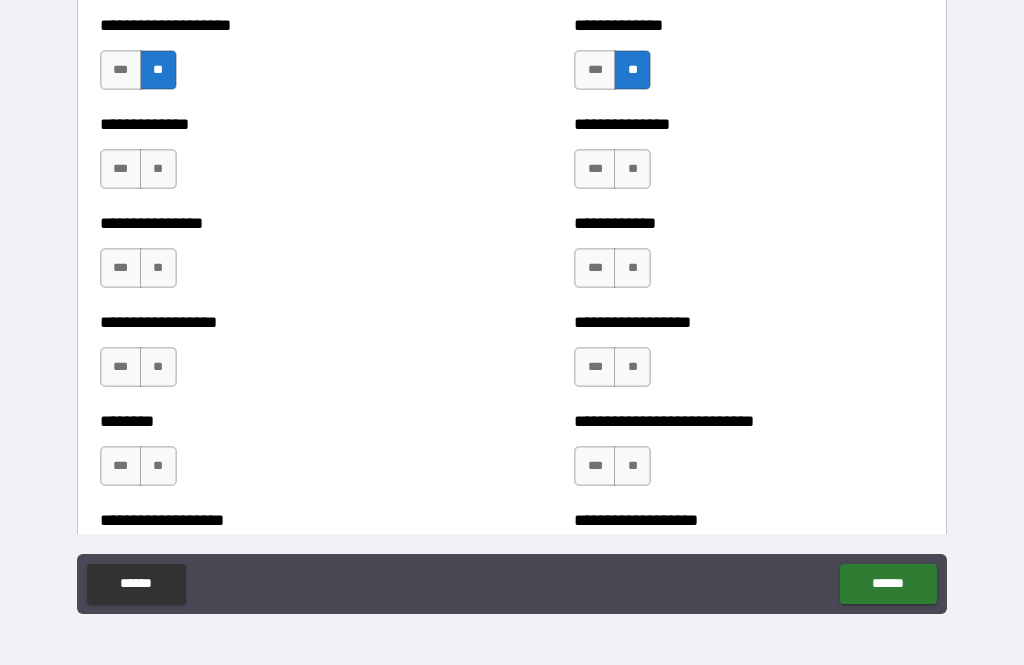 click on "**" at bounding box center [158, 169] 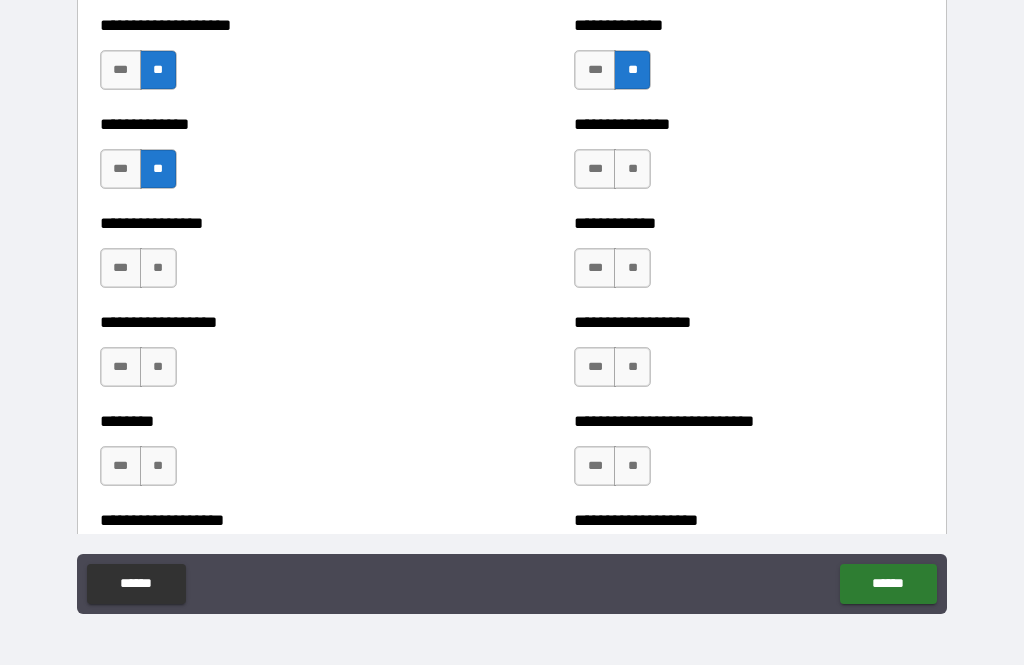 click on "**" at bounding box center [158, 268] 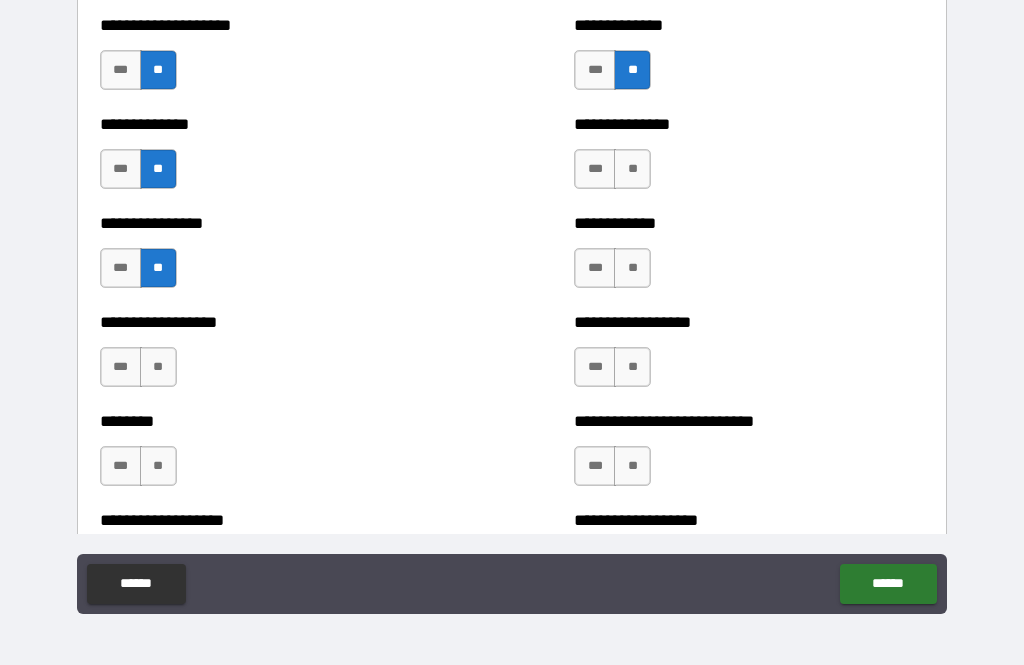 click on "**" at bounding box center (158, 367) 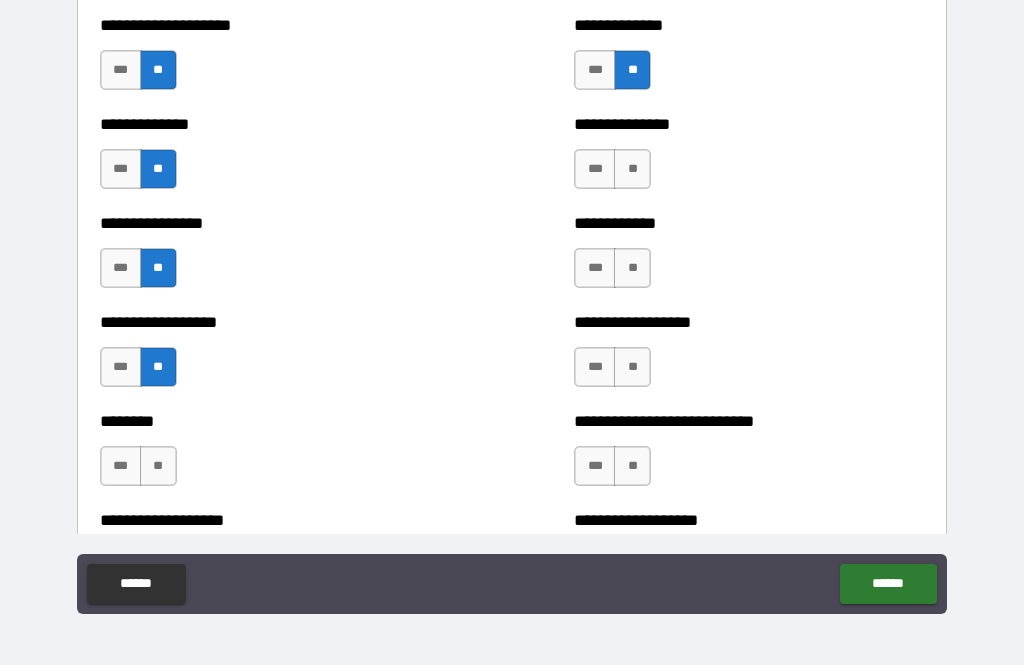 click on "**" at bounding box center [158, 466] 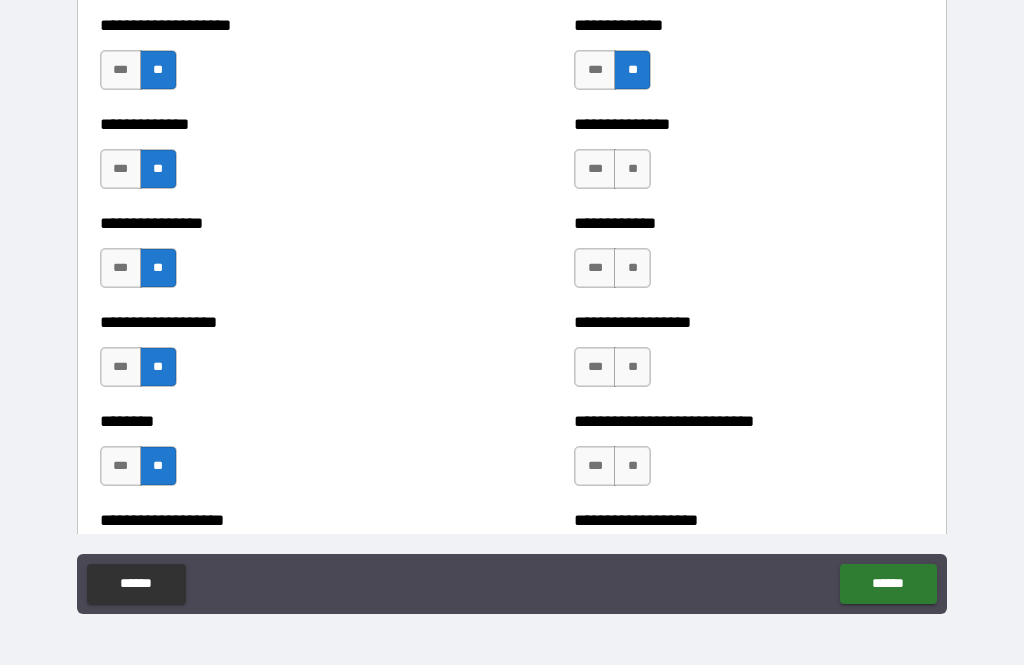 click on "**" at bounding box center [632, 169] 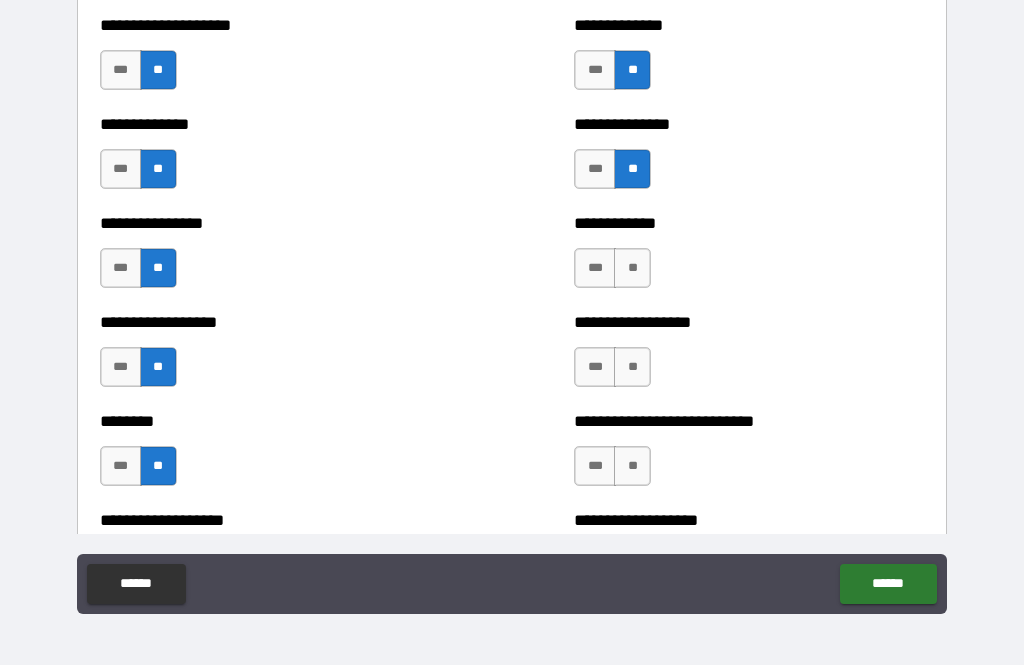 click on "**" at bounding box center (632, 268) 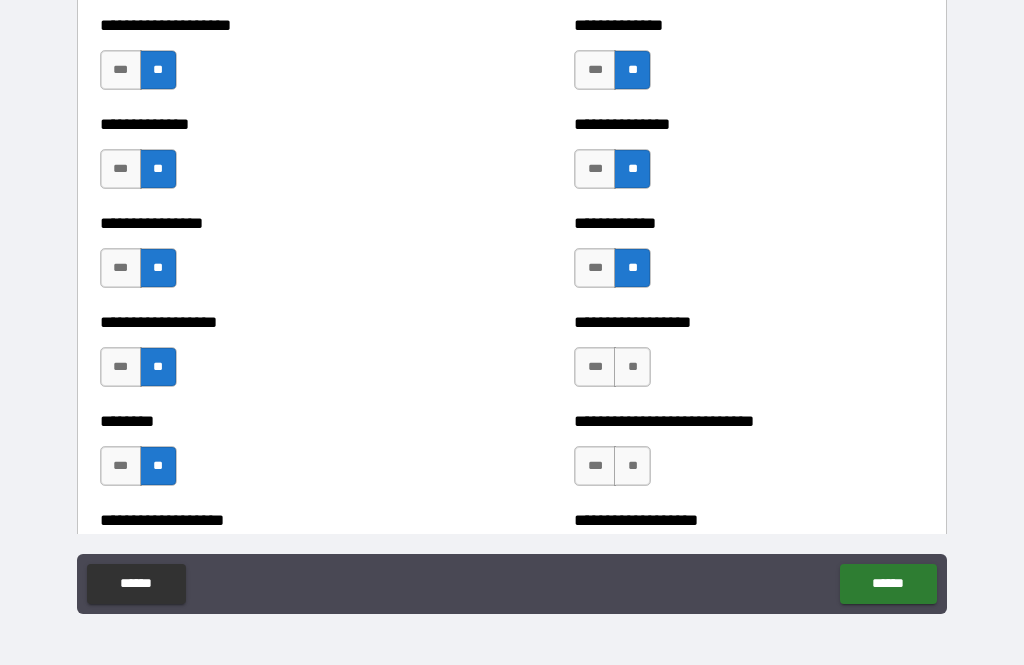 click on "**" at bounding box center [632, 367] 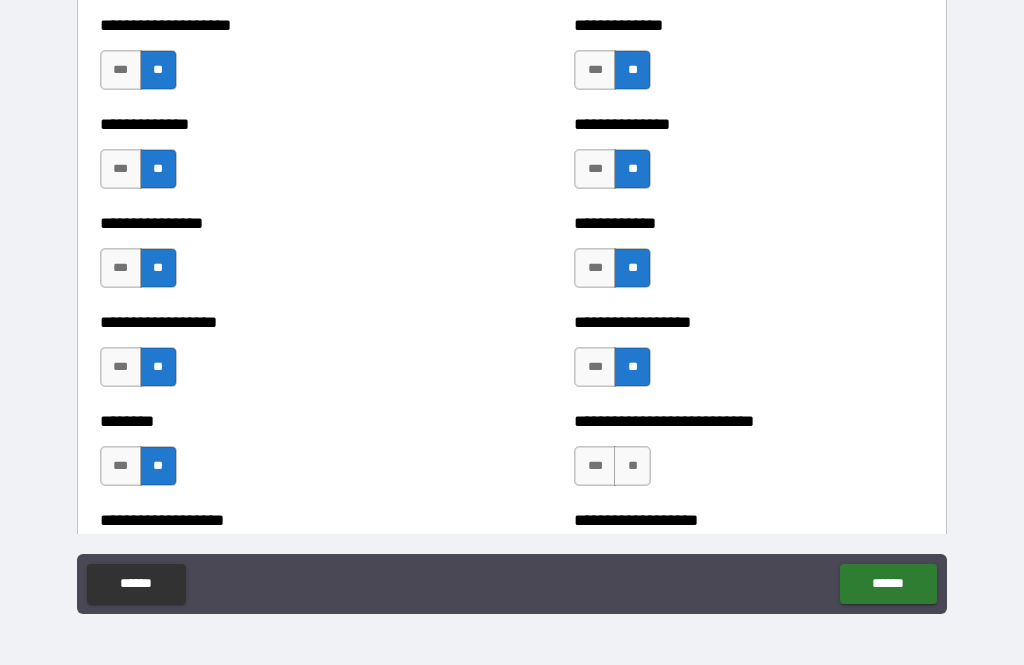 click on "**" at bounding box center (632, 466) 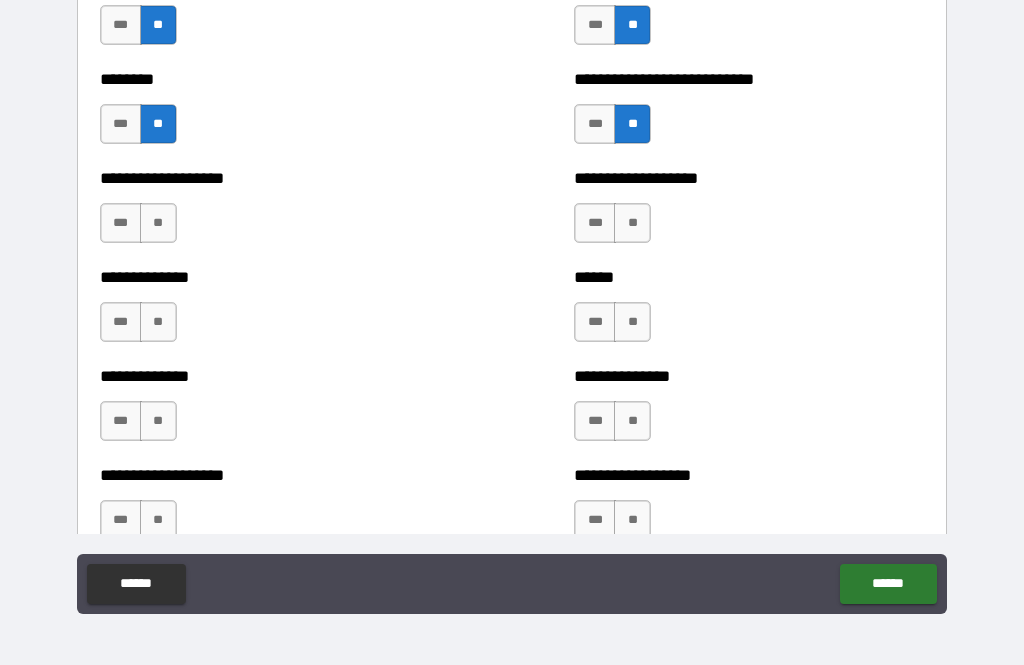 scroll, scrollTop: 4535, scrollLeft: 0, axis: vertical 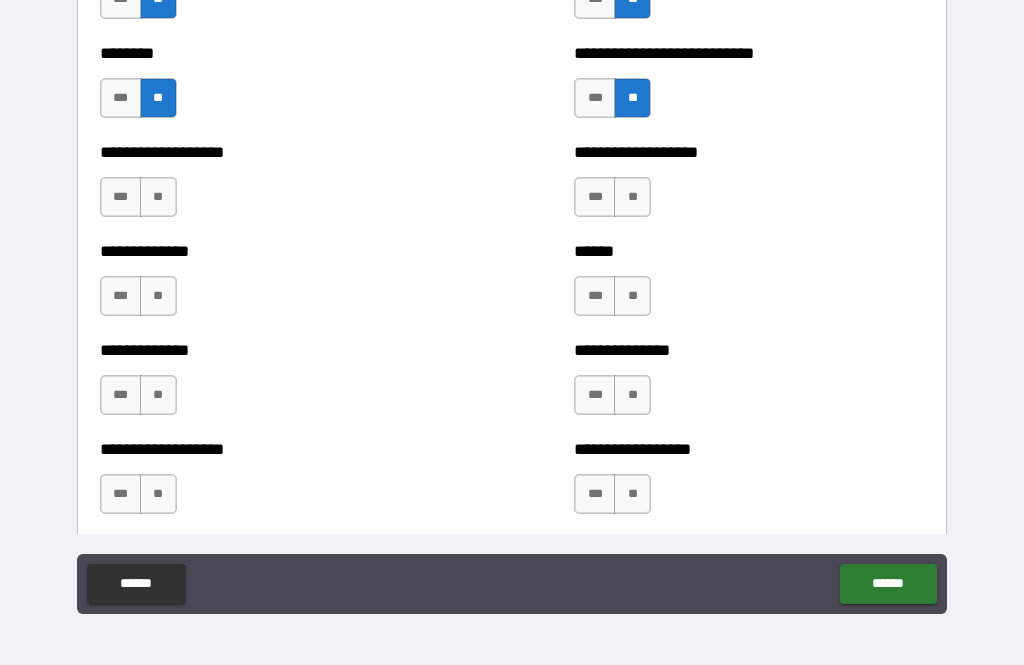 click on "**" at bounding box center (632, 197) 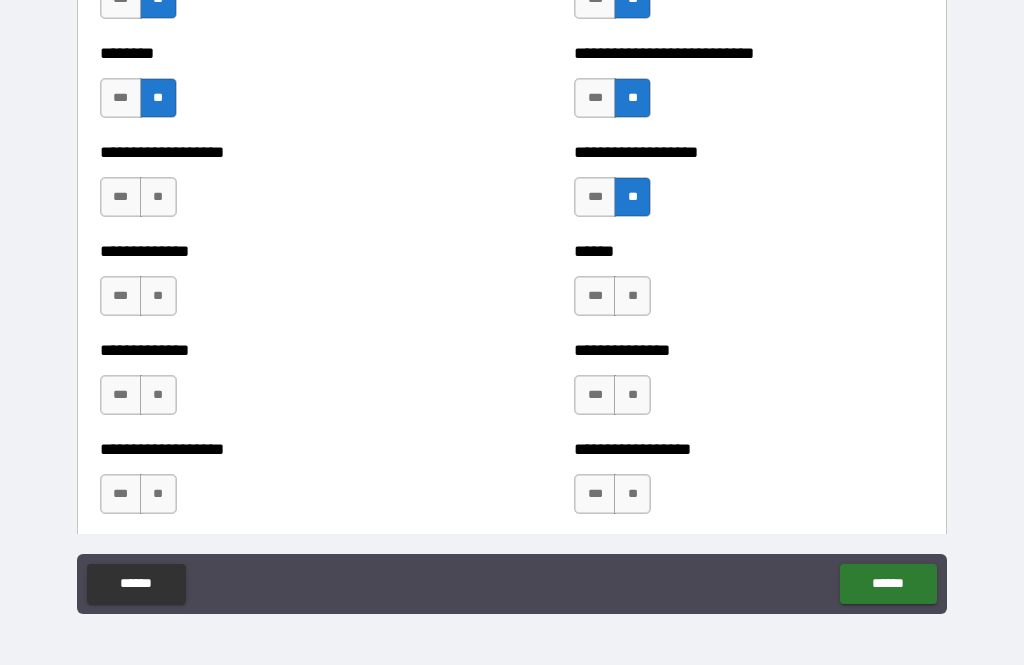 click on "**" at bounding box center [632, 296] 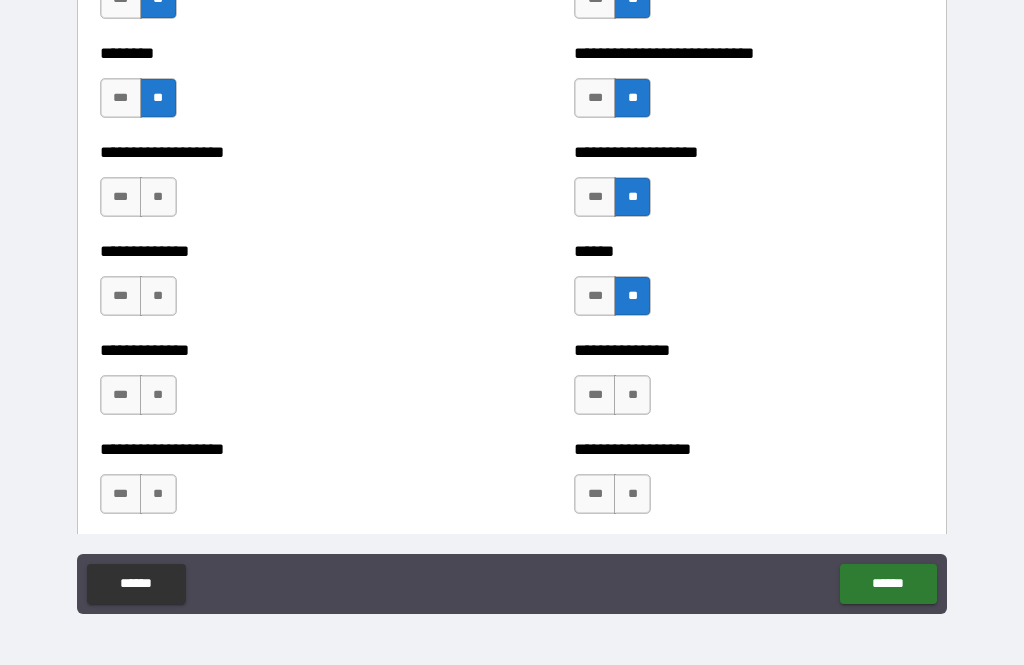click on "**" at bounding box center (632, 395) 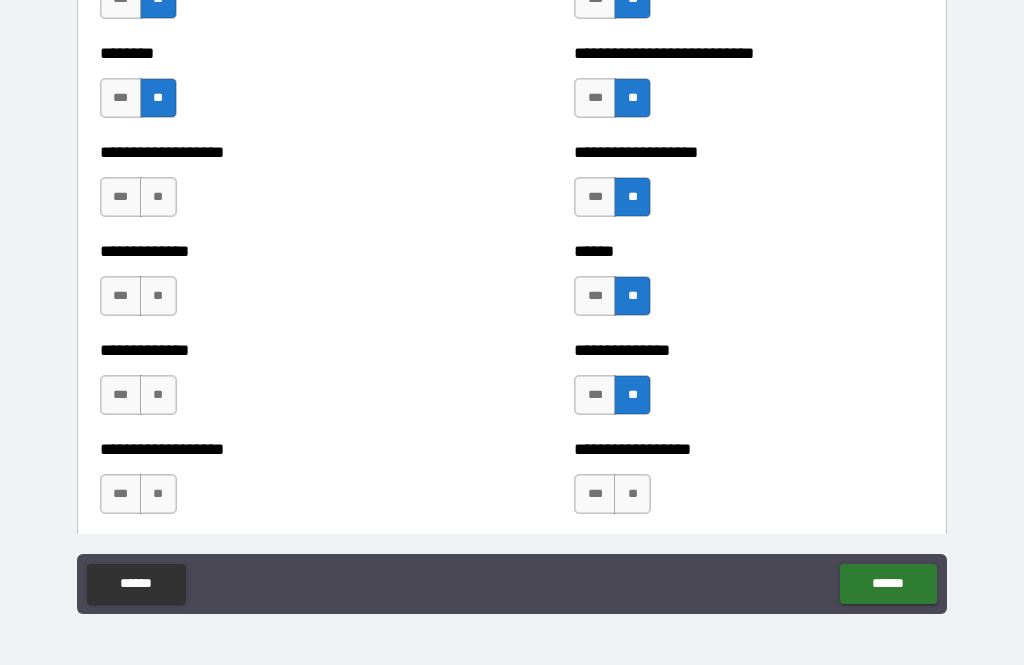 click on "**" at bounding box center (632, 494) 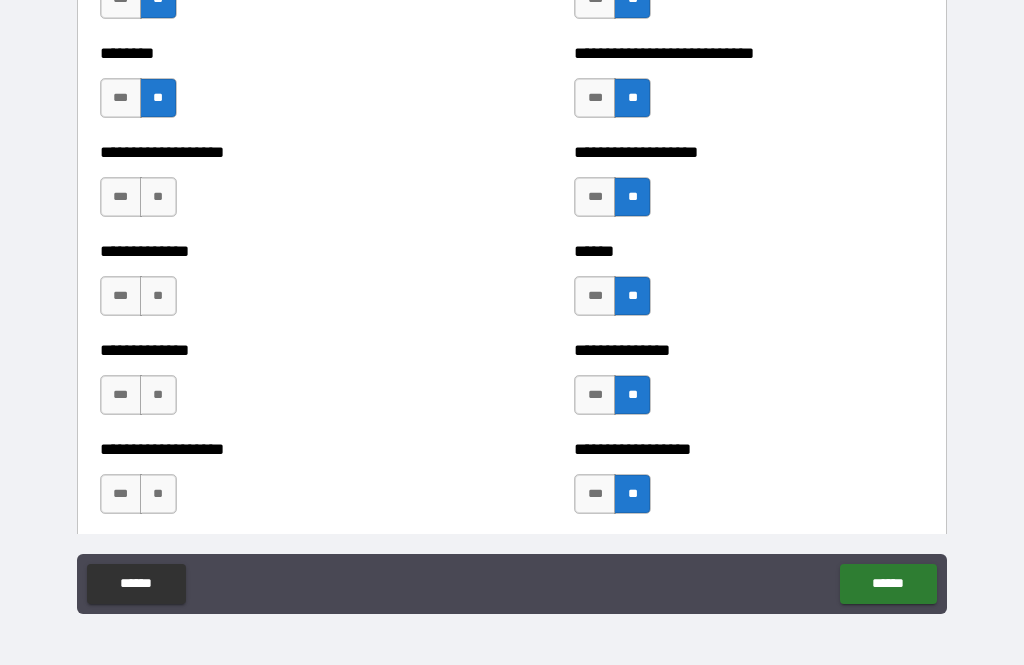 click on "**" at bounding box center (158, 197) 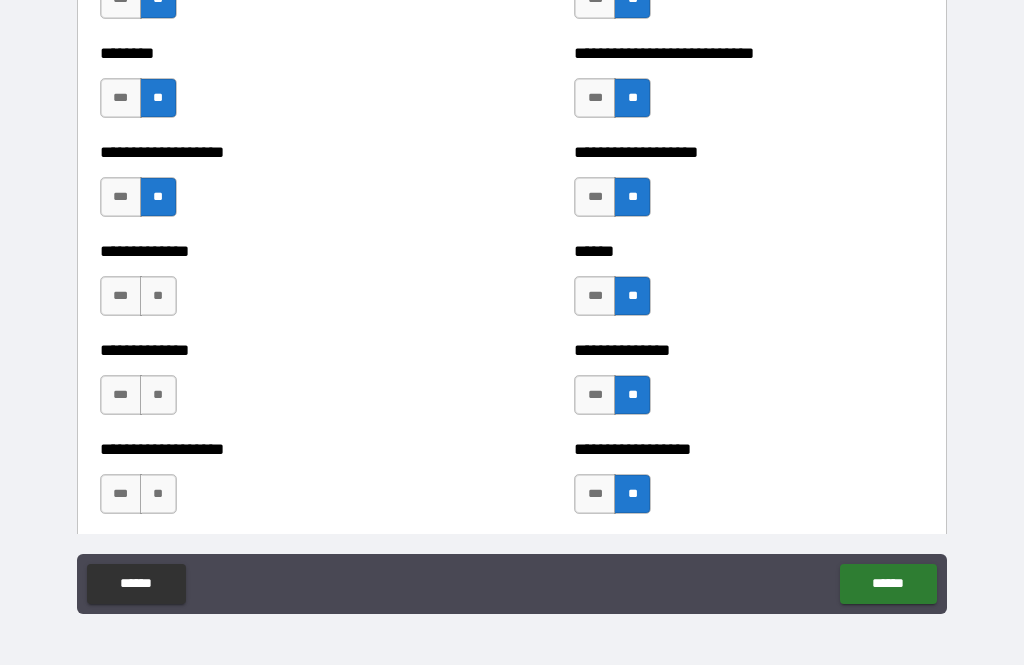click on "**" at bounding box center [158, 296] 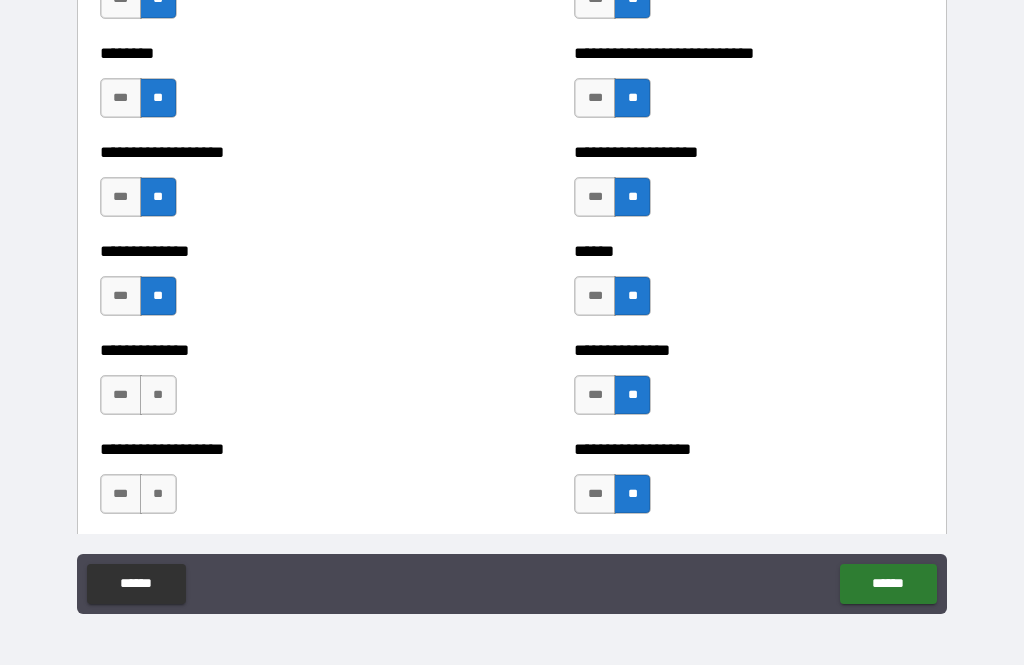 click on "**" at bounding box center (158, 395) 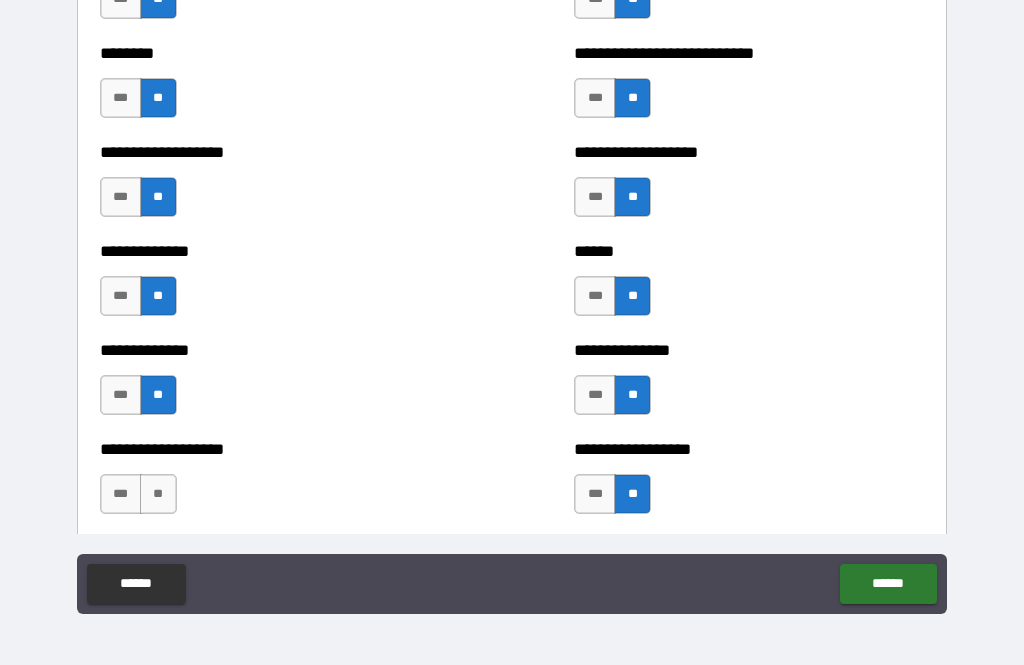 click on "**" at bounding box center (158, 494) 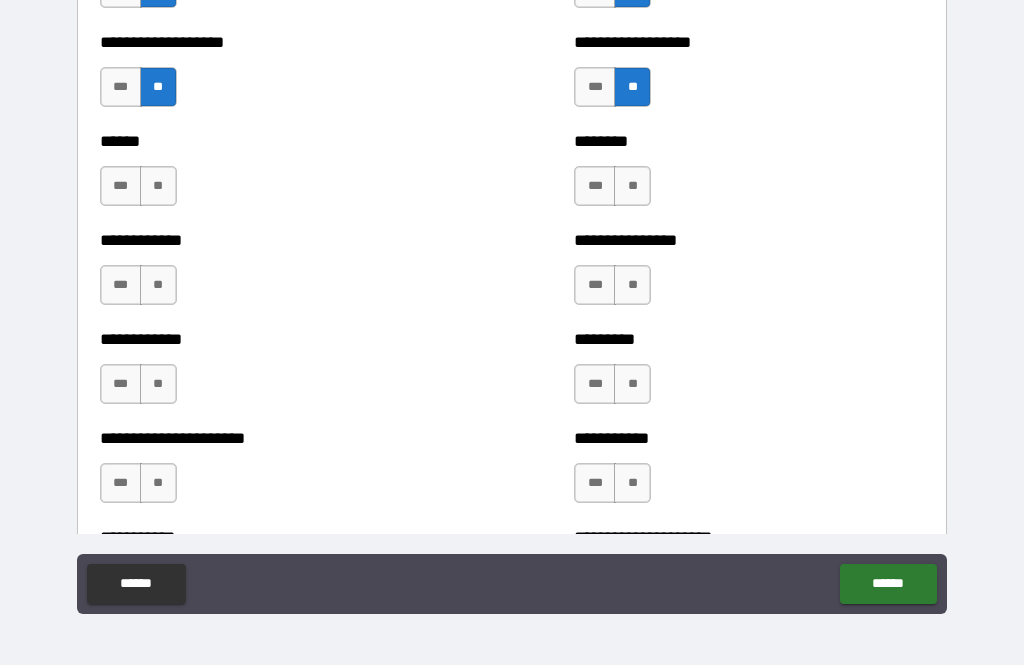 scroll, scrollTop: 4943, scrollLeft: 0, axis: vertical 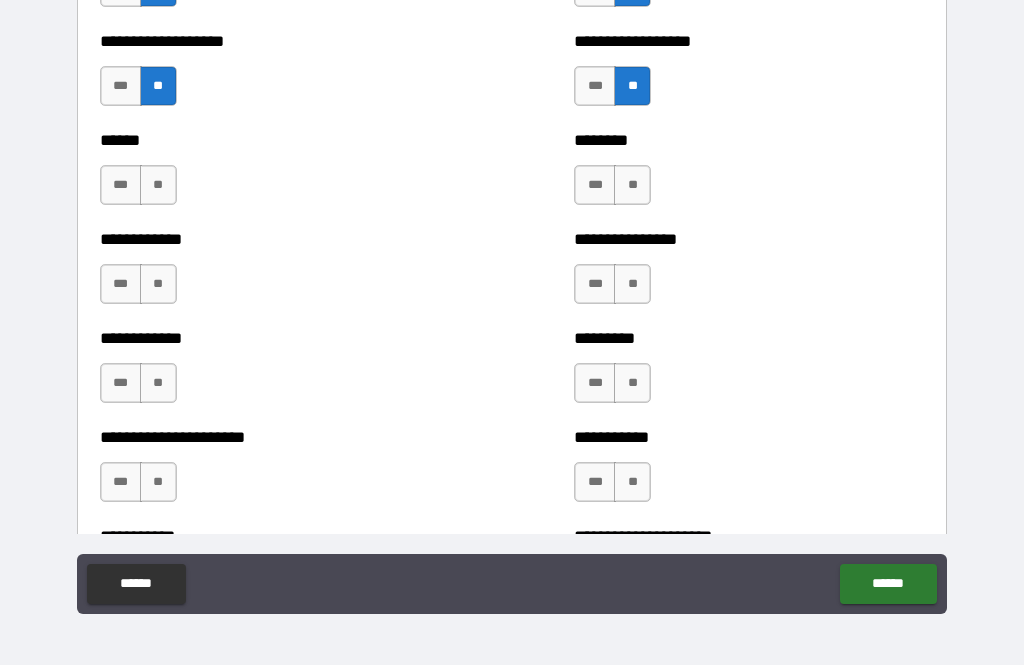 click on "**" at bounding box center [158, 185] 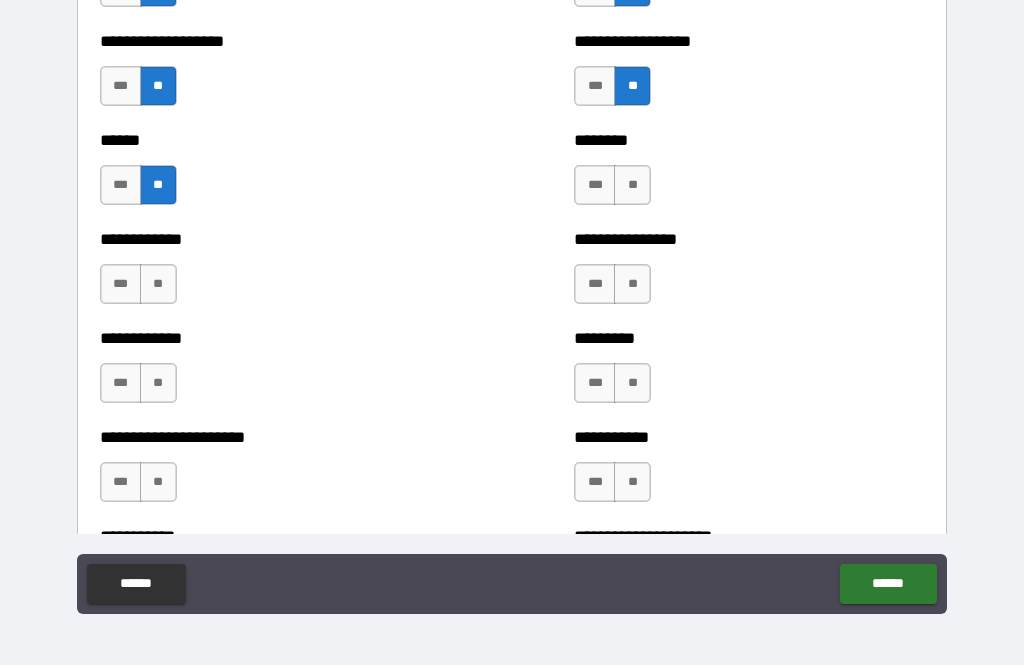 click on "**" at bounding box center [158, 284] 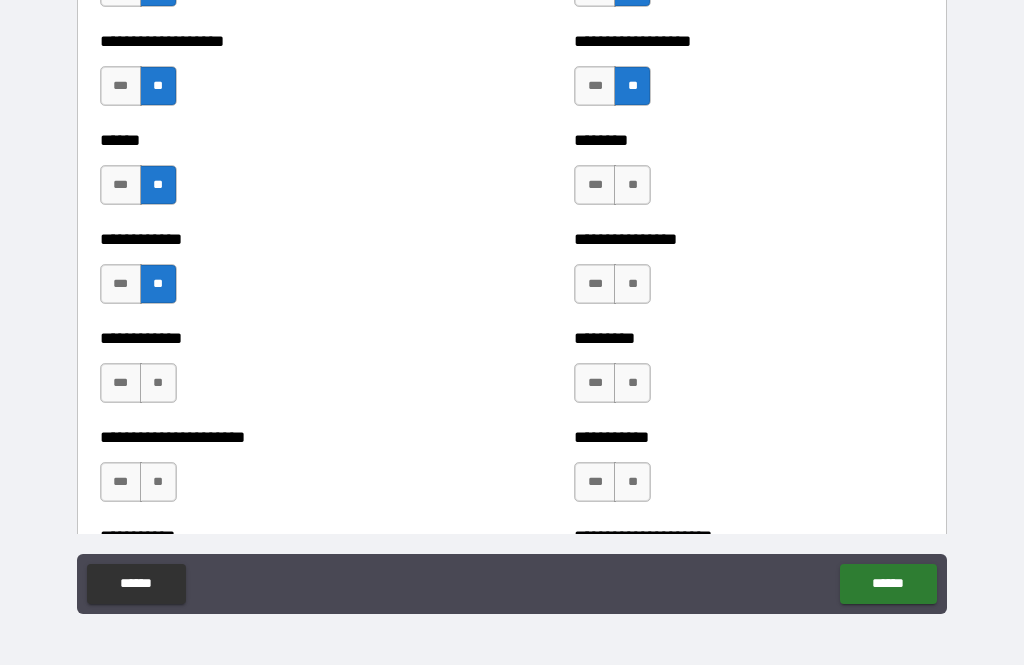 click on "**" at bounding box center (158, 383) 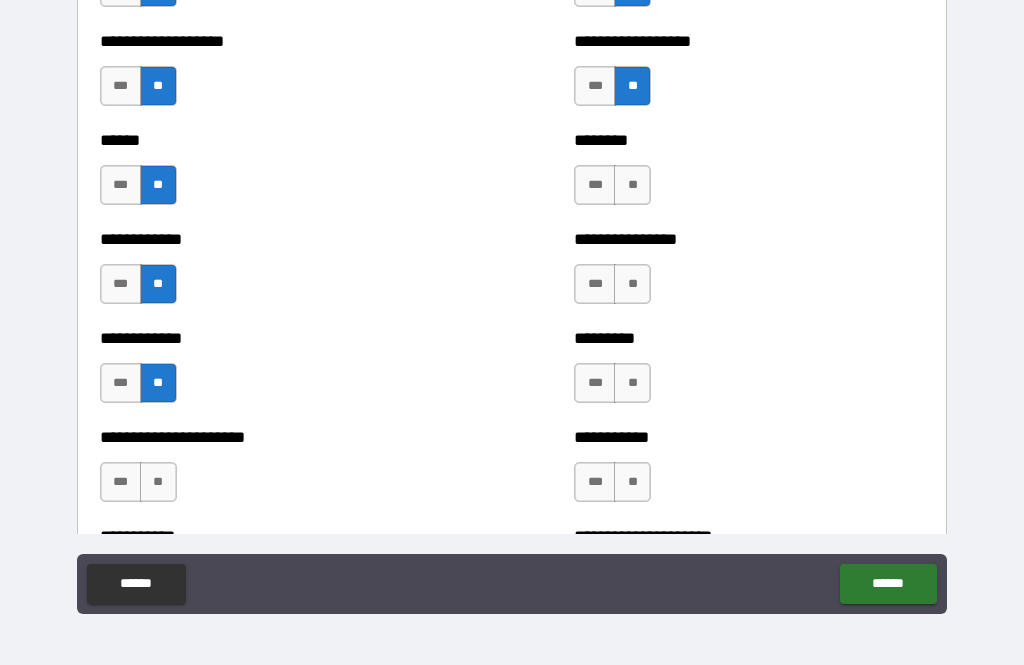 click on "**********" at bounding box center (275, 472) 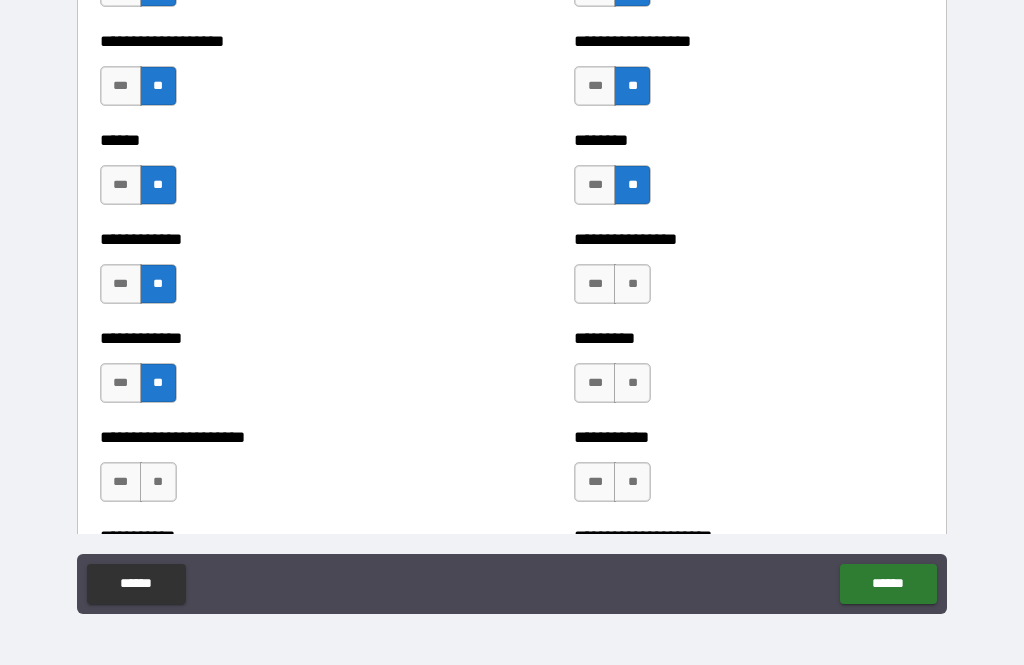 click on "**" at bounding box center (632, 284) 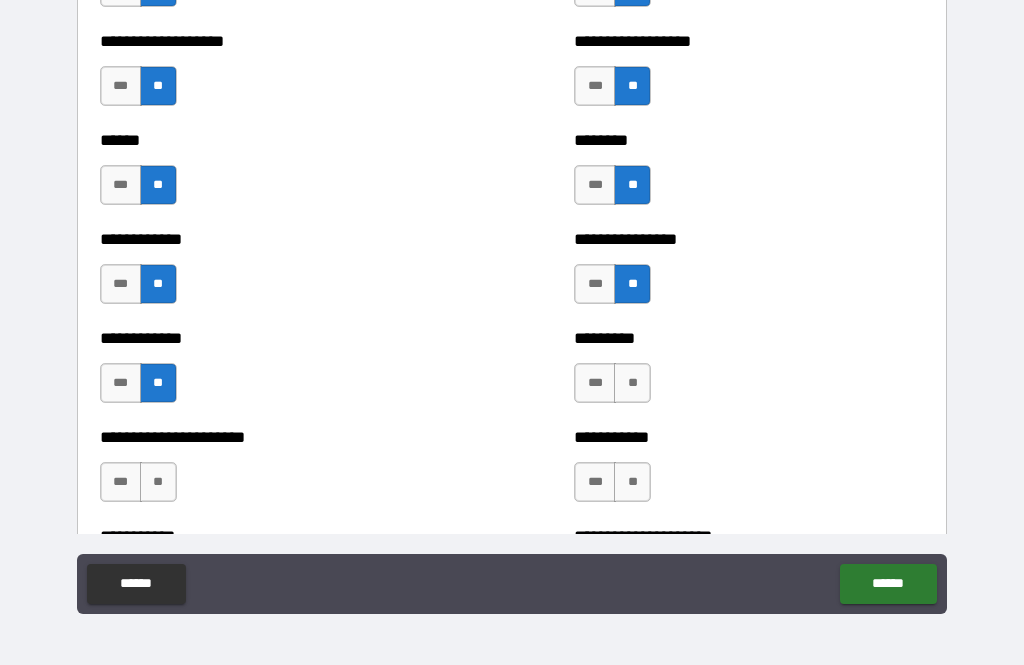 click on "**" at bounding box center (632, 383) 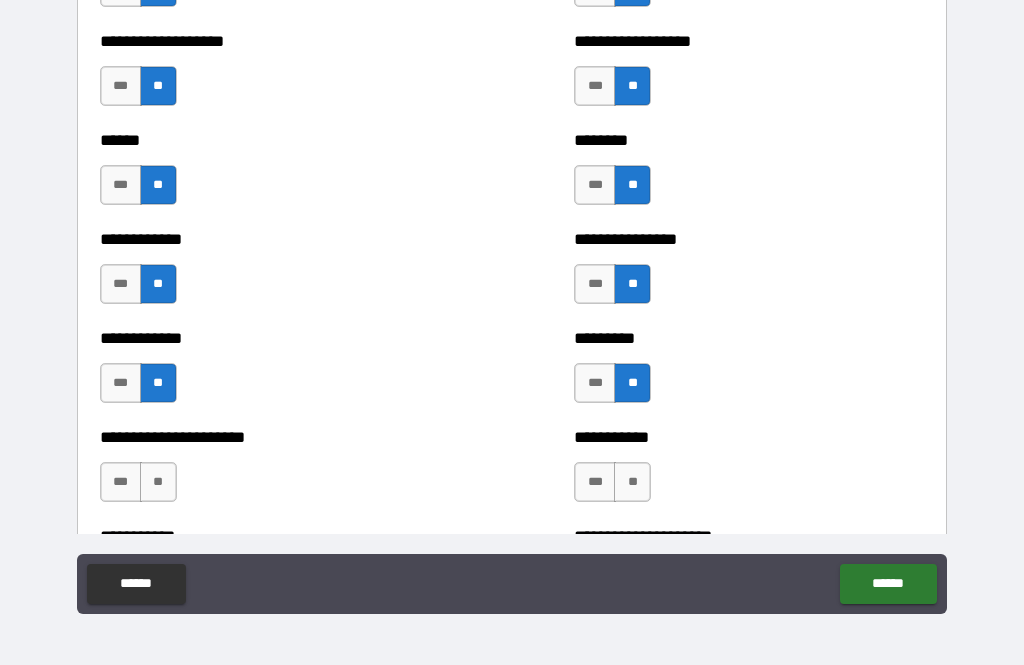 click on "**" at bounding box center (632, 482) 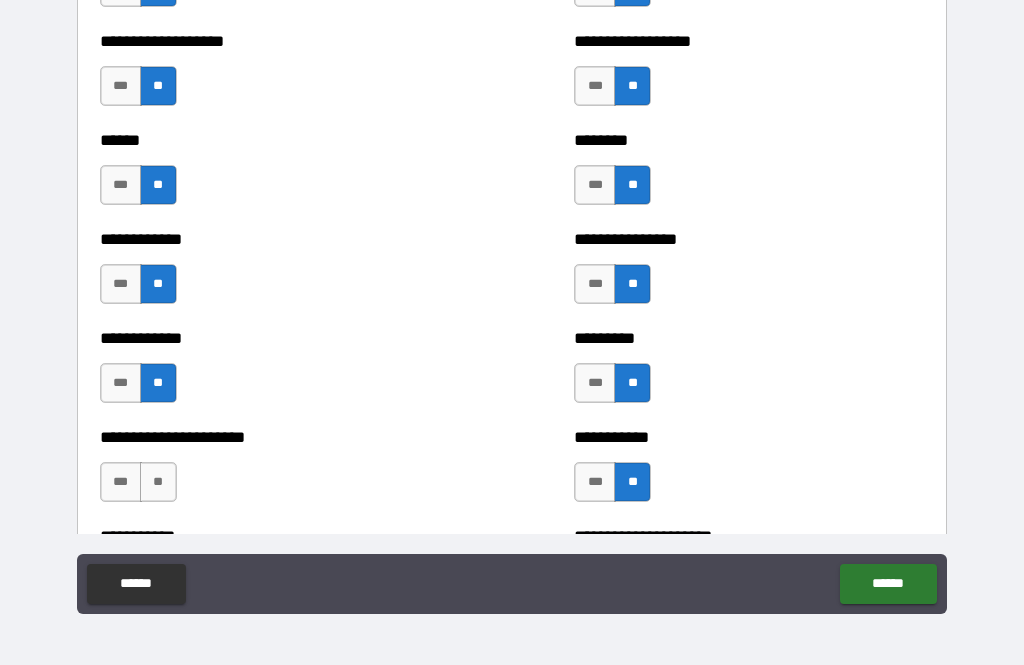 click on "**" at bounding box center (158, 482) 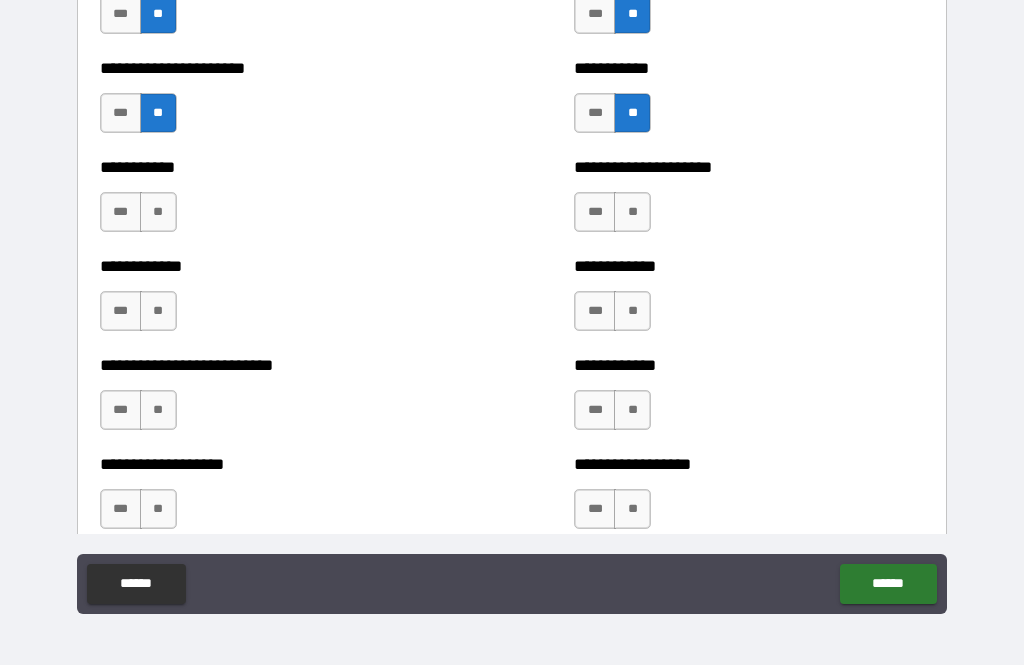scroll, scrollTop: 5333, scrollLeft: 0, axis: vertical 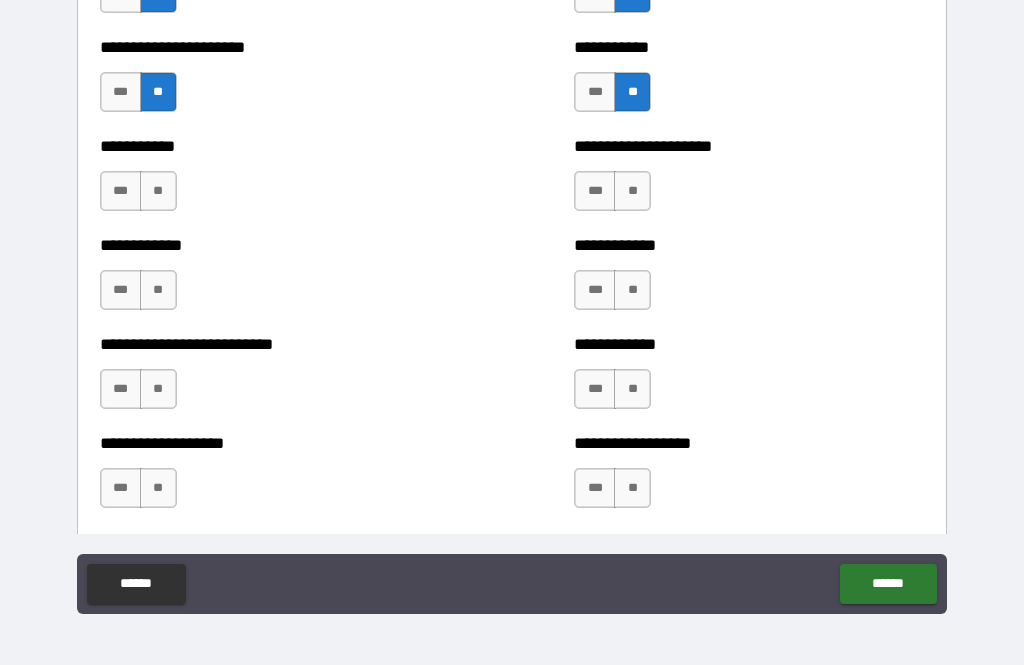click on "**" at bounding box center [158, 191] 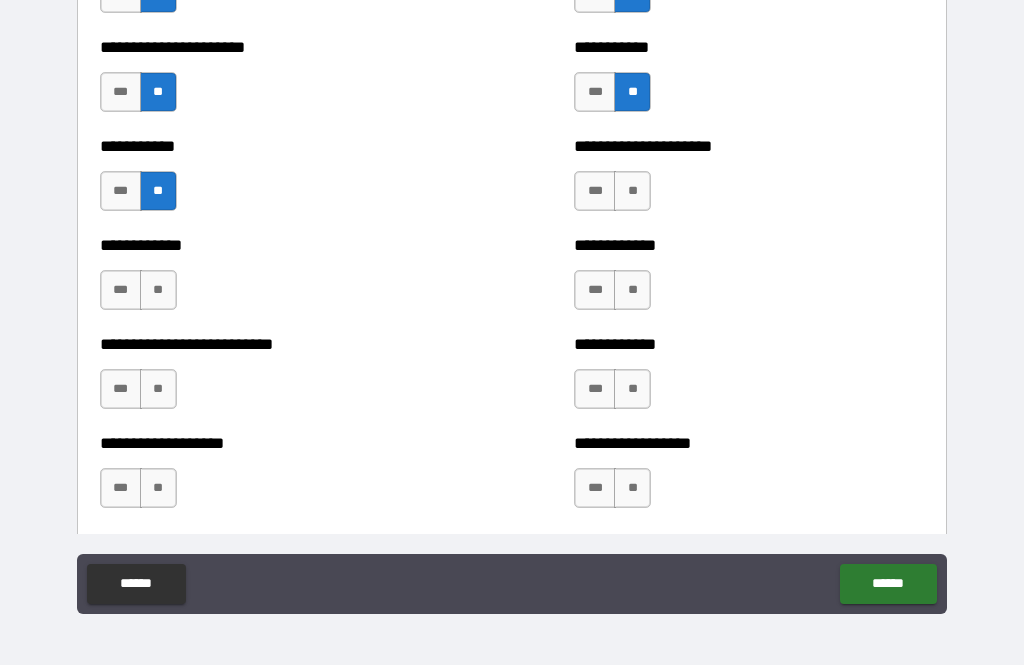 click on "**" at bounding box center [158, 290] 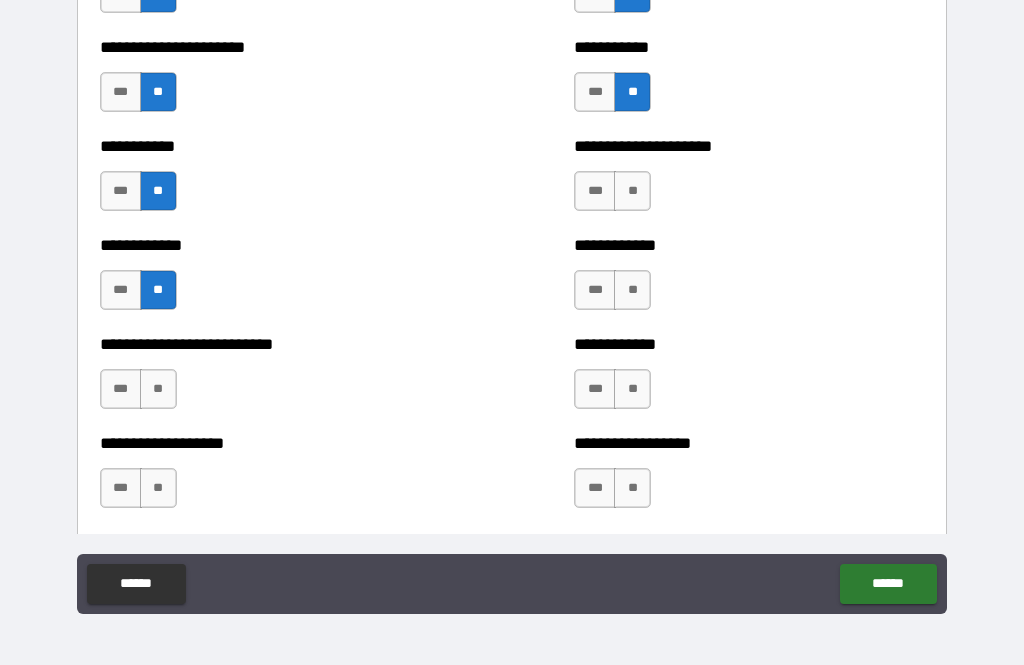 click on "**" at bounding box center (632, 191) 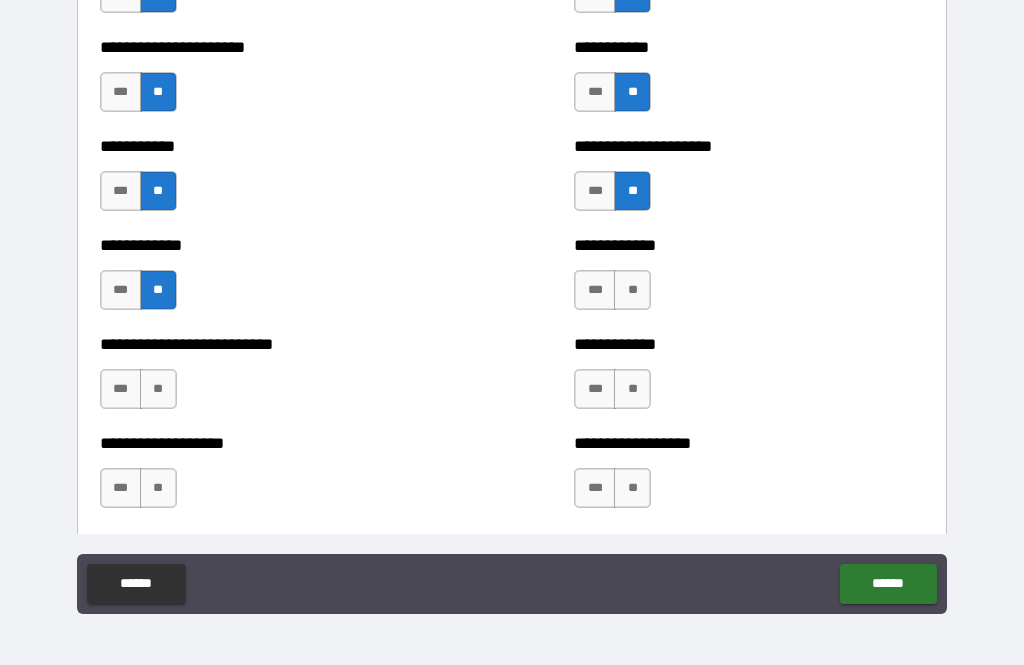 click on "**" at bounding box center (632, 290) 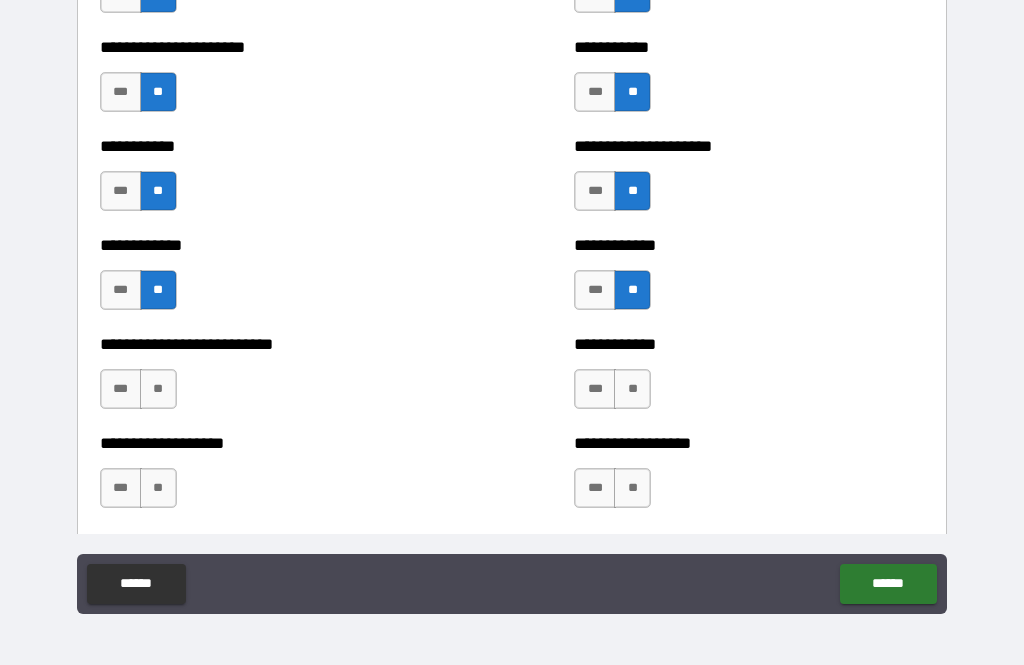 click on "**" at bounding box center [632, 389] 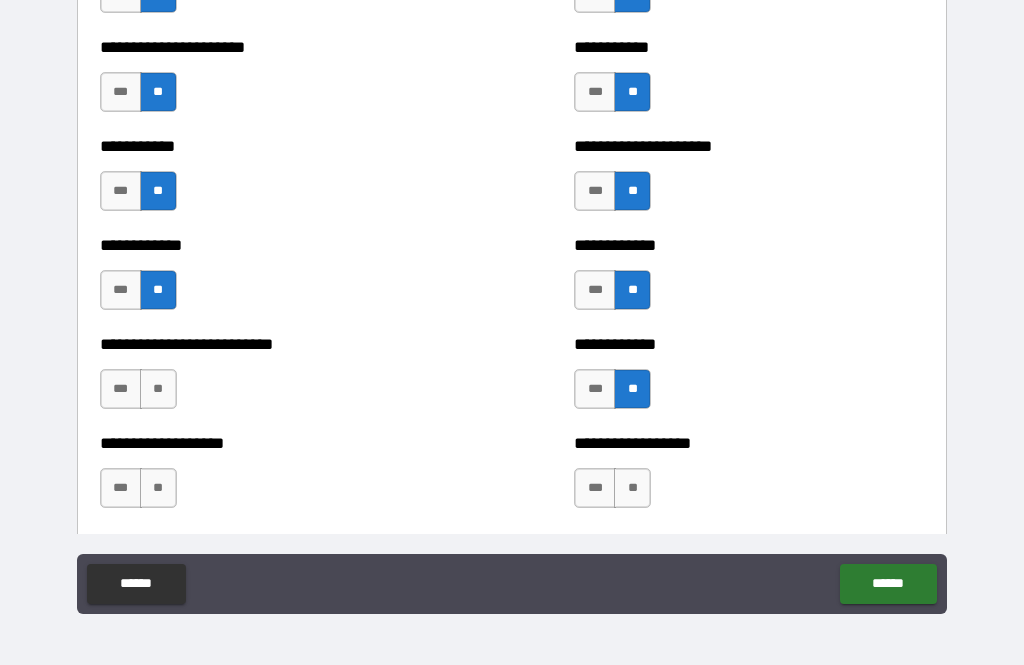 click on "**" at bounding box center [632, 488] 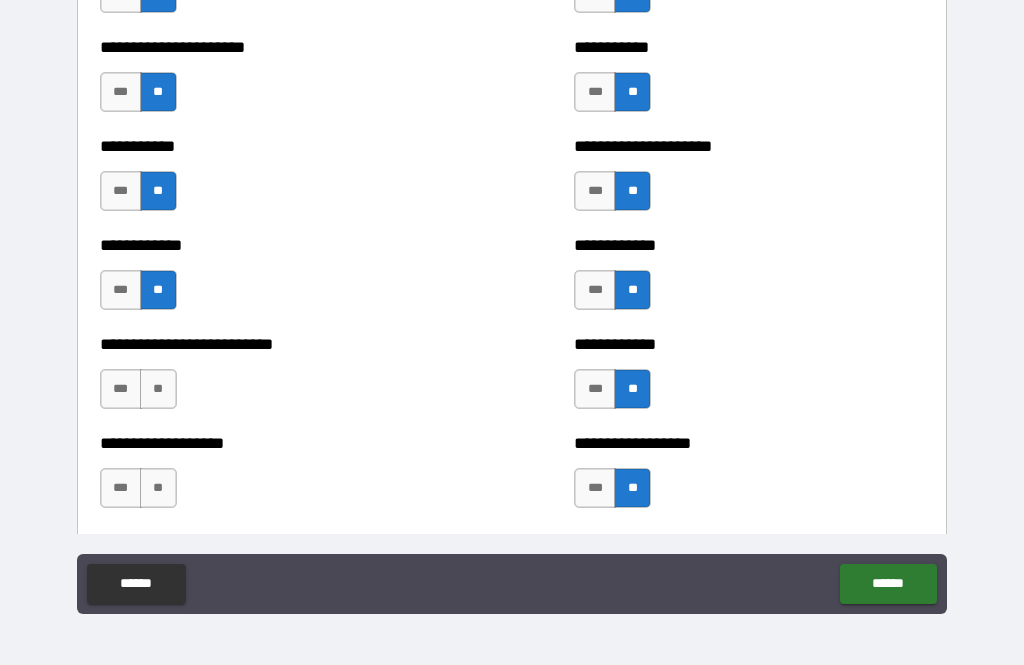 click on "**" at bounding box center [158, 389] 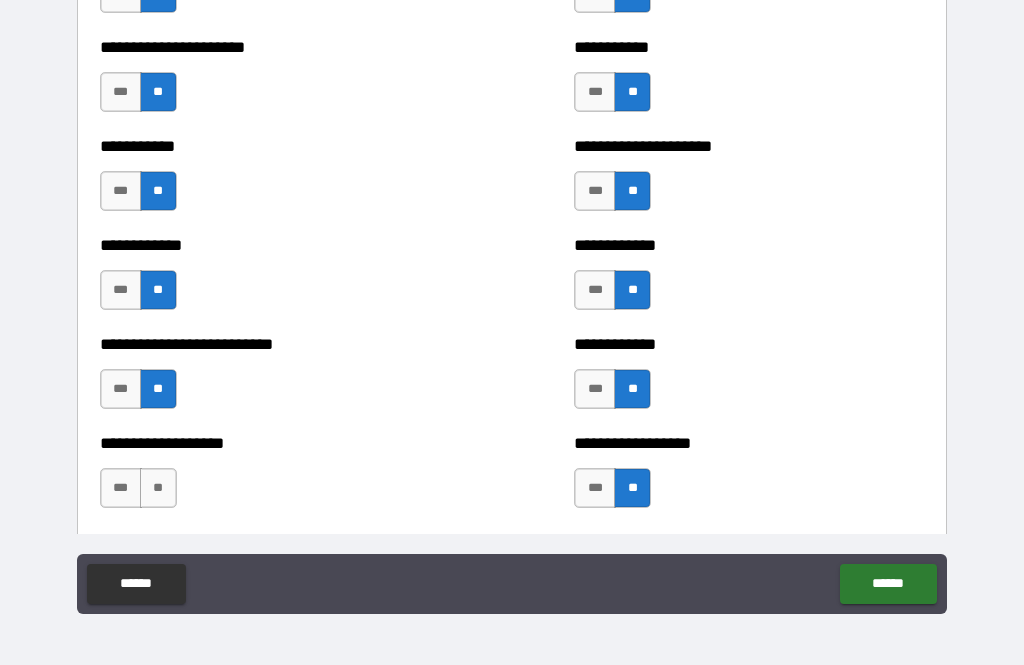 click on "**" at bounding box center [158, 488] 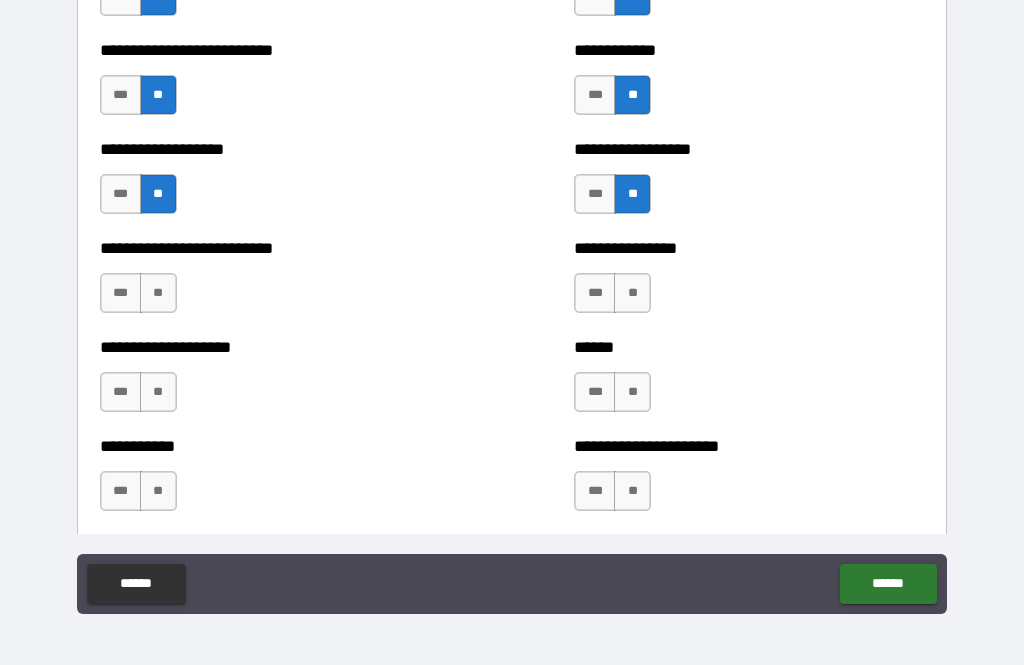 scroll, scrollTop: 5631, scrollLeft: 0, axis: vertical 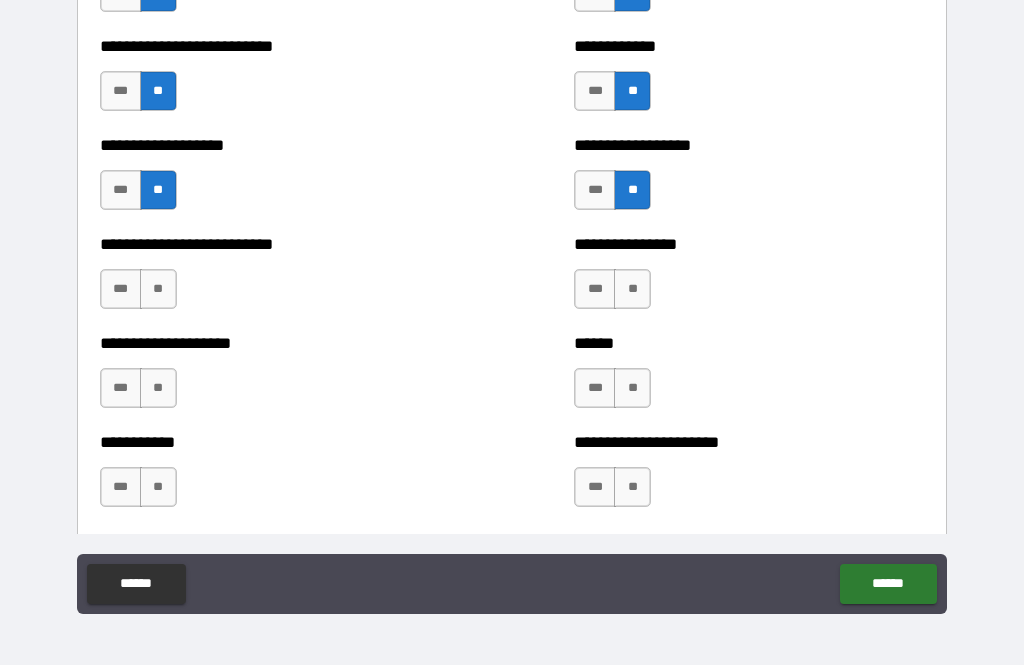 click on "**" at bounding box center (158, 289) 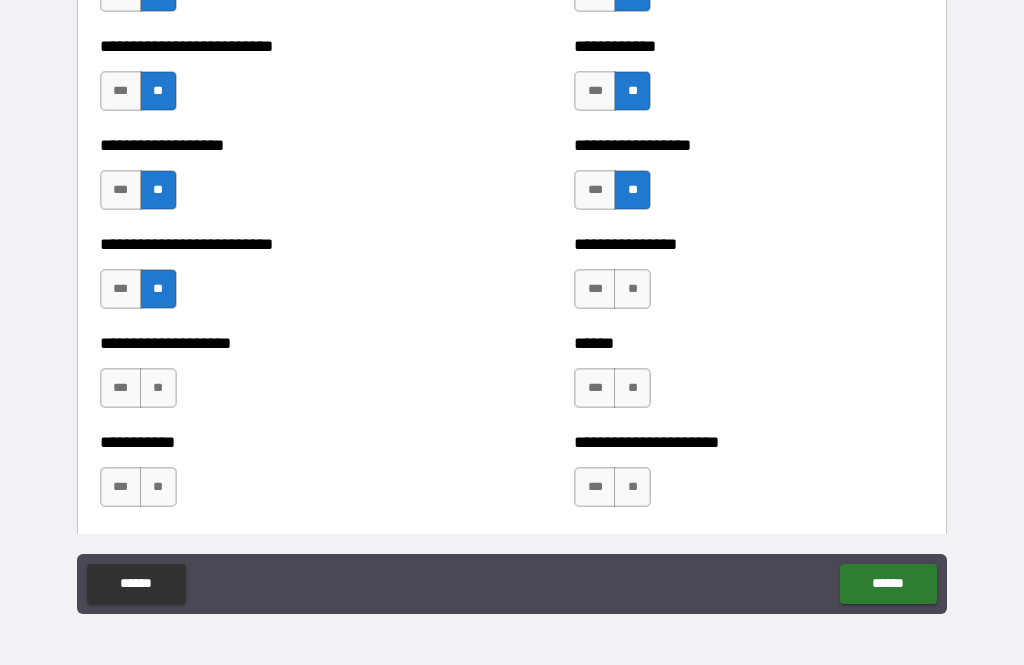 click on "**" at bounding box center [158, 388] 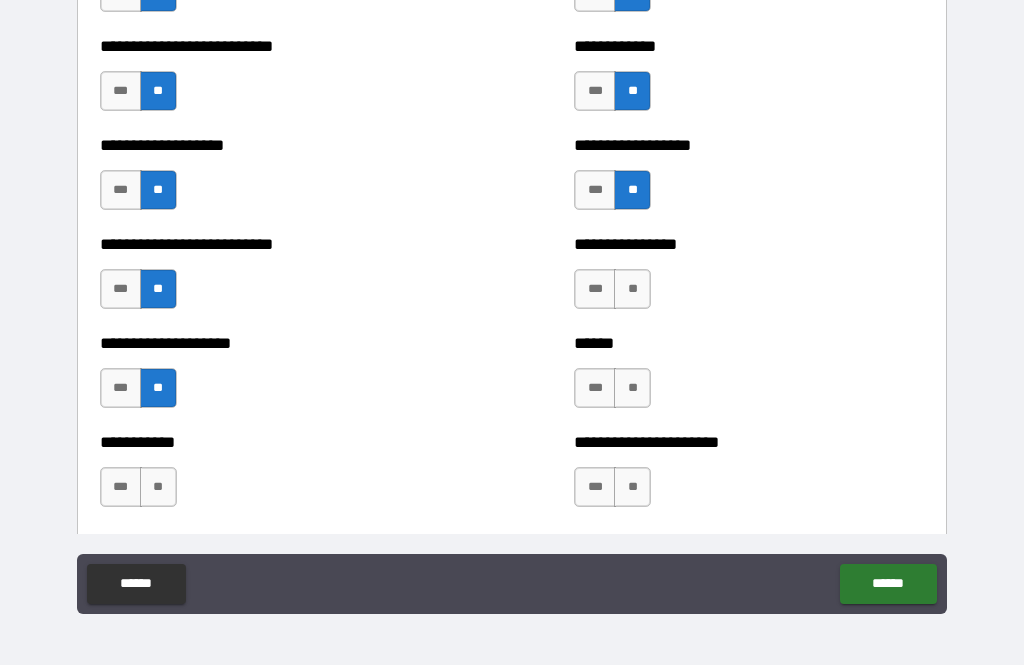 click on "**" at bounding box center (158, 487) 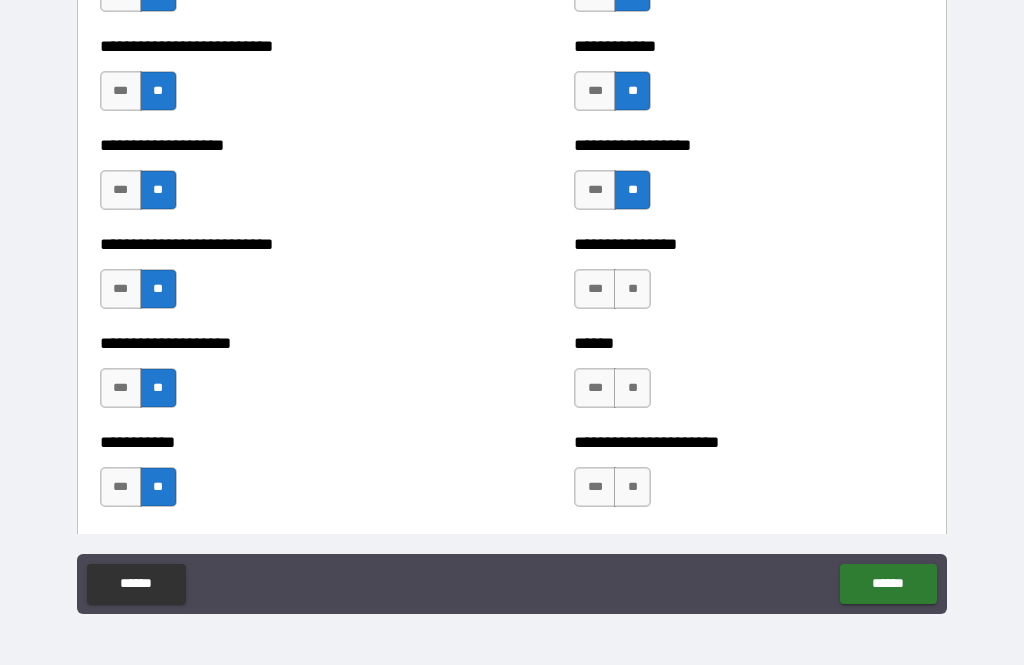 click on "**" at bounding box center (632, 289) 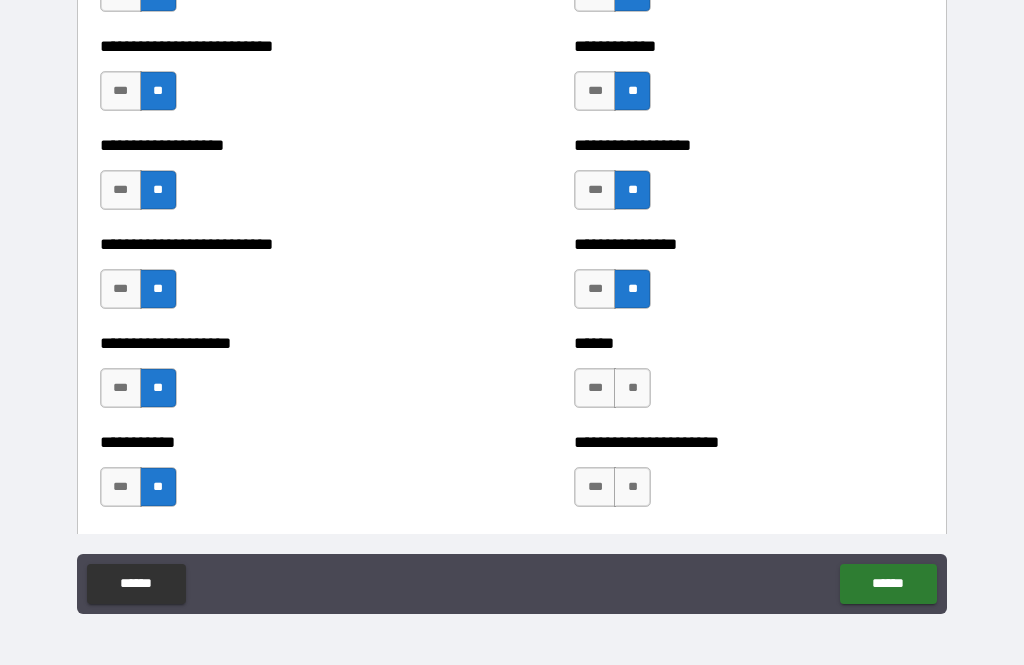 click on "**" at bounding box center [632, 388] 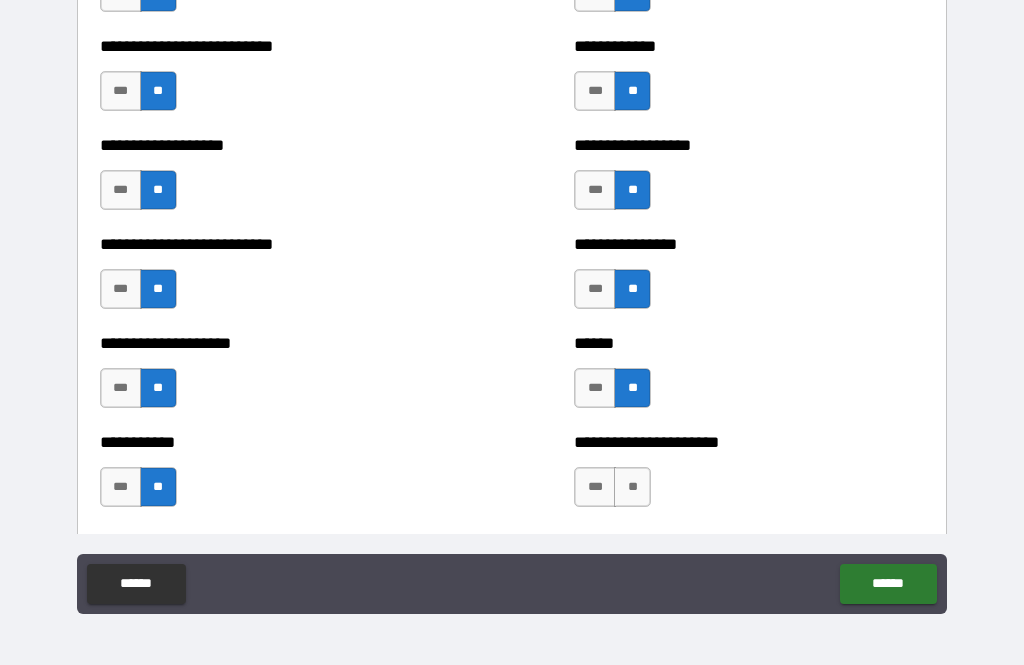 click on "**" at bounding box center (632, 487) 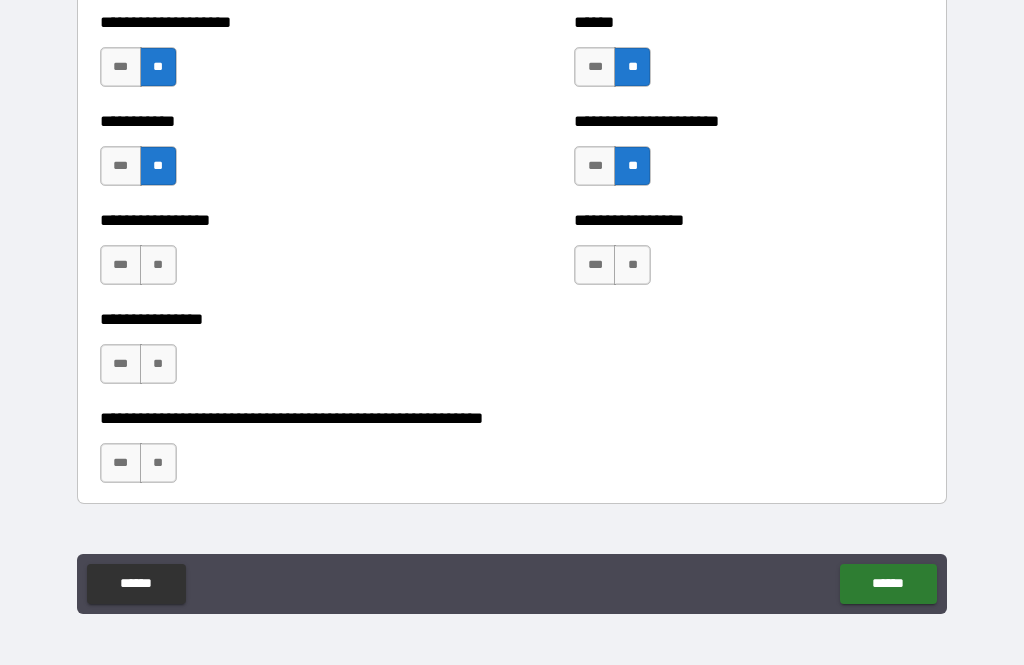 scroll, scrollTop: 6001, scrollLeft: 0, axis: vertical 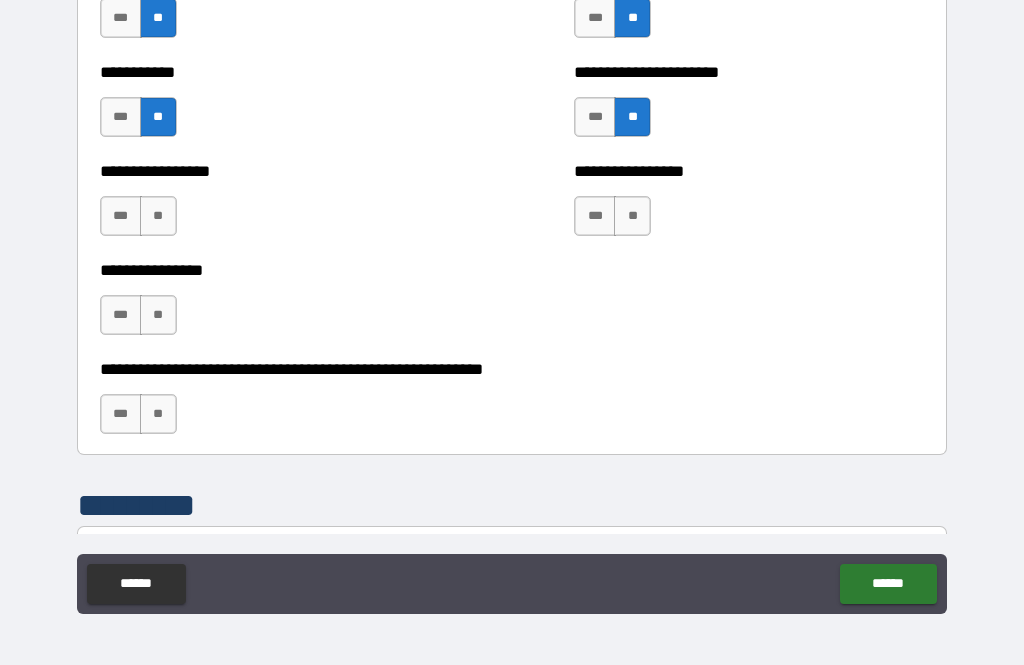 click on "**" at bounding box center [632, 216] 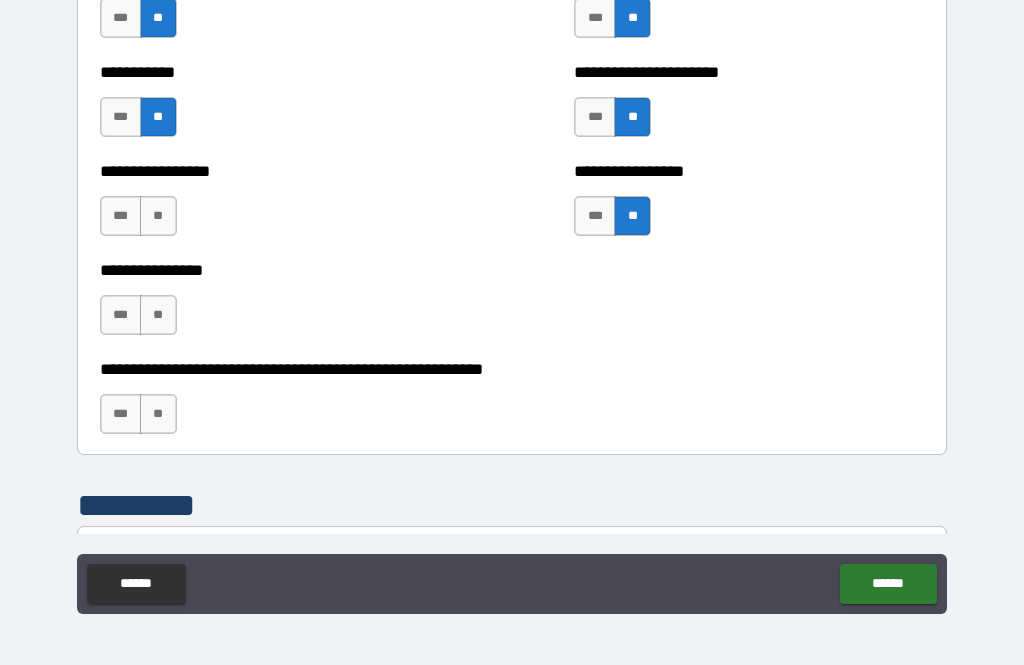 click on "**" at bounding box center [158, 216] 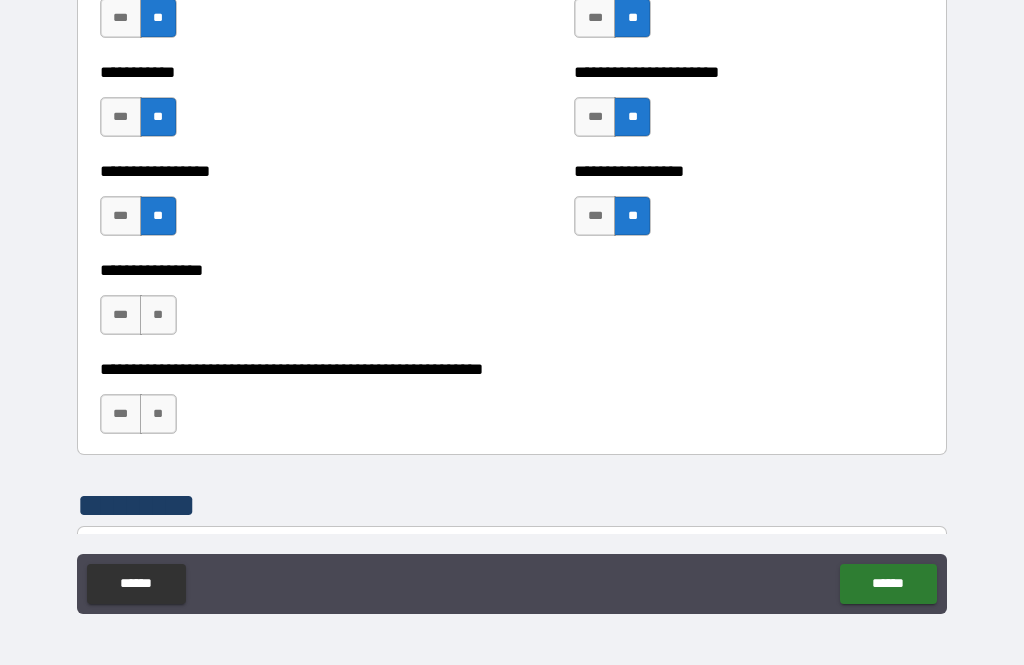 click on "**" at bounding box center [158, 315] 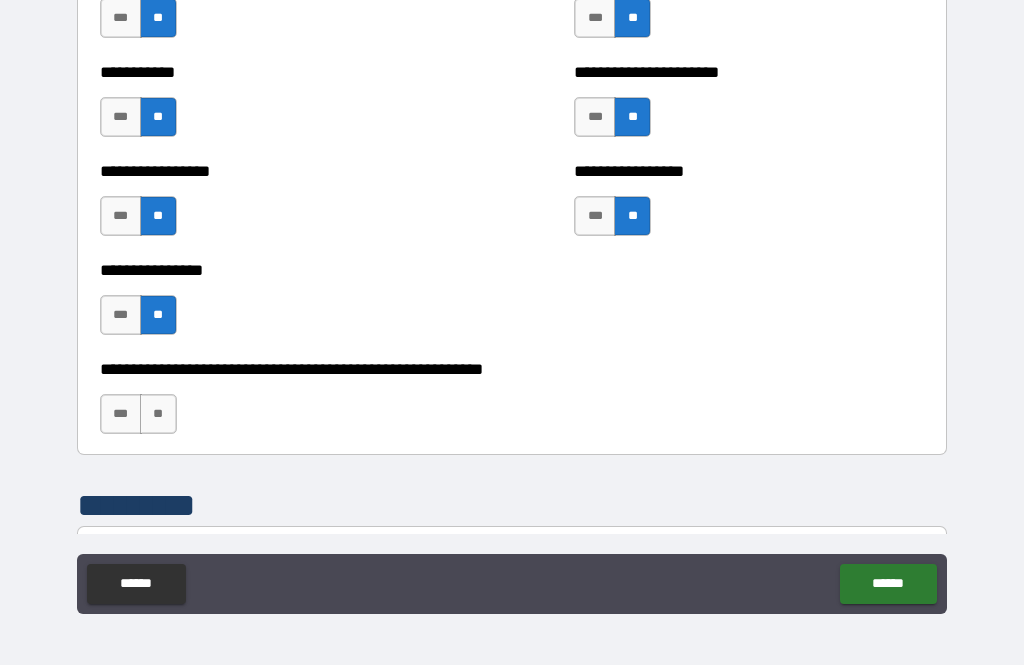 click on "**" at bounding box center (158, 414) 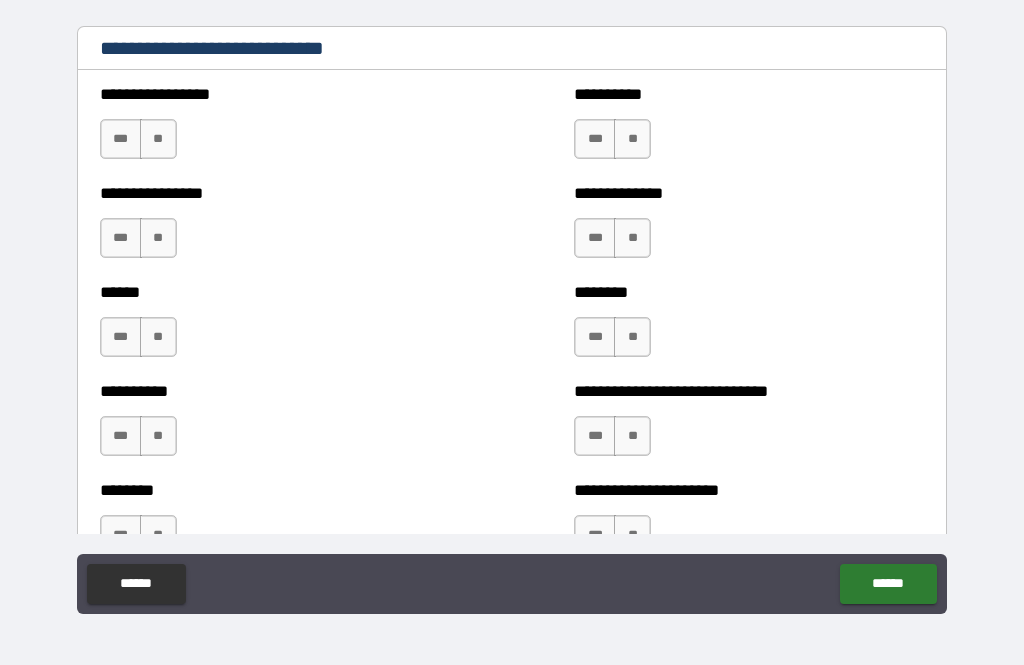 scroll, scrollTop: 6696, scrollLeft: 0, axis: vertical 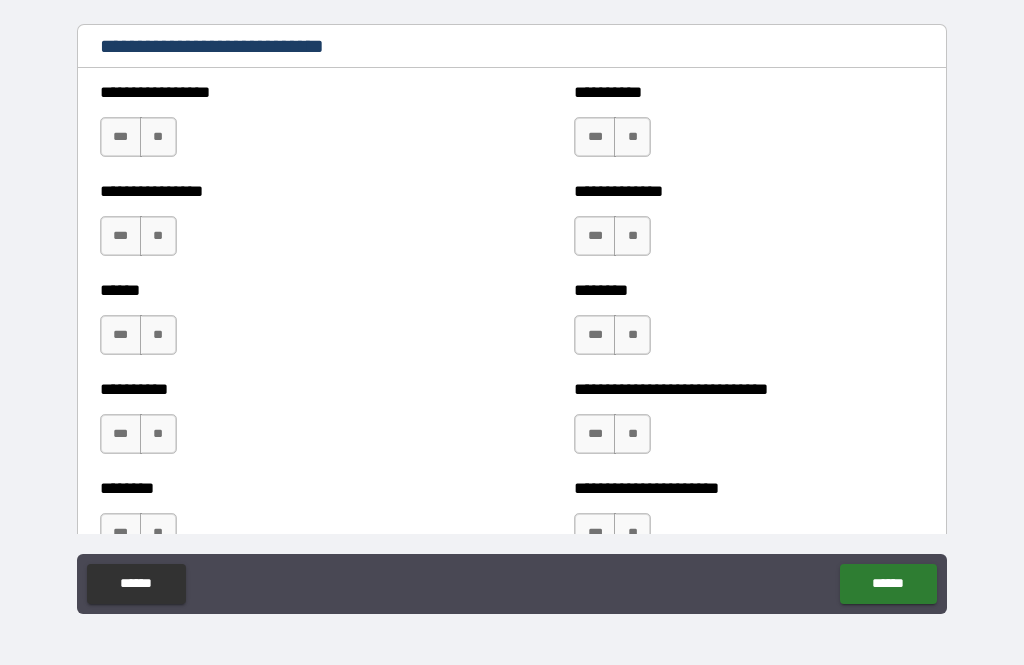 click on "**" at bounding box center [158, 137] 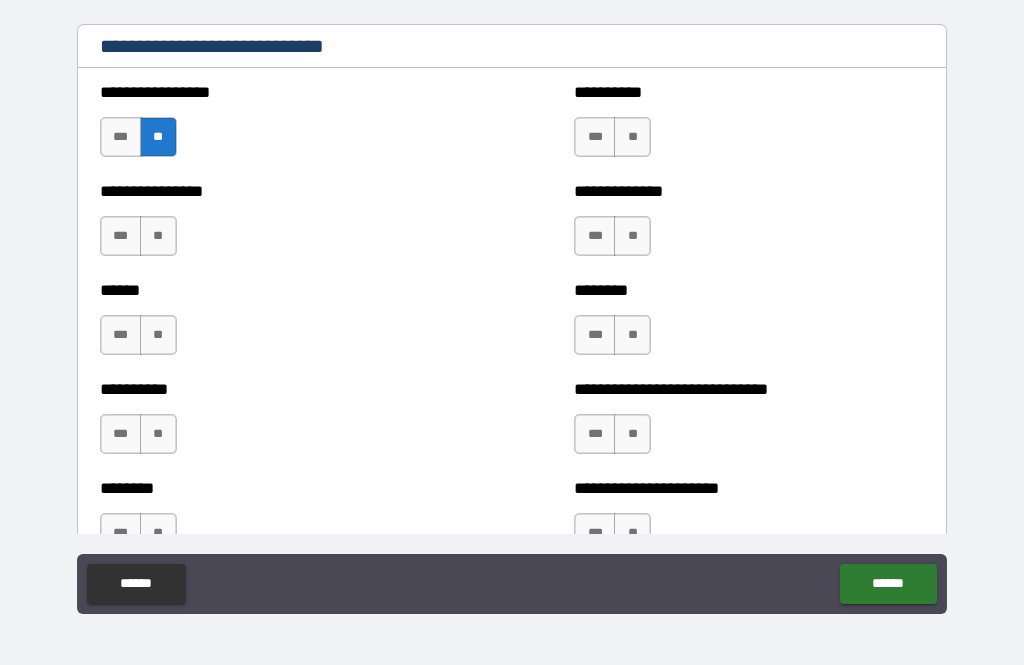 click on "**" at bounding box center [158, 236] 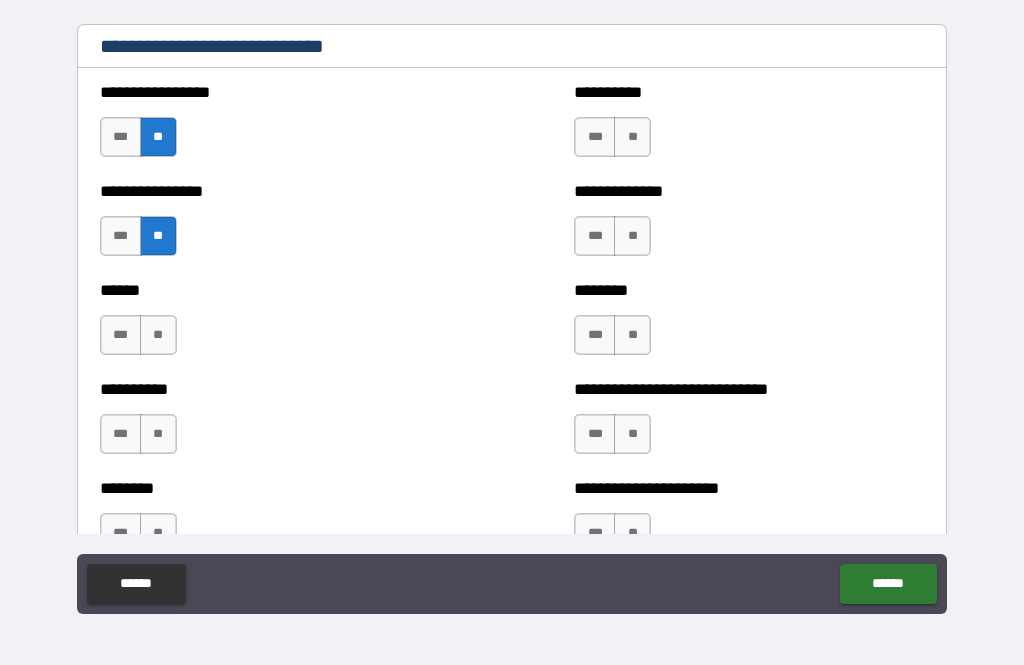 click on "**" at bounding box center (158, 335) 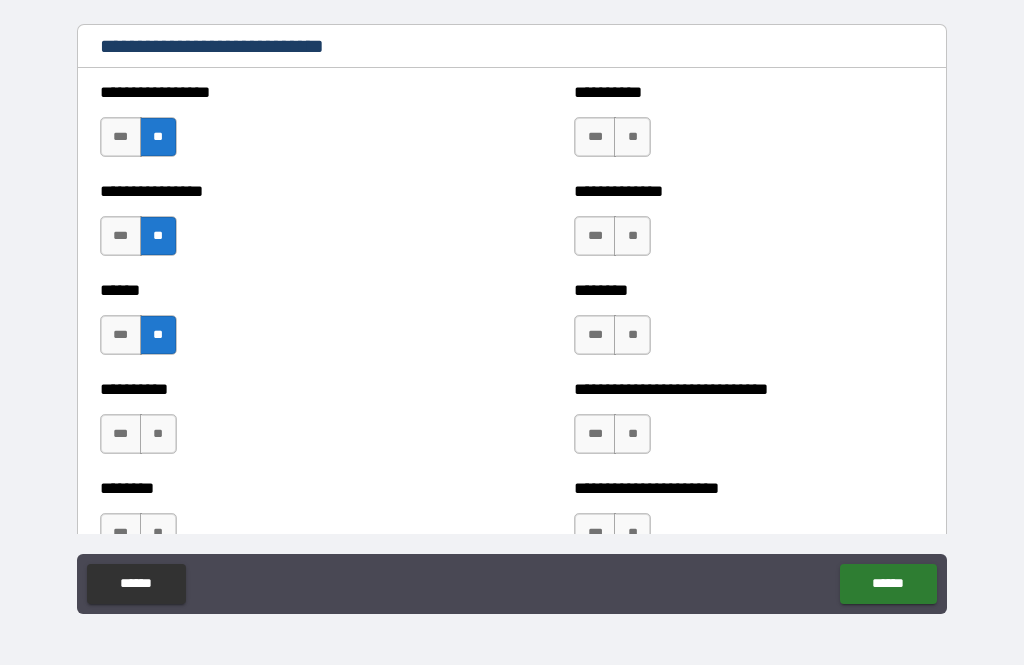click on "**" at bounding box center [158, 434] 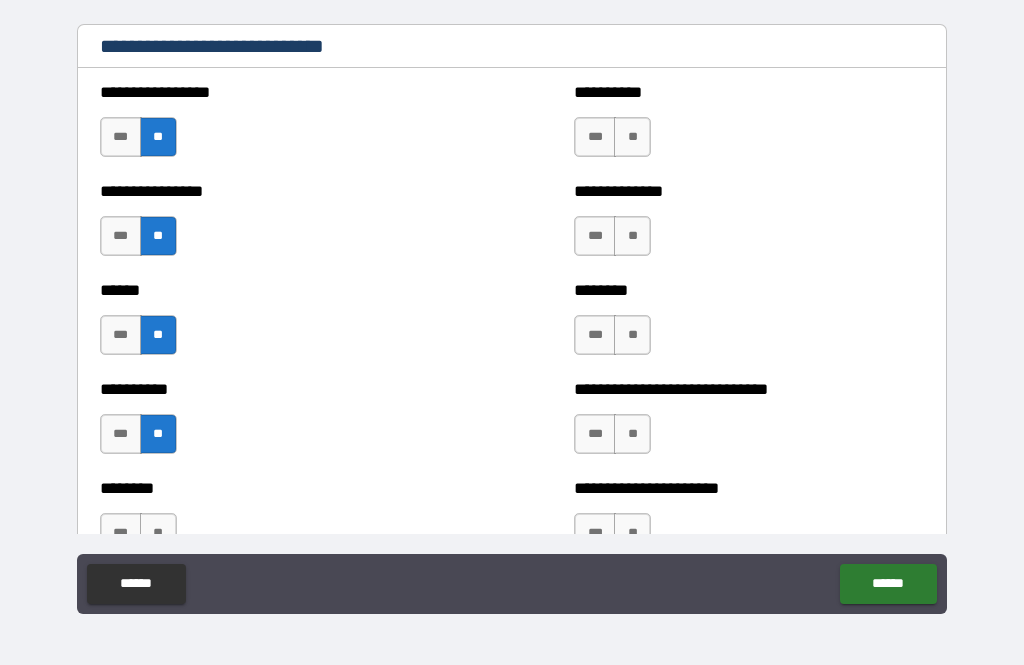 click on "******** *** **" at bounding box center (275, 523) 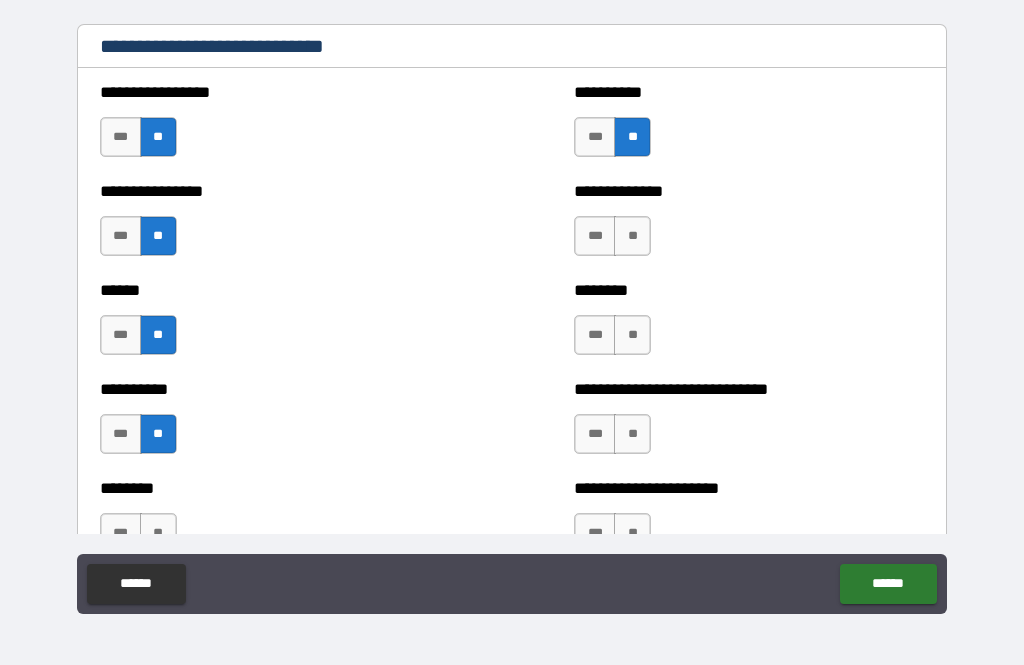 click on "**" at bounding box center (632, 236) 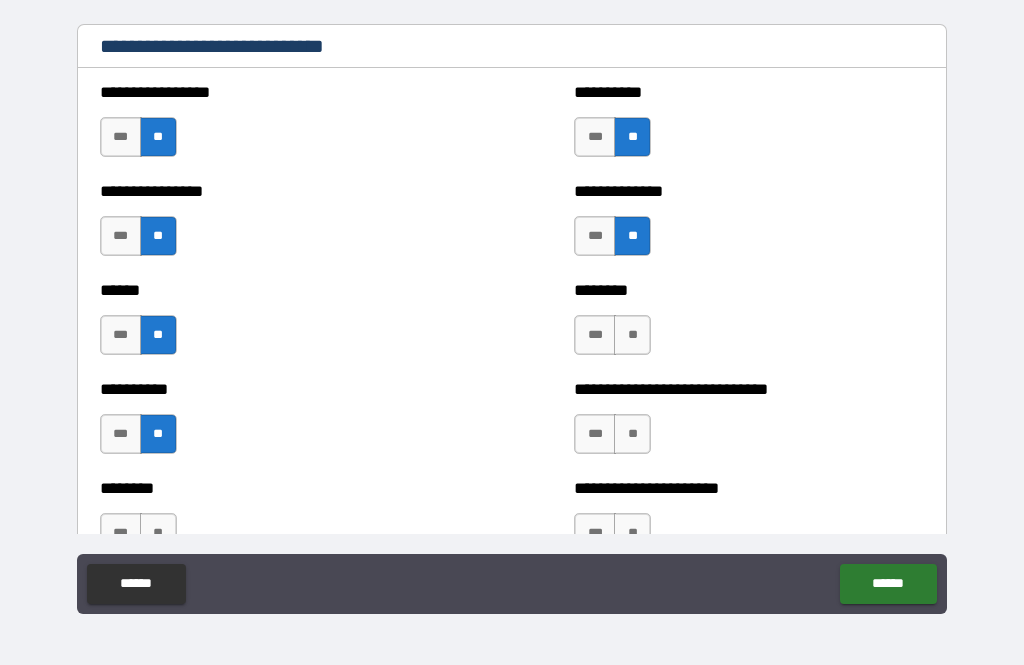 click on "**" at bounding box center [632, 335] 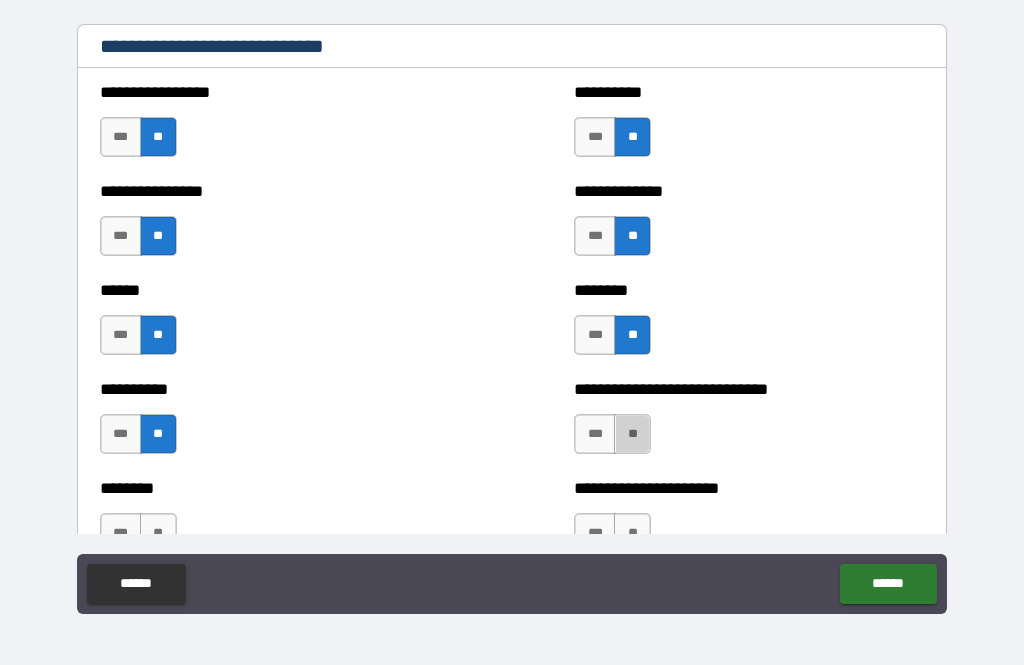 click on "**" at bounding box center [632, 434] 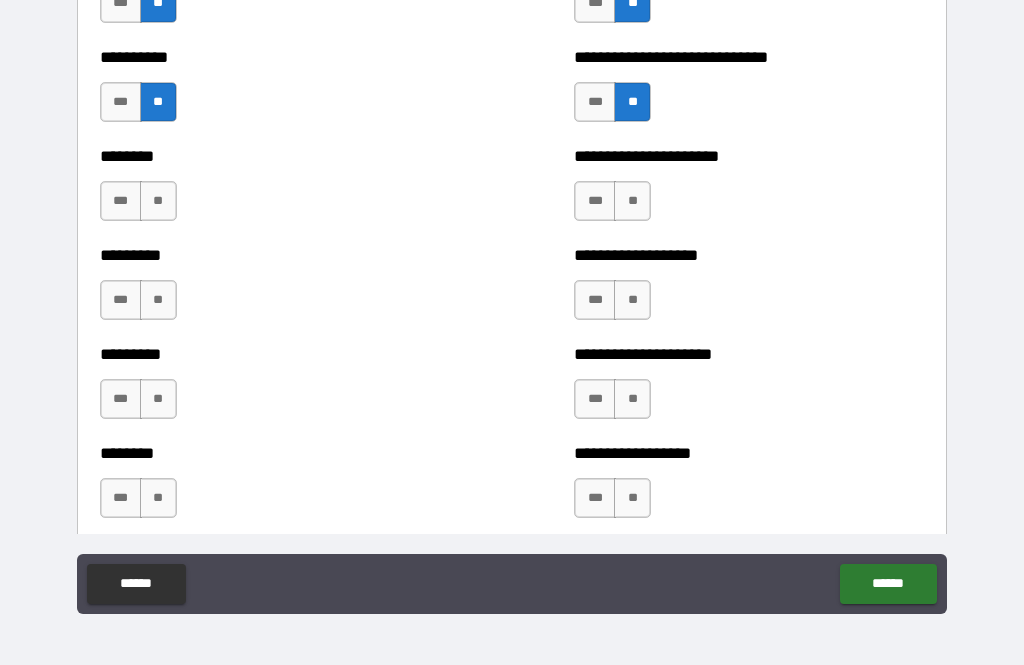 scroll, scrollTop: 7049, scrollLeft: 0, axis: vertical 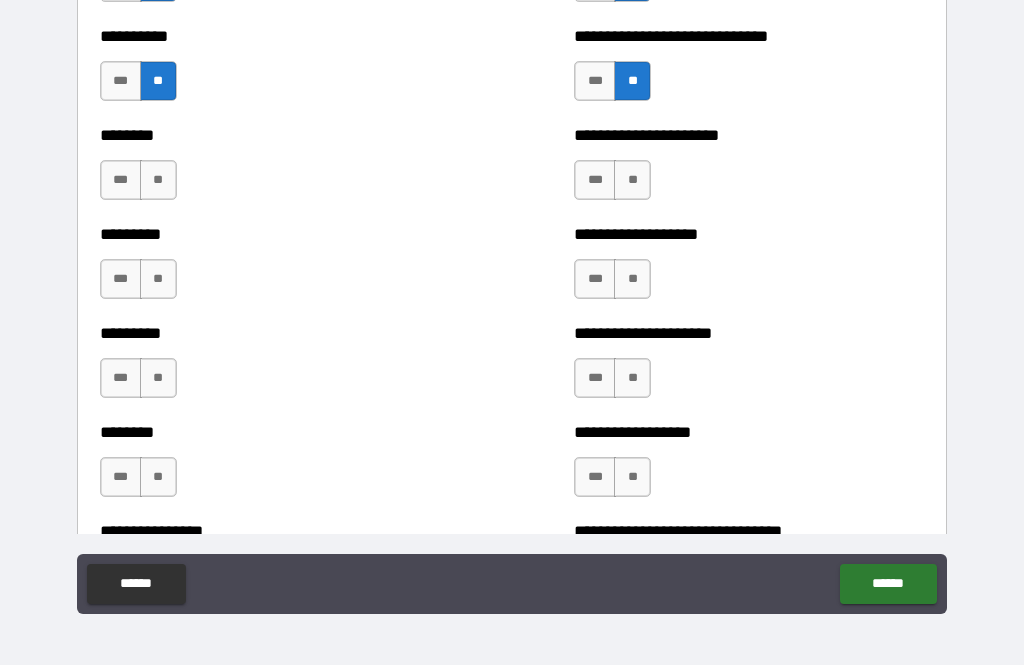 click on "**" at bounding box center [632, 180] 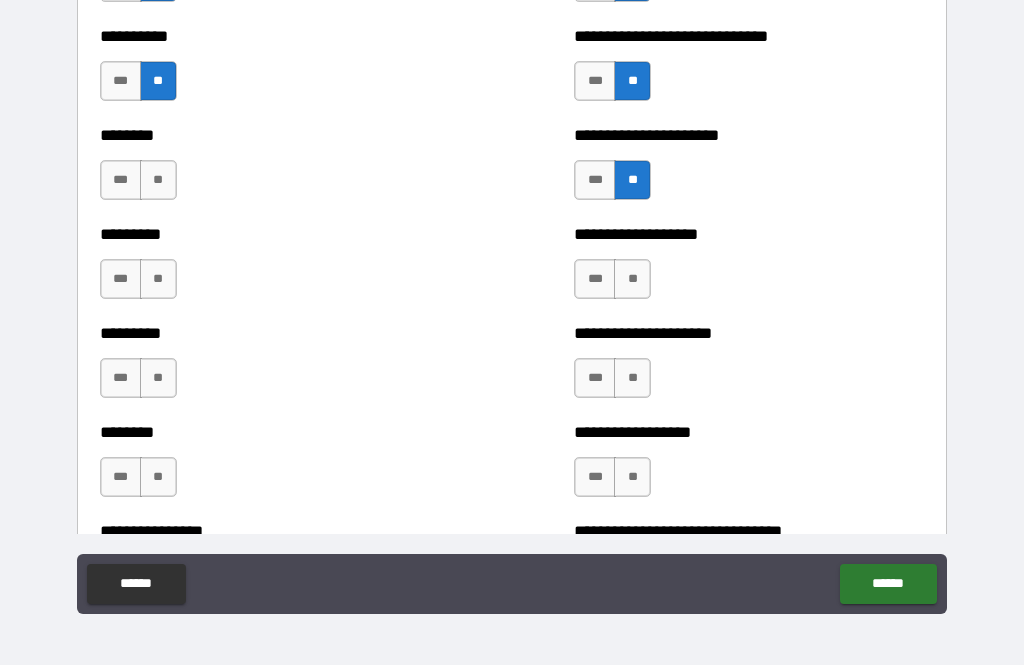 click on "**" at bounding box center (632, 279) 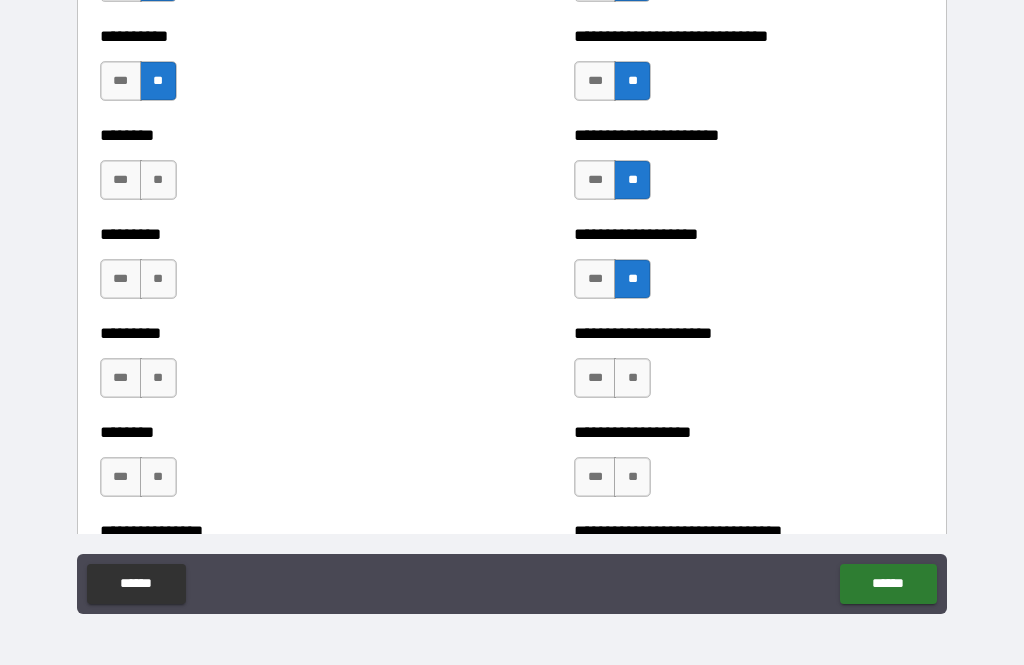 click on "**" at bounding box center [632, 378] 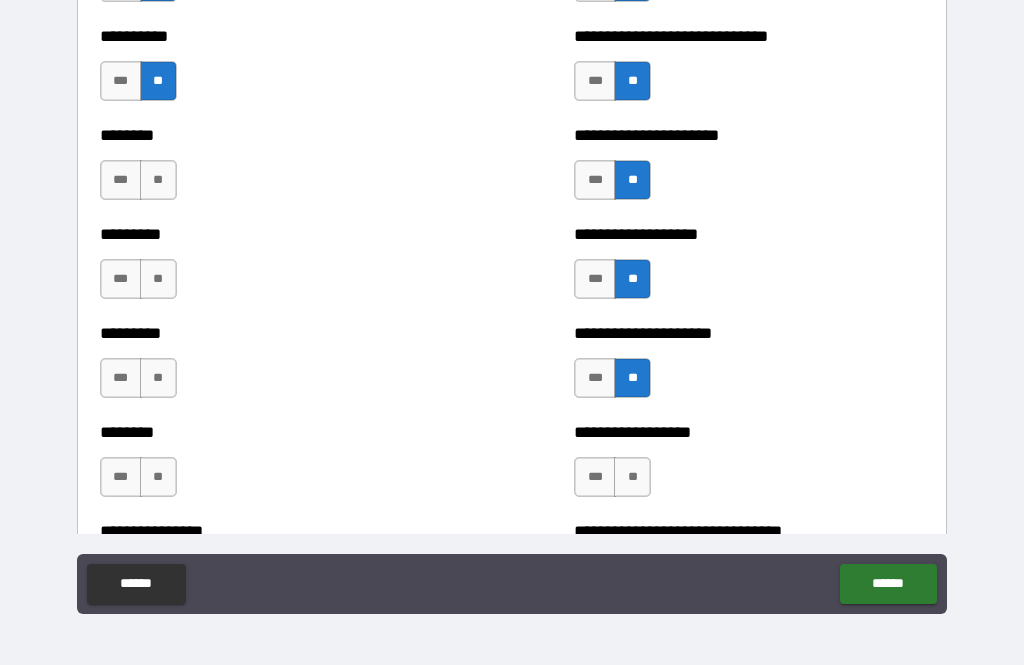 click on "**" at bounding box center (632, 477) 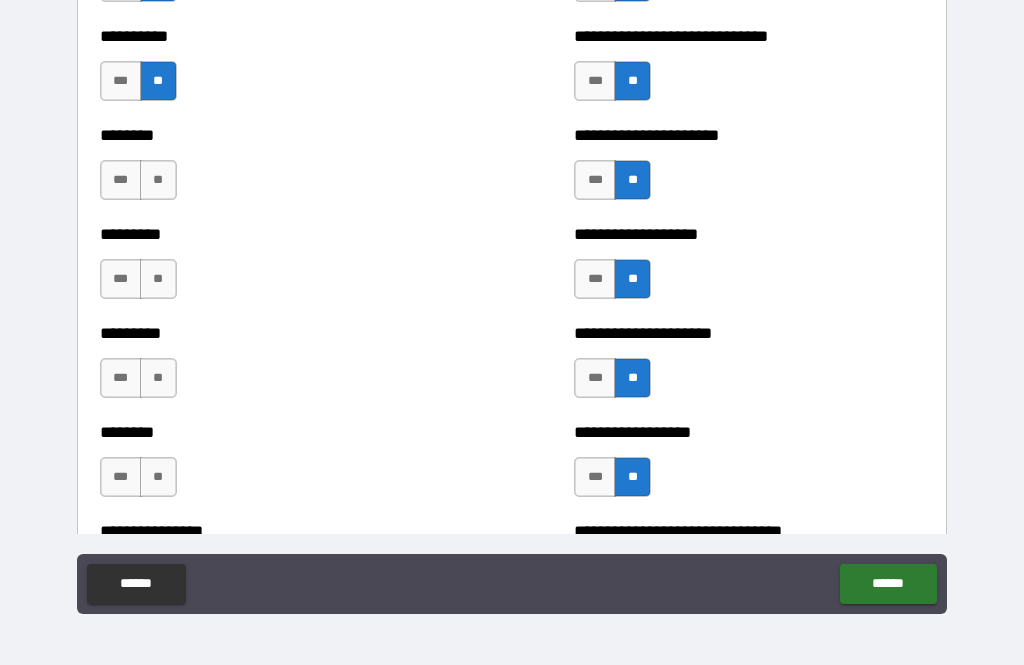 click on "**" at bounding box center [158, 180] 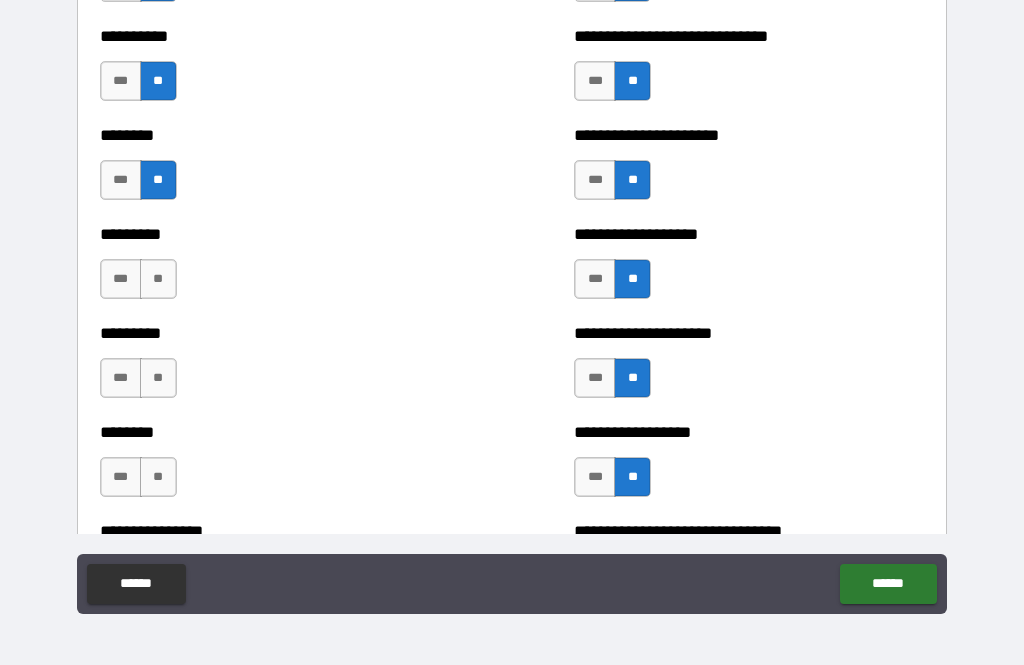 click on "**" at bounding box center [158, 279] 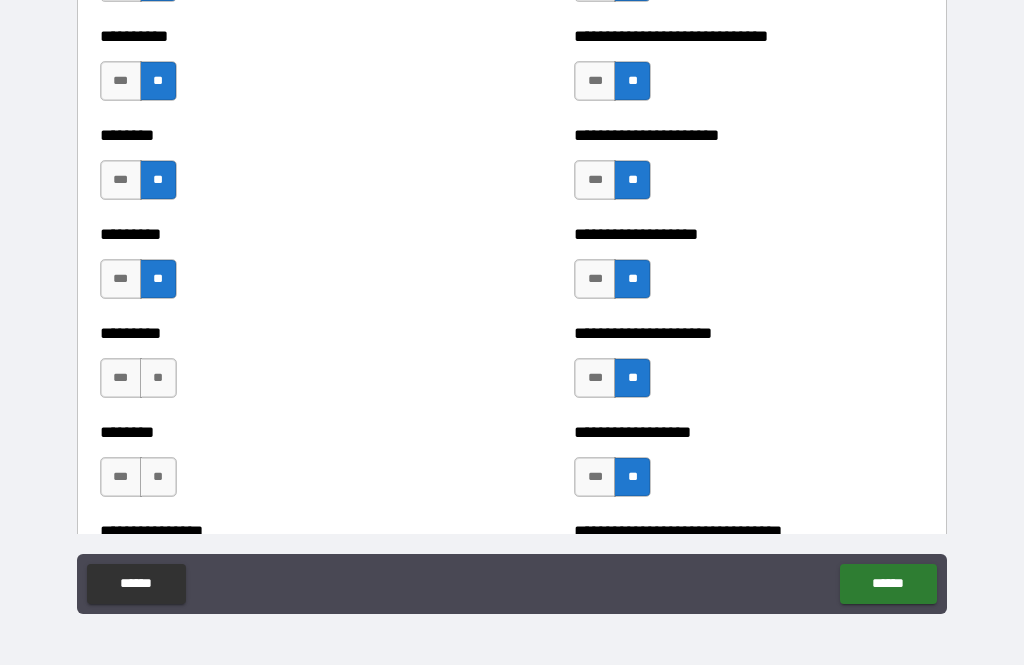 click on "**" at bounding box center (158, 378) 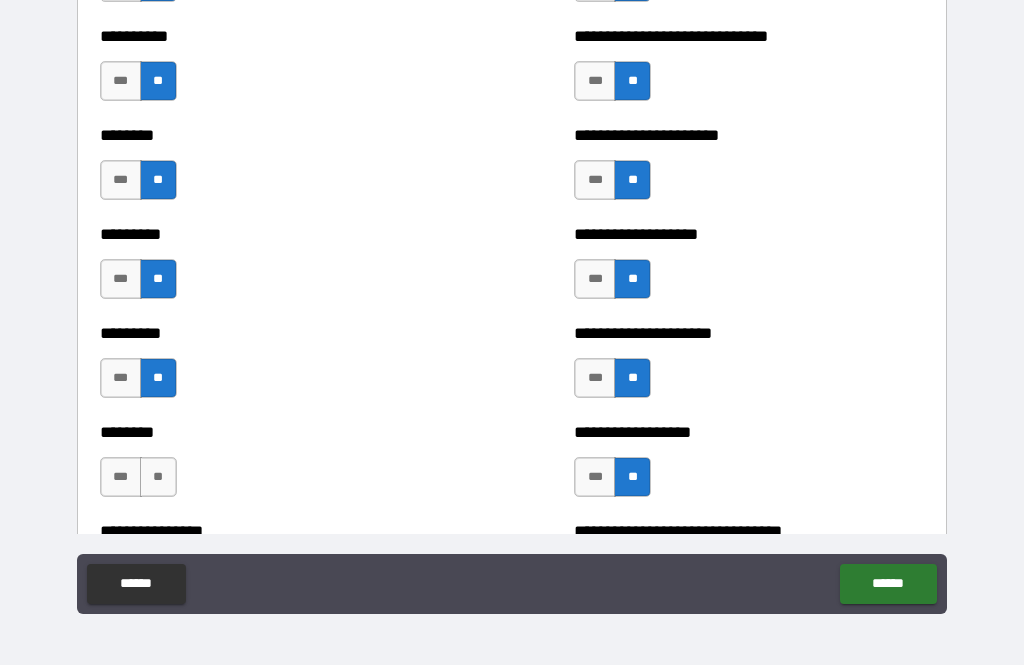 click on "**" at bounding box center (158, 477) 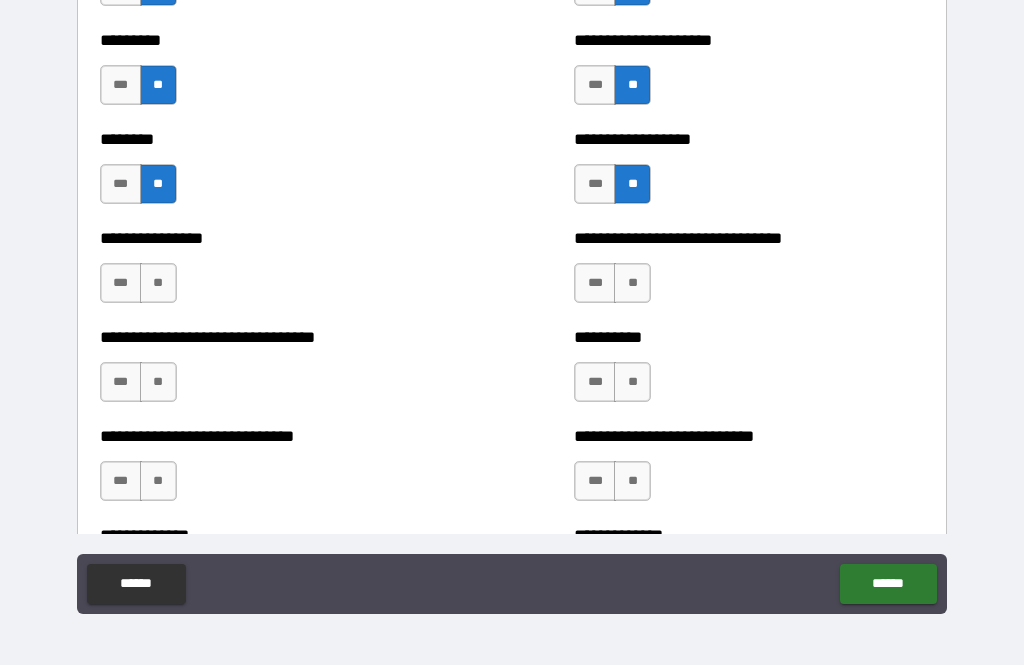 scroll, scrollTop: 7358, scrollLeft: 0, axis: vertical 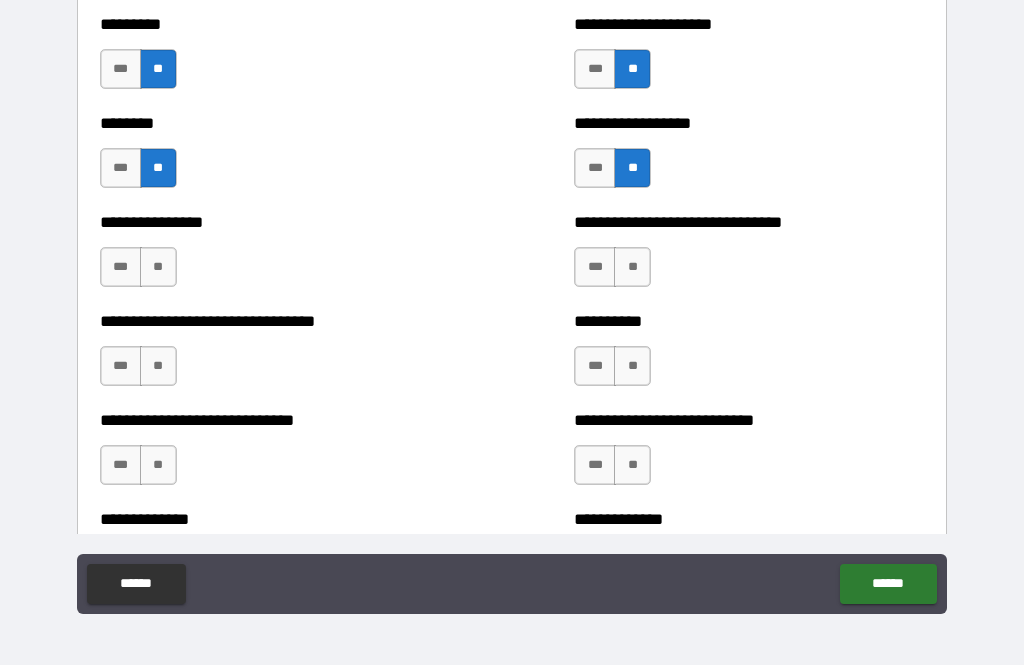 click on "**" at bounding box center [158, 267] 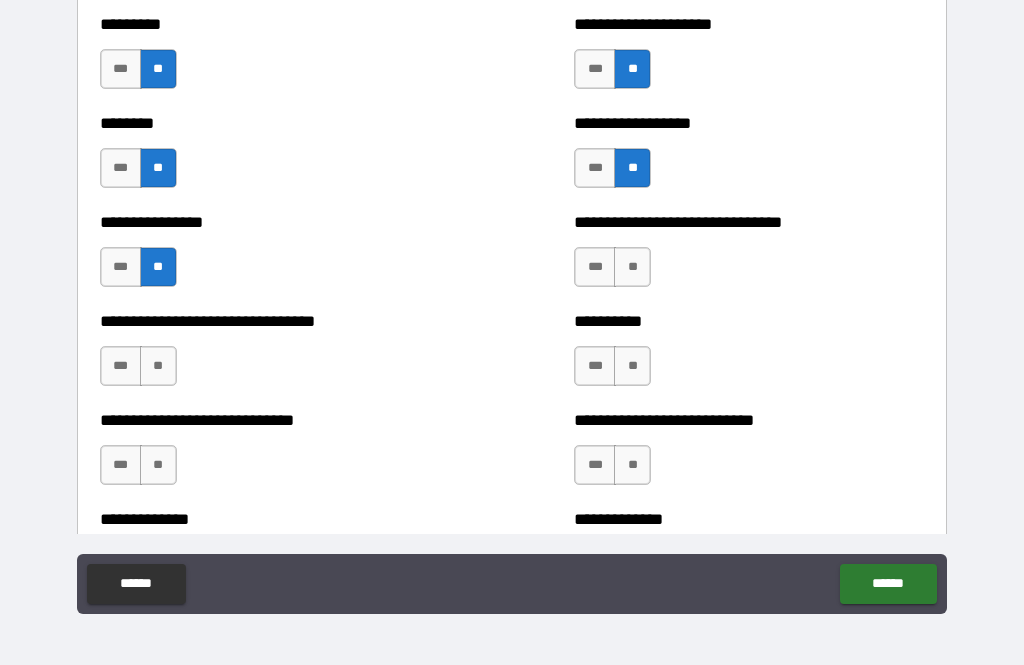 click on "**" at bounding box center (158, 366) 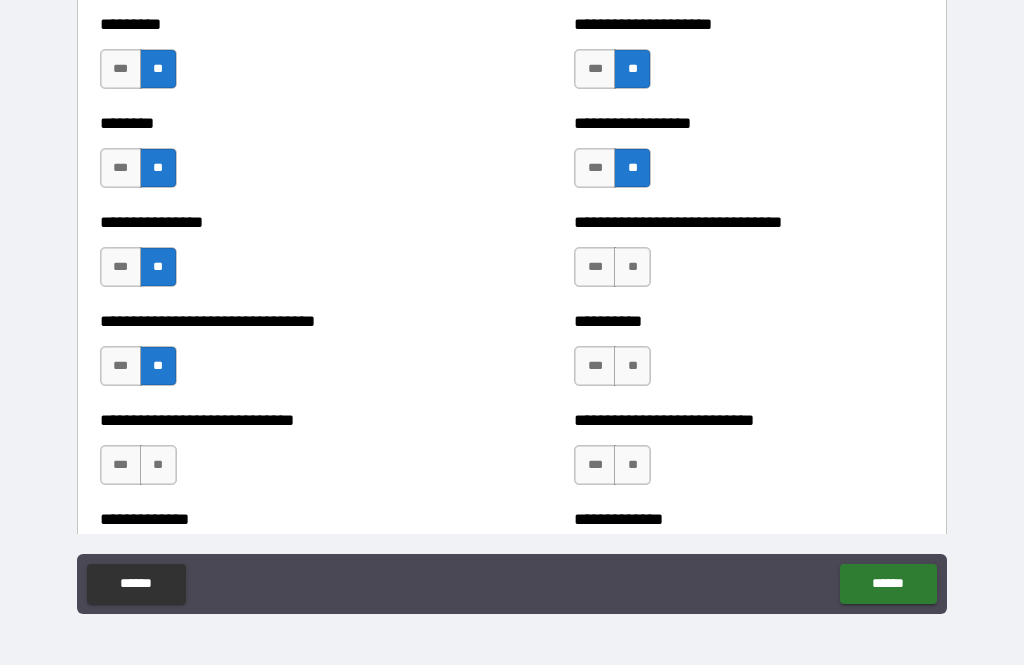click on "**" at bounding box center [158, 465] 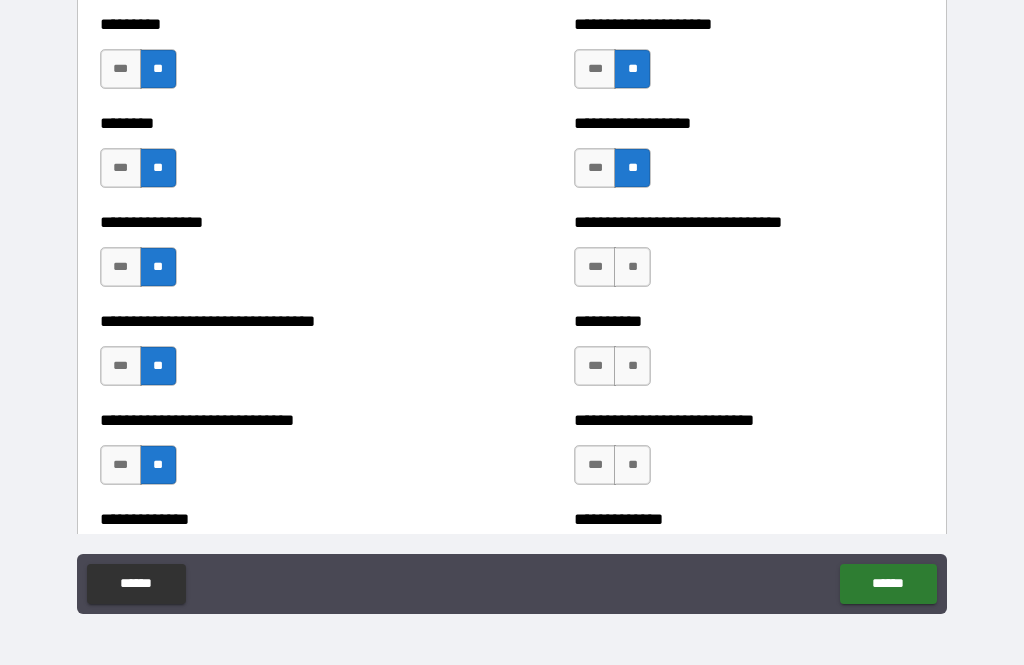 click on "**" at bounding box center (632, 267) 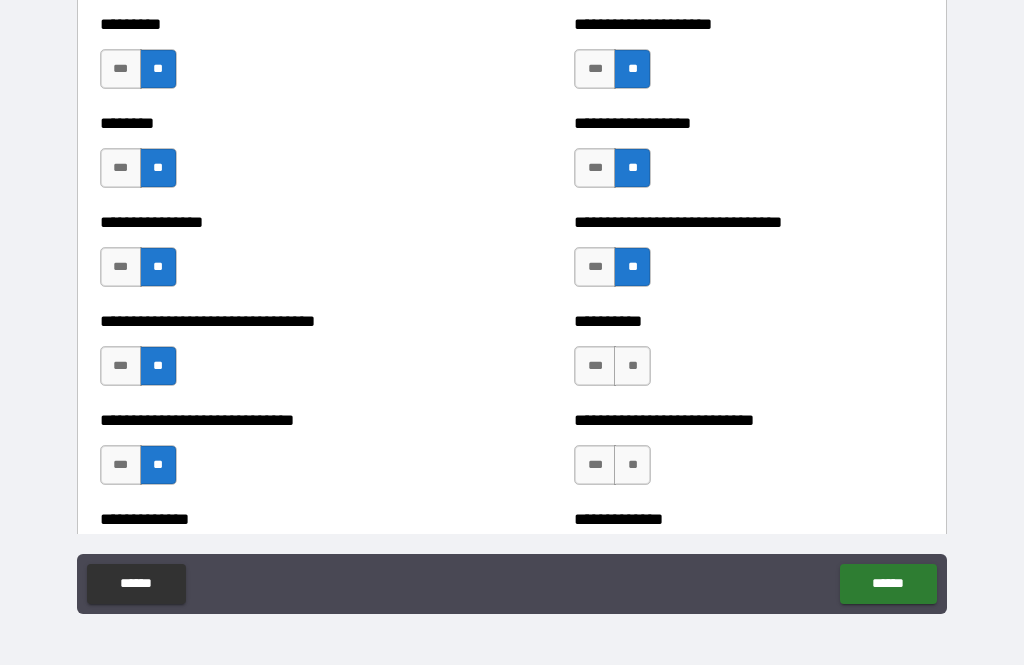 click on "**" at bounding box center (632, 366) 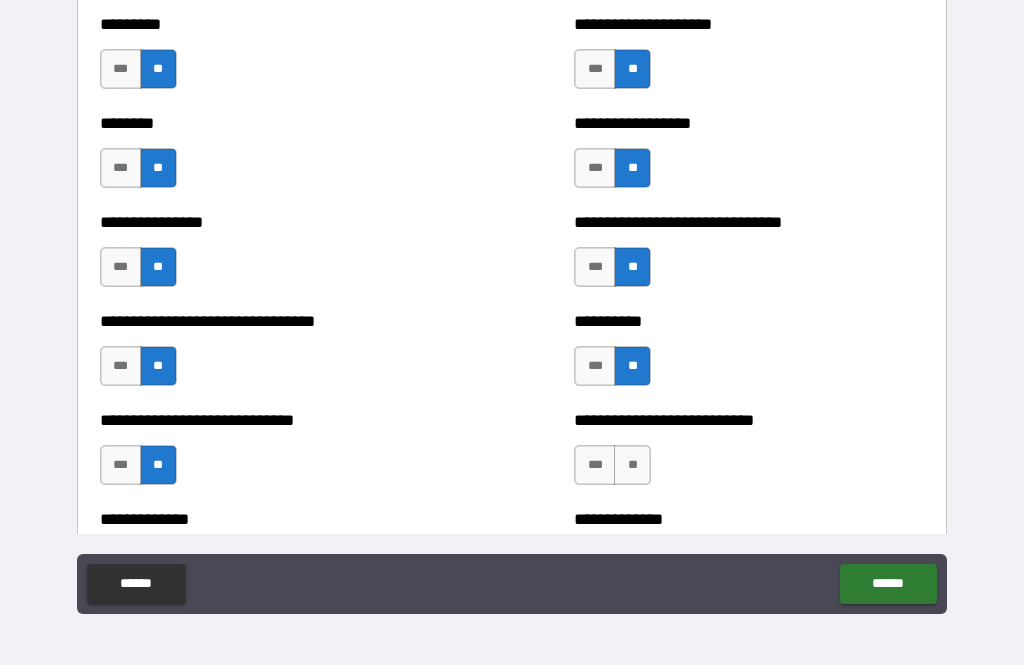 click on "**" at bounding box center [632, 465] 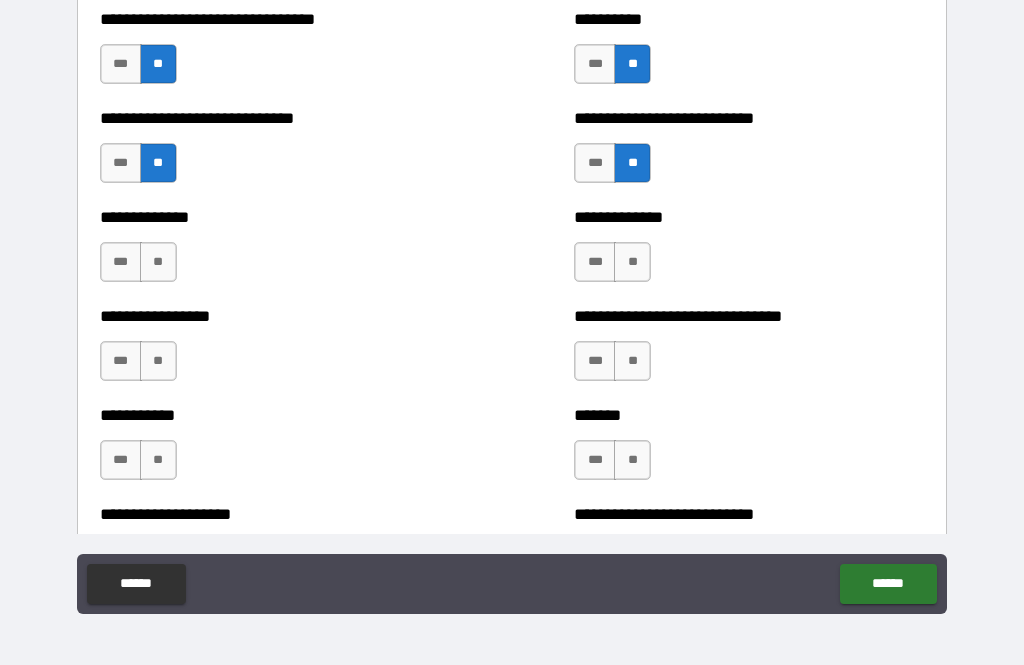scroll, scrollTop: 7749, scrollLeft: 0, axis: vertical 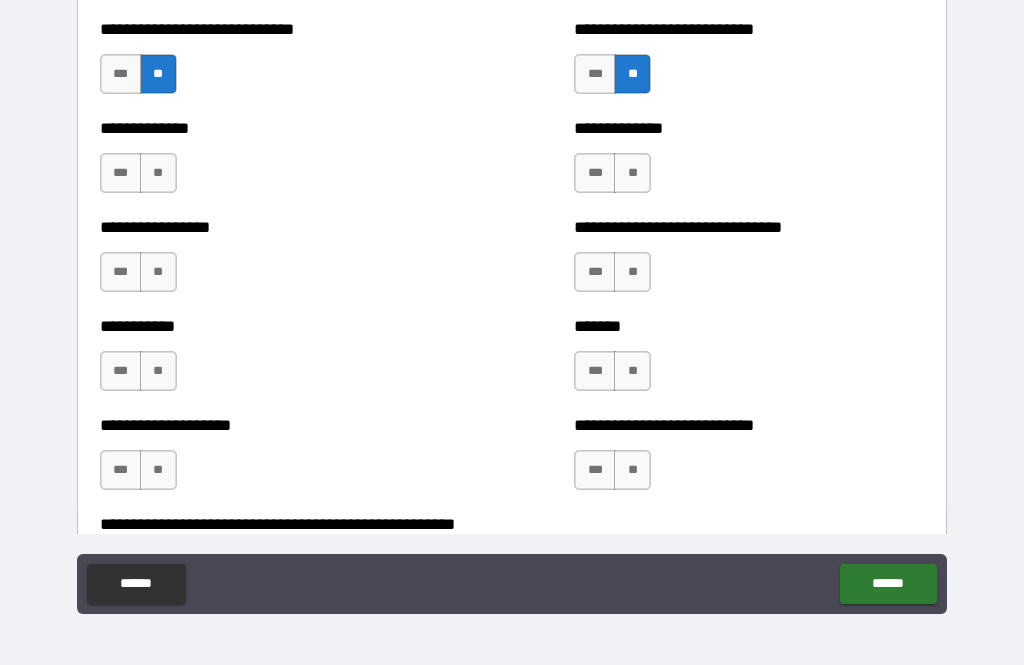 click on "**" at bounding box center [632, 173] 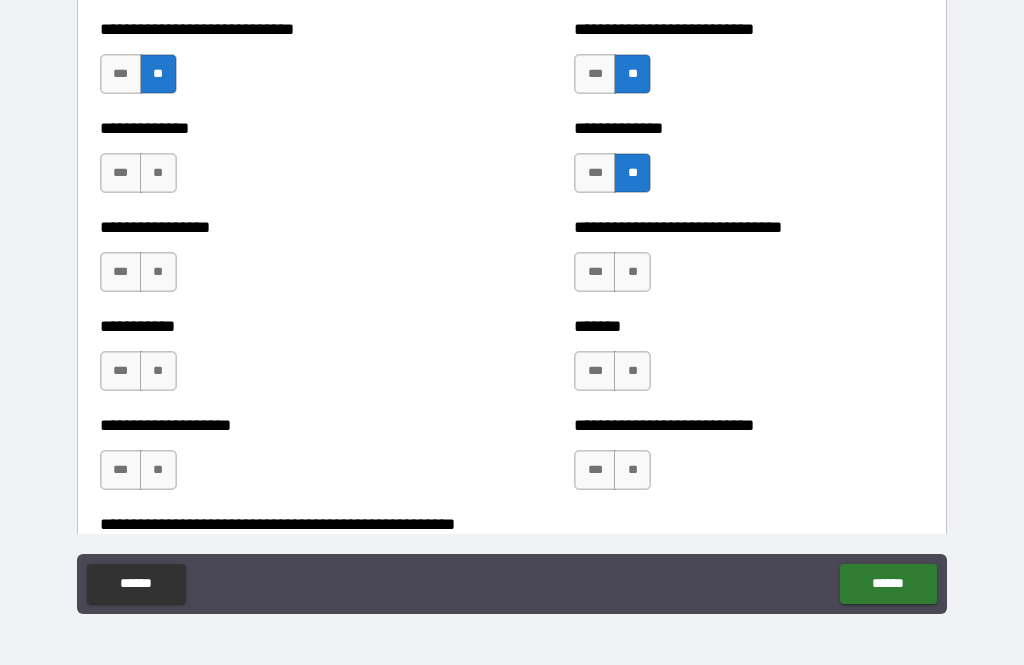 click on "**" at bounding box center (632, 272) 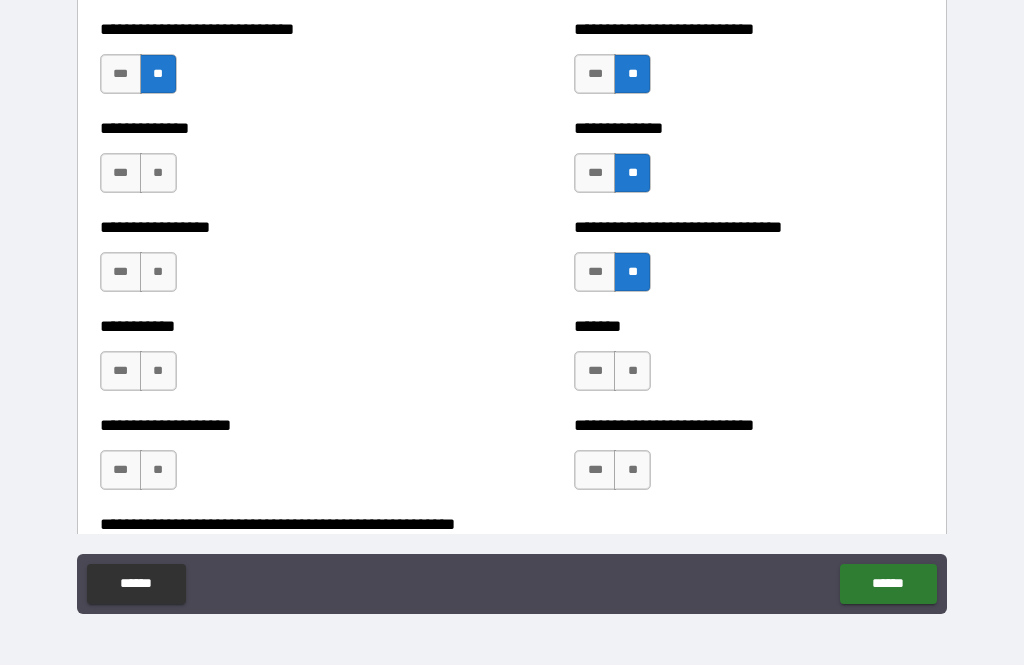 click on "**" at bounding box center [632, 371] 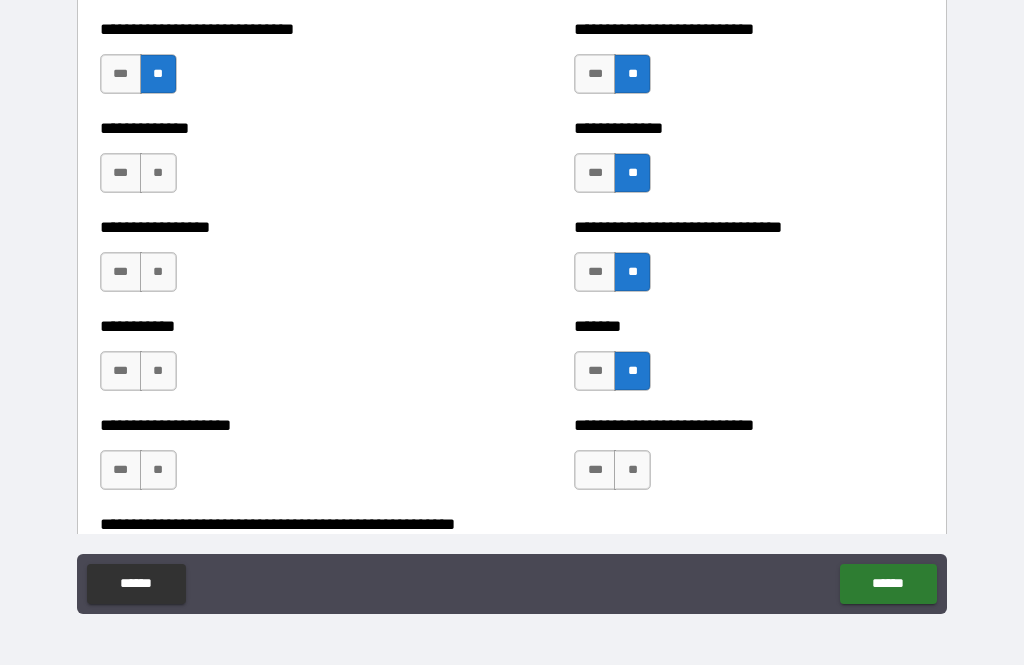 click on "**" at bounding box center [632, 470] 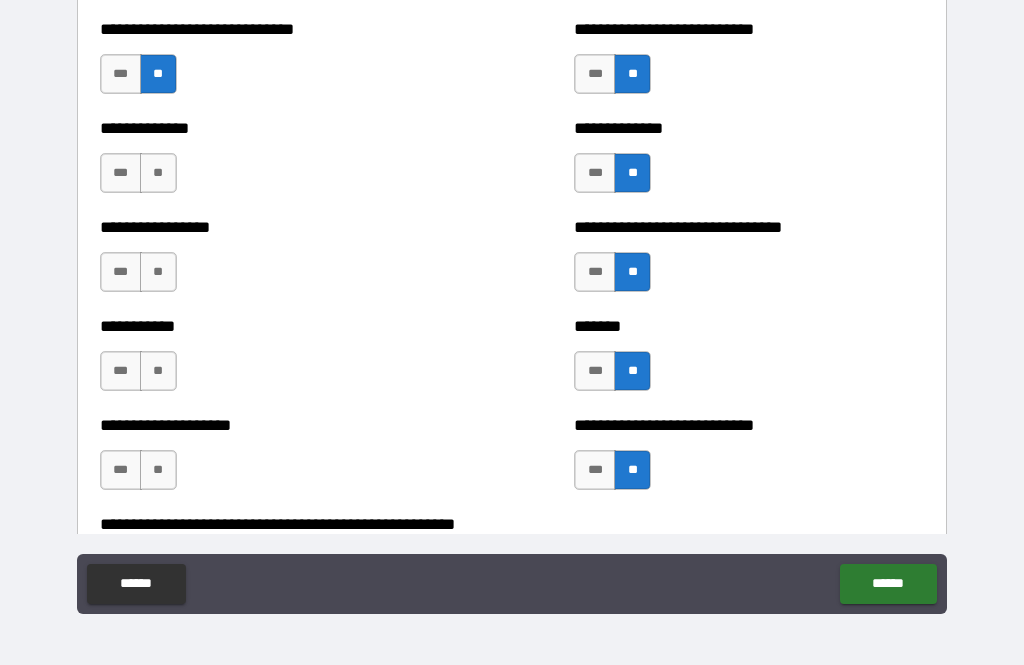 click on "**" at bounding box center (158, 173) 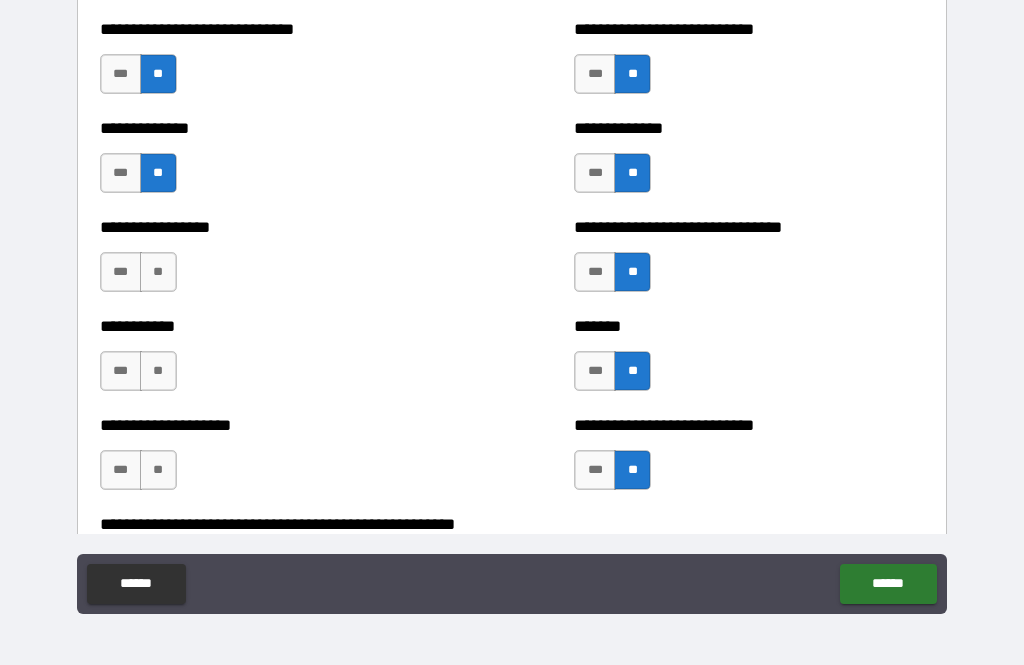 click on "**" at bounding box center (158, 272) 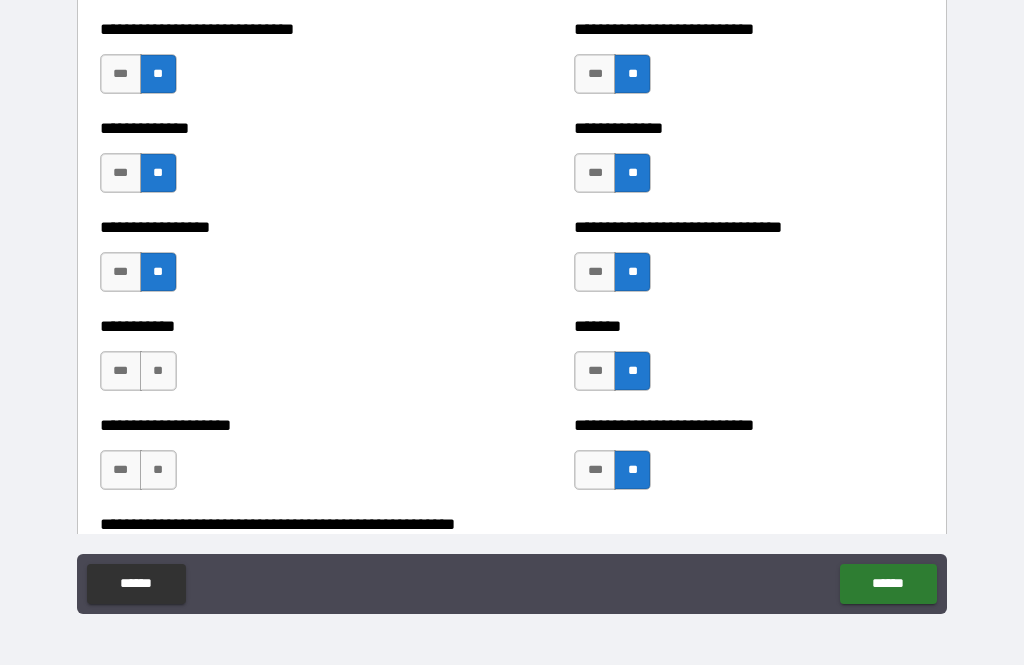 click on "**" at bounding box center [158, 371] 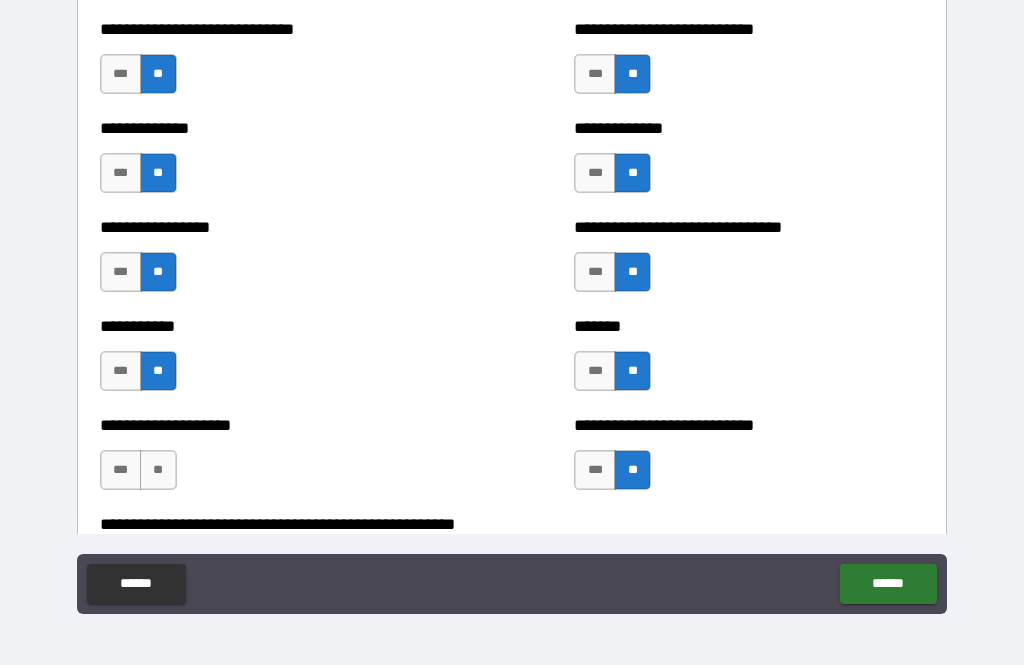 click on "**" at bounding box center (158, 470) 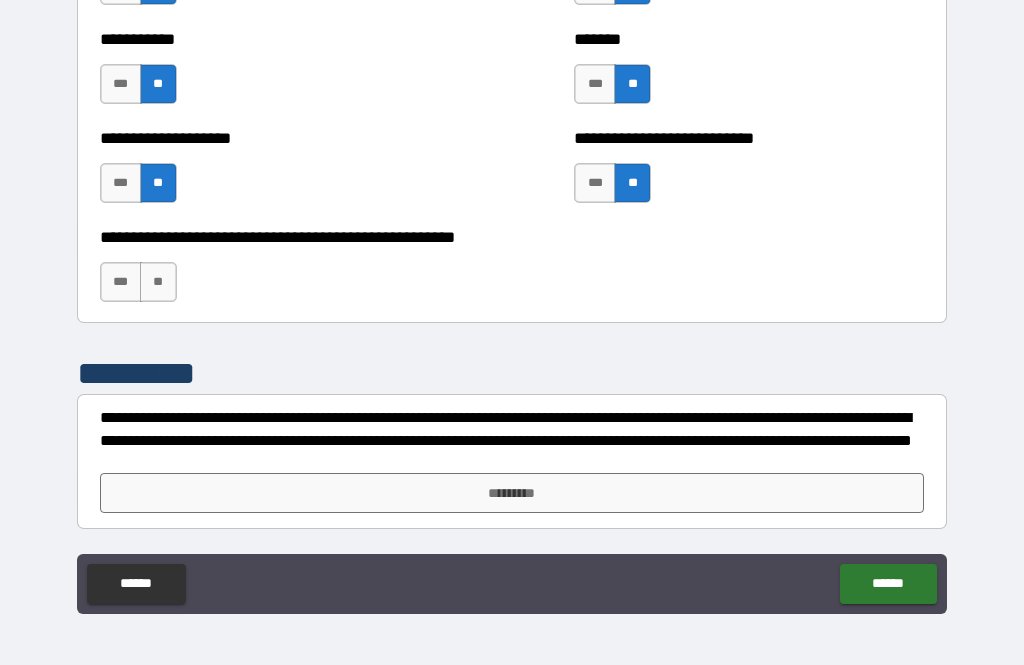 scroll, scrollTop: 8040, scrollLeft: 0, axis: vertical 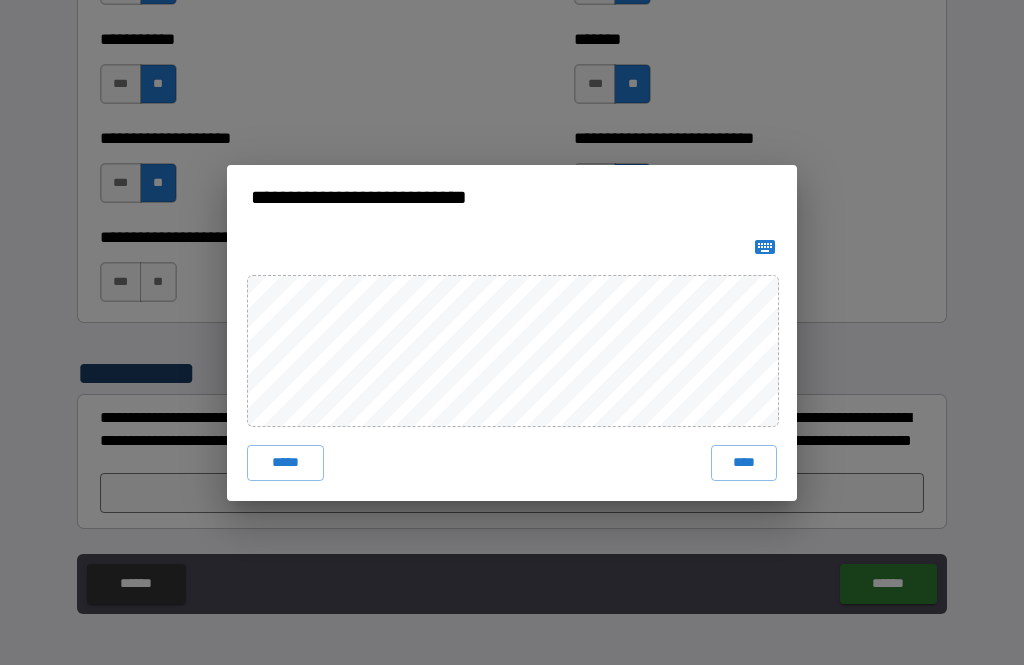 click on "****" at bounding box center [744, 463] 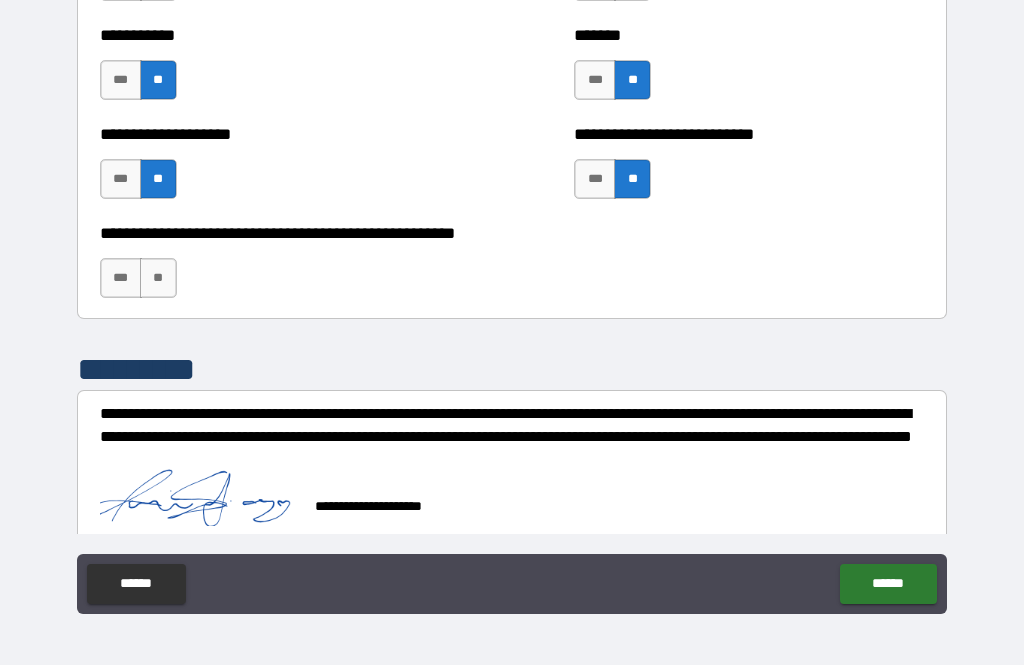 click on "******" at bounding box center (888, 584) 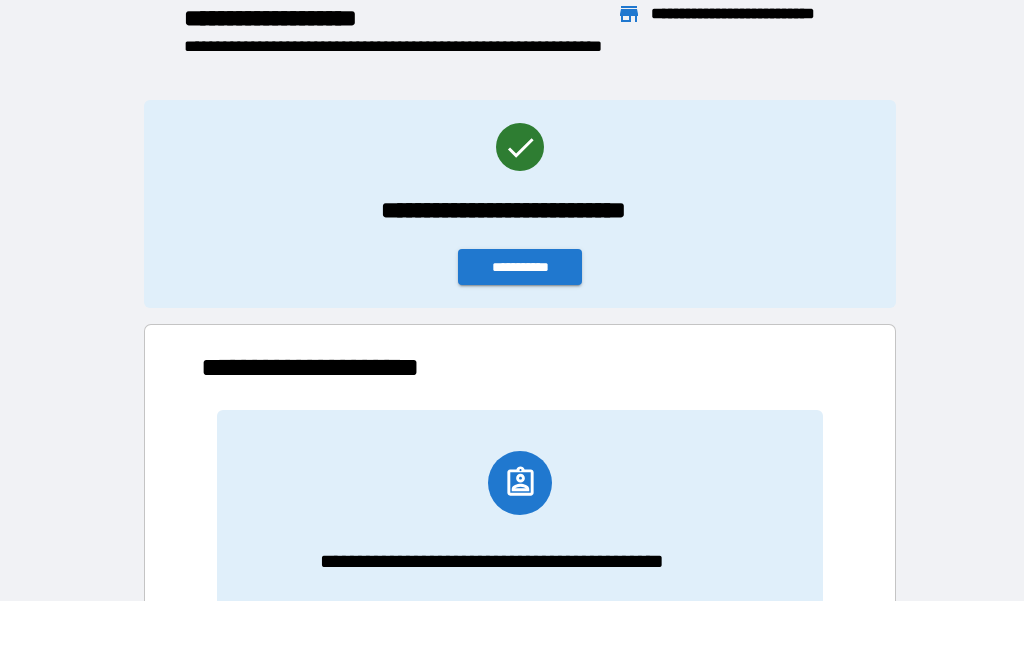 scroll, scrollTop: 1, scrollLeft: 1, axis: both 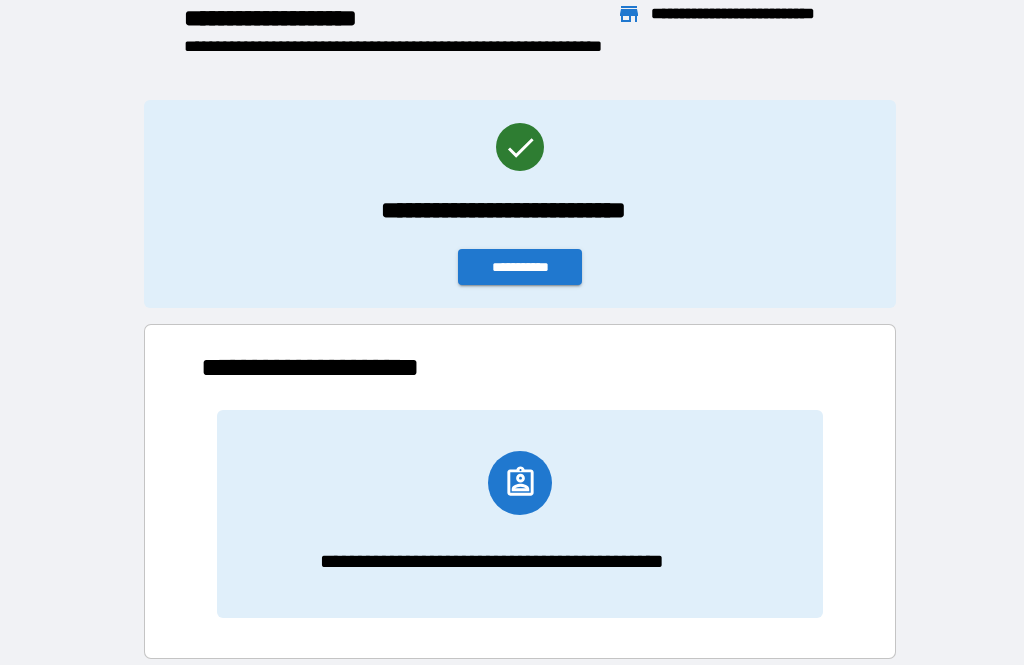 click on "**********" at bounding box center [520, 267] 